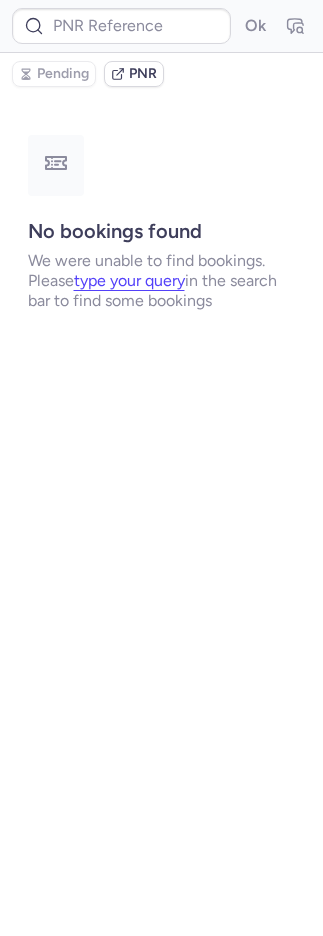 scroll, scrollTop: 0, scrollLeft: 0, axis: both 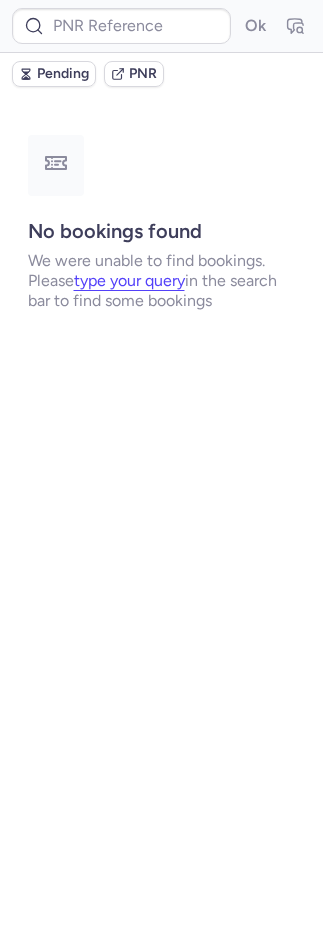 type on "CPKVC4" 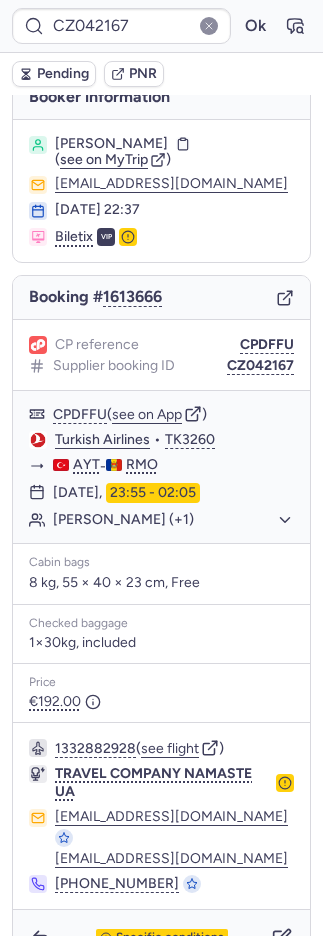 scroll, scrollTop: 38, scrollLeft: 0, axis: vertical 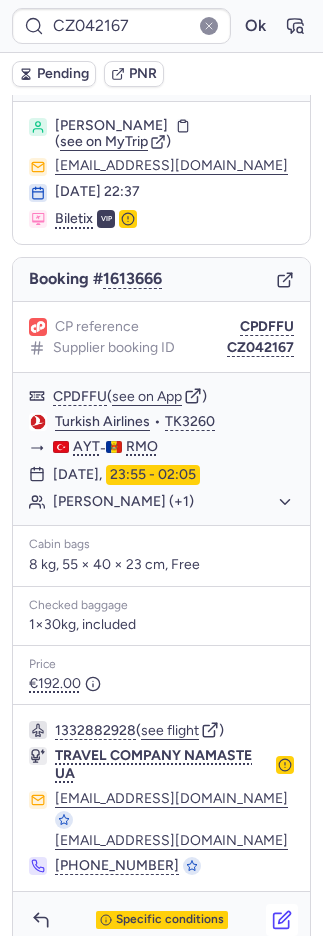 click 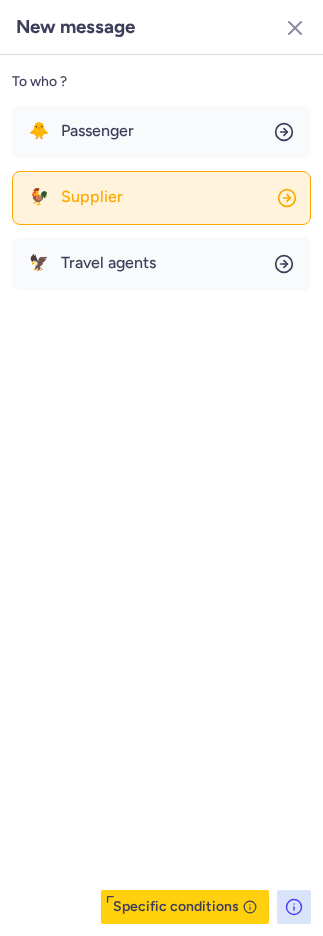 click on "🐓 Supplier" 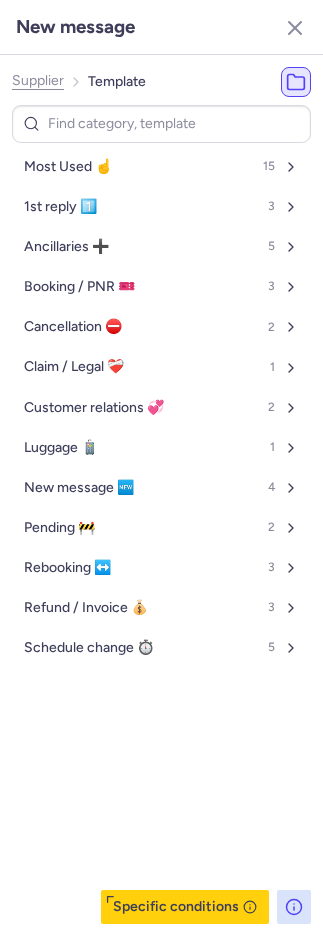 click on "Supplier" 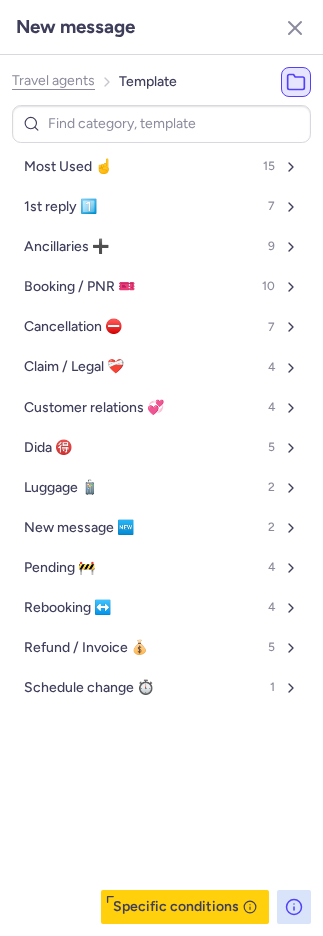 click on "Travel agents" 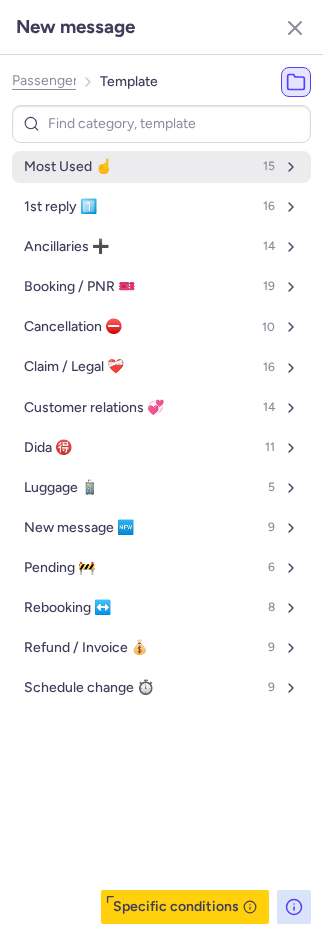 click on "Most Used ☝️" at bounding box center (68, 167) 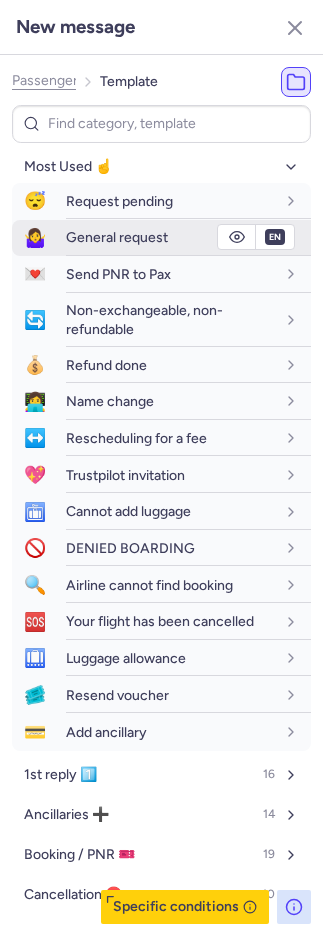 click on "General request" at bounding box center [117, 237] 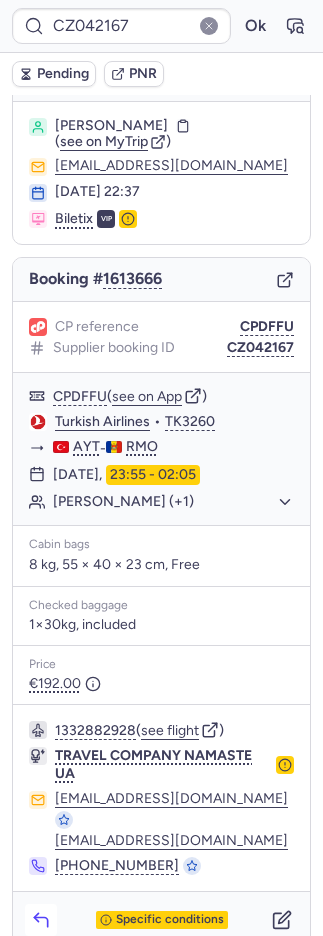 click at bounding box center (41, 920) 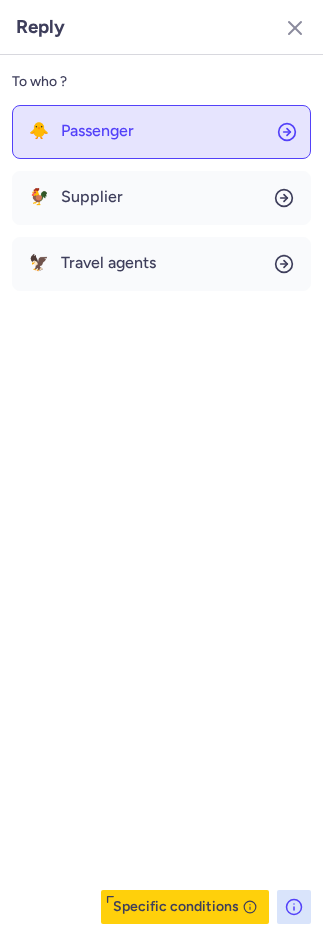 click on "🐥 Passenger" 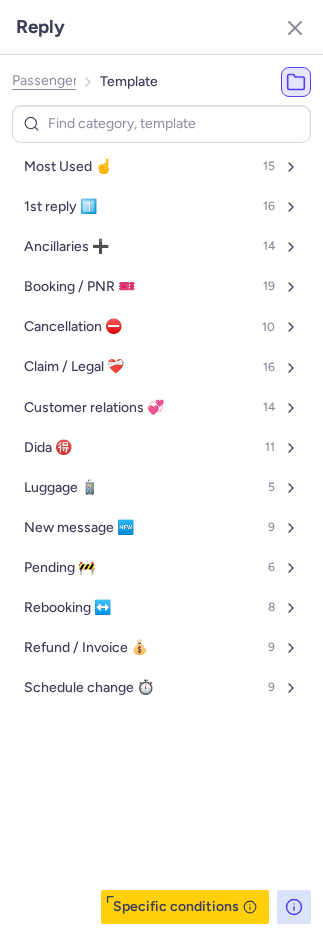 click on "Passenger" 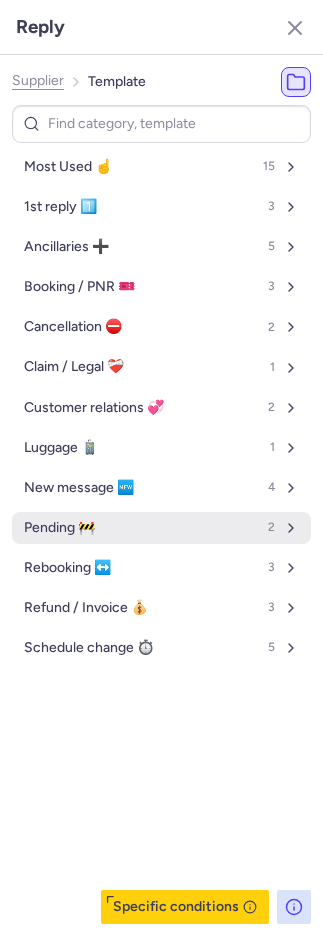 click on "Pending 🚧 2" at bounding box center [161, 528] 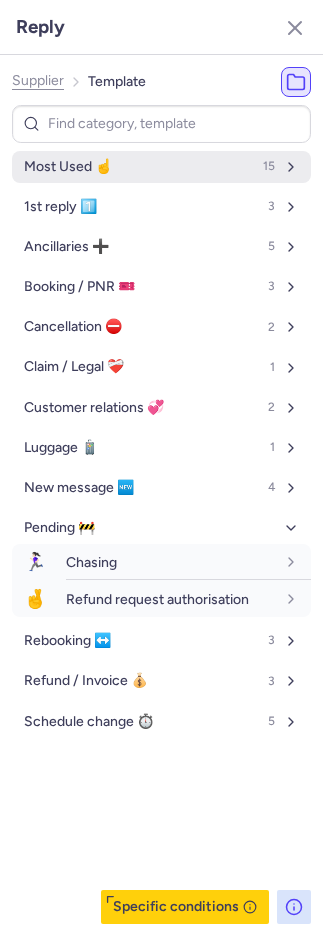click on "Most Used ☝️ 15" at bounding box center [161, 167] 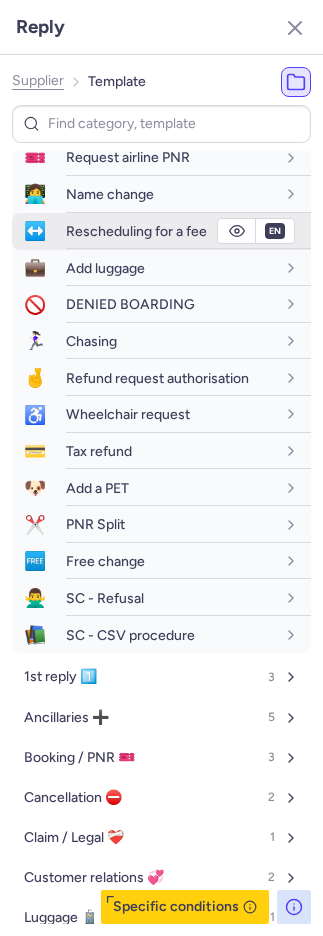 scroll, scrollTop: 406, scrollLeft: 0, axis: vertical 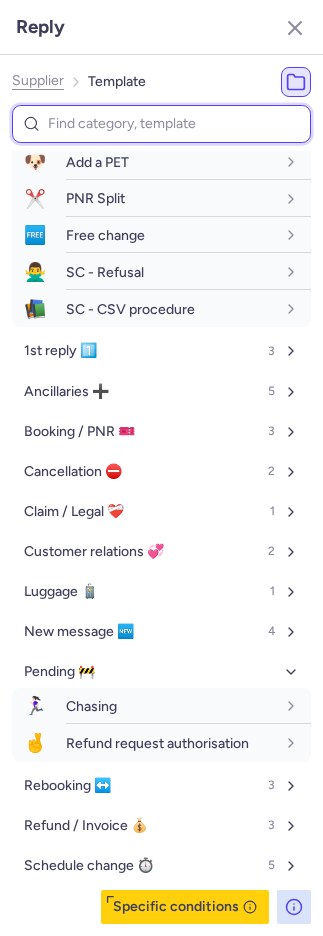 click at bounding box center (161, 124) 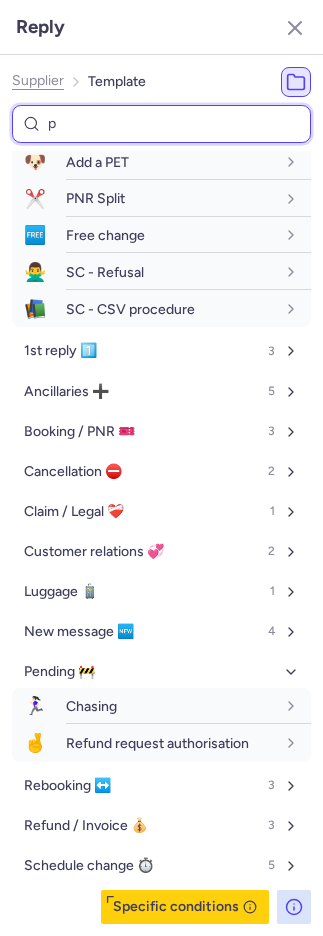 scroll, scrollTop: 0, scrollLeft: 0, axis: both 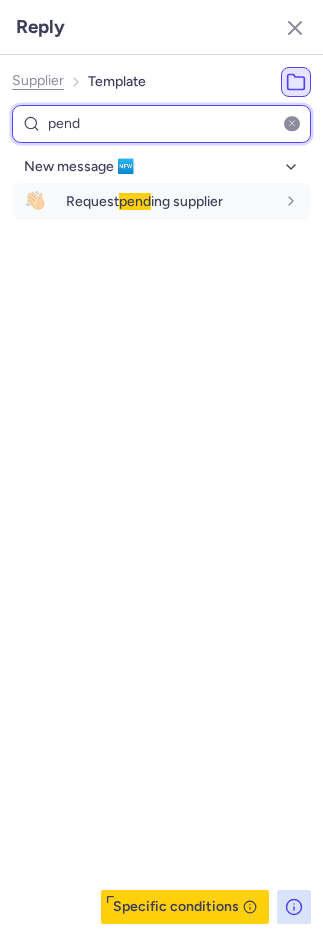type on "pend" 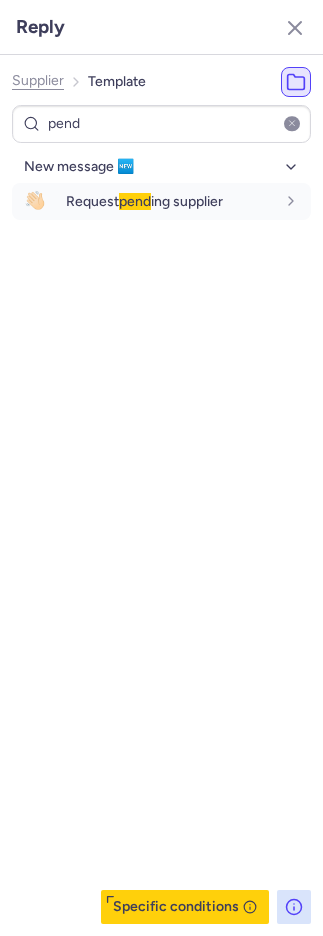 click on "New message 🆕 👋🏻 Request  pend ing supplier en" at bounding box center [161, 537] 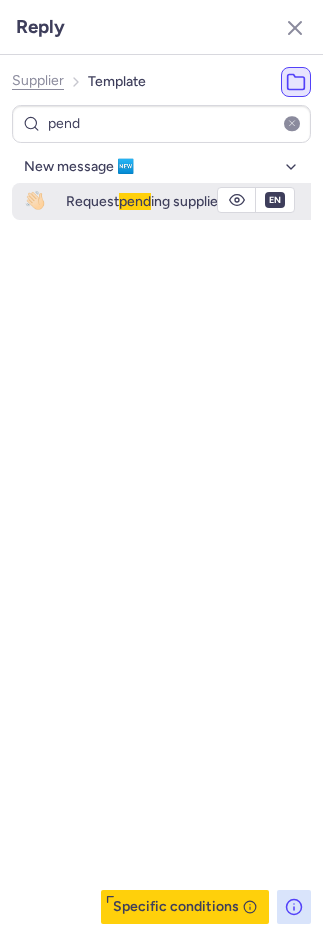 click on "Request  pend ing supplier" at bounding box center [188, 201] 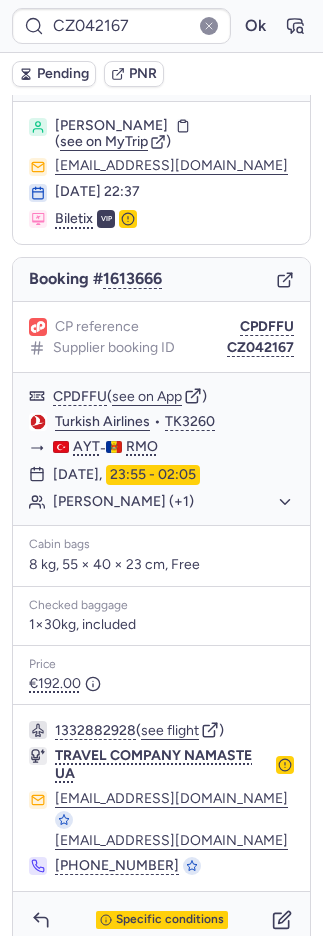click on "Pending" at bounding box center (63, 74) 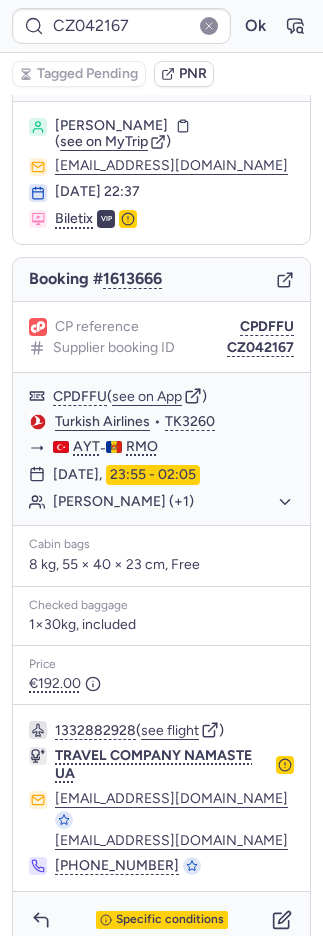 type on "CPQZHO" 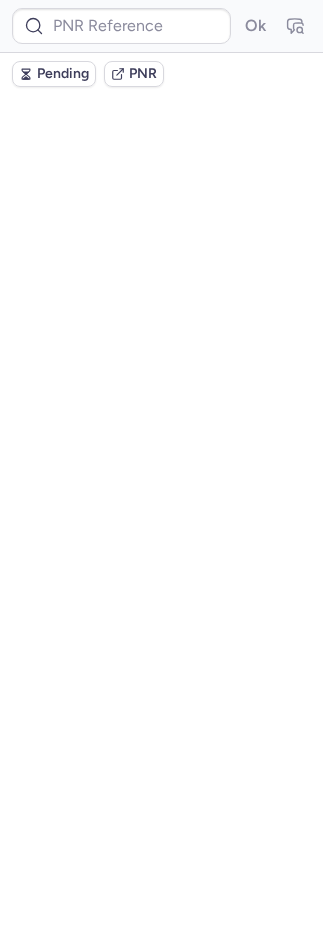 scroll, scrollTop: 0, scrollLeft: 0, axis: both 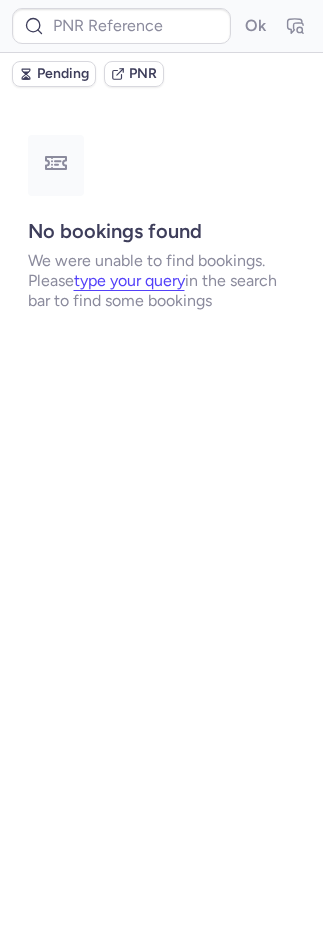 type on "CPYCAF" 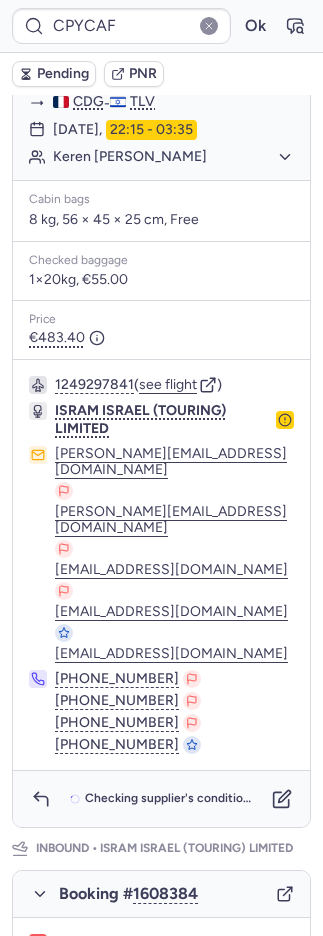 scroll, scrollTop: 582, scrollLeft: 0, axis: vertical 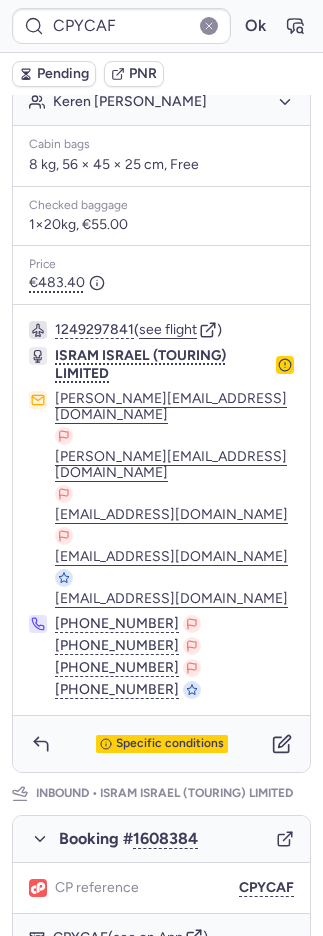 click on "Specific conditions" at bounding box center [161, 744] 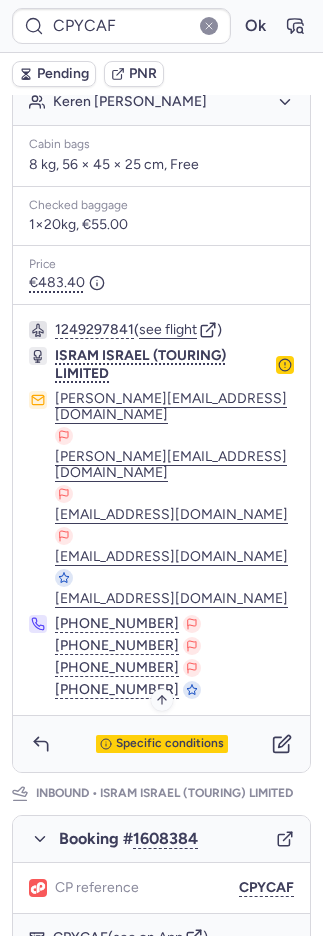 click on "Specific conditions" at bounding box center [170, 744] 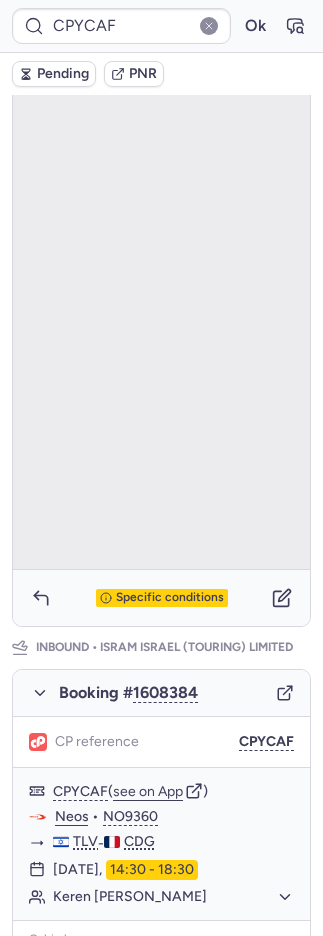 scroll, scrollTop: 791, scrollLeft: 0, axis: vertical 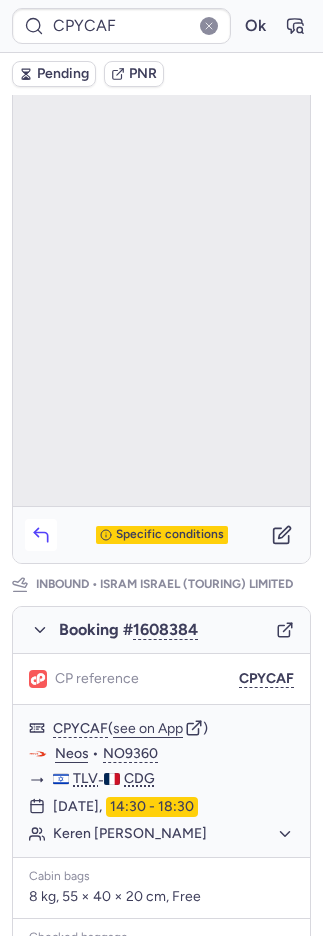 click 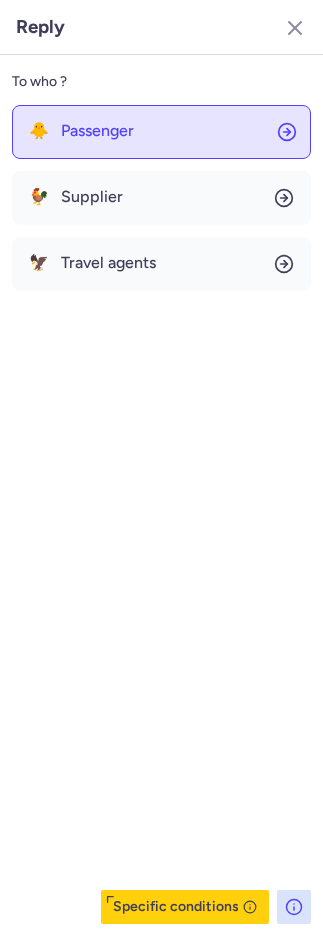 click on "🐥 Passenger" 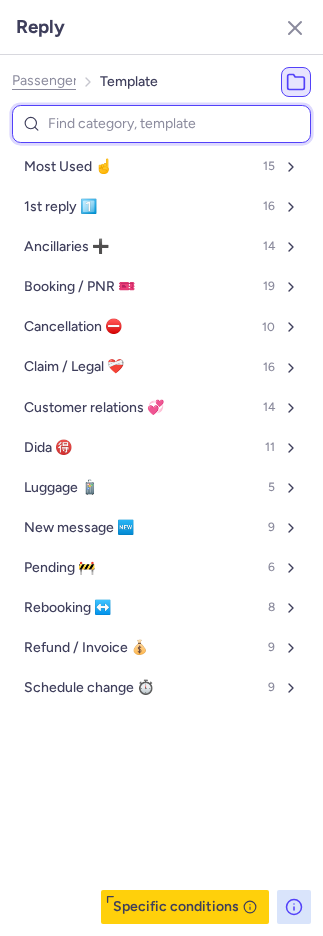 click on "Most Used ☝️ 15" at bounding box center (161, 167) 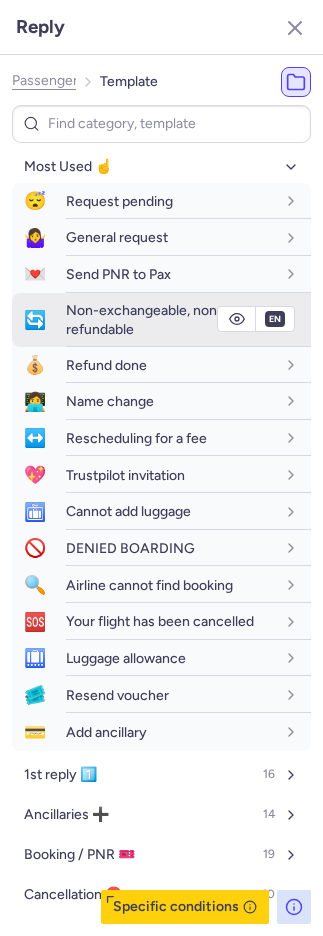 click on "Non-exchangeable, non-refundable" at bounding box center (144, 319) 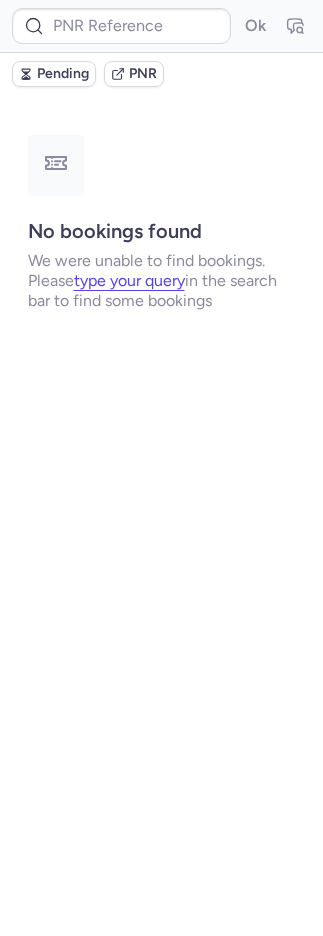 scroll, scrollTop: 0, scrollLeft: 0, axis: both 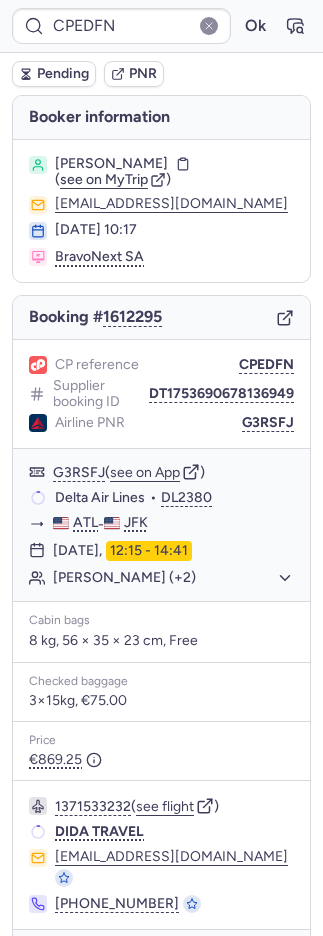 click on "PNR" at bounding box center (143, 74) 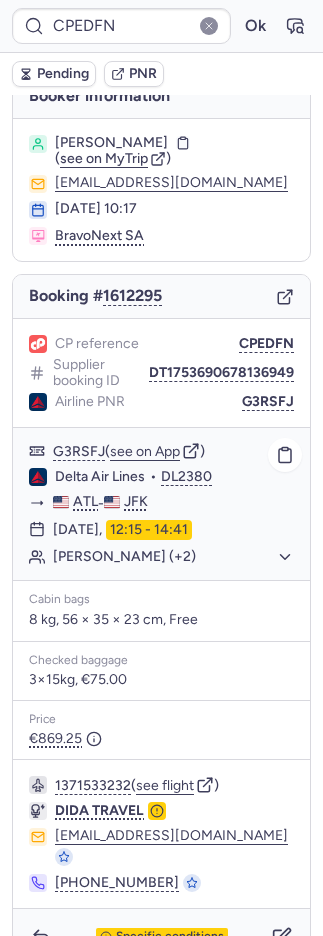 scroll, scrollTop: 38, scrollLeft: 0, axis: vertical 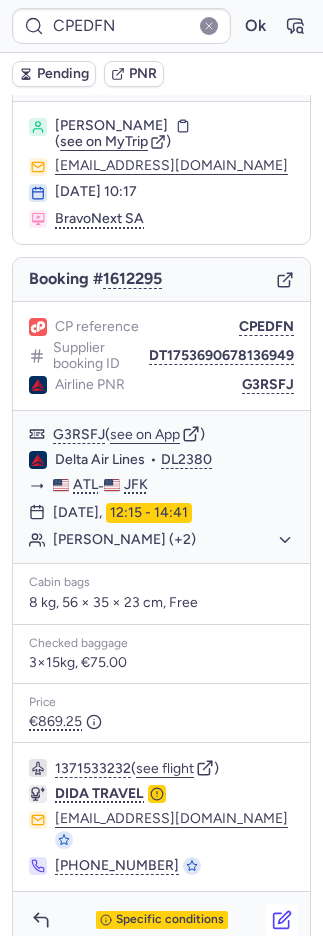 click 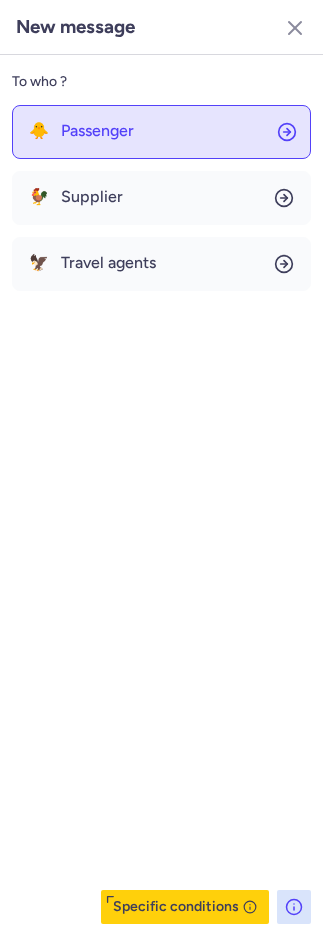 click on "🐥 Passenger" 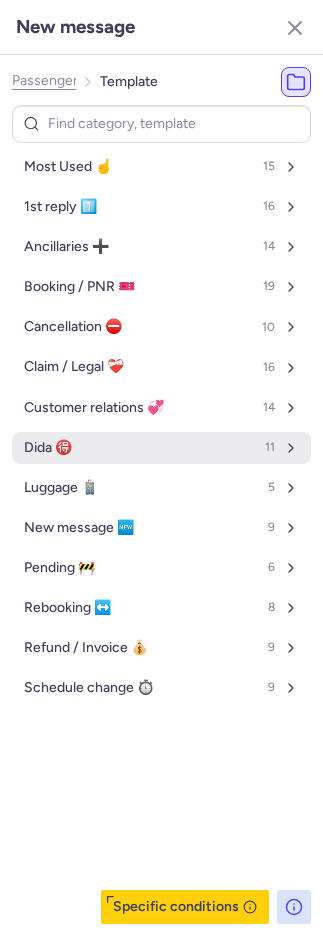 click on "Dida 🉐" at bounding box center [48, 448] 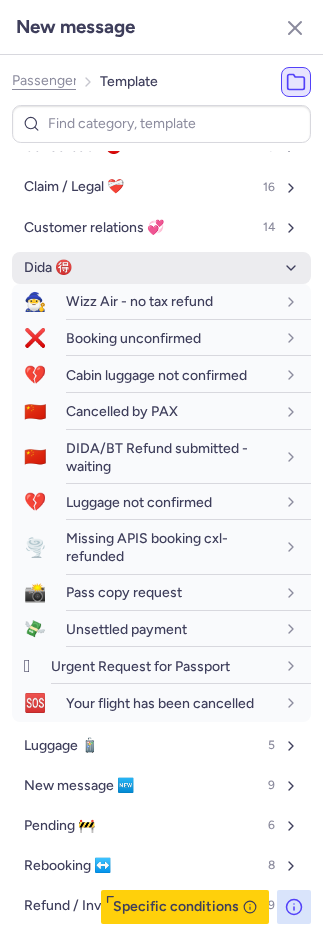 scroll, scrollTop: 188, scrollLeft: 0, axis: vertical 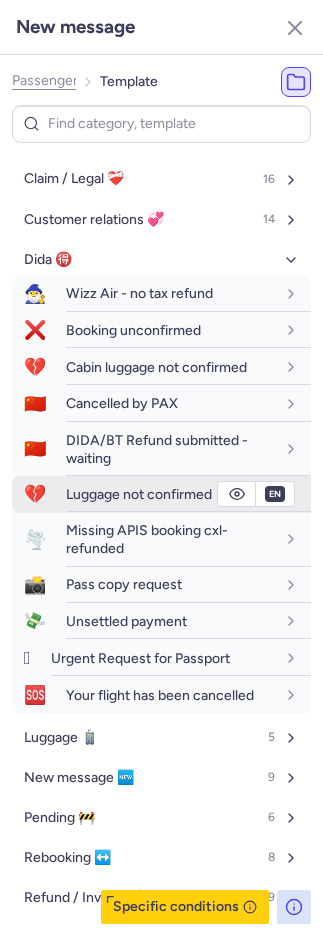 click on "Luggage not confirmed" at bounding box center (139, 494) 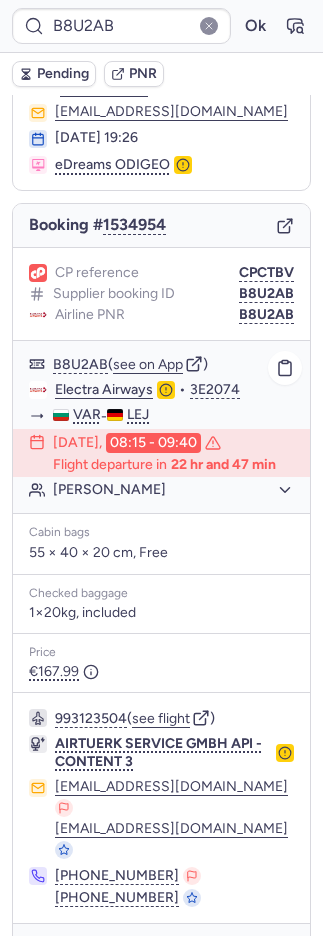scroll, scrollTop: 124, scrollLeft: 0, axis: vertical 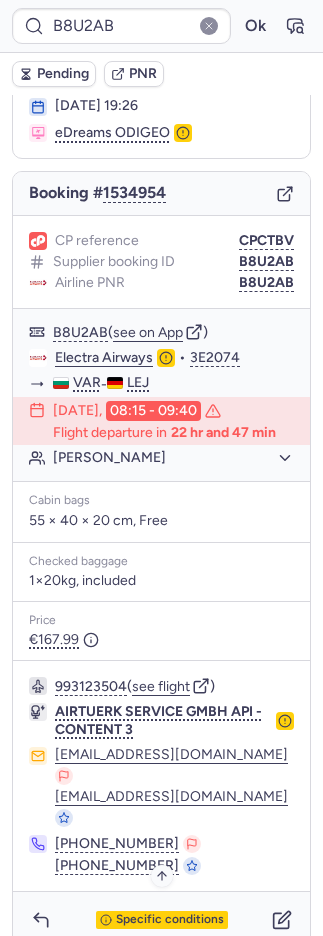 click on "Specific conditions" at bounding box center (170, 920) 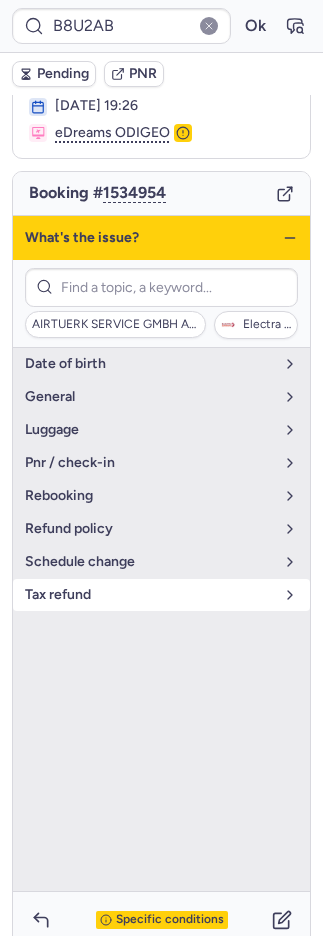 click on "tax refund" at bounding box center [161, 595] 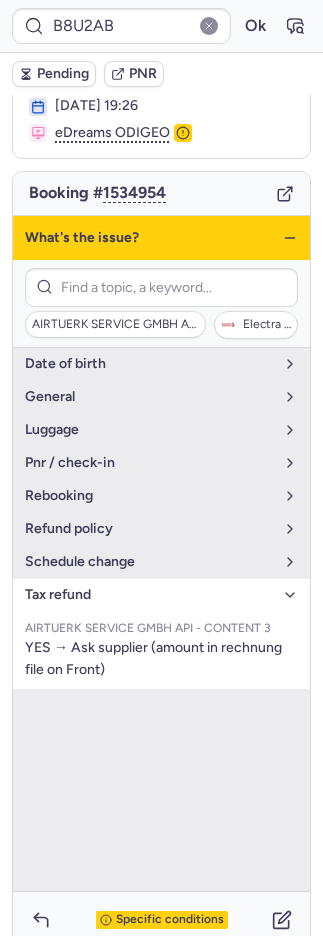 click on "tax refund" at bounding box center (149, 595) 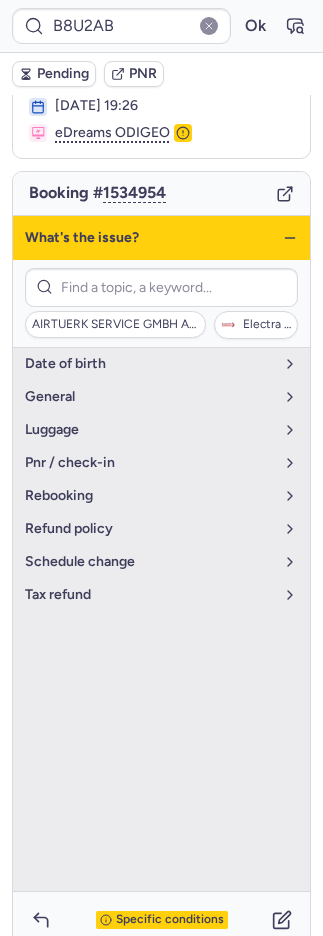click on "Specific conditions" at bounding box center [170, 920] 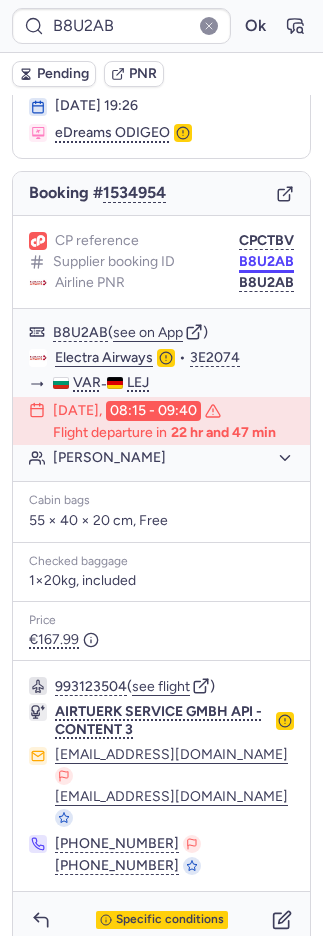 click on "B8U2AB" at bounding box center [266, 262] 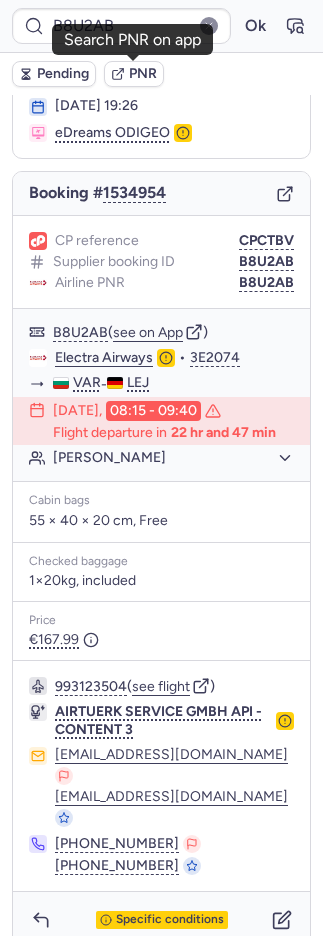 click on "PNR" at bounding box center [143, 74] 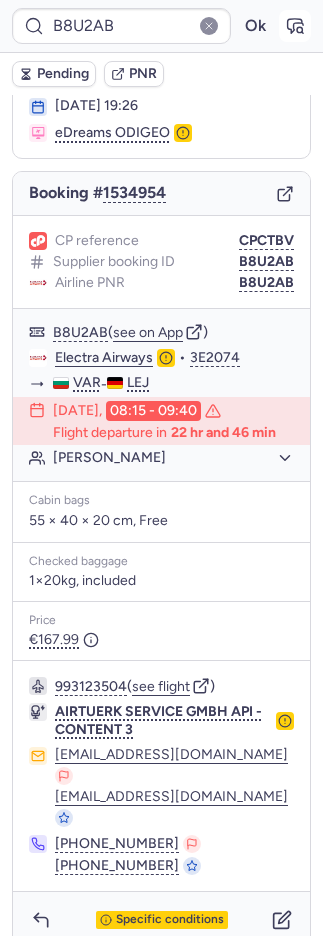 click at bounding box center [295, 26] 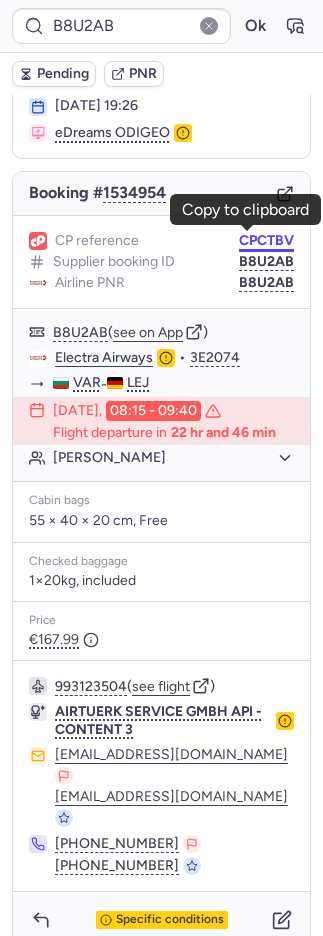 click on "CPCTBV" at bounding box center [266, 241] 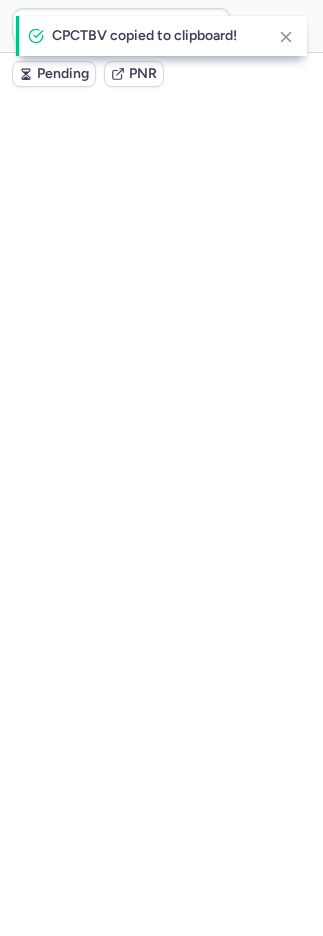 scroll, scrollTop: 124, scrollLeft: 0, axis: vertical 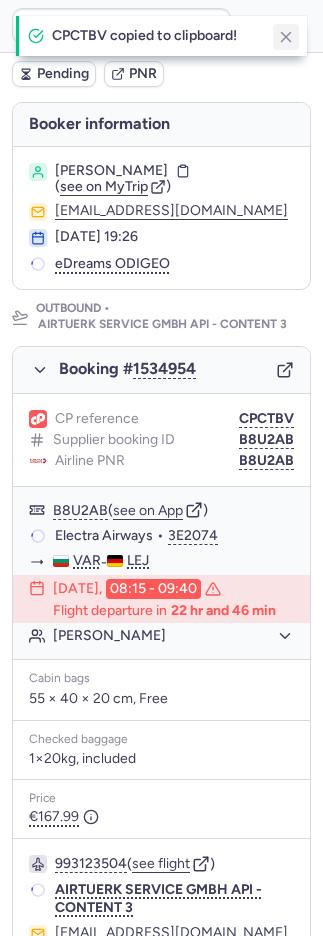 click 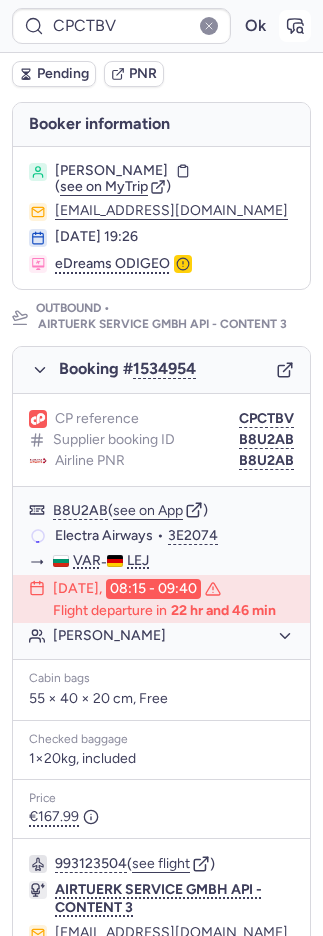 click 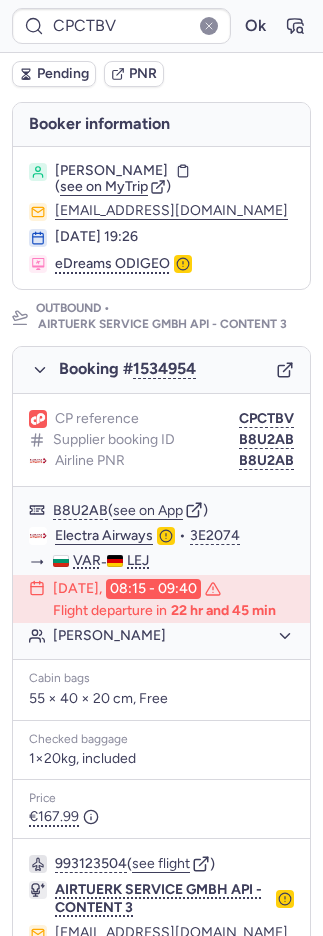 type on "CPRTFH" 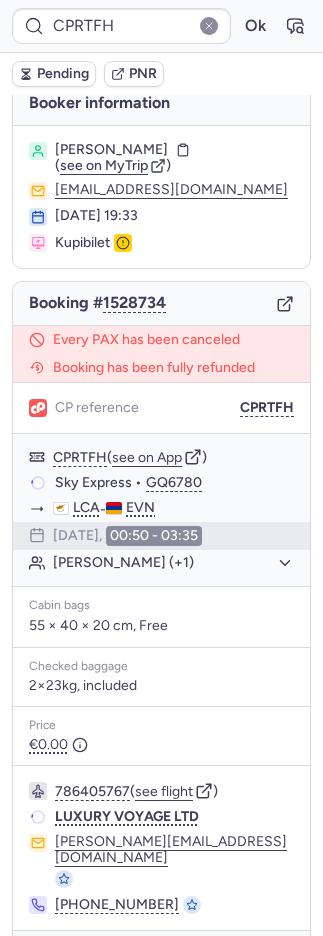 scroll, scrollTop: 0, scrollLeft: 0, axis: both 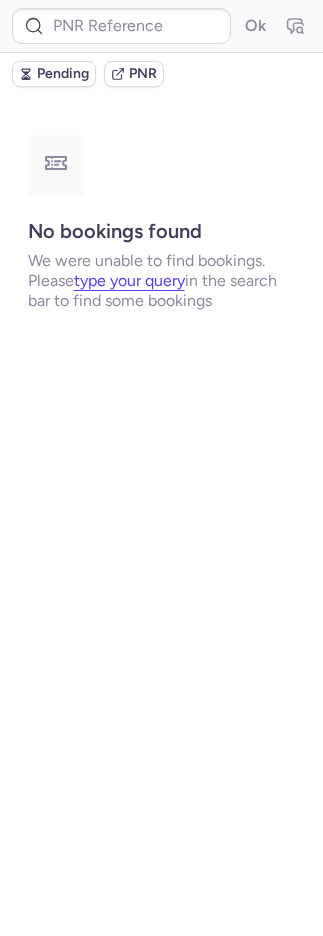 type on "CPRTFH" 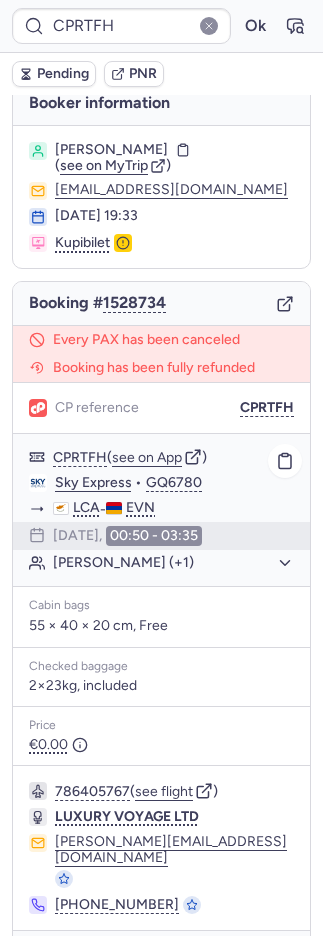 scroll, scrollTop: 36, scrollLeft: 0, axis: vertical 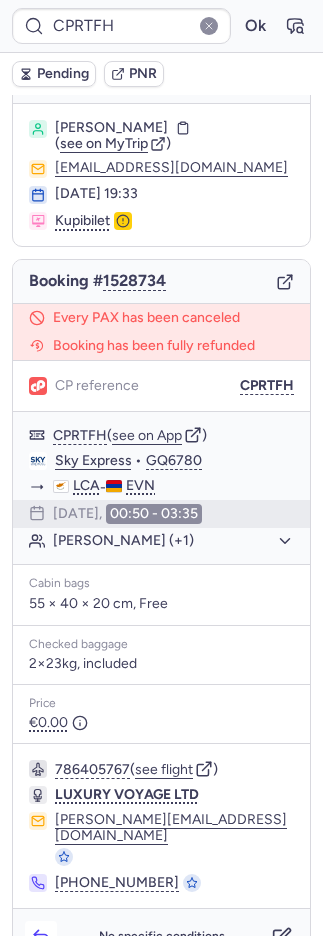 click on "No specific conditions" at bounding box center [161, 937] 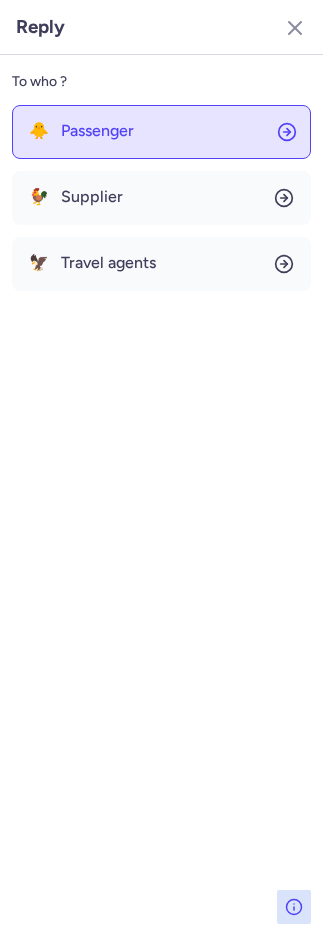 click on "🐥 Passenger" 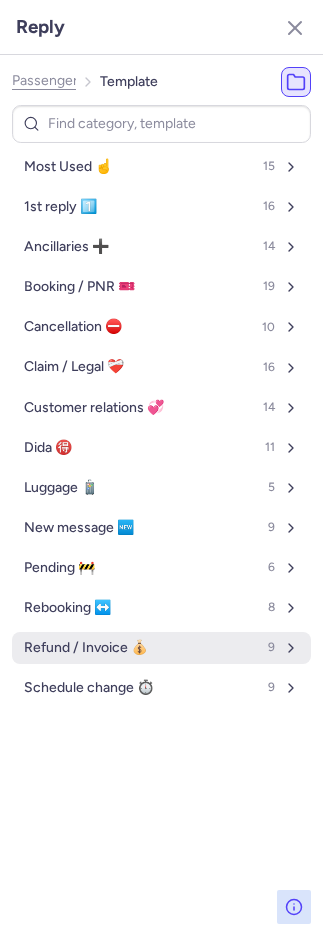 click on "Refund / Invoice 💰" at bounding box center (86, 648) 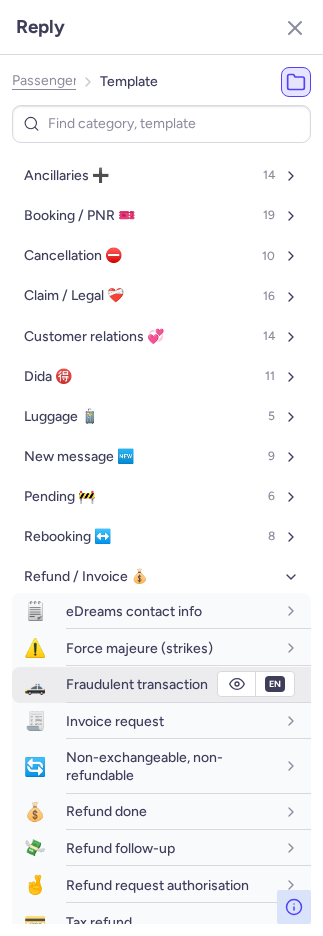 scroll, scrollTop: 169, scrollLeft: 0, axis: vertical 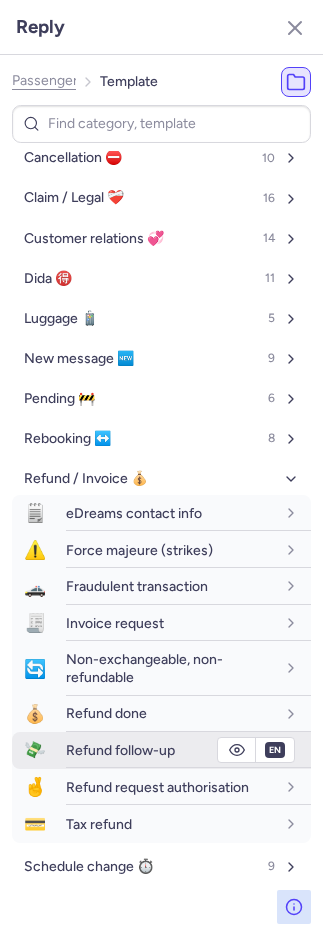 click on "Refund follow-up" at bounding box center [120, 750] 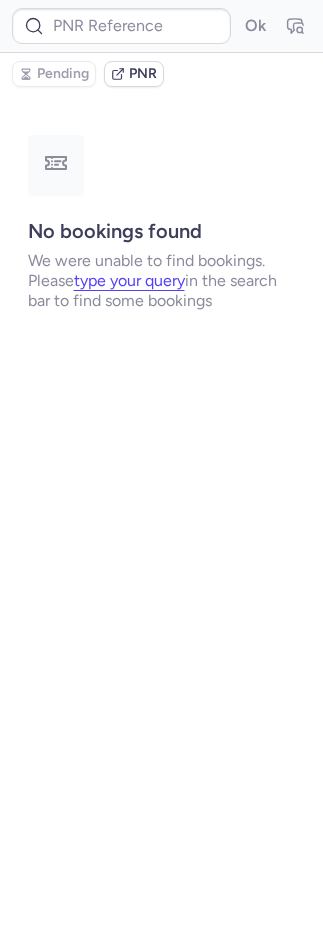 scroll, scrollTop: 0, scrollLeft: 0, axis: both 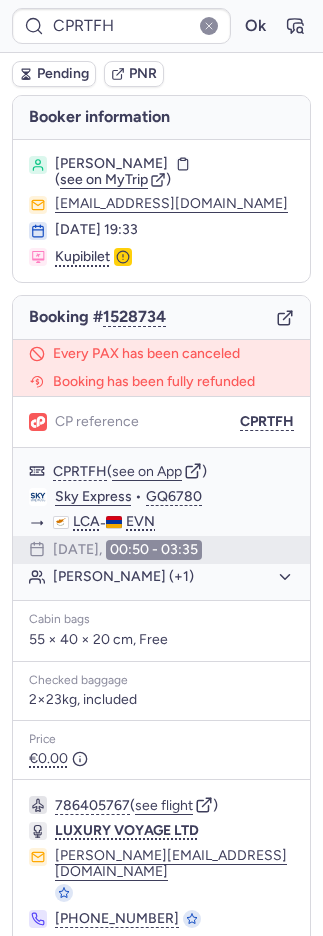 type on "10812520510151" 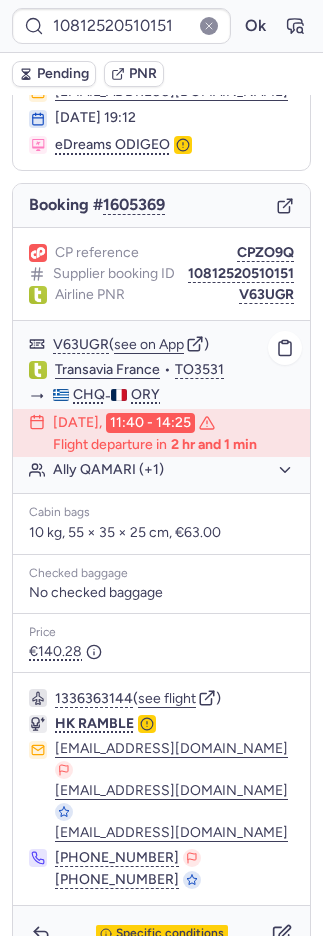 scroll, scrollTop: 162, scrollLeft: 0, axis: vertical 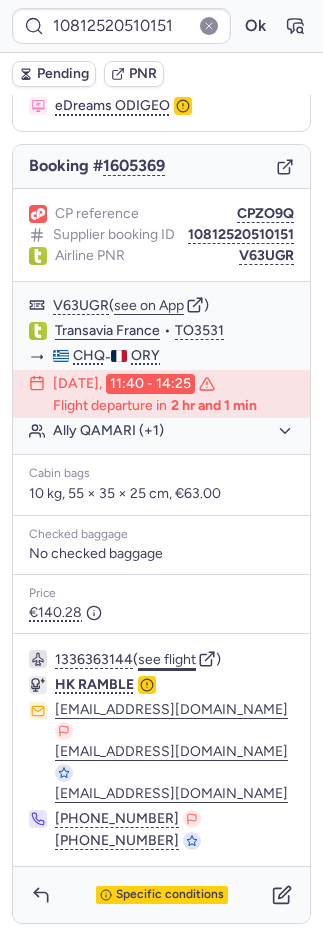 click on "see flight" 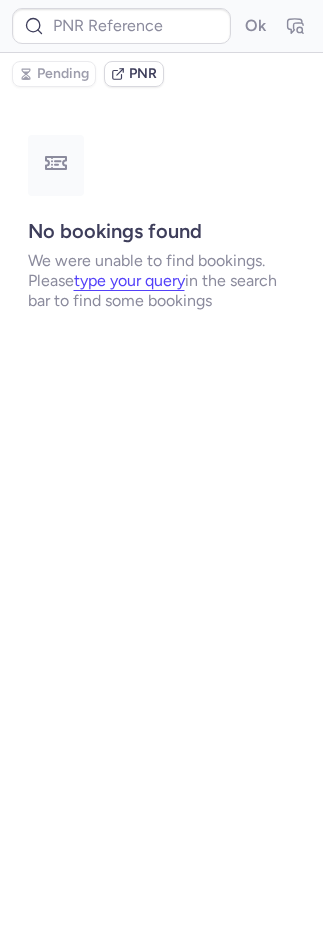 scroll, scrollTop: 0, scrollLeft: 0, axis: both 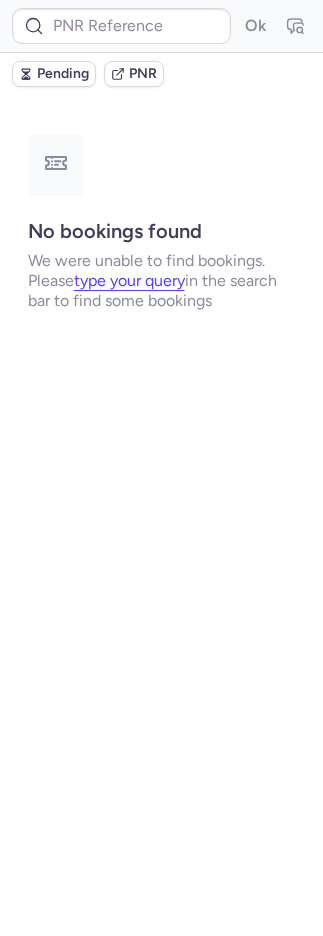 type on "CPYQNB" 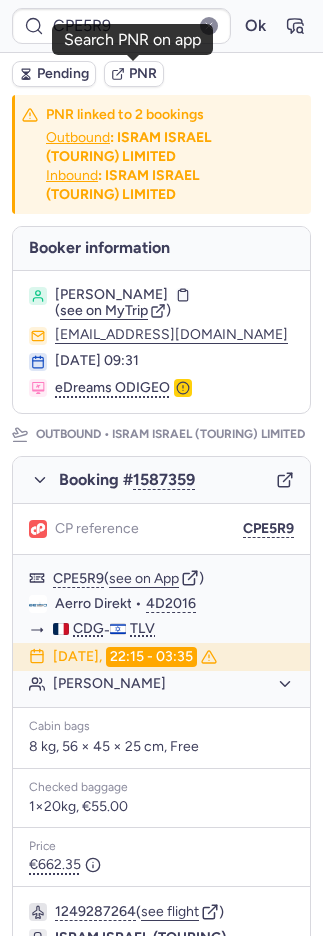 click 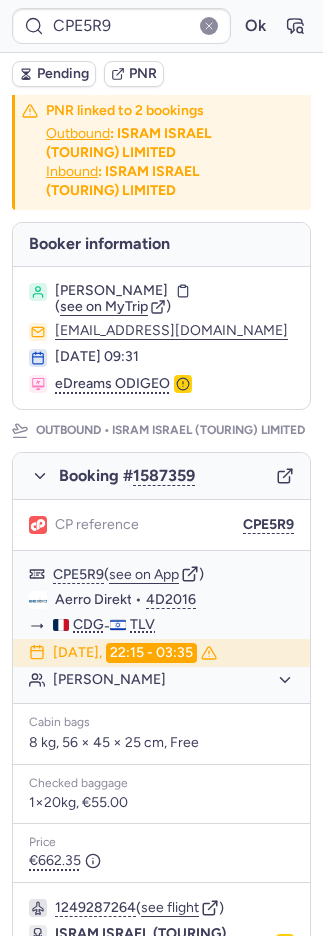 scroll, scrollTop: 5, scrollLeft: 0, axis: vertical 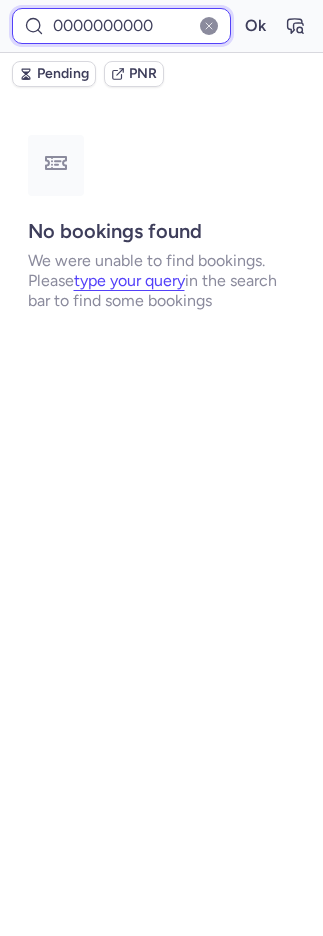 click on "0000000000" at bounding box center [121, 26] 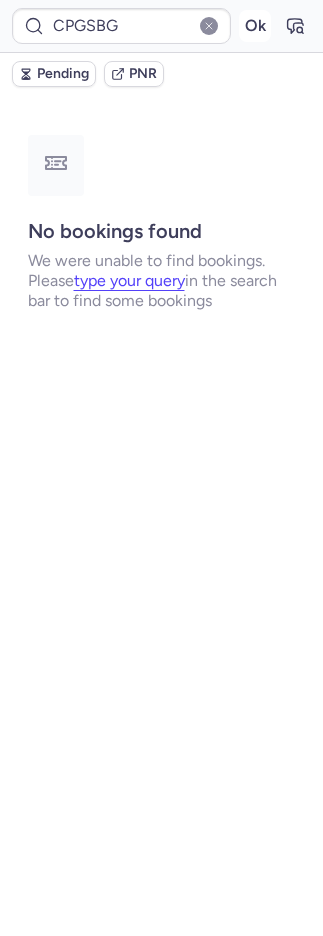 click on "Ok" at bounding box center [255, 26] 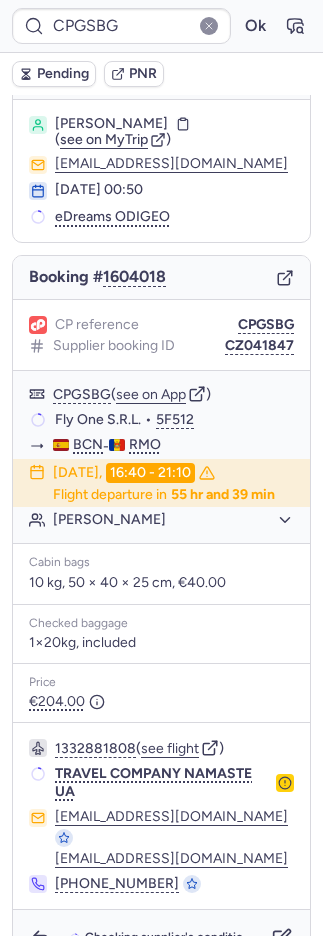 scroll, scrollTop: 76, scrollLeft: 0, axis: vertical 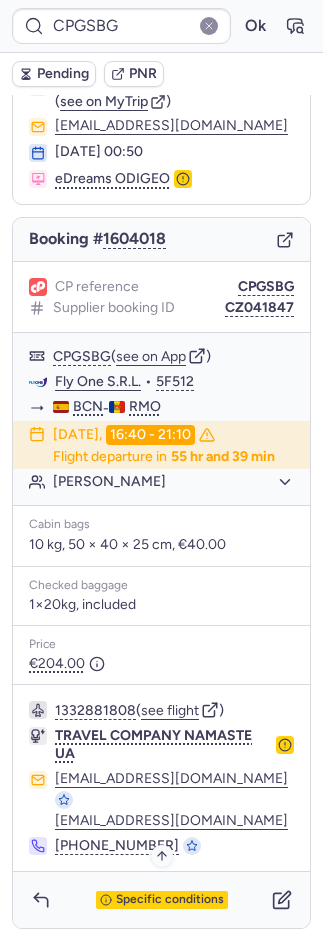 click on "Specific conditions" at bounding box center (162, 900) 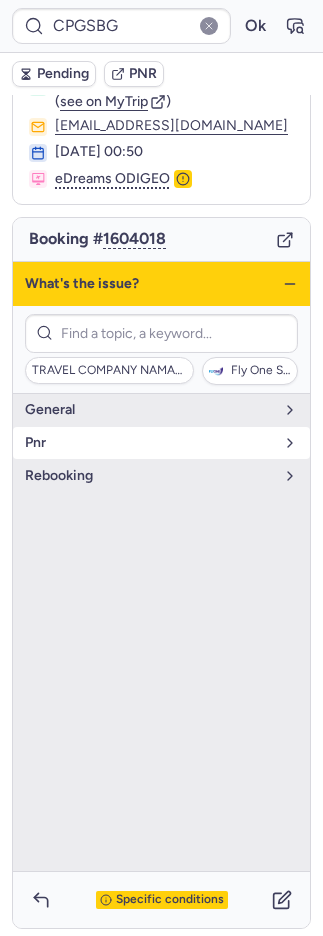click on "pnr" at bounding box center (149, 443) 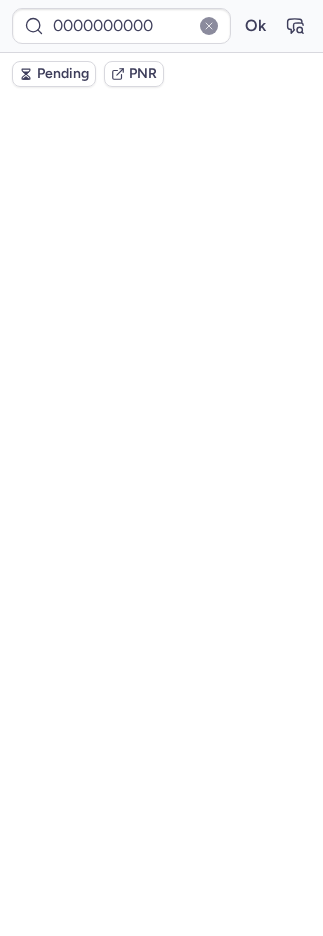 scroll, scrollTop: 0, scrollLeft: 0, axis: both 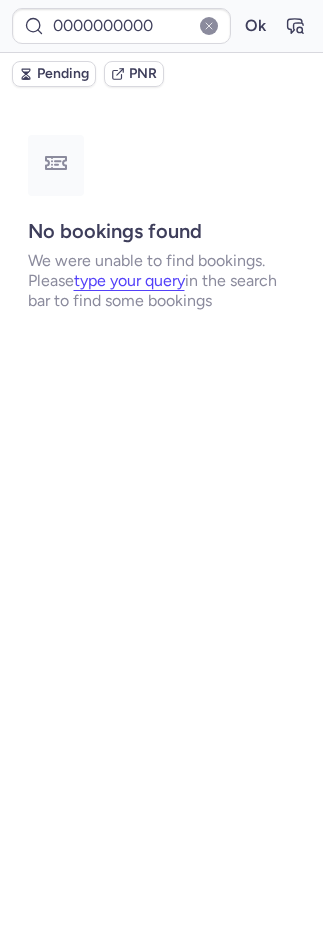 type on "CPGWXL" 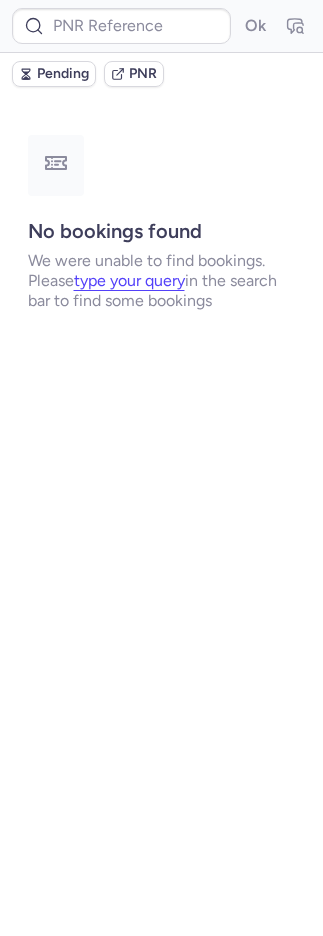 type on "CPXZNQ" 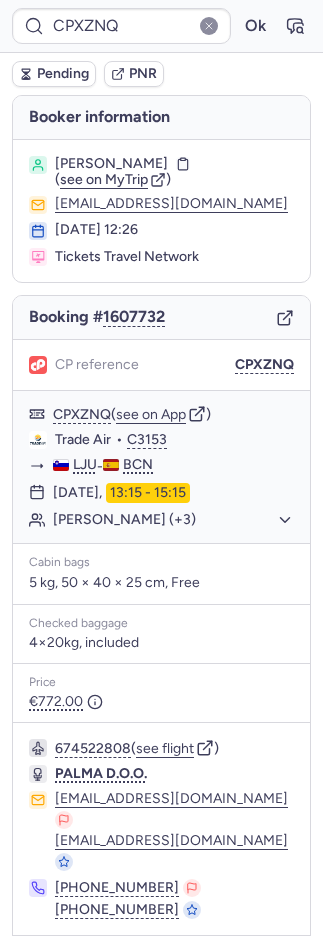 scroll, scrollTop: 48, scrollLeft: 0, axis: vertical 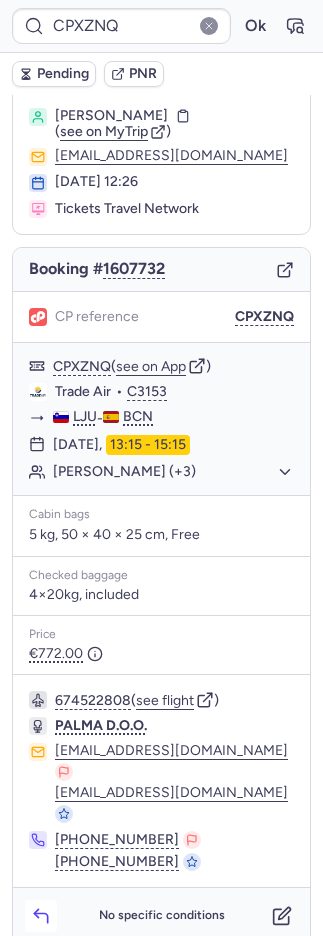 click 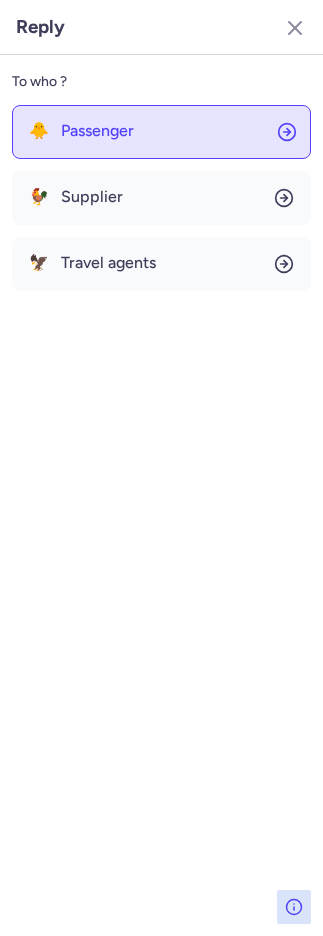 click on "🐥 Passenger" 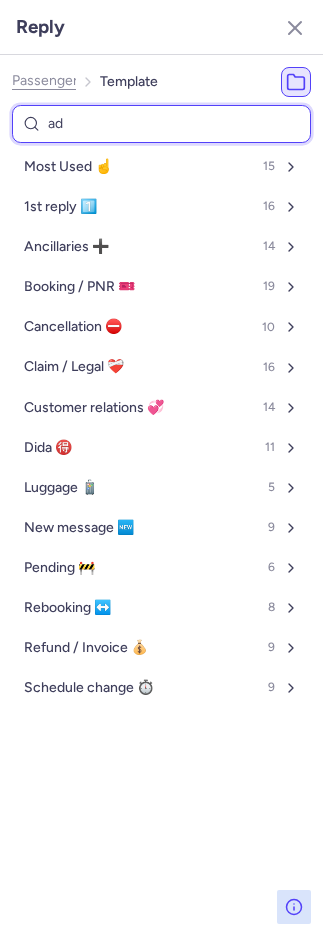 type on "add" 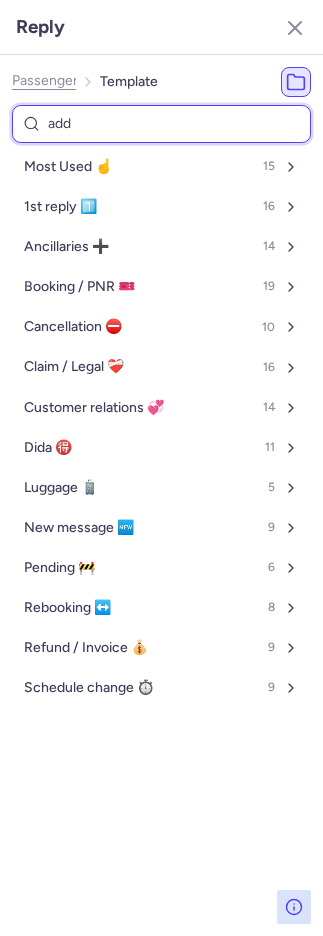 select on "en" 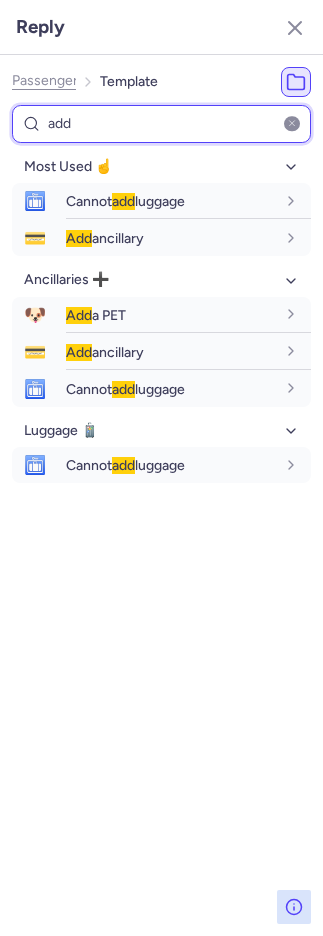 click on "add" at bounding box center [161, 124] 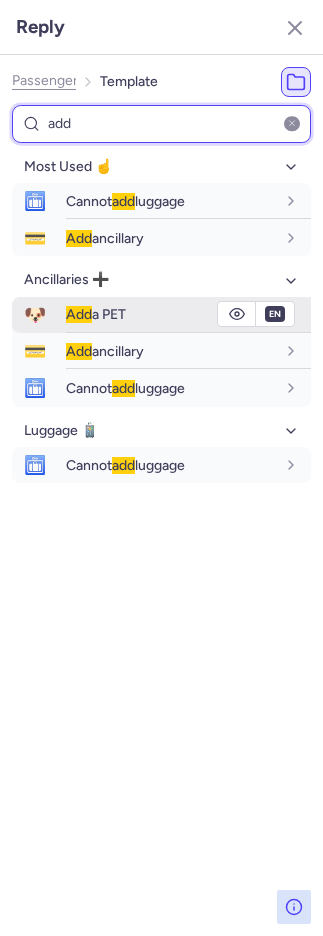 type on "add" 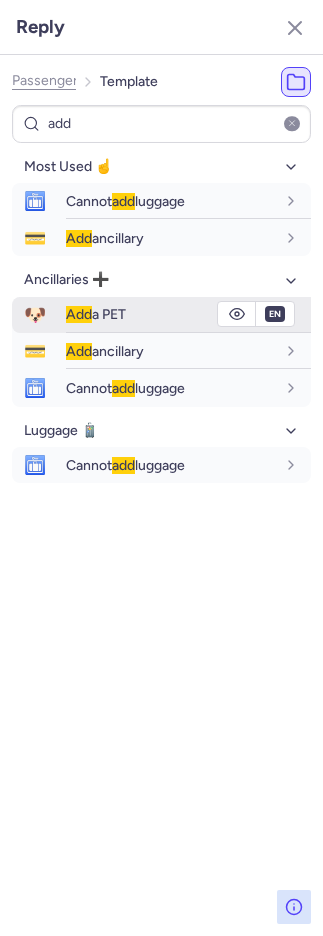 click on "Add  a PET" at bounding box center [96, 314] 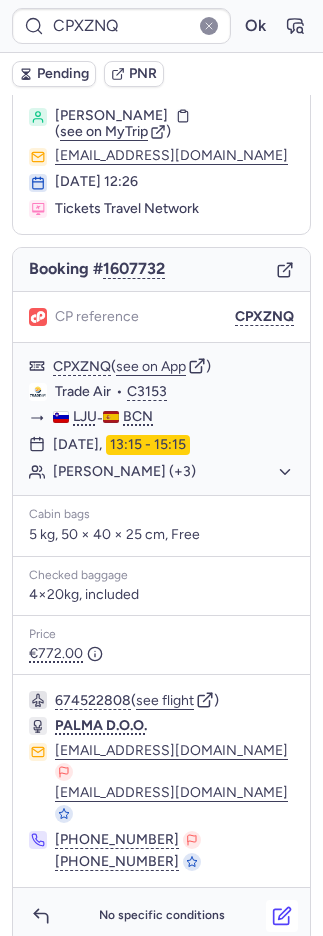 click at bounding box center (282, 916) 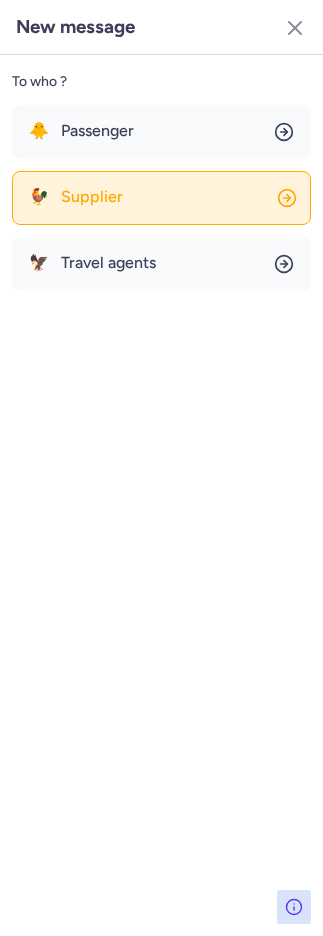 click on "🐓 Supplier" 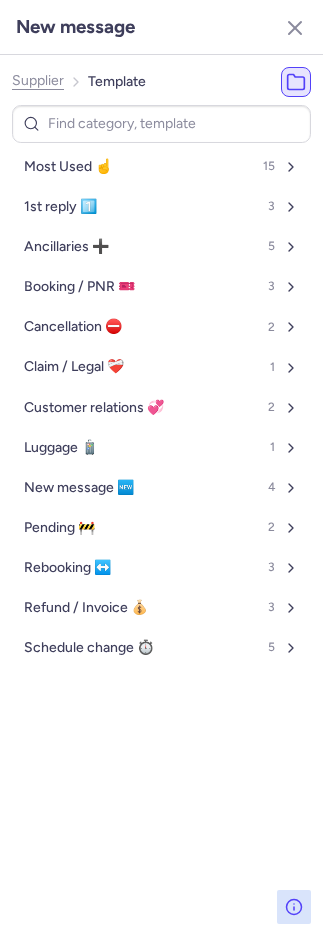 click on "Most Used ☝️ 15" at bounding box center (161, 167) 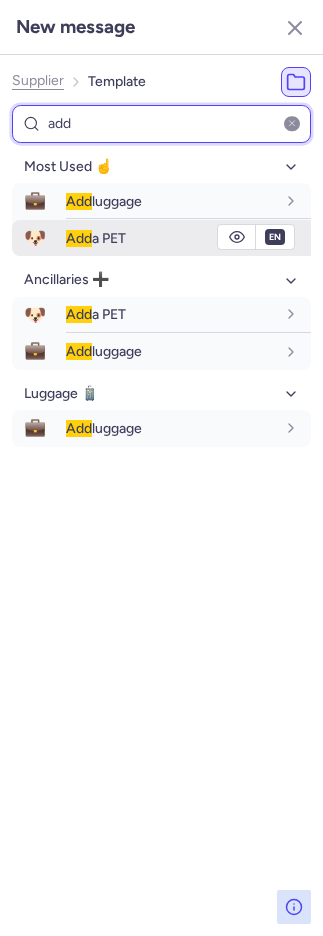 type on "add" 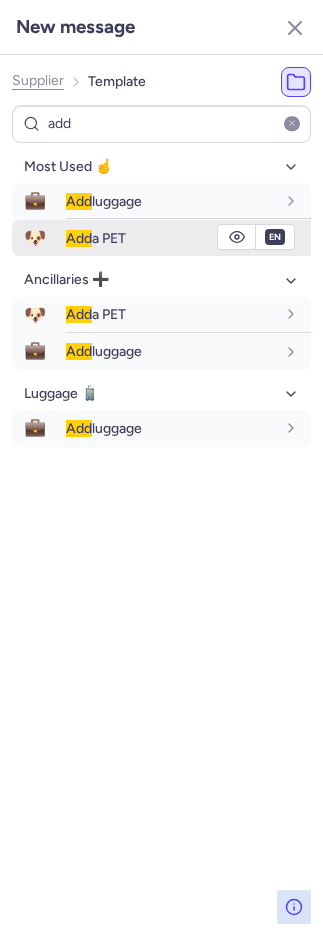 click on "Add" at bounding box center [79, 238] 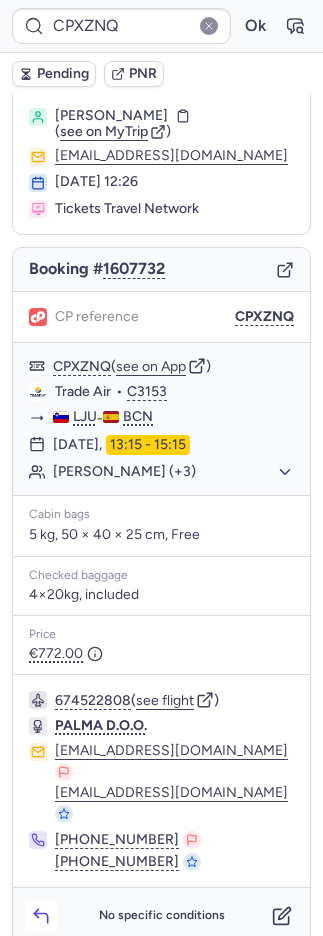click 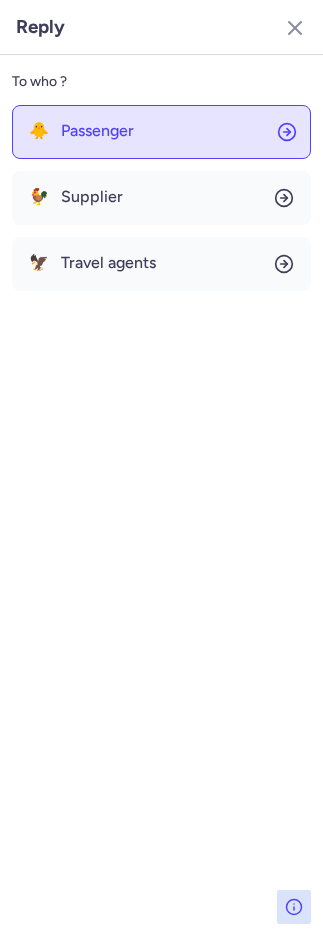 click on "🐥 Passenger" 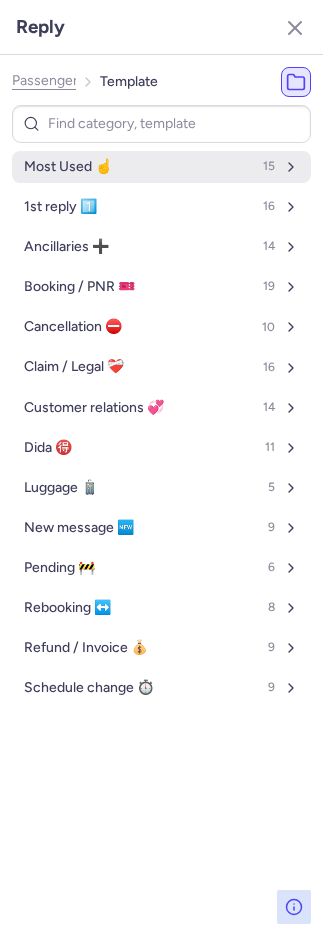 click on "Most Used ☝️ 15" at bounding box center (161, 167) 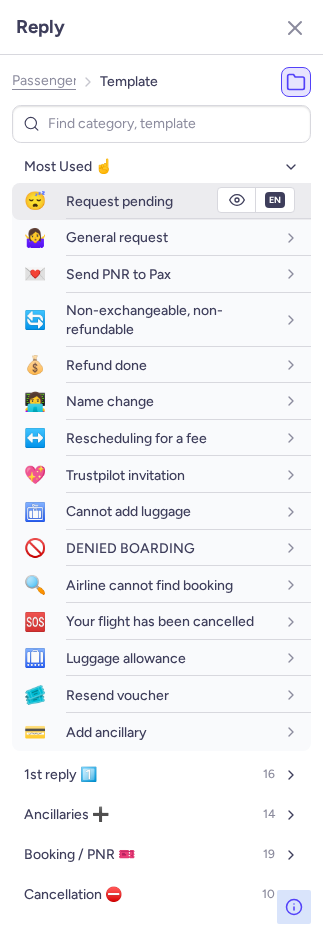 click on "Request pending" at bounding box center [119, 201] 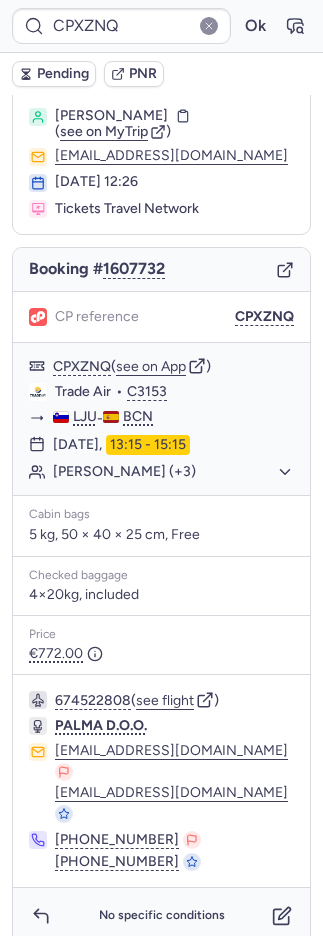 click on "Pending" at bounding box center [54, 74] 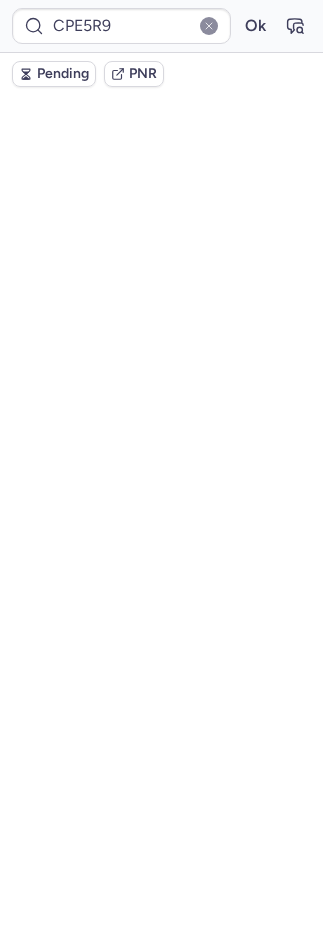 scroll, scrollTop: 88, scrollLeft: 0, axis: vertical 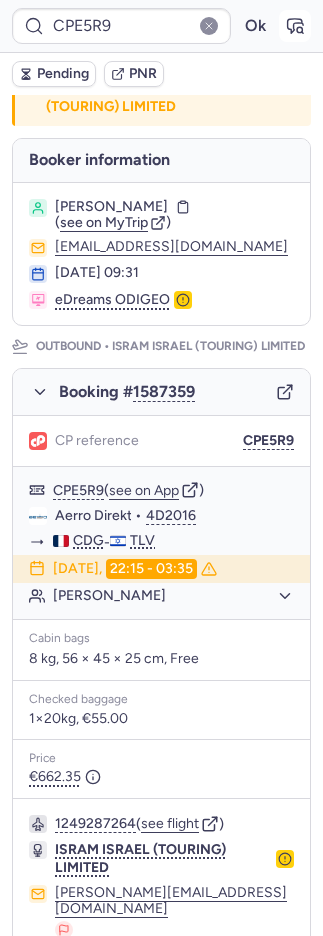 click at bounding box center (295, 26) 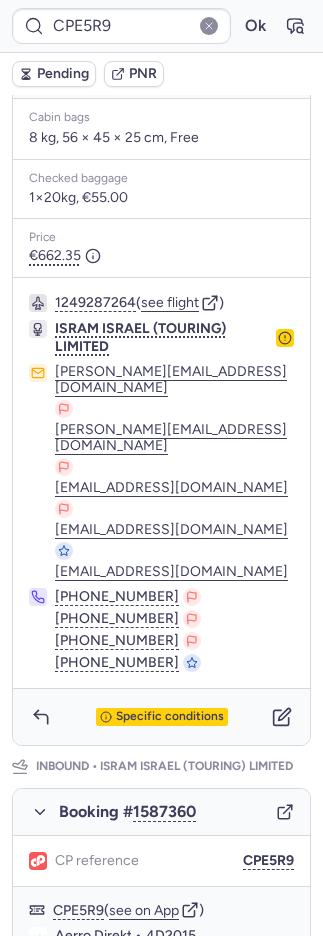 scroll, scrollTop: 1012, scrollLeft: 0, axis: vertical 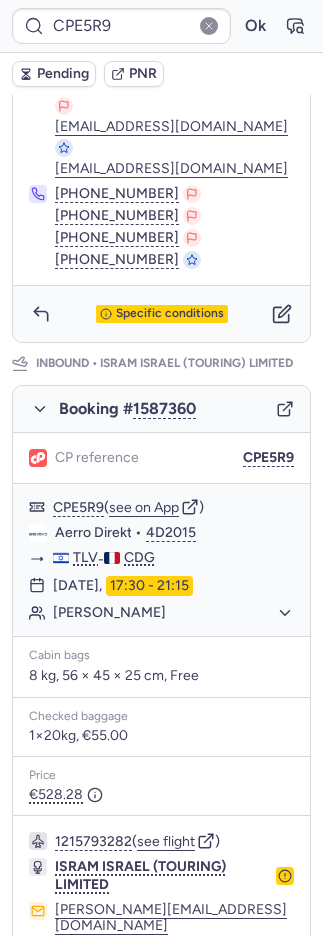 type on "CPOAKO" 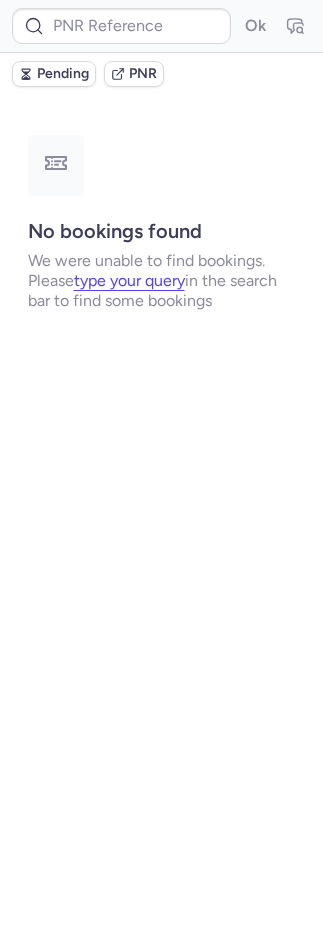 scroll, scrollTop: 0, scrollLeft: 0, axis: both 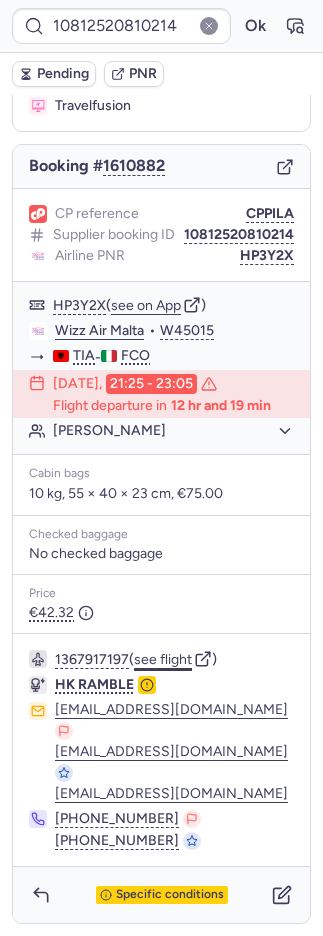 click on "see flight" 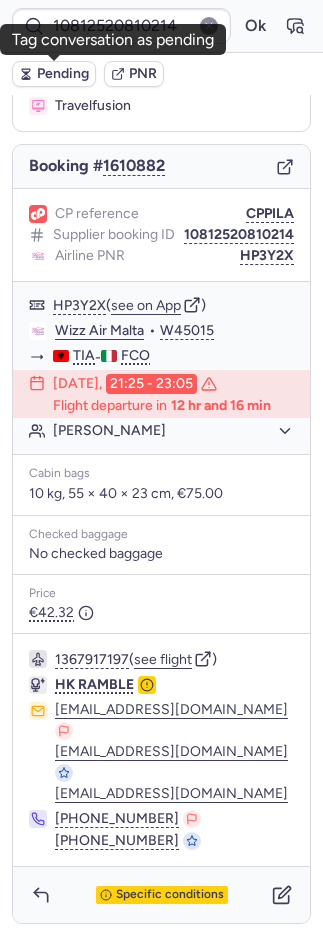 click on "Pending" at bounding box center [54, 74] 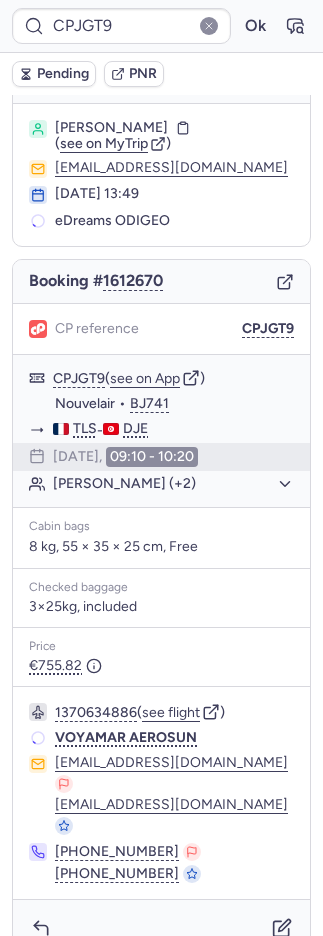 scroll, scrollTop: 24, scrollLeft: 0, axis: vertical 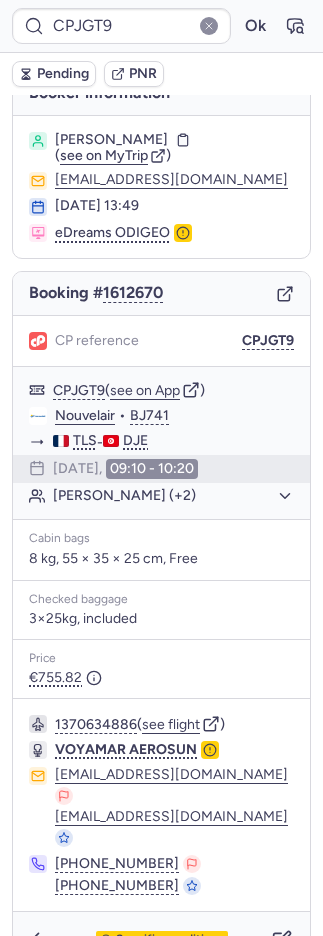 click on "Pending" at bounding box center (63, 74) 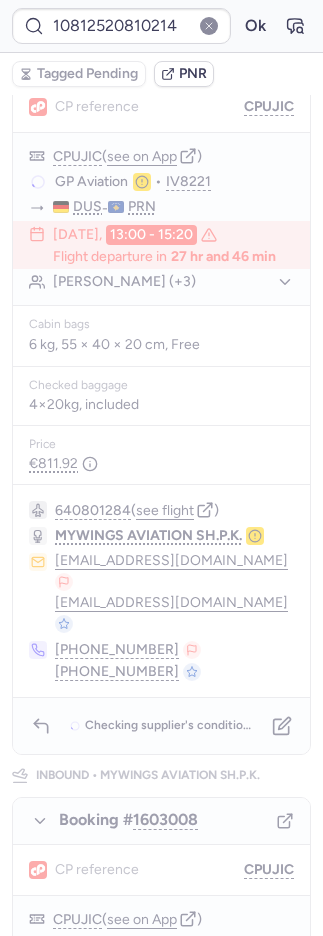 scroll, scrollTop: 0, scrollLeft: 0, axis: both 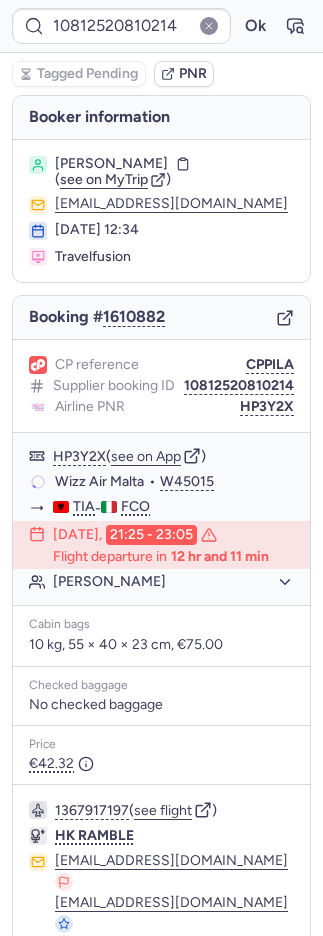 type on "CPOAKO" 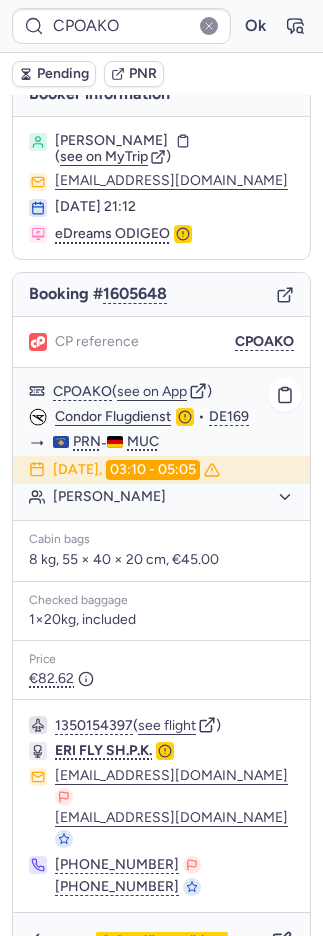 scroll, scrollTop: 24, scrollLeft: 0, axis: vertical 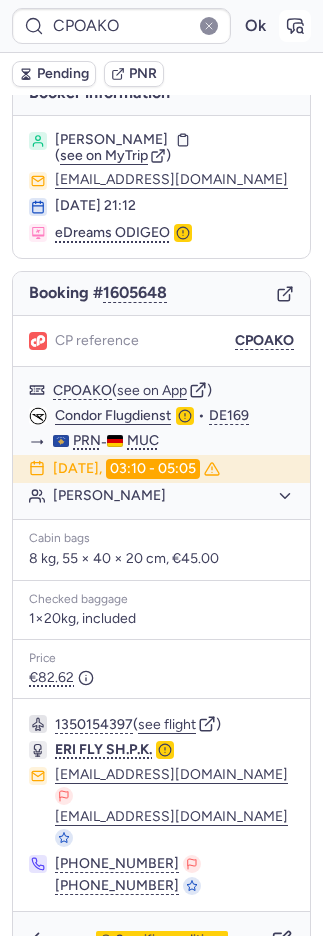 click 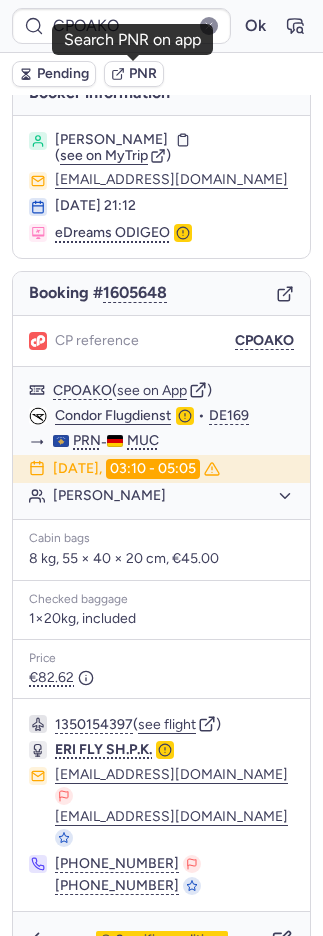 click on "PNR" at bounding box center [143, 74] 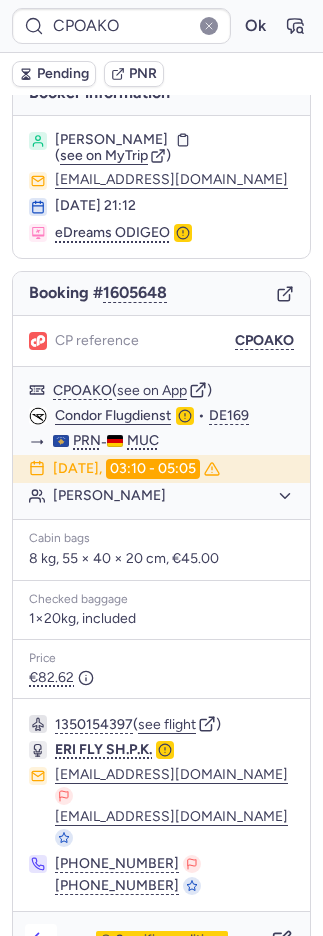 click 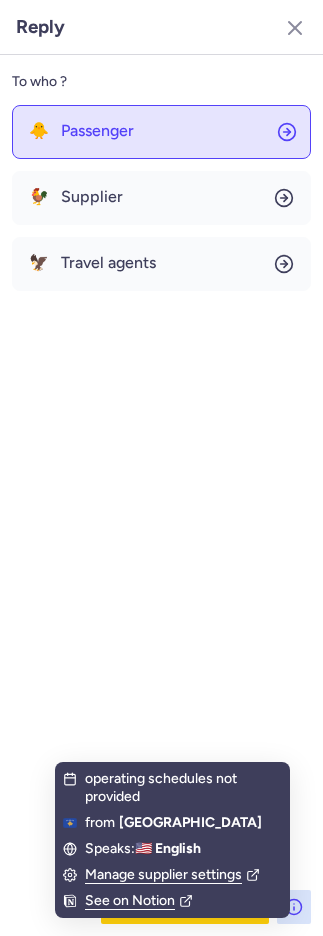 click on "🐥 Passenger" 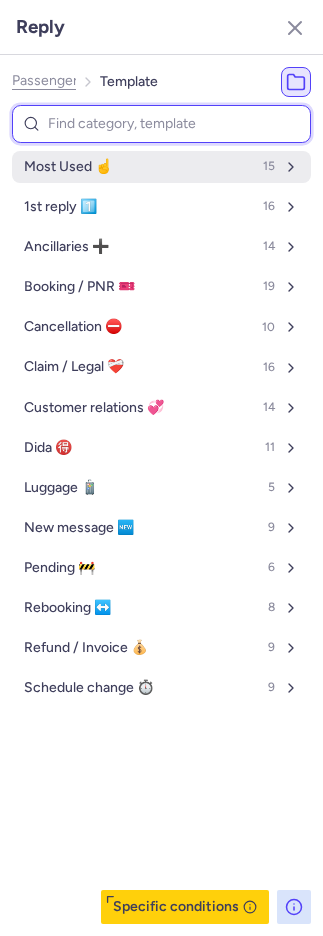 click on "Most Used ☝️ 15" at bounding box center (161, 167) 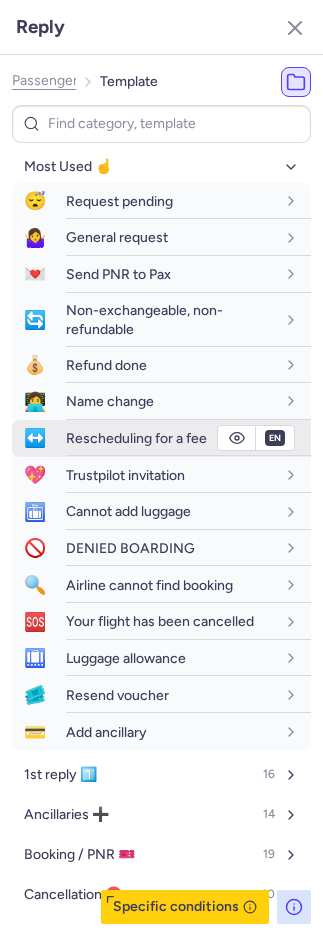 click on "Rescheduling for a fee" at bounding box center (136, 438) 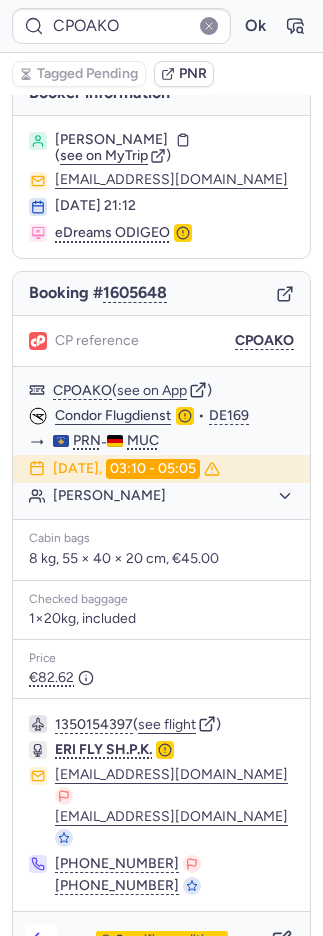 click 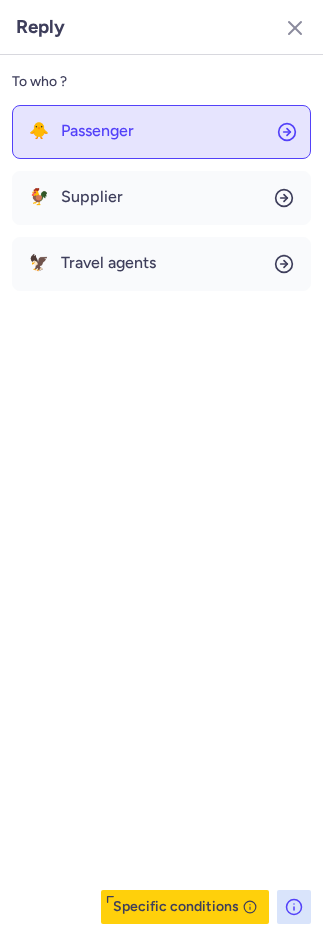 drag, startPoint x: 77, startPoint y: 137, endPoint x: 81, endPoint y: 148, distance: 11.7046995 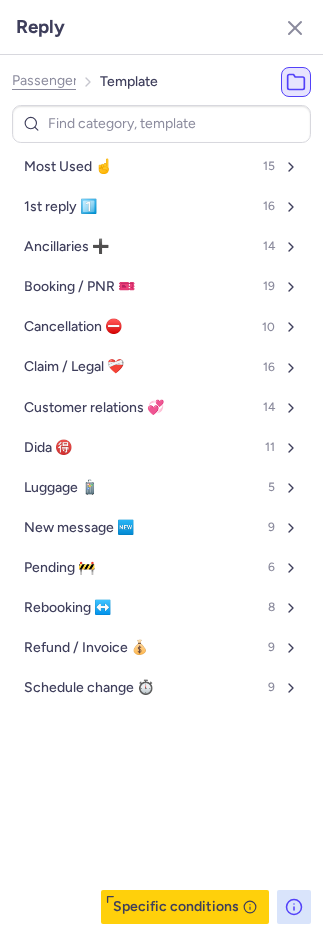 click on "Most Used ☝️" at bounding box center (68, 167) 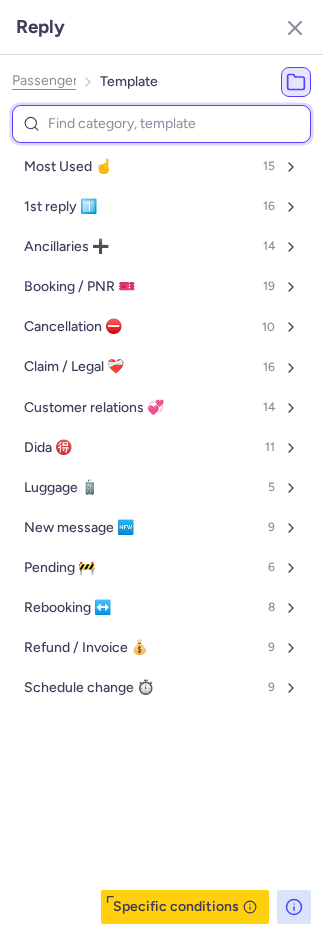 select on "en" 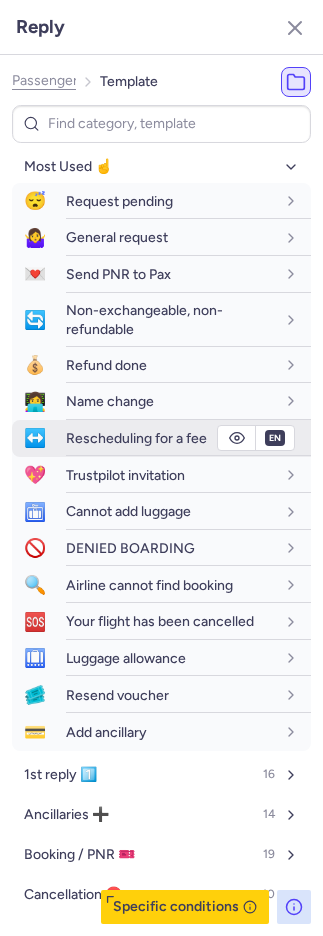 click on "Rescheduling for a fee" at bounding box center (136, 438) 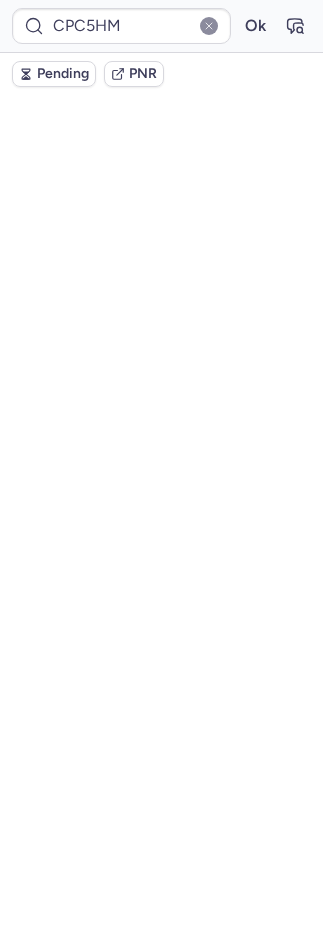 scroll, scrollTop: 64, scrollLeft: 0, axis: vertical 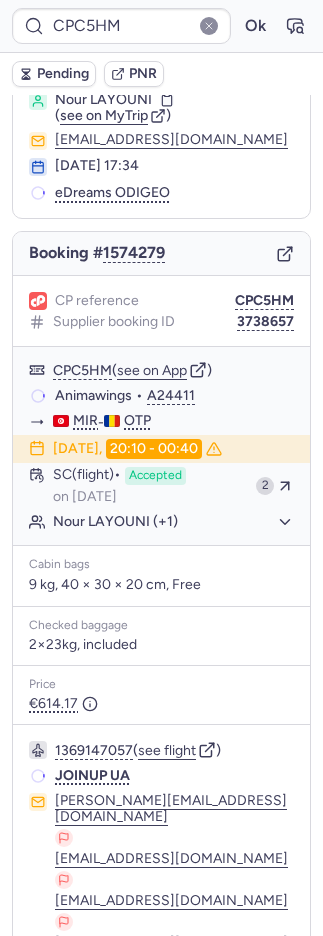 type on "CPEYTF" 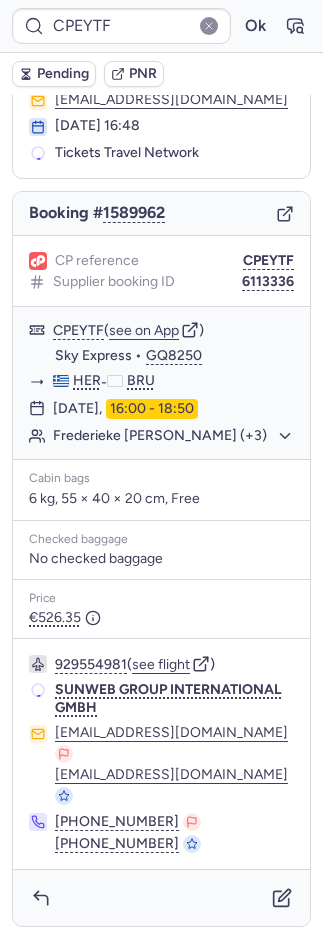 scroll, scrollTop: 103, scrollLeft: 0, axis: vertical 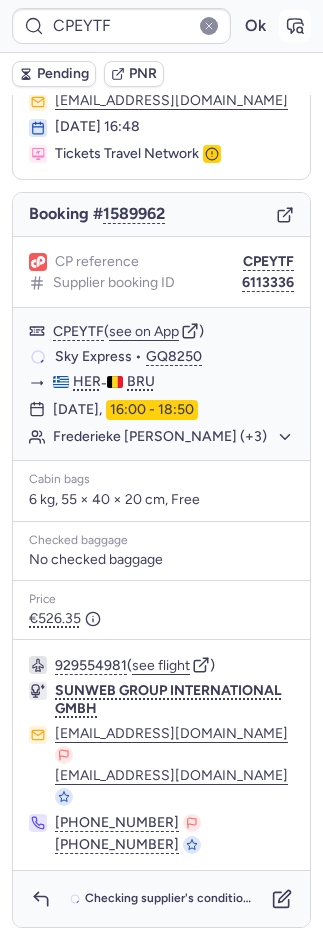 click 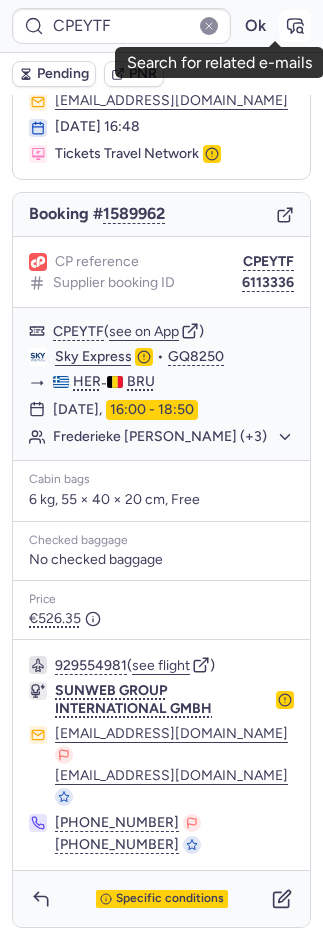 click 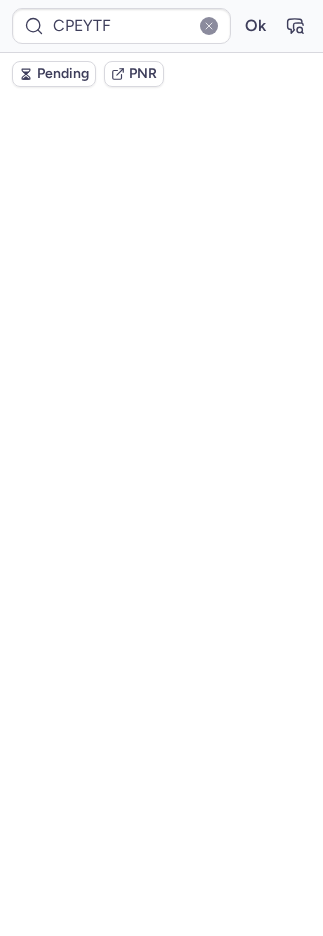 scroll, scrollTop: 0, scrollLeft: 0, axis: both 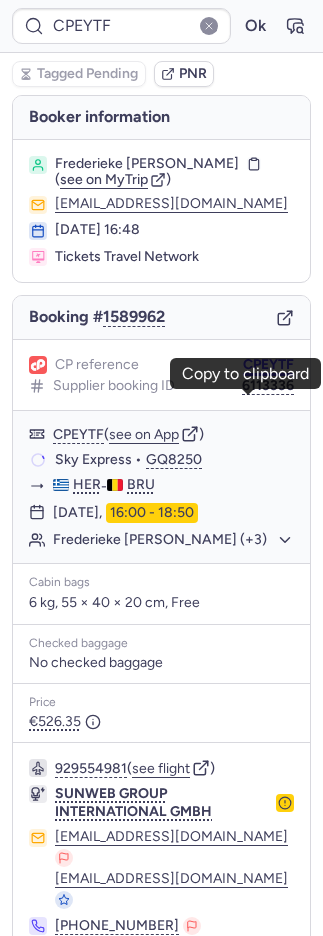 click on "CPEYTF" at bounding box center (268, 365) 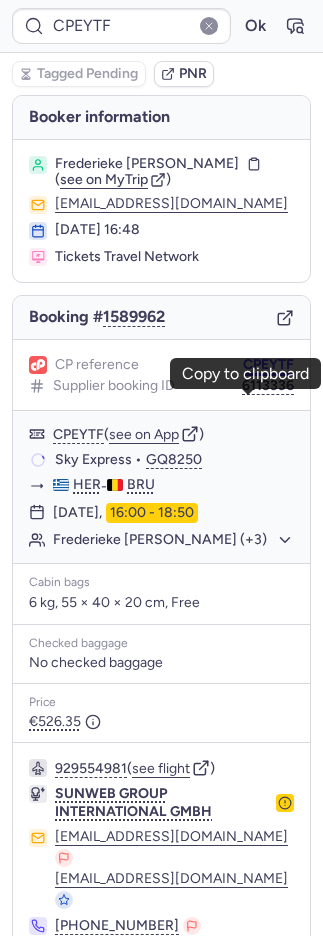 click on "CPEYTF" at bounding box center (268, 365) 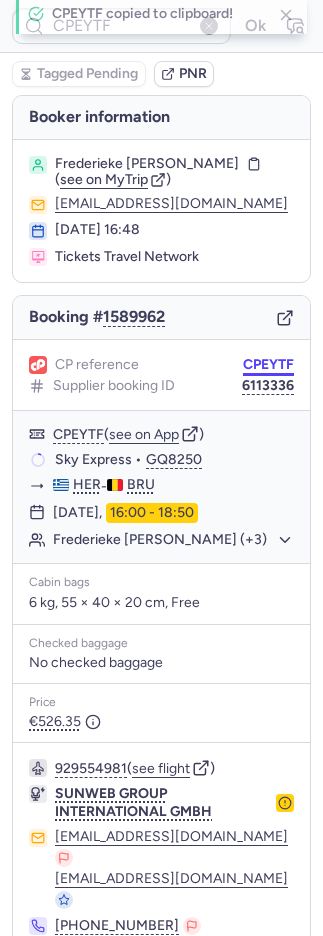 click on "CPEYTF" at bounding box center (268, 365) 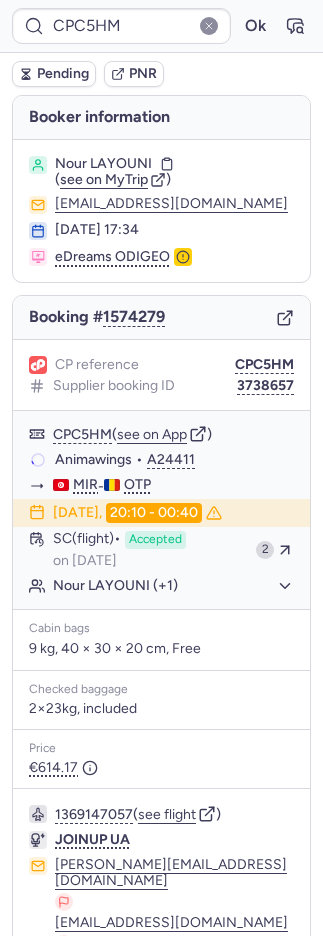 type on "CPGEKS" 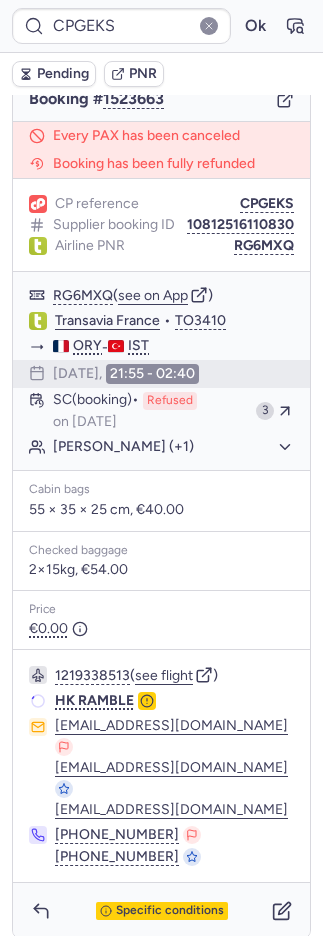 scroll, scrollTop: 244, scrollLeft: 0, axis: vertical 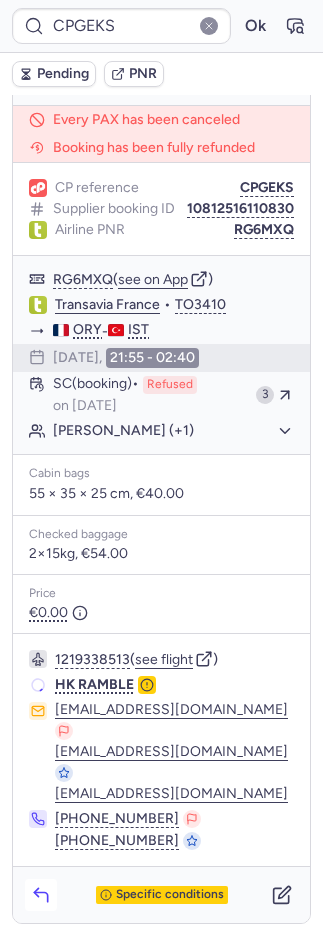 click 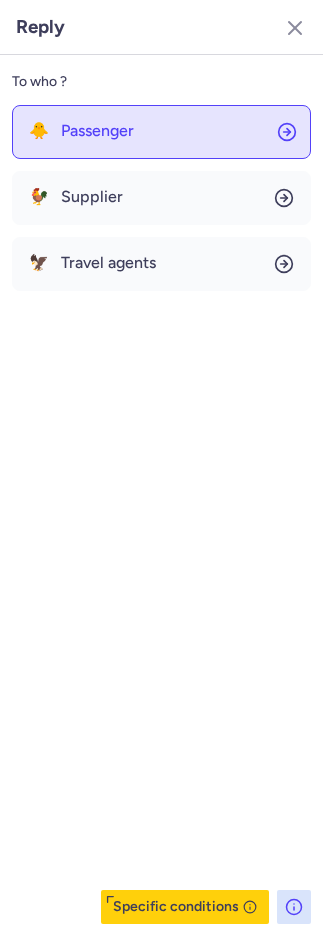 click on "🐥 Passenger" 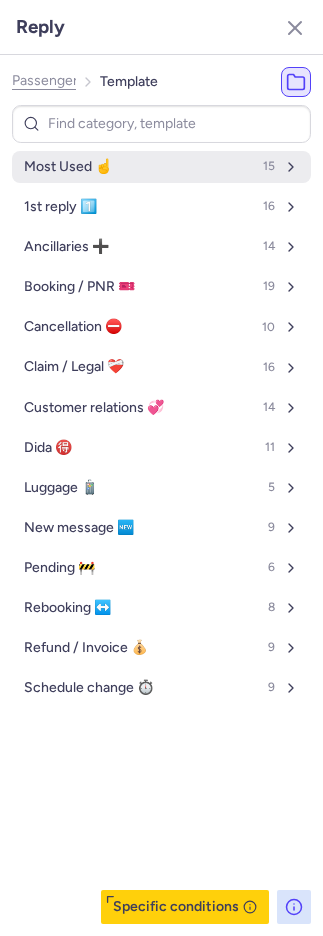 click on "Most Used ☝️ 15" at bounding box center [161, 167] 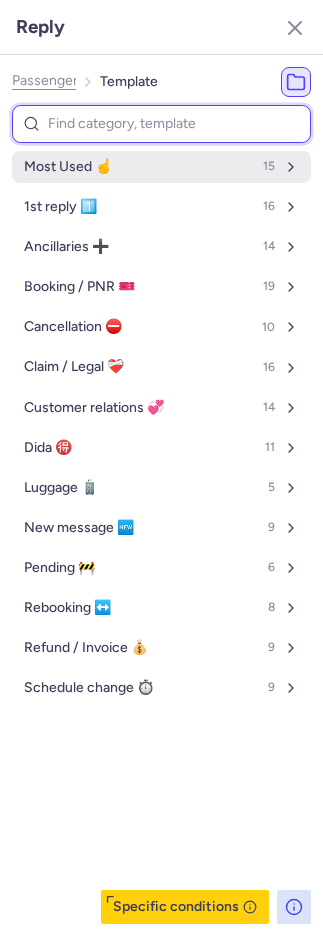 select on "en" 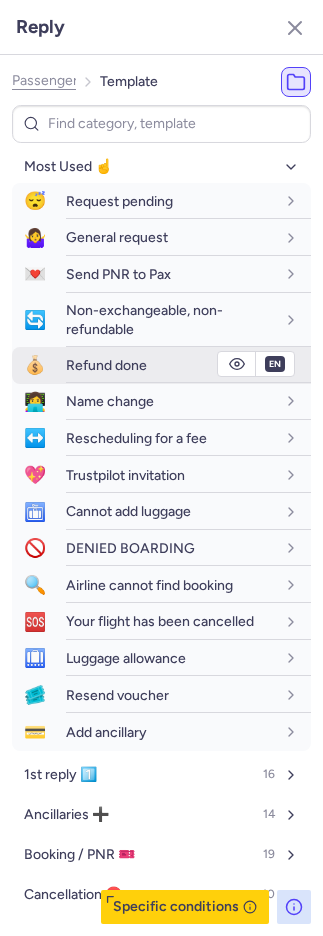 click on "Refund done" at bounding box center (106, 365) 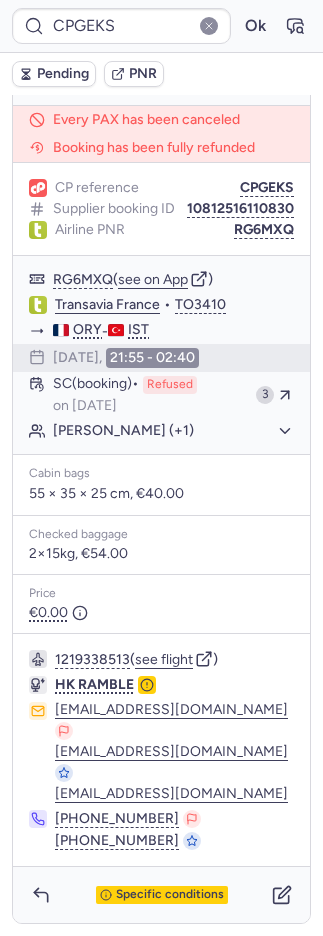 type on "CPC5HM" 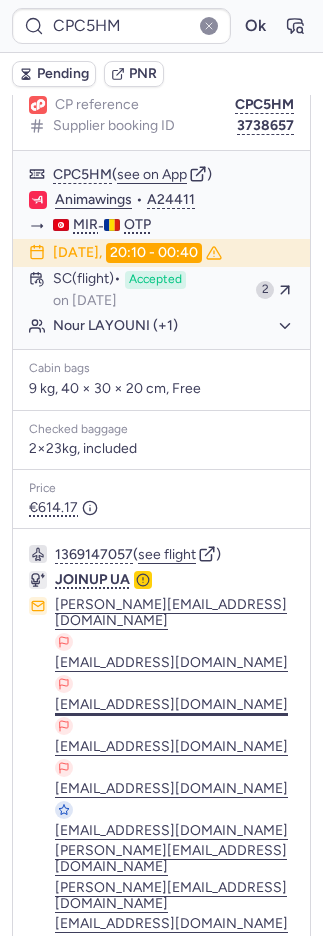 scroll, scrollTop: 278, scrollLeft: 0, axis: vertical 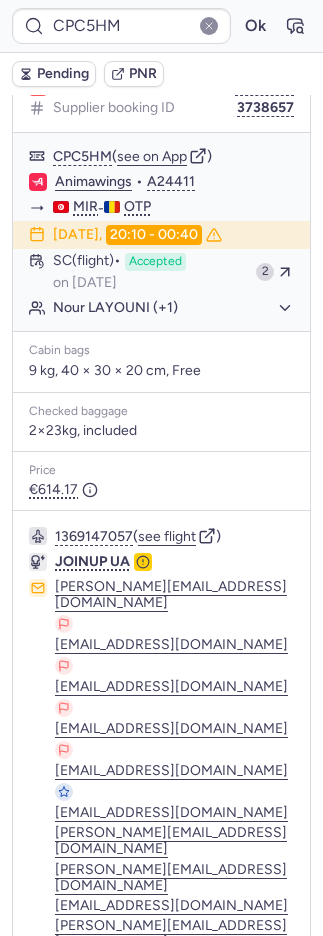 click on "Specific conditions" at bounding box center (161, 1065) 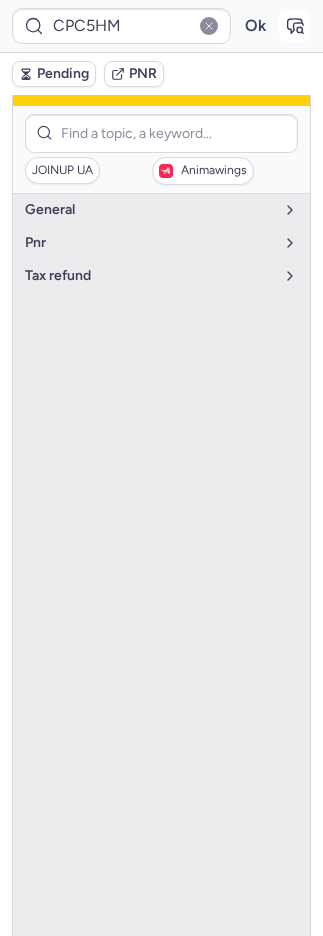 click 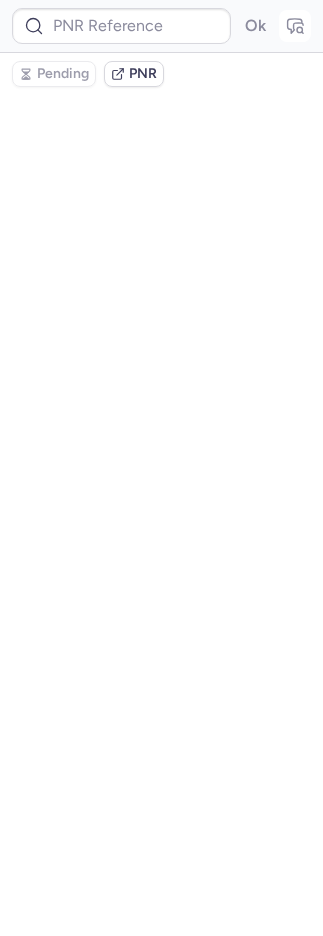 type on "CPC5HM" 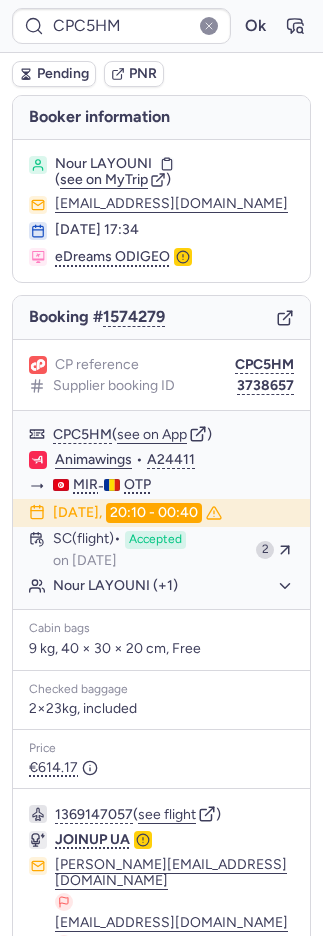scroll, scrollTop: 278, scrollLeft: 0, axis: vertical 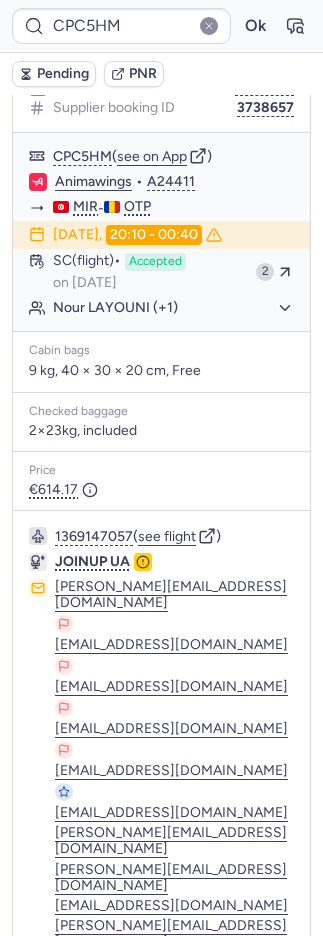 click on "Specific conditions" at bounding box center [170, 1065] 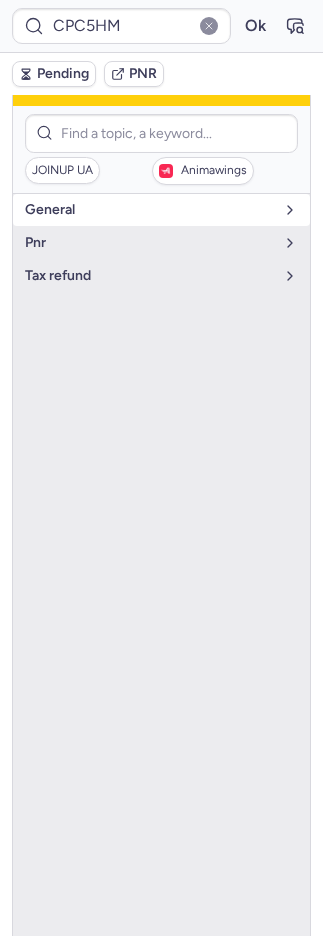 click on "general" at bounding box center [149, 210] 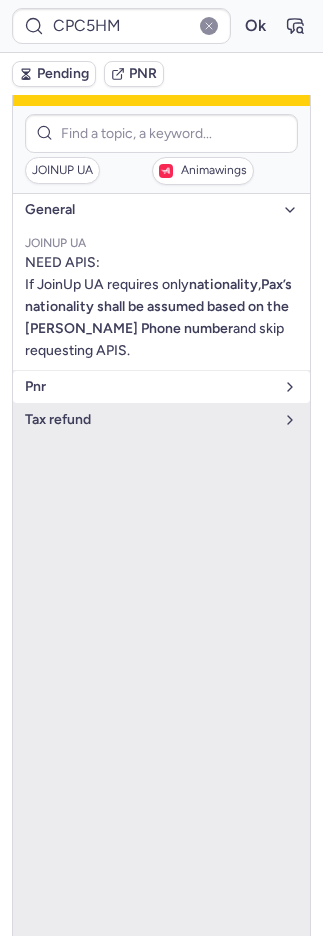 click on "pnr" at bounding box center [149, 387] 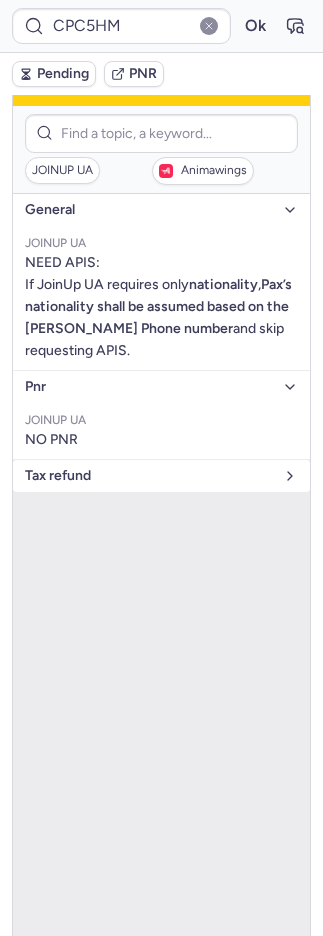 click on "tax refund" at bounding box center (149, 476) 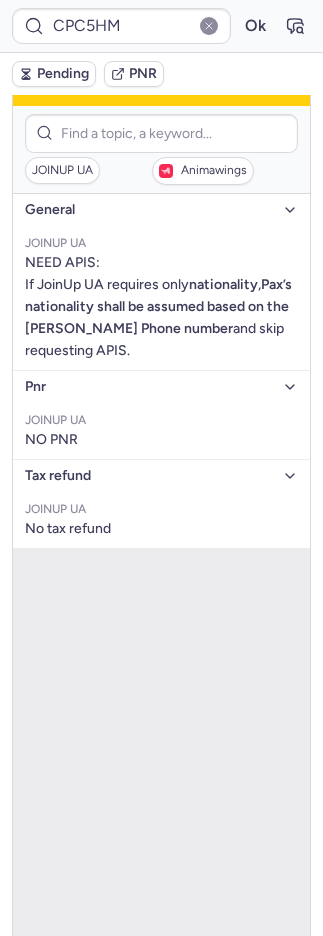 click on "Specific conditions" at bounding box center [162, 1065] 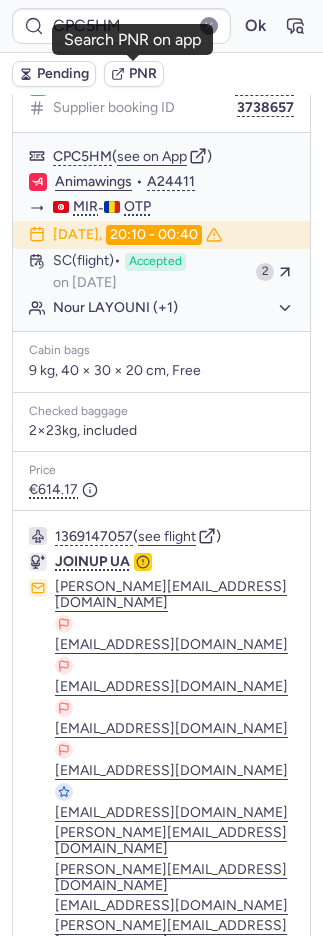 click on "PNR" at bounding box center [143, 74] 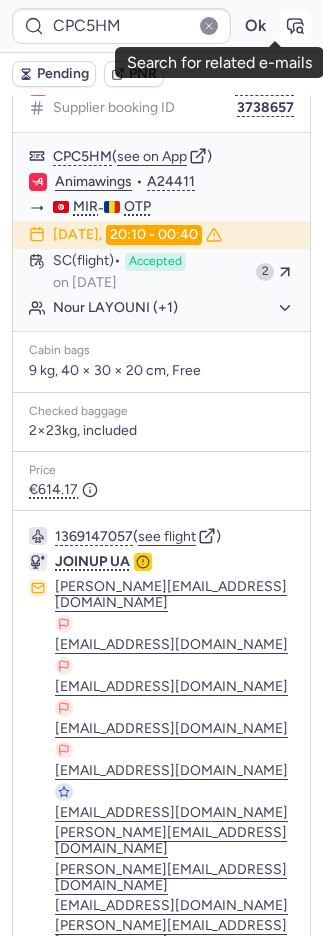 click 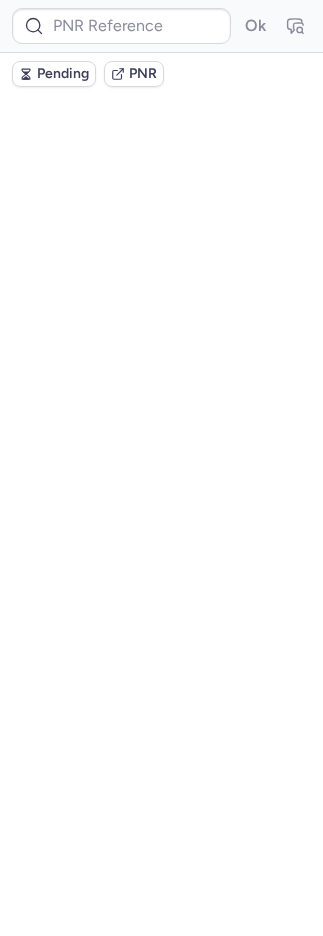 scroll, scrollTop: 0, scrollLeft: 0, axis: both 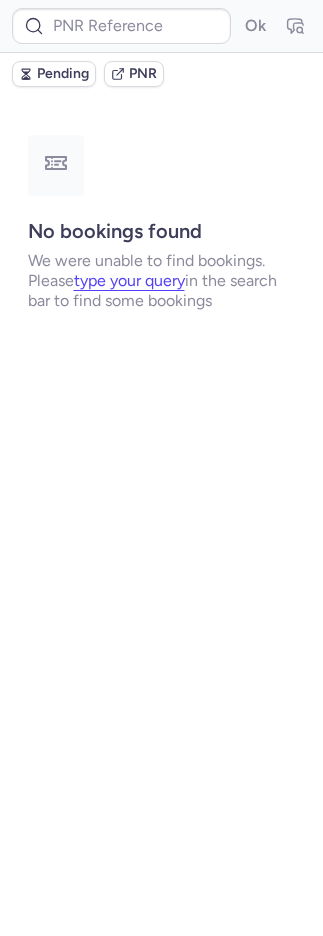 type on "10812518710846" 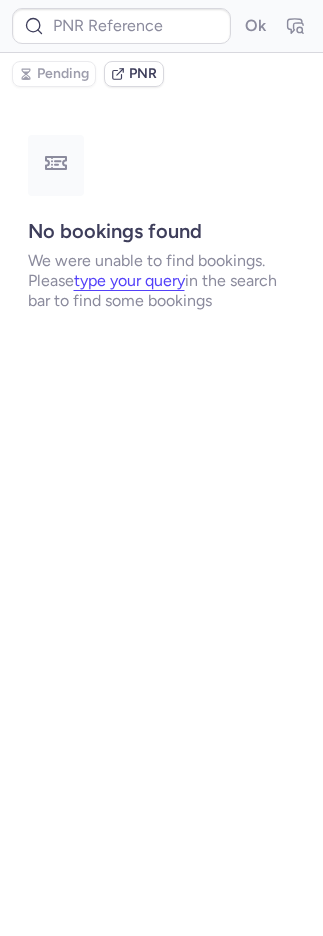 type on "CPJGT9" 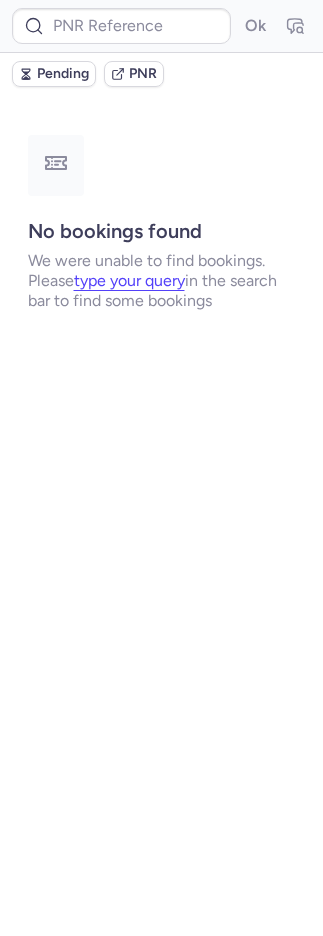 type on "10812518710846" 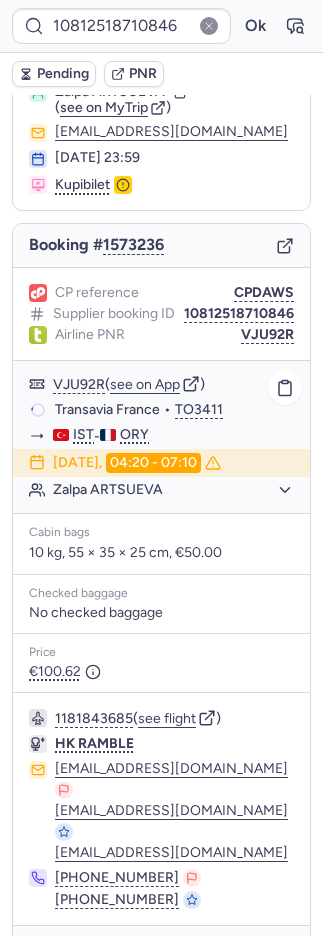 scroll, scrollTop: 142, scrollLeft: 0, axis: vertical 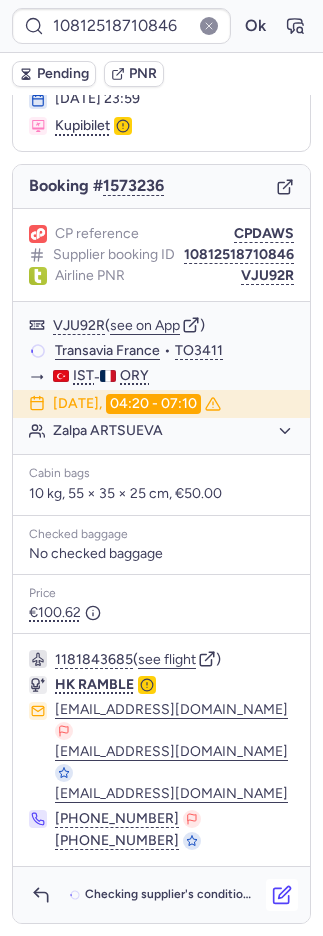 click 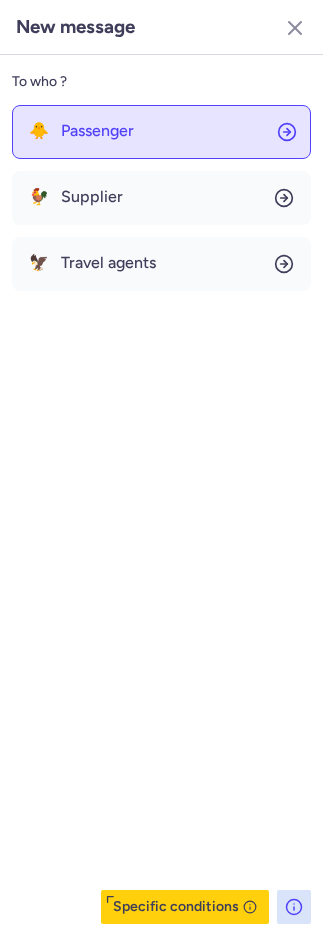 click on "Passenger" at bounding box center [97, 131] 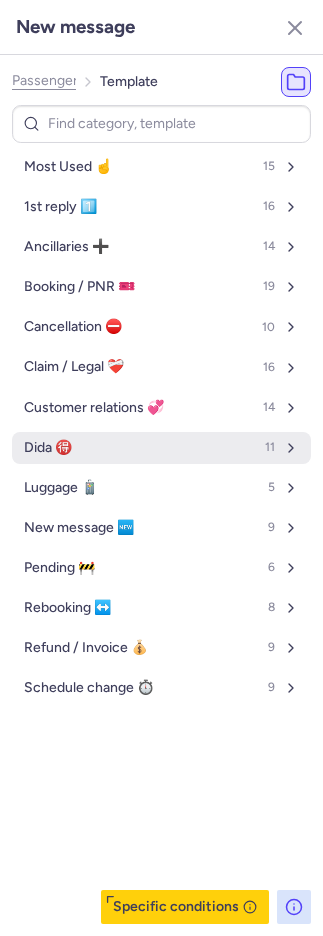 click on "Dida 🉐 11" at bounding box center (161, 448) 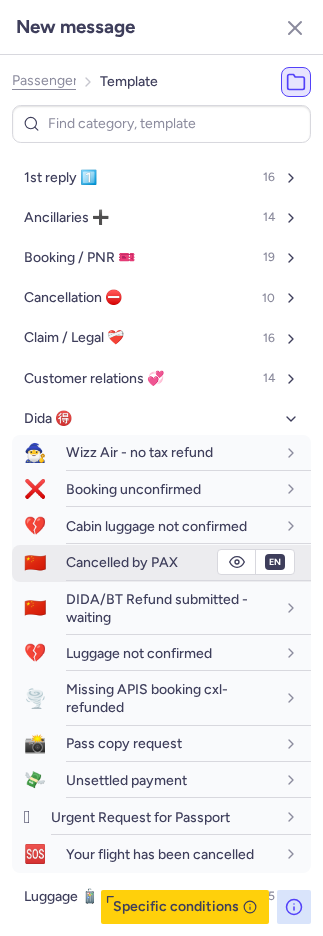 scroll, scrollTop: 30, scrollLeft: 0, axis: vertical 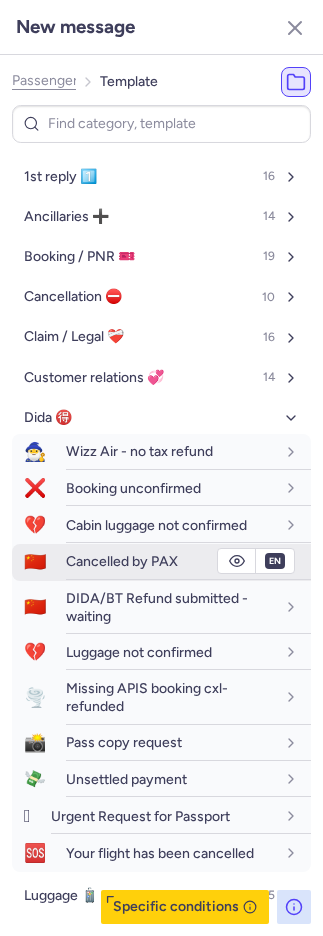 click on "Cancelled by PAX" at bounding box center [122, 561] 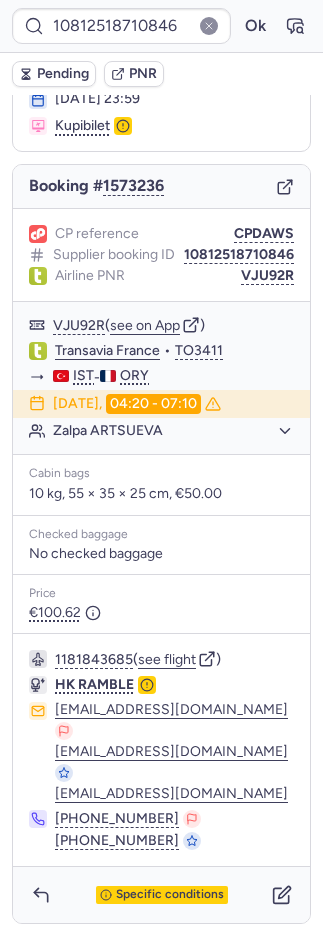 type on "CPQ8K7" 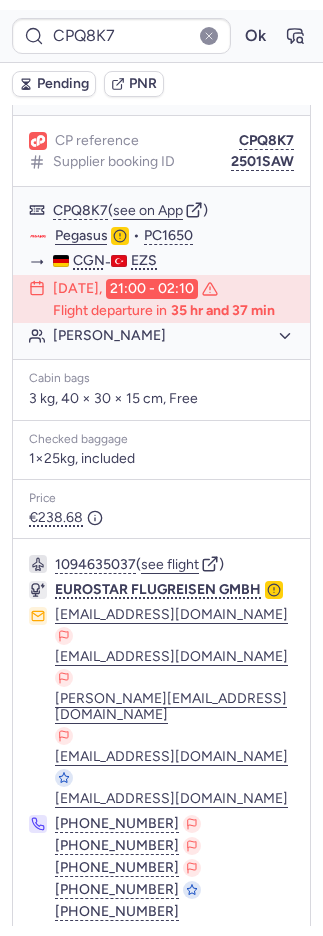 scroll, scrollTop: 252, scrollLeft: 0, axis: vertical 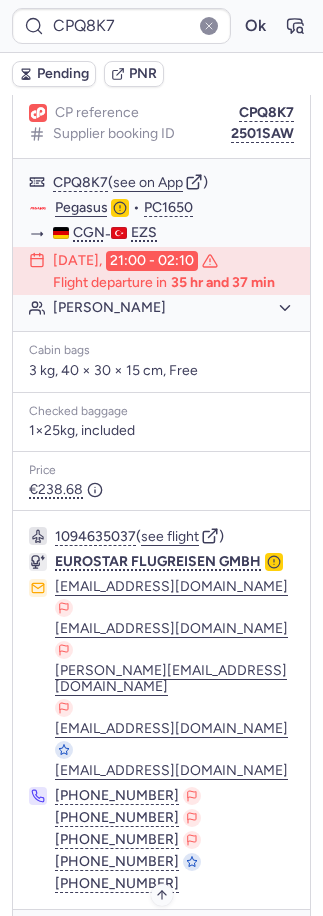 click on "Specific conditions" at bounding box center [162, 939] 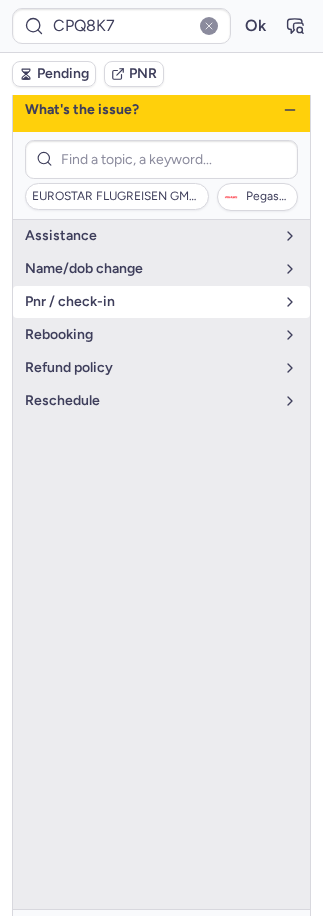 click on "pnr / check-in" at bounding box center [149, 302] 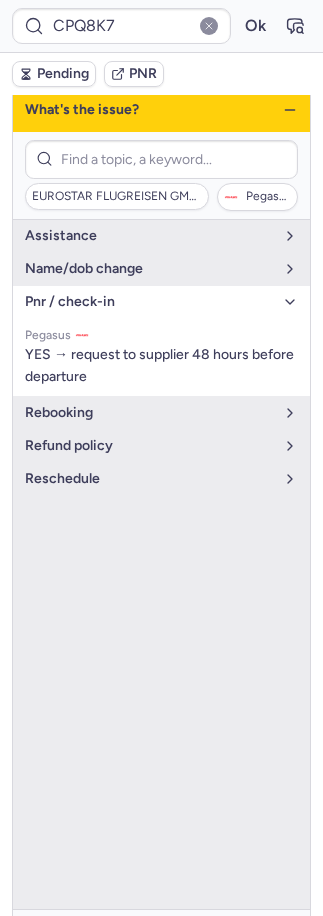 click on "pnr / check-in" at bounding box center [149, 302] 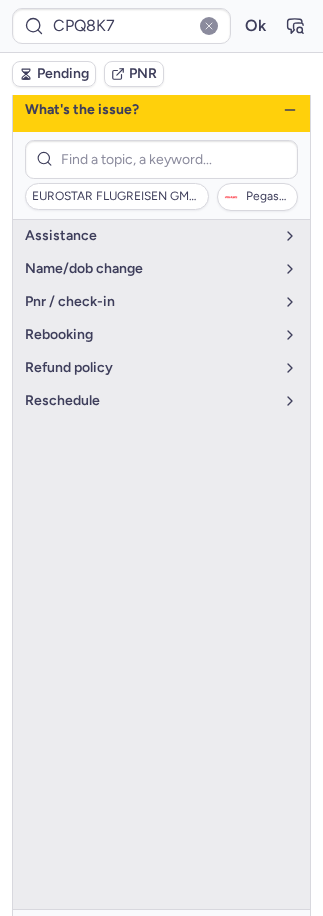 drag, startPoint x: 271, startPoint y: 110, endPoint x: 254, endPoint y: 23, distance: 88.64536 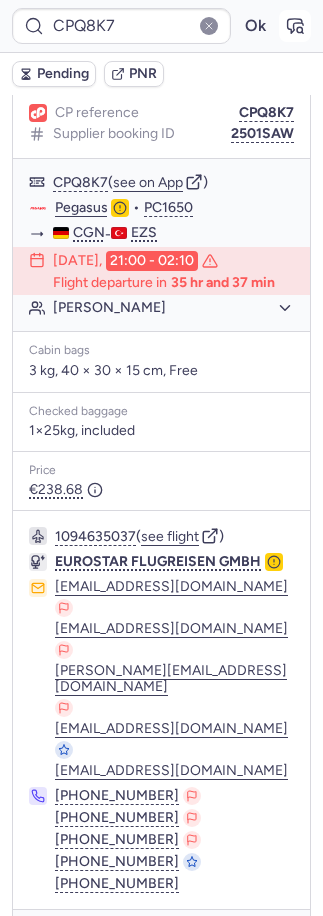 click 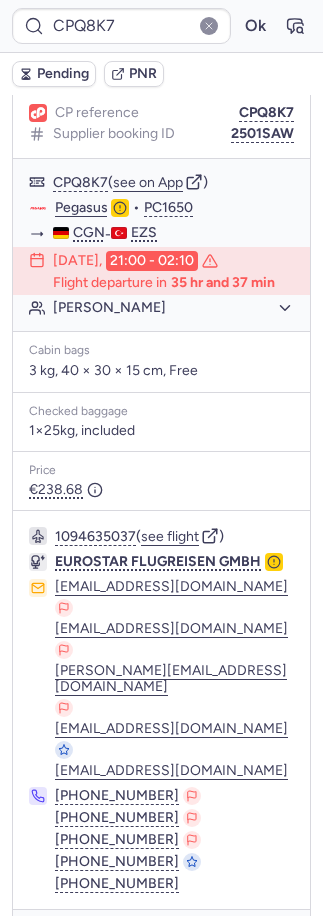 type 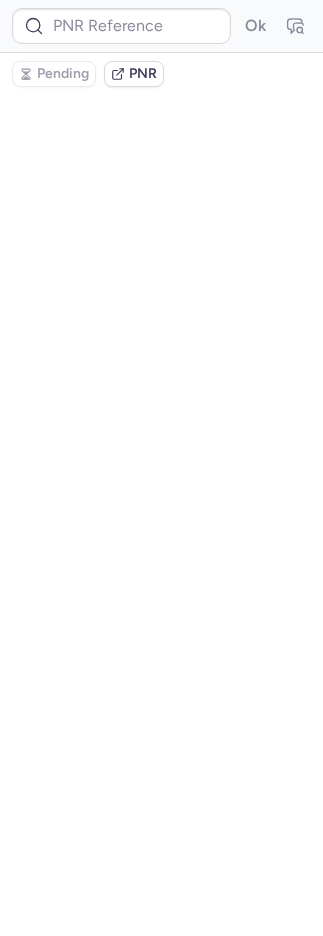 scroll, scrollTop: 0, scrollLeft: 0, axis: both 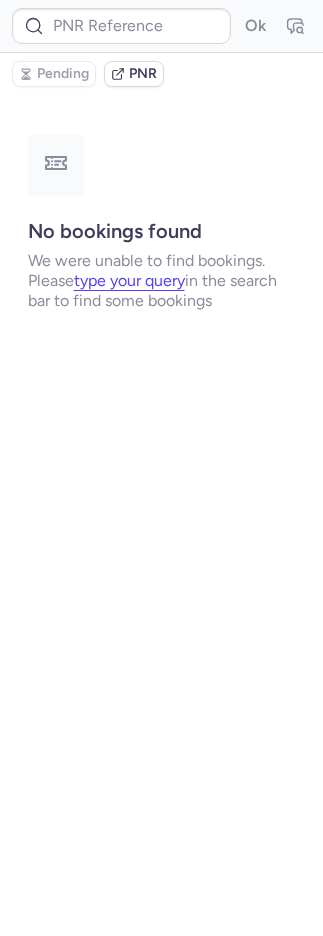 type on "CPQ8K7" 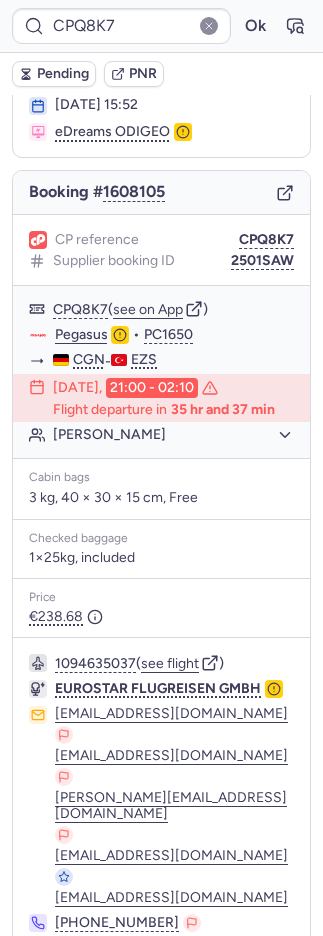 scroll, scrollTop: 232, scrollLeft: 0, axis: vertical 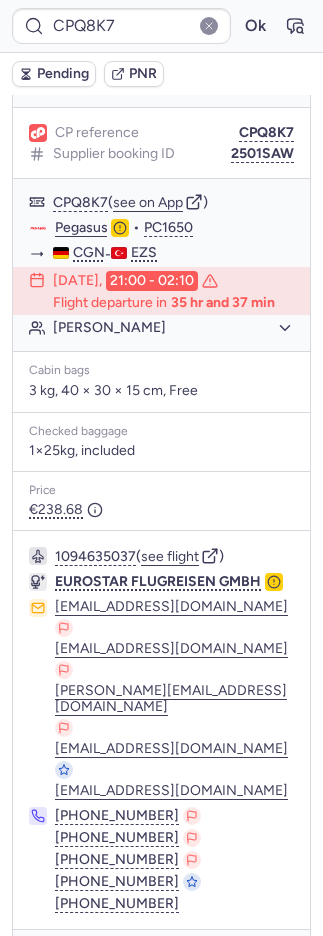 click 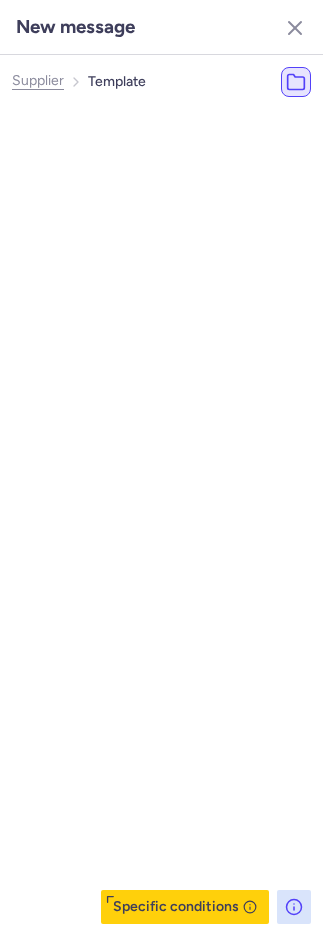 click on "🐓 Supplier" 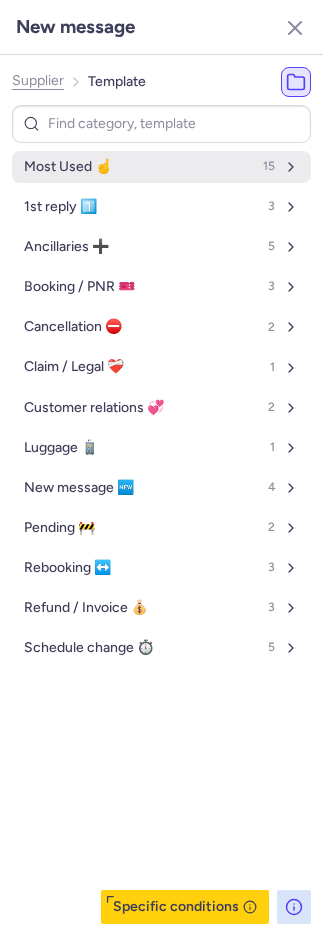 click on "Most Used ☝️ 15" at bounding box center (161, 167) 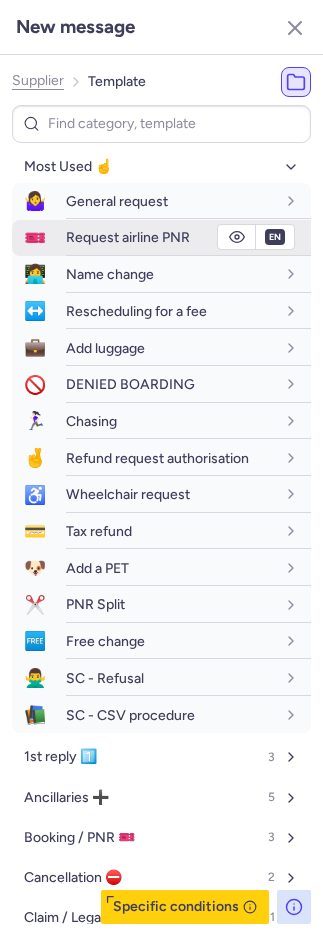 click on "Request airline PNR" at bounding box center (188, 237) 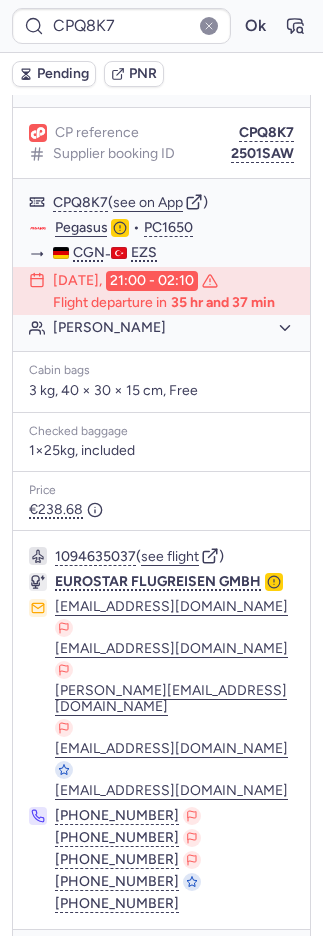 click 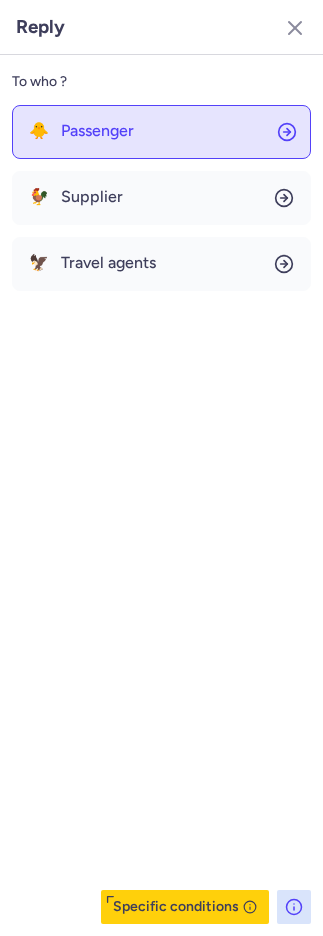 click on "🐥 Passenger" 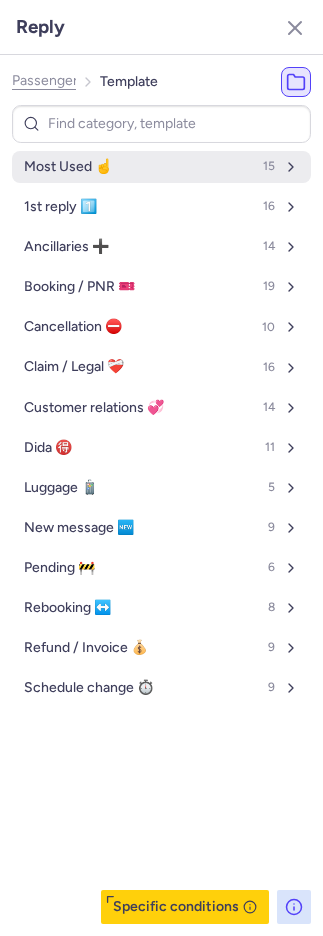 click on "Most Used ☝️ 15" at bounding box center (161, 167) 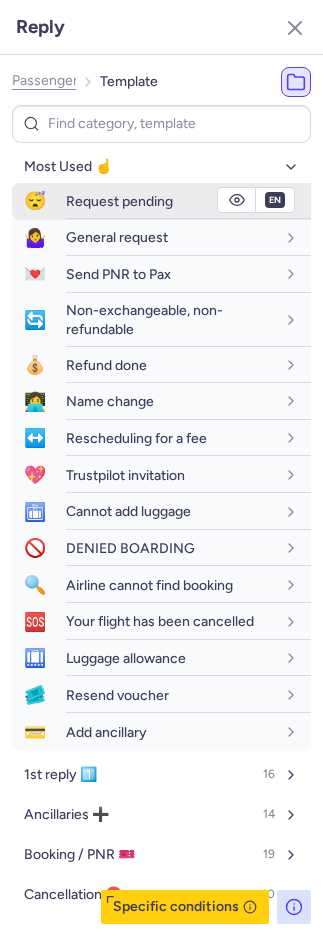 click on "Request pending" at bounding box center [119, 201] 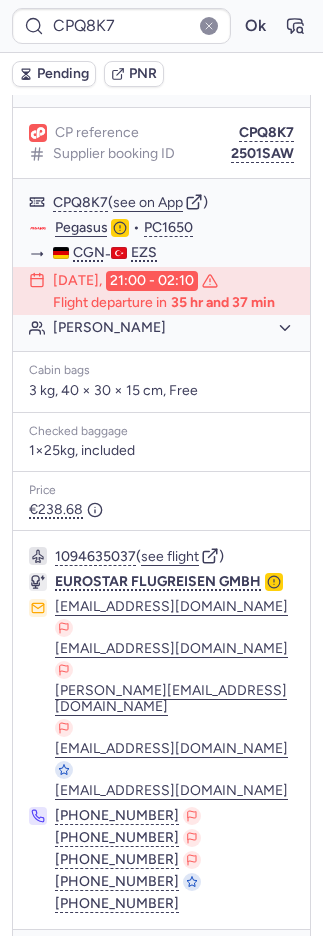 click on "Pending" at bounding box center [54, 74] 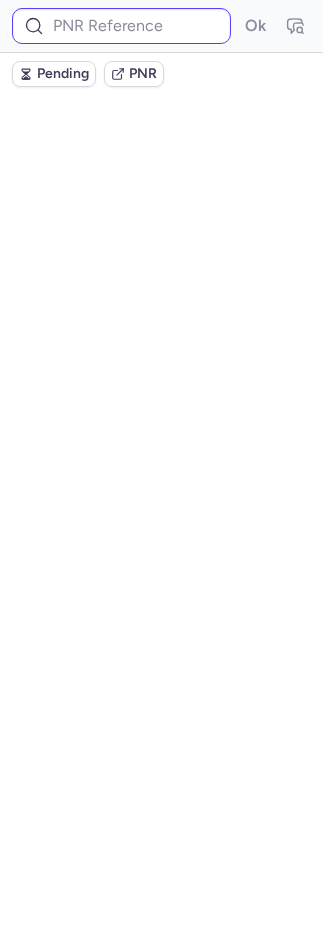 scroll, scrollTop: 0, scrollLeft: 0, axis: both 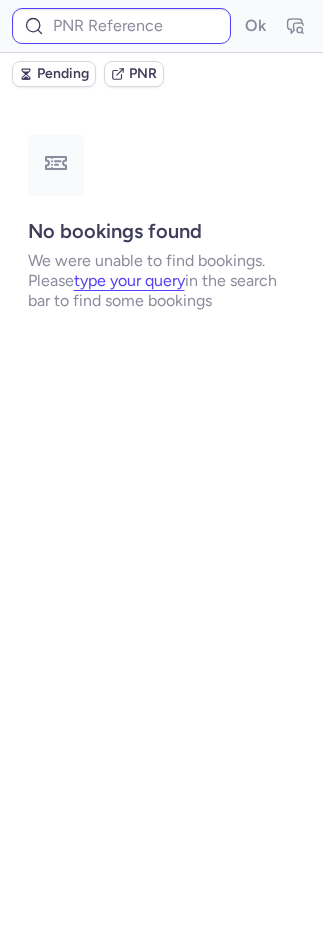type on "10812520810214" 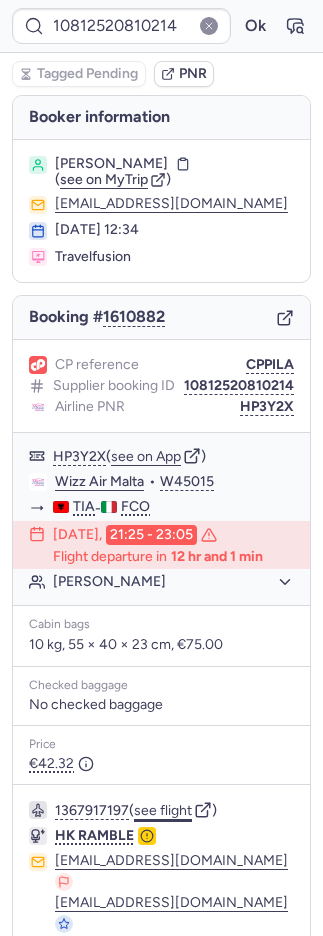click on "see flight" 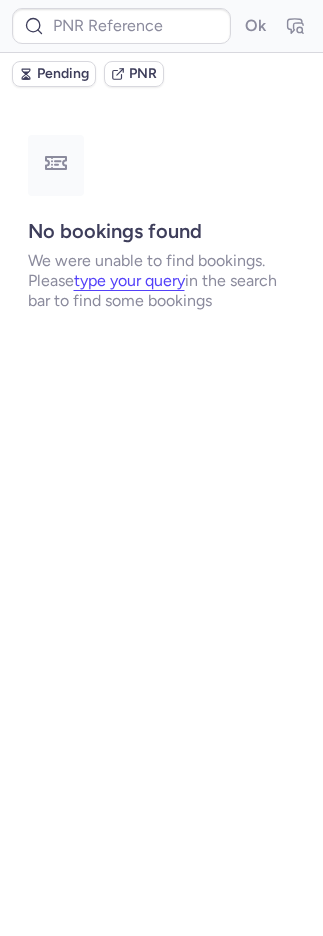 type on "10812520810214" 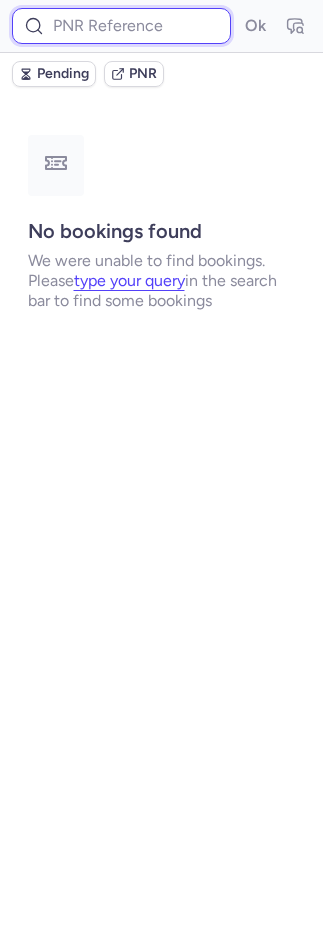 click at bounding box center [121, 26] 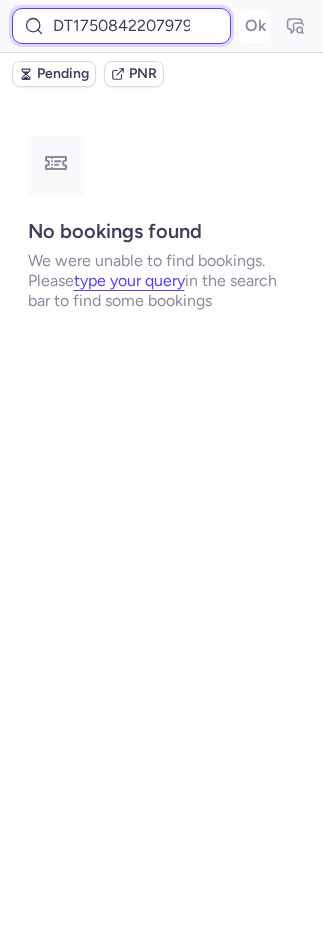 scroll, scrollTop: 0, scrollLeft: 28, axis: horizontal 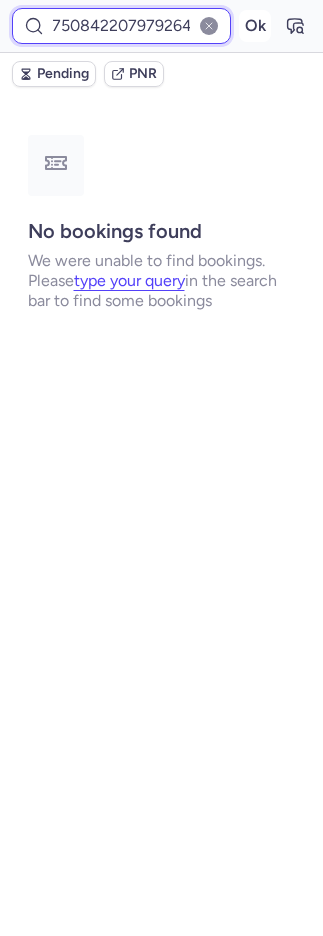 type on "DT1750842207979264" 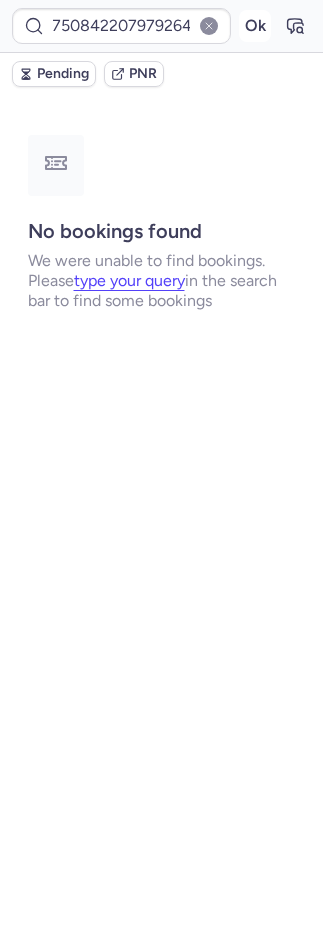 scroll, scrollTop: 0, scrollLeft: 0, axis: both 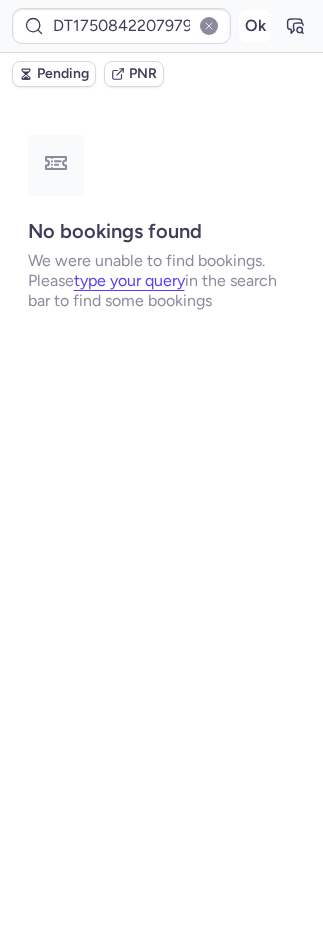click on "Ok" at bounding box center (255, 26) 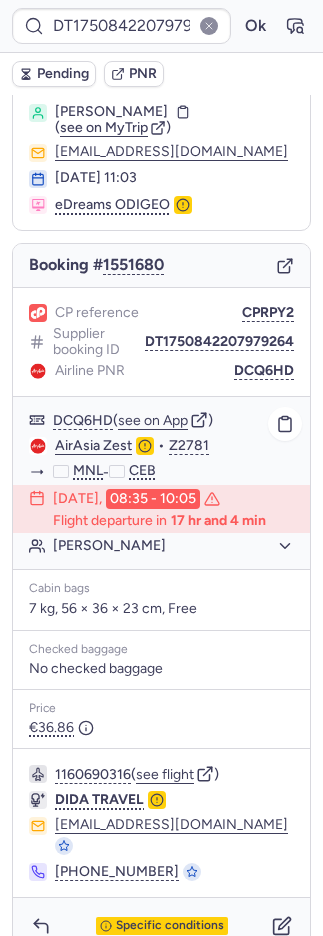 scroll, scrollTop: 58, scrollLeft: 0, axis: vertical 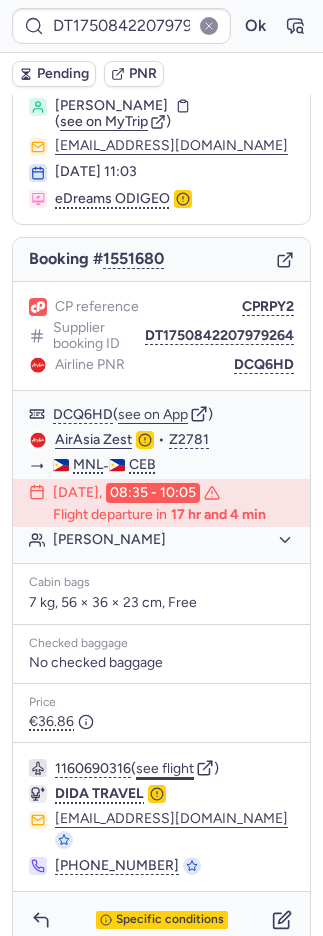 click on "see flight" 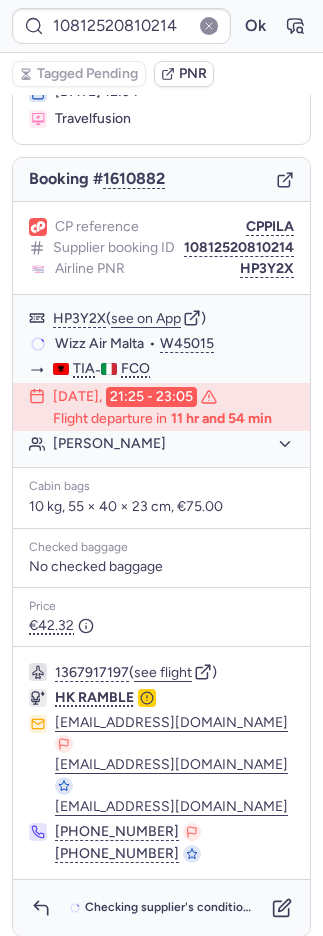 scroll, scrollTop: 170, scrollLeft: 0, axis: vertical 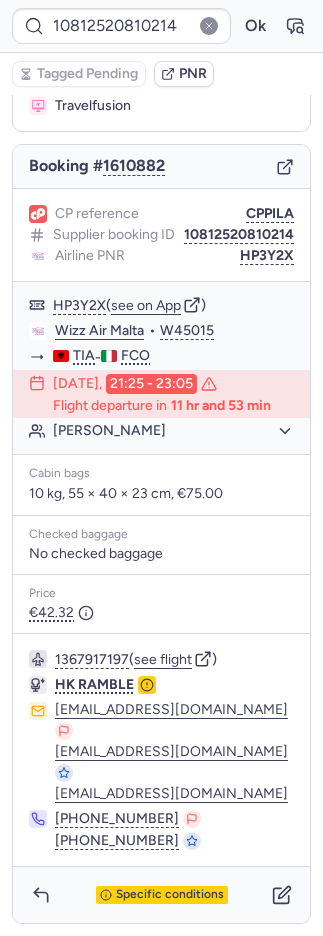 type on "CPE3ZO" 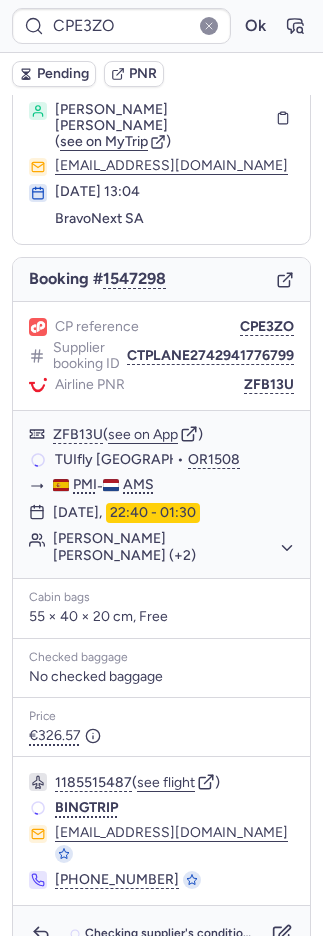 scroll, scrollTop: 54, scrollLeft: 0, axis: vertical 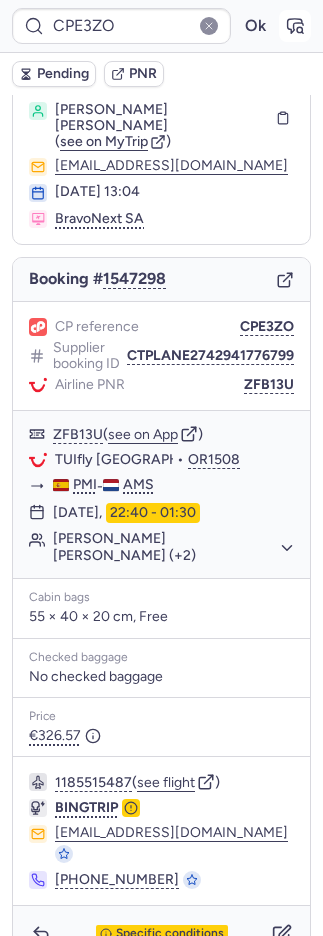 click at bounding box center [295, 26] 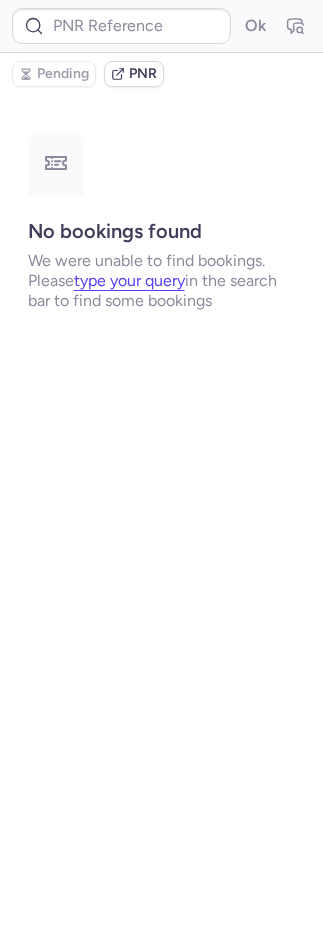scroll, scrollTop: 0, scrollLeft: 0, axis: both 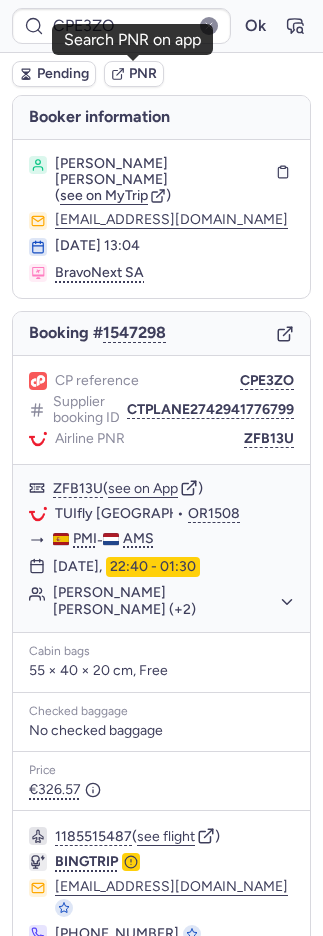 click on "PNR" at bounding box center [143, 74] 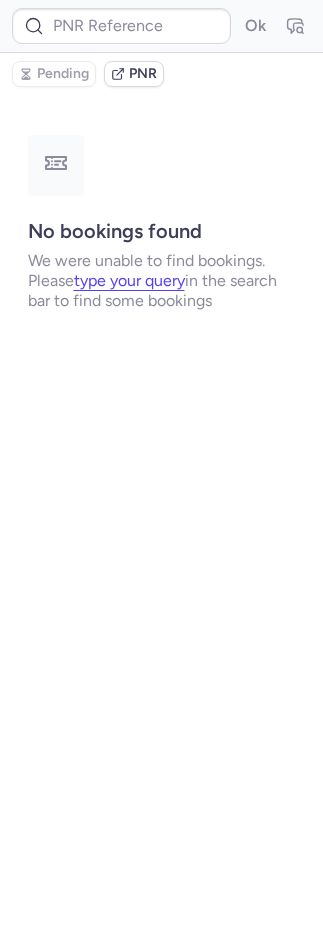 type on "CPE3ZO" 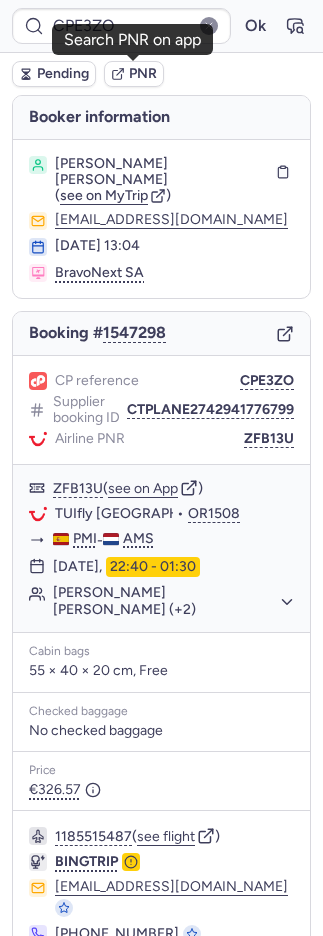 click on "PNR" at bounding box center (143, 74) 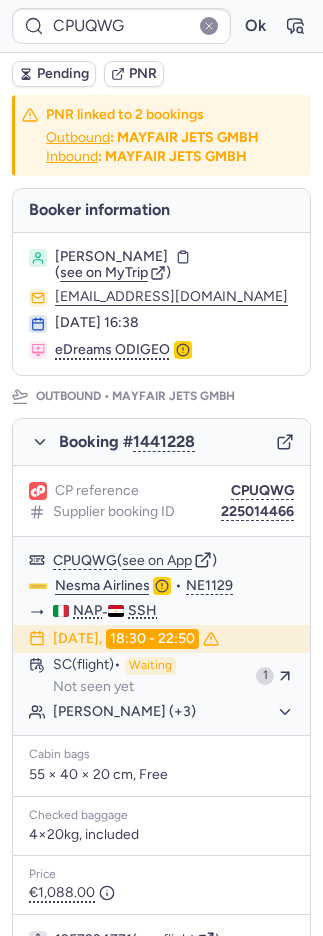 type on "CPOTLZ" 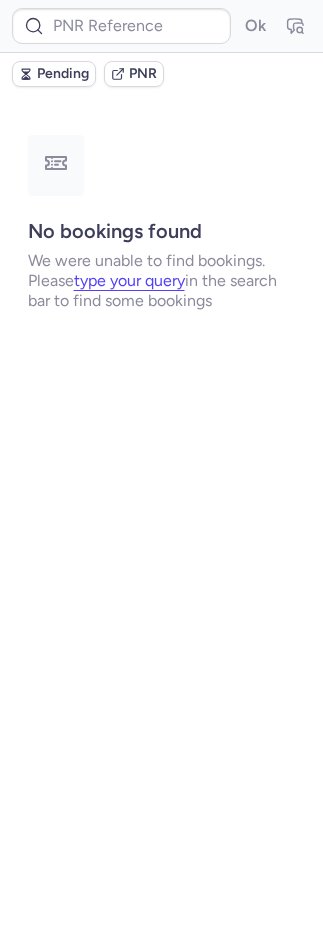 type on "CP5J3I" 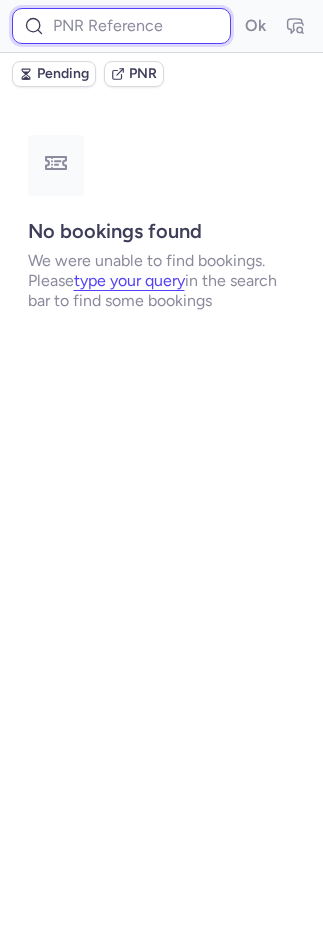 click at bounding box center [121, 26] 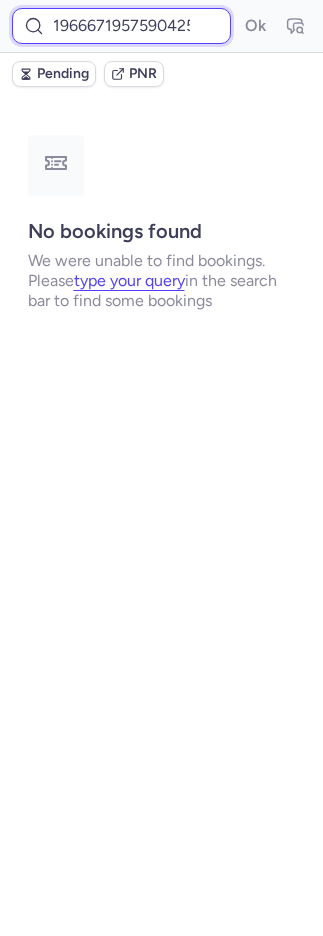 scroll, scrollTop: 0, scrollLeft: 12, axis: horizontal 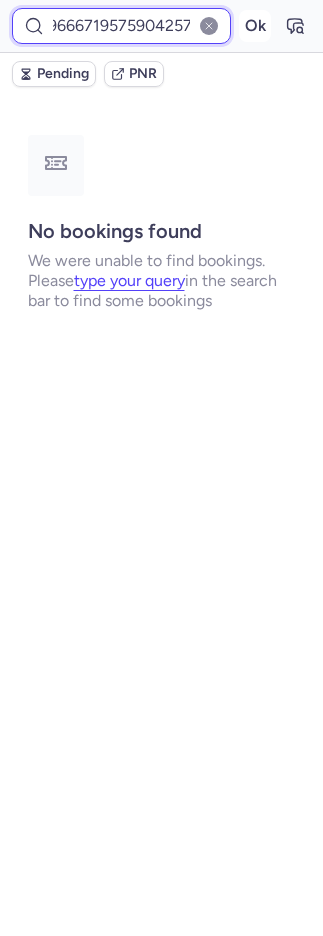 type on "19666719575904257" 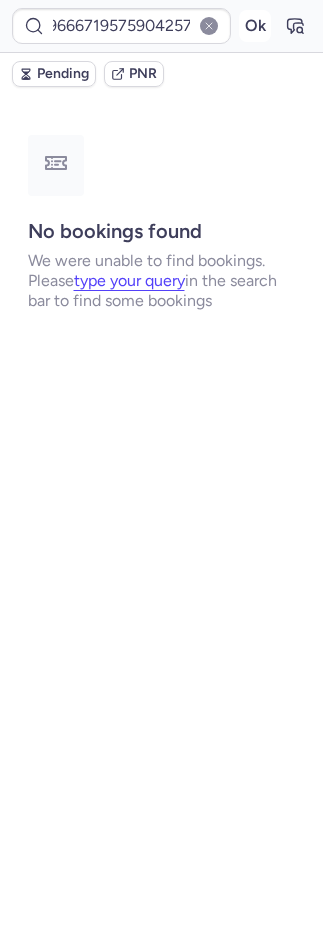 scroll, scrollTop: 0, scrollLeft: 0, axis: both 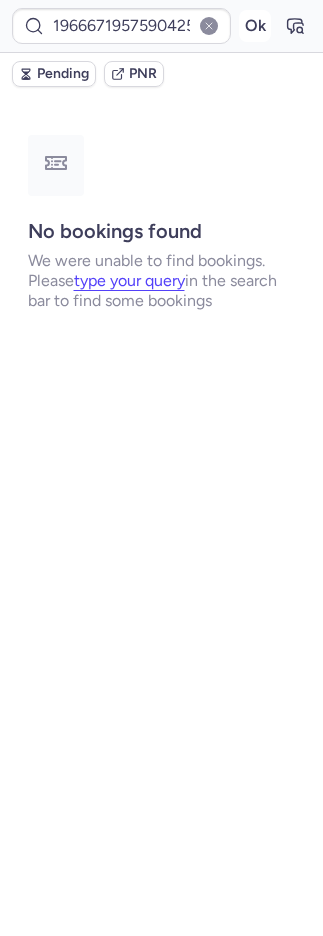 click on "Ok" at bounding box center [255, 26] 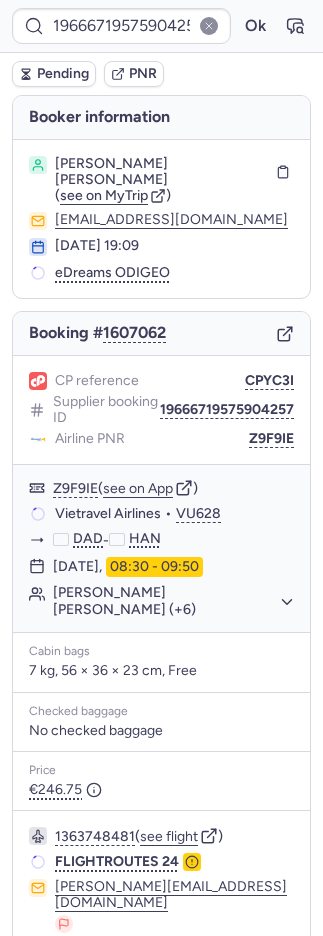 scroll, scrollTop: 172, scrollLeft: 0, axis: vertical 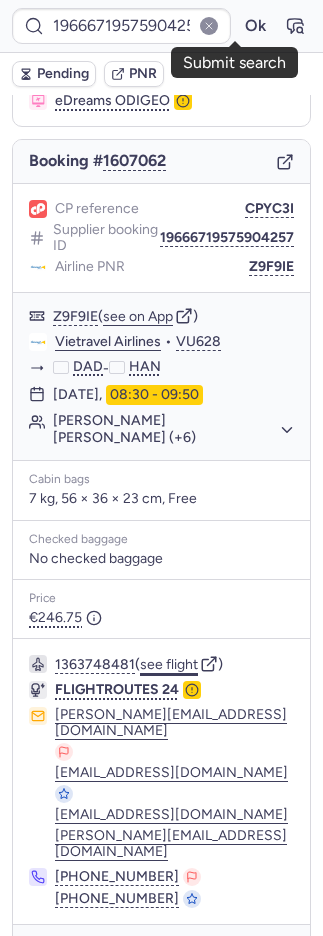click on "see flight" 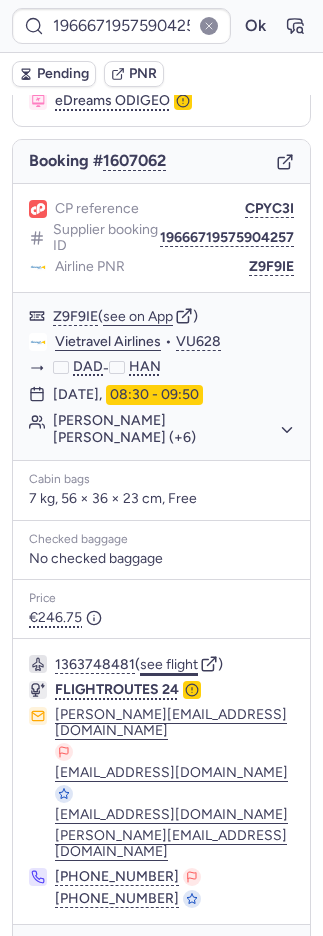 type 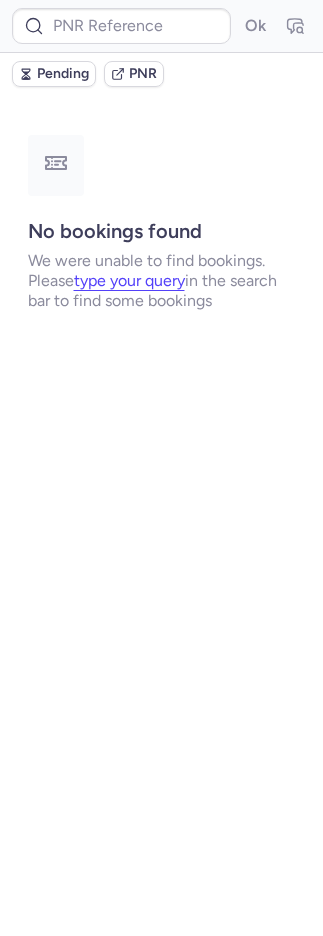 scroll, scrollTop: 0, scrollLeft: 0, axis: both 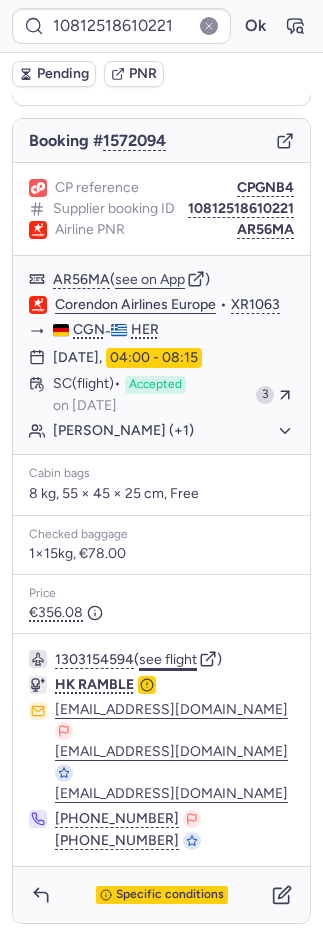 click on "1303154594  ( see flight )" at bounding box center (174, 659) 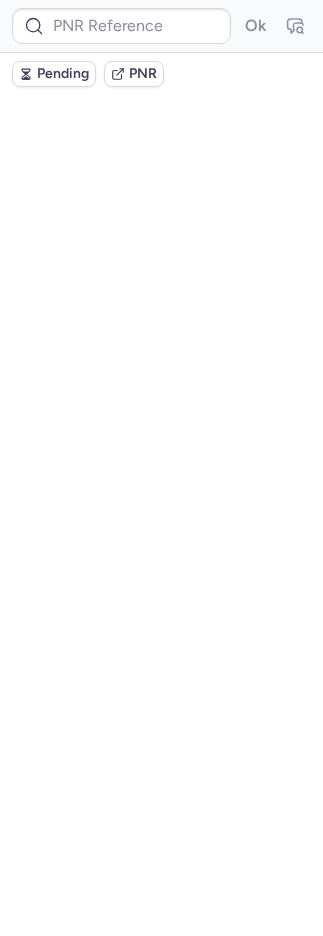 scroll, scrollTop: 0, scrollLeft: 0, axis: both 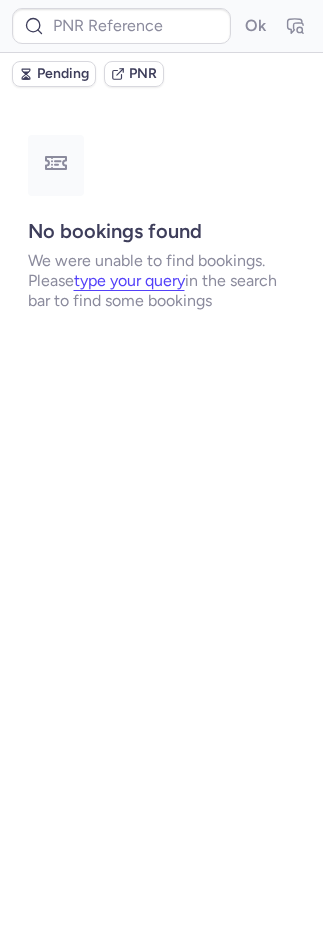 type on "CPQ8K7" 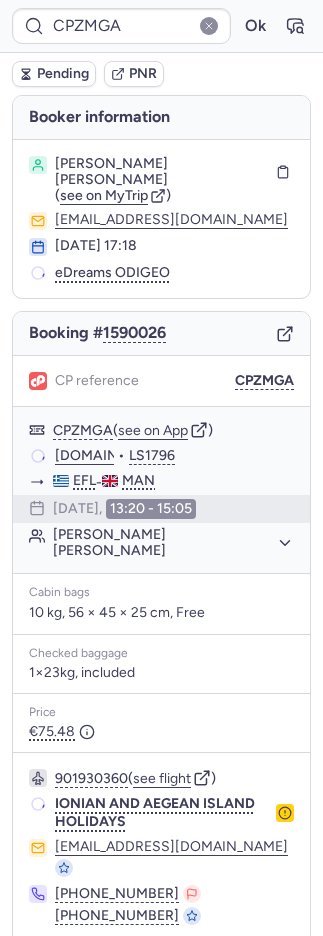 type on "CPLNMO" 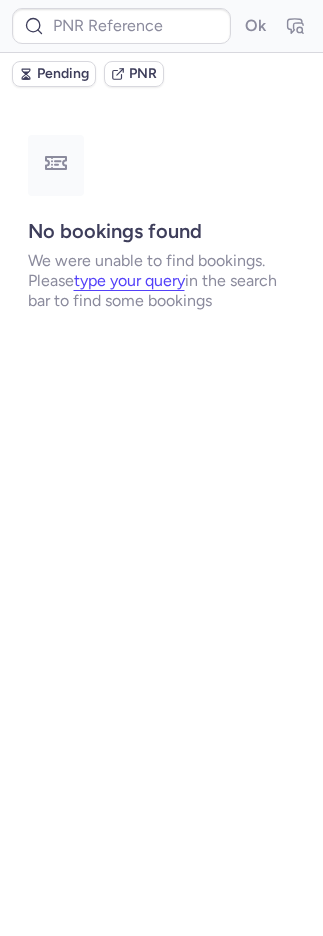 type on "CPHWF2" 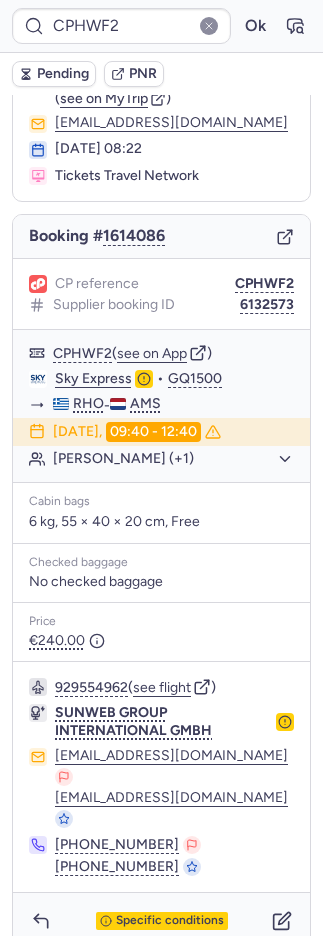 scroll, scrollTop: 86, scrollLeft: 0, axis: vertical 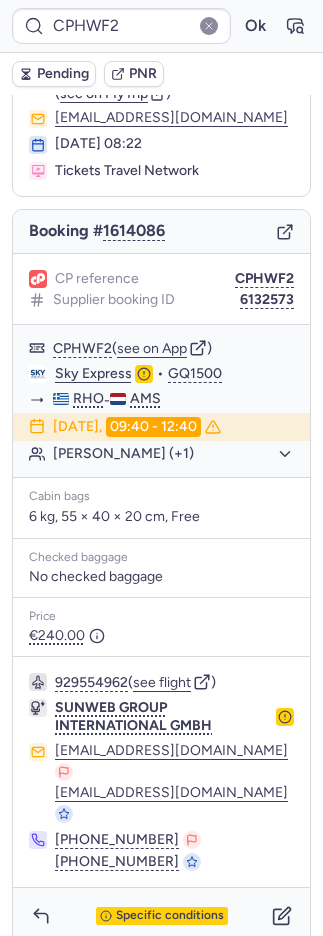 click on "Specific conditions" at bounding box center (170, 916) 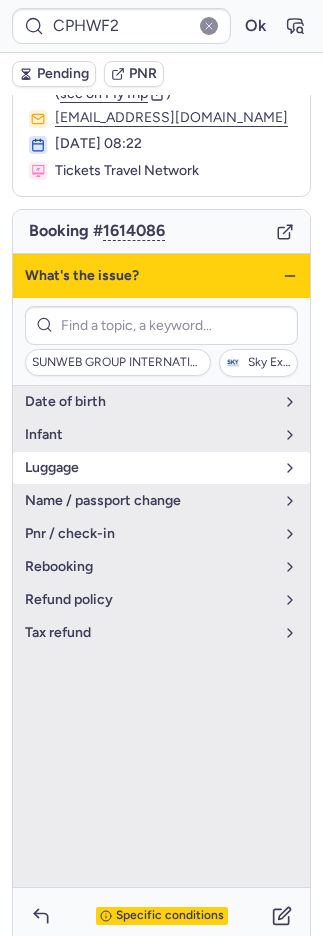 click on "luggage" at bounding box center (149, 468) 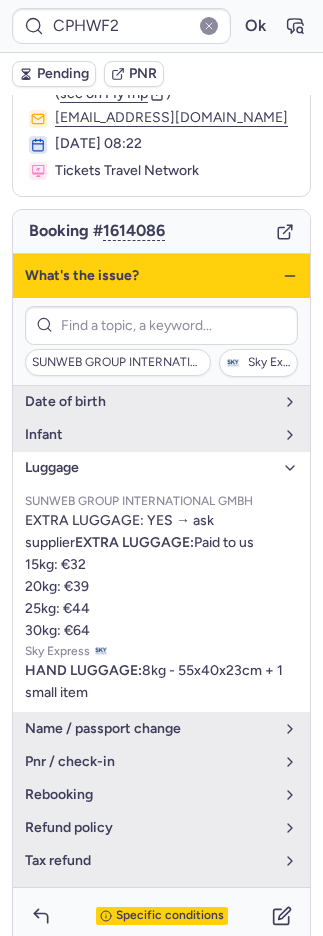 click on "Specific conditions" at bounding box center [162, 916] 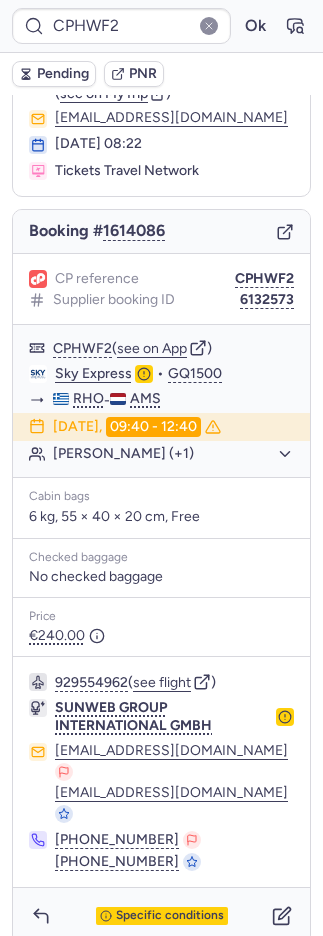click on "PNR" at bounding box center [143, 74] 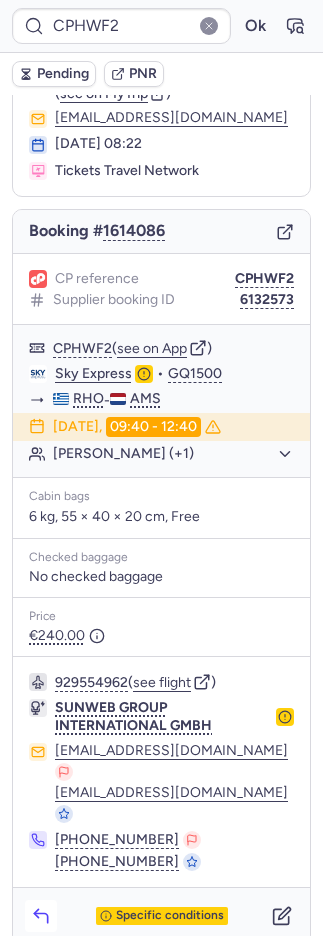 click 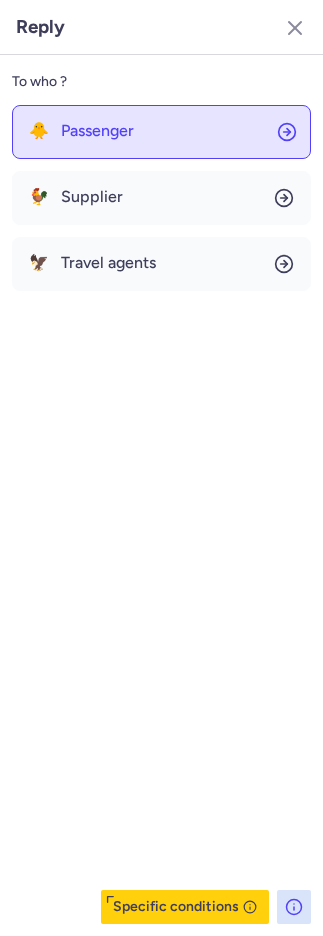 click on "Passenger" at bounding box center [97, 131] 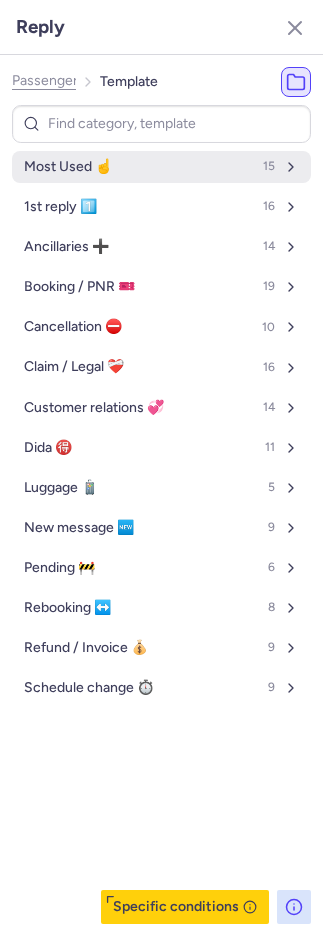 click on "Most Used ☝️" at bounding box center (68, 167) 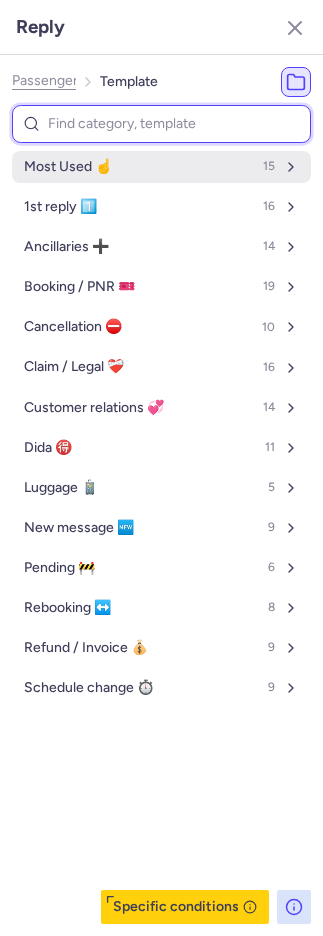 select on "en" 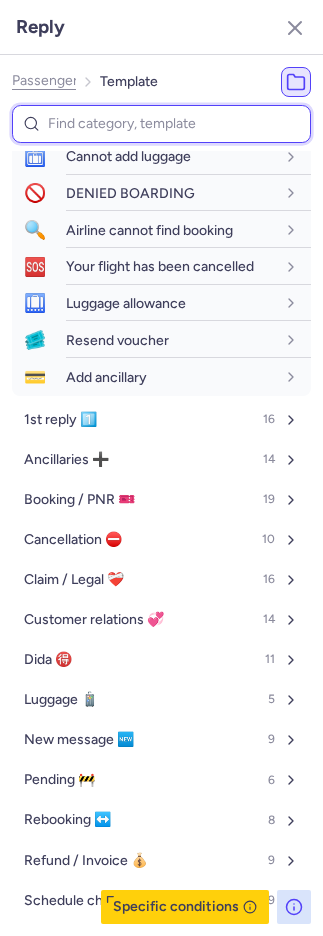 scroll, scrollTop: 389, scrollLeft: 0, axis: vertical 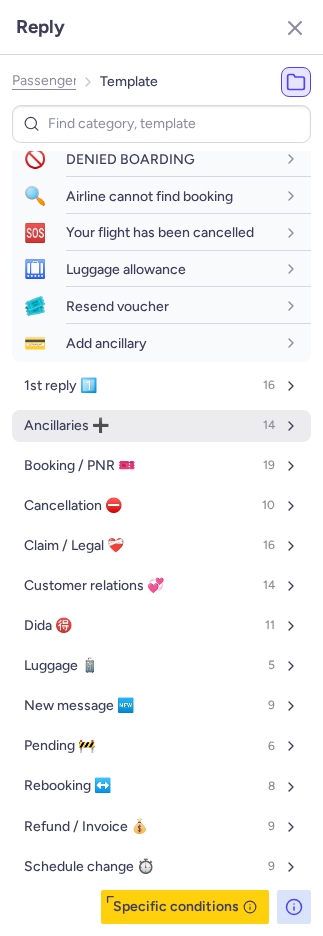 click on "Ancillaries ➕ 14" at bounding box center (161, 426) 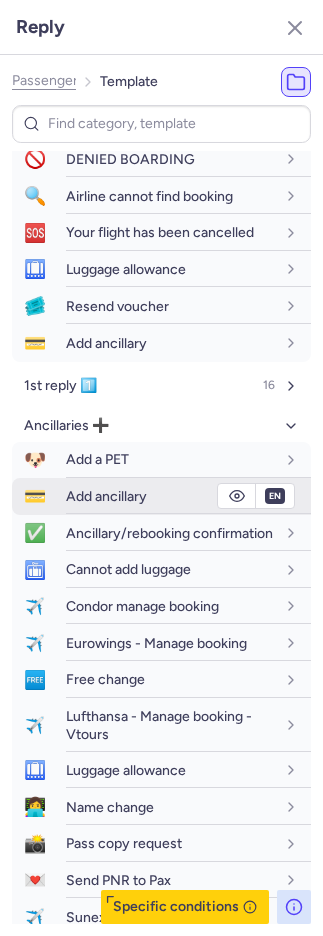 click on "Add ancillary" at bounding box center [106, 496] 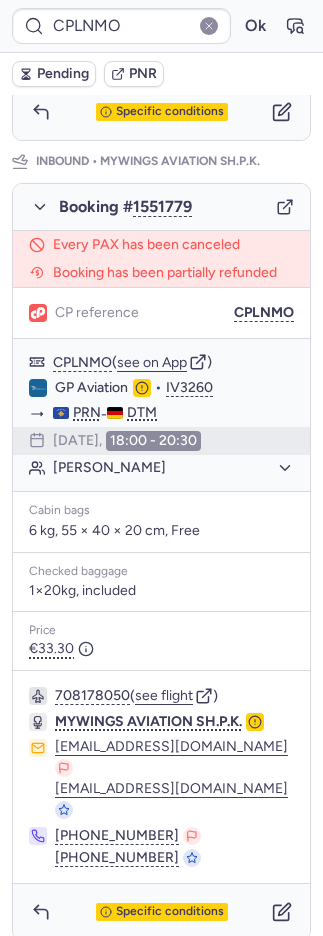 scroll, scrollTop: 1114, scrollLeft: 0, axis: vertical 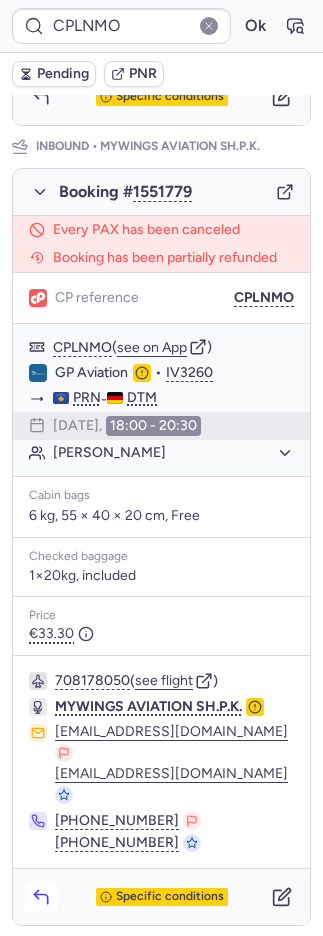click 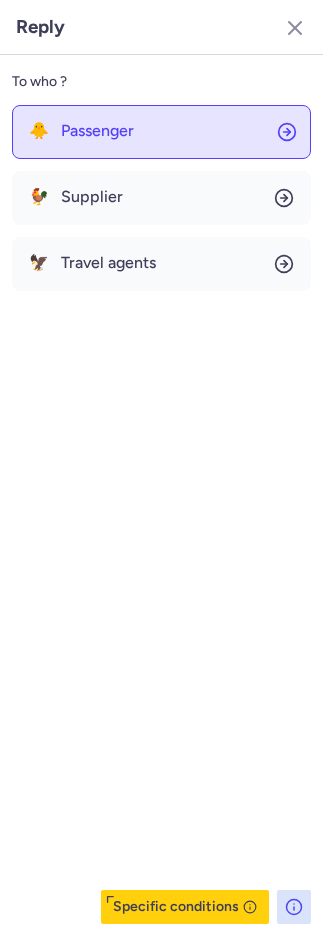 click on "🐥 Passenger" 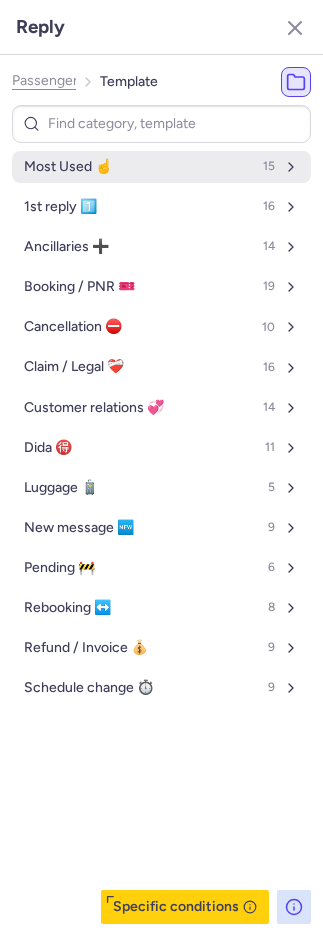 click on "Most Used ☝️ 15" at bounding box center [161, 167] 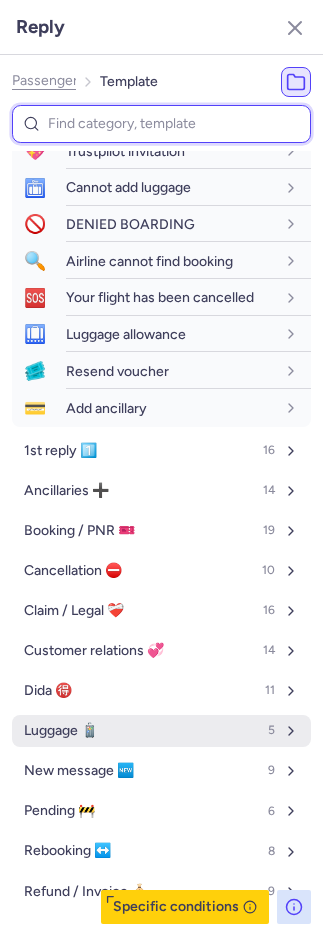 scroll, scrollTop: 389, scrollLeft: 0, axis: vertical 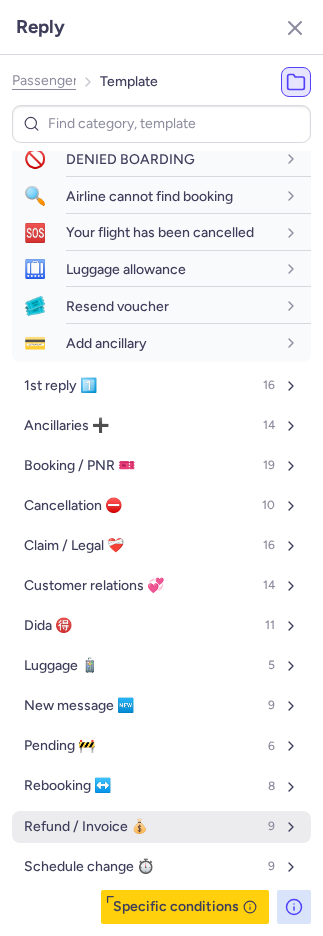click on "Refund / Invoice 💰 9" 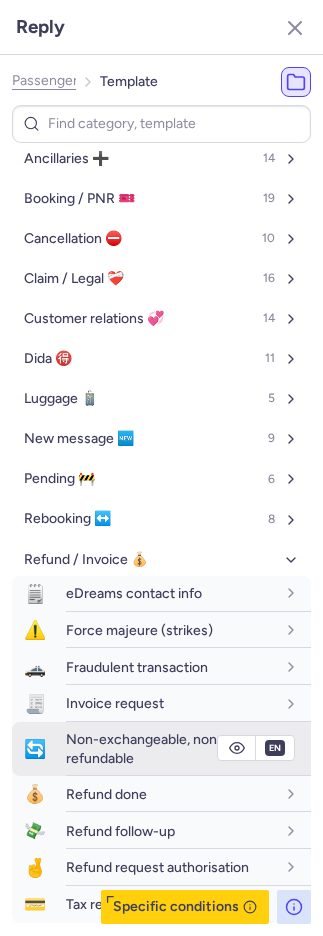 scroll, scrollTop: 736, scrollLeft: 0, axis: vertical 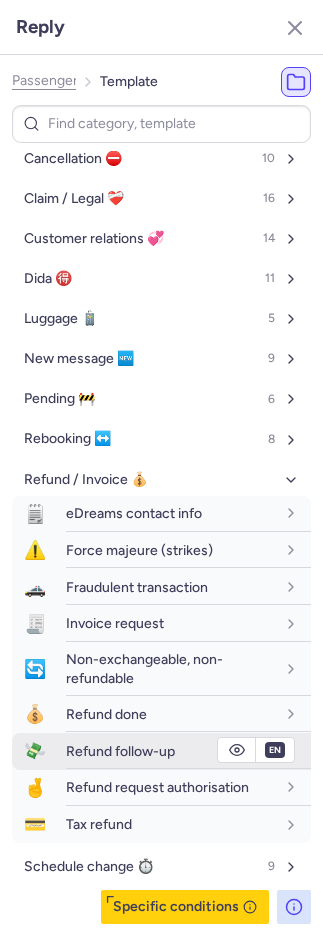 click on "Refund follow-up" at bounding box center [120, 751] 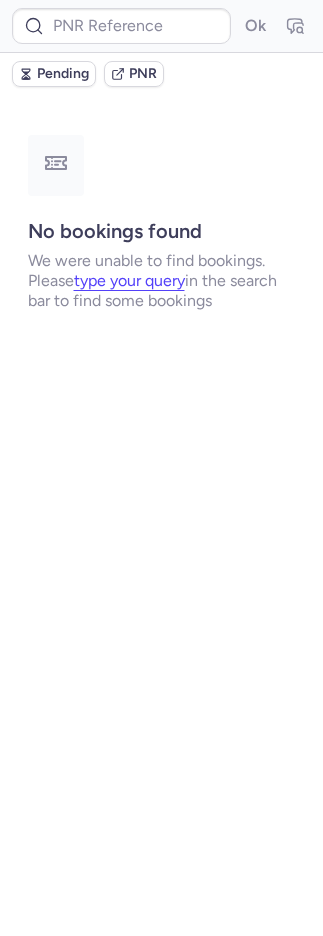 scroll, scrollTop: 0, scrollLeft: 0, axis: both 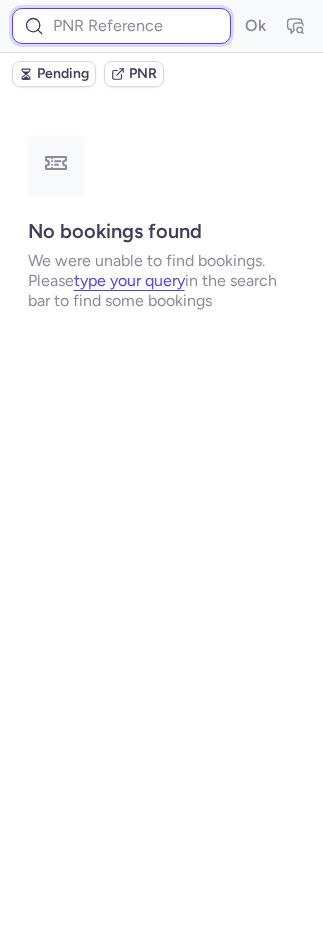 drag, startPoint x: 126, startPoint y: 37, endPoint x: 186, endPoint y: 38, distance: 60.00833 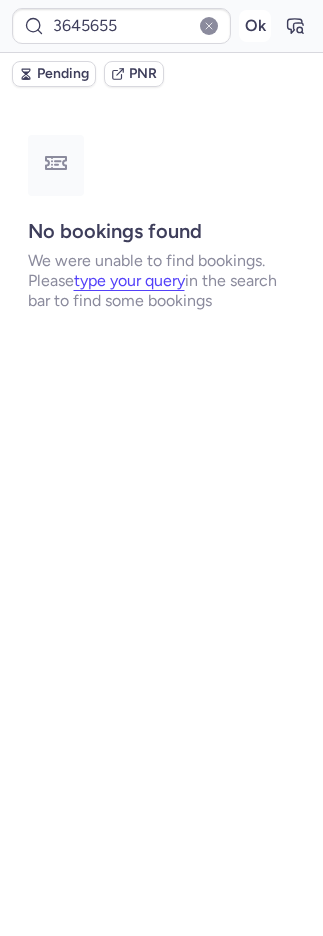click on "Ok" at bounding box center [255, 26] 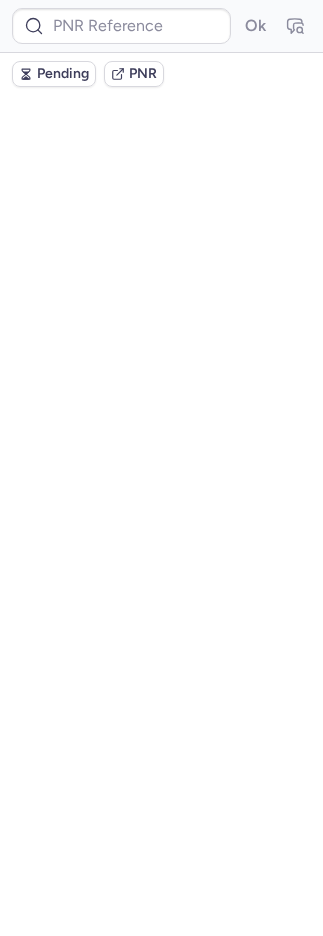 scroll, scrollTop: 0, scrollLeft: 0, axis: both 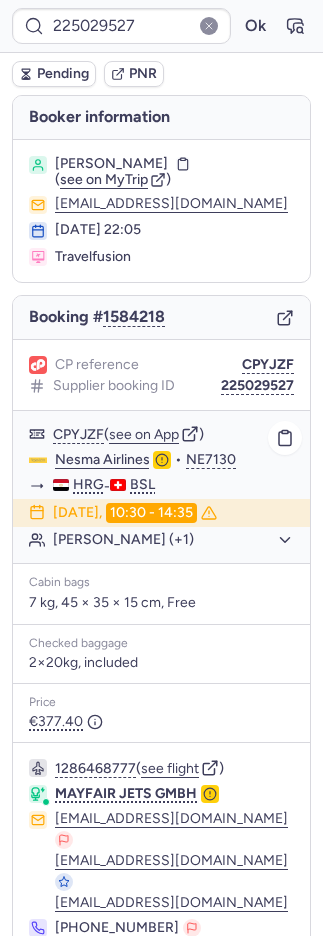 click on "Florian CHEVALLIER (+1)" 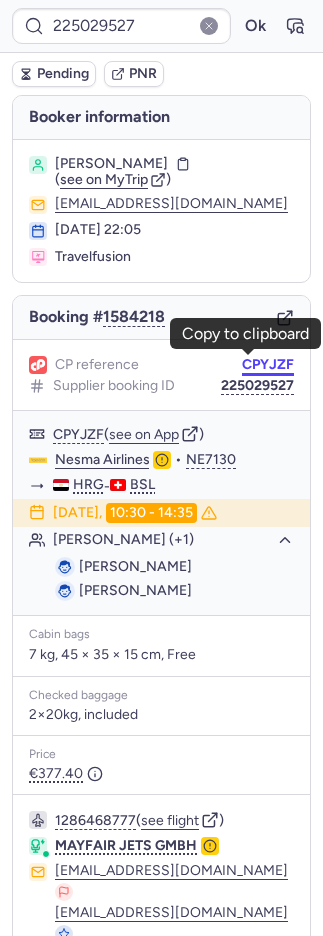click on "CPYJZF" at bounding box center [268, 365] 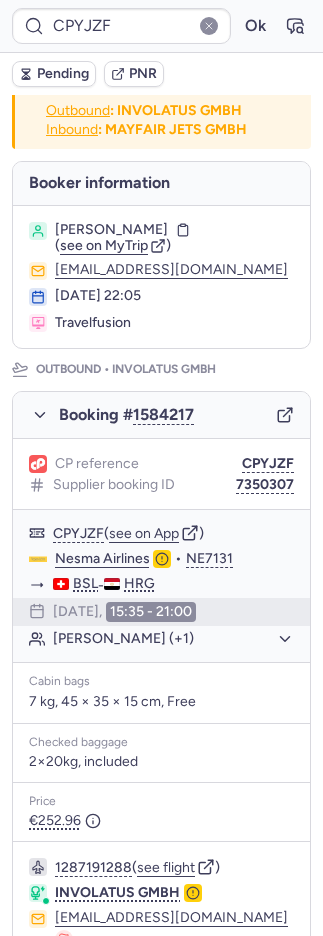 scroll, scrollTop: 1032, scrollLeft: 0, axis: vertical 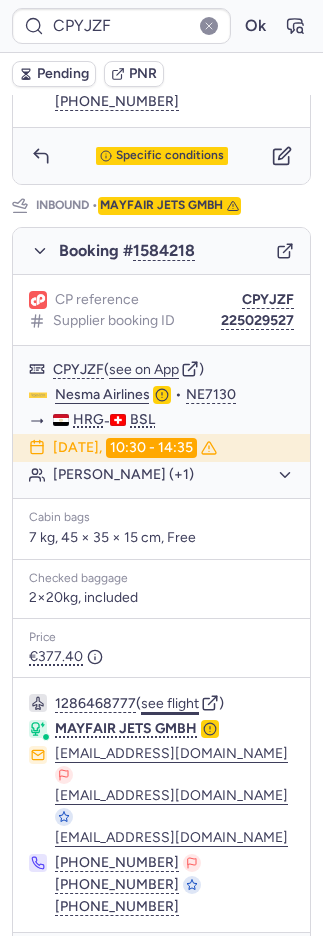 click on "see flight" 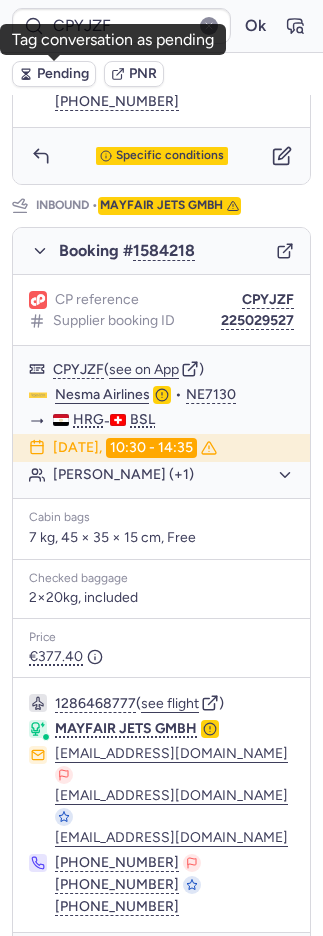 click on "Pending" at bounding box center [63, 74] 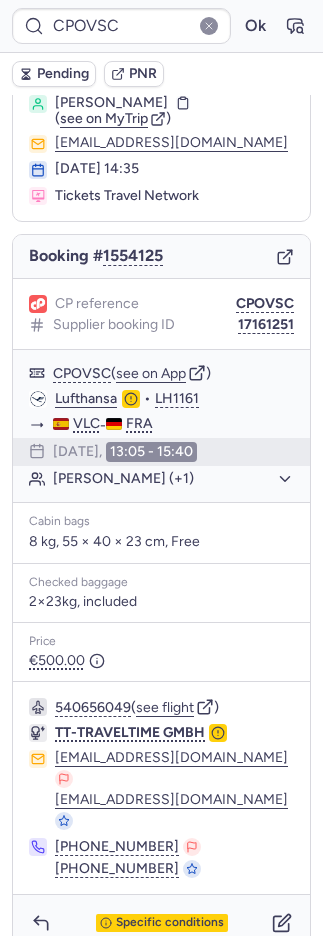 scroll, scrollTop: 68, scrollLeft: 0, axis: vertical 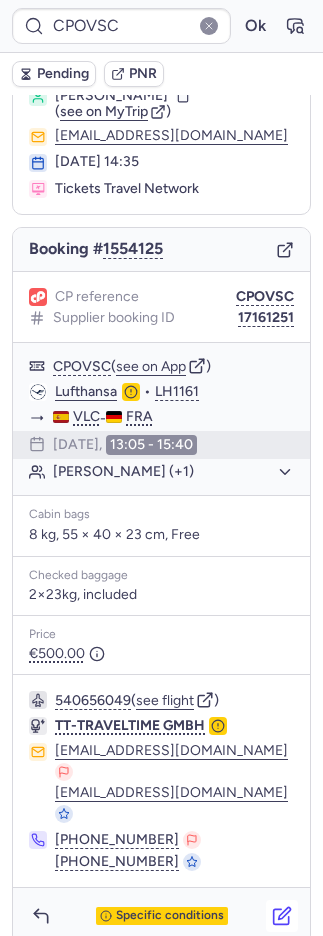 click at bounding box center (282, 916) 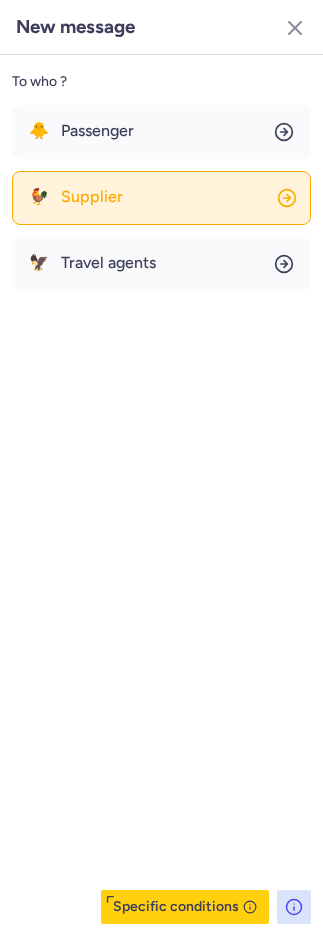 click on "🐓 Supplier" 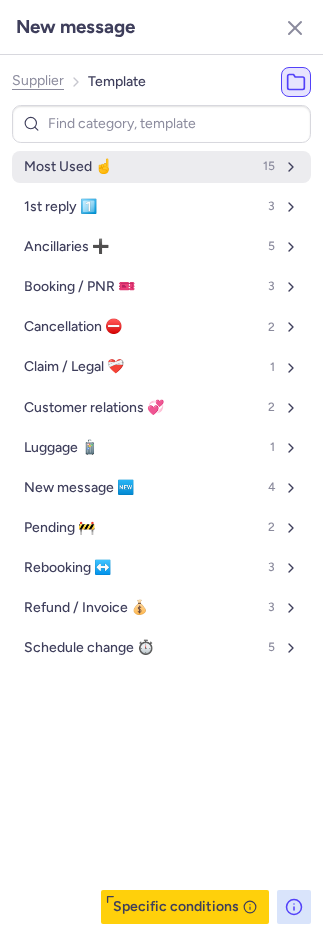 click on "Most Used ☝️" at bounding box center (68, 167) 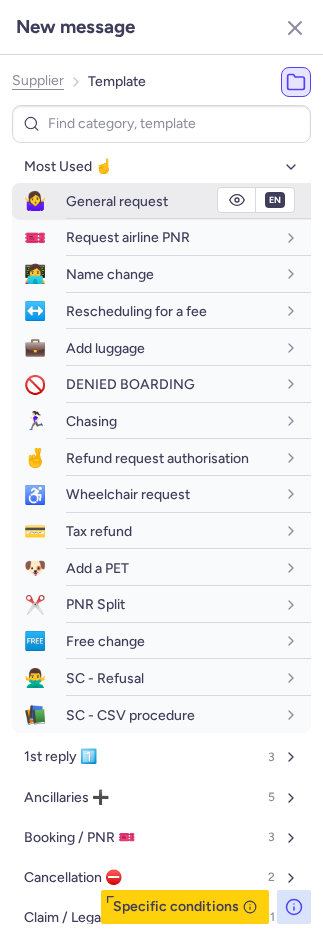 click on "General request" at bounding box center (117, 201) 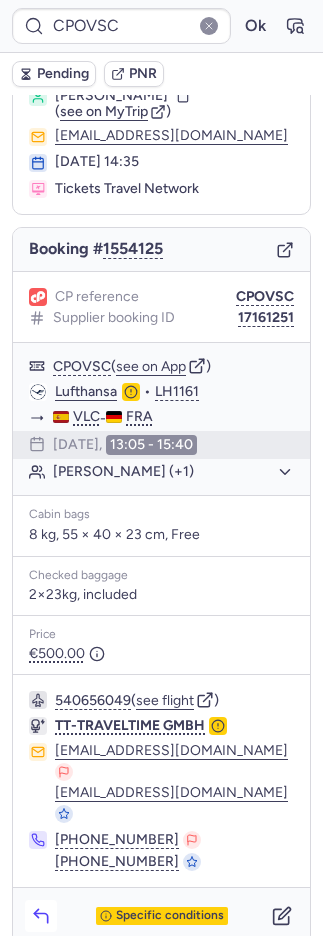 click 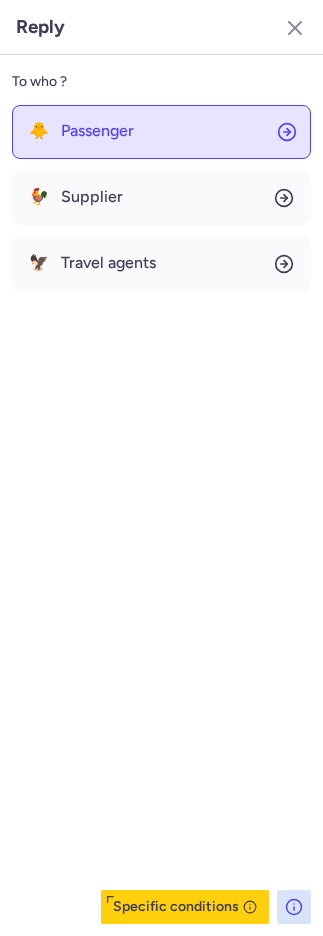 click on "🐥 Passenger" 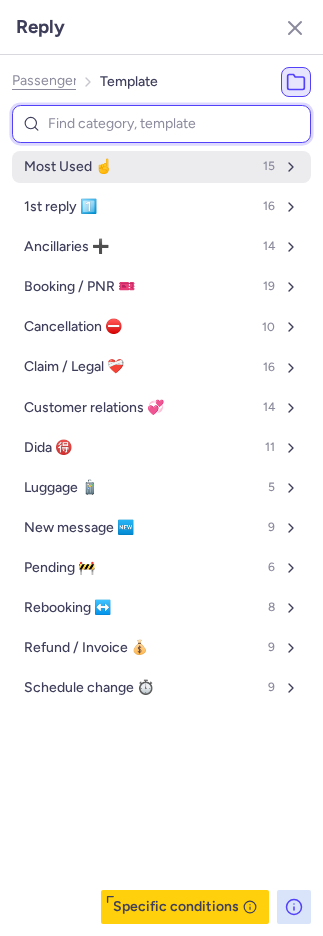 click on "Most Used ☝️" at bounding box center (68, 167) 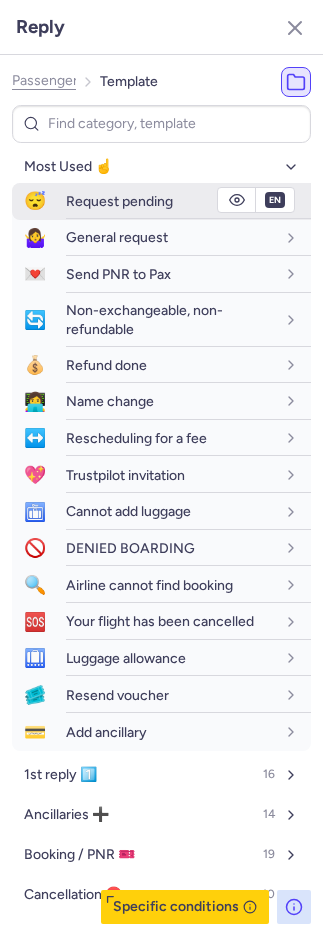 click on "😴" at bounding box center (35, 201) 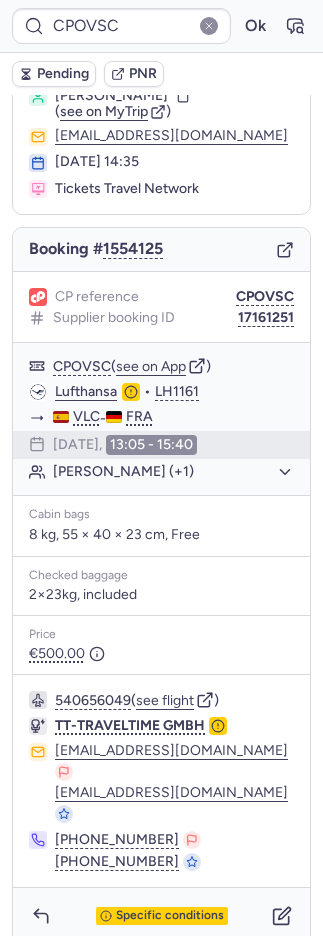 click 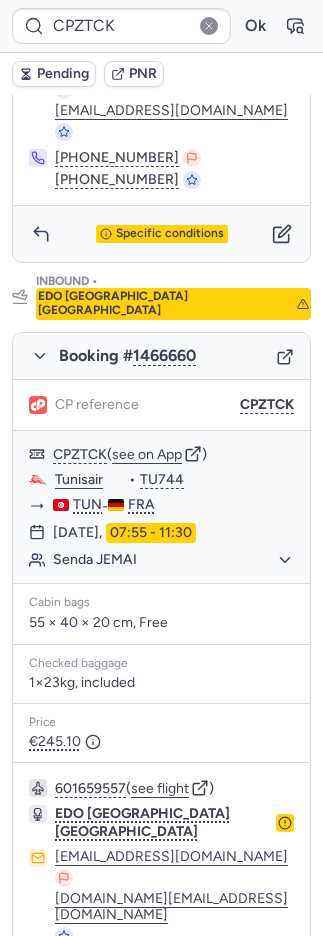 scroll, scrollTop: 904, scrollLeft: 0, axis: vertical 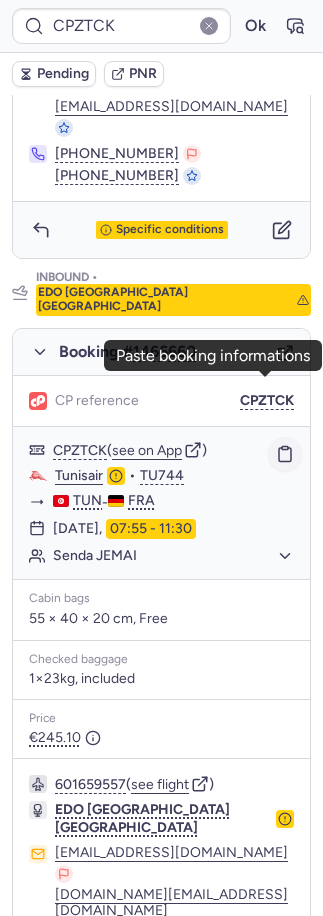 click 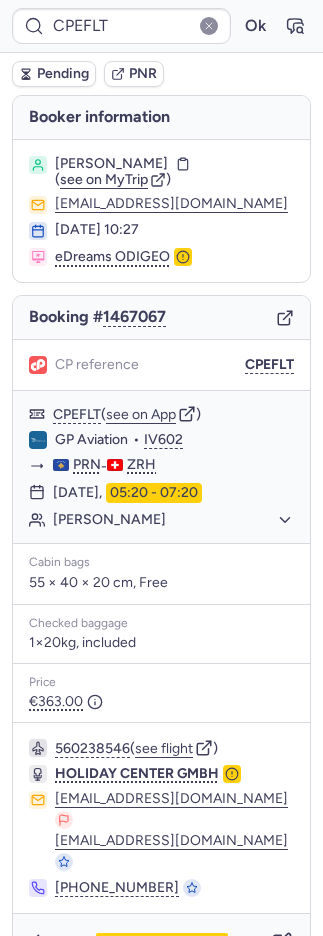 scroll, scrollTop: 2, scrollLeft: 0, axis: vertical 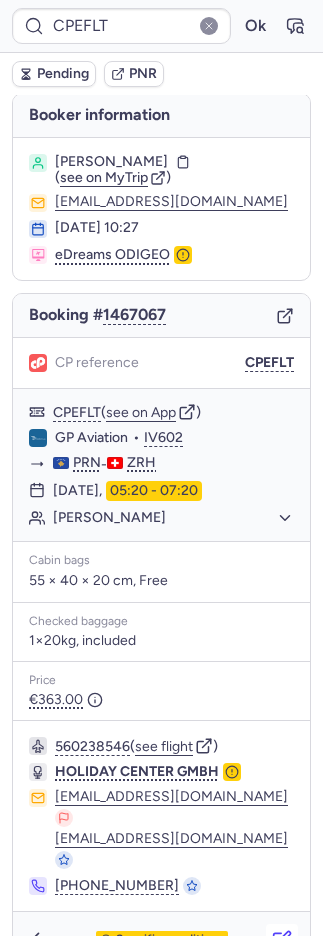 click 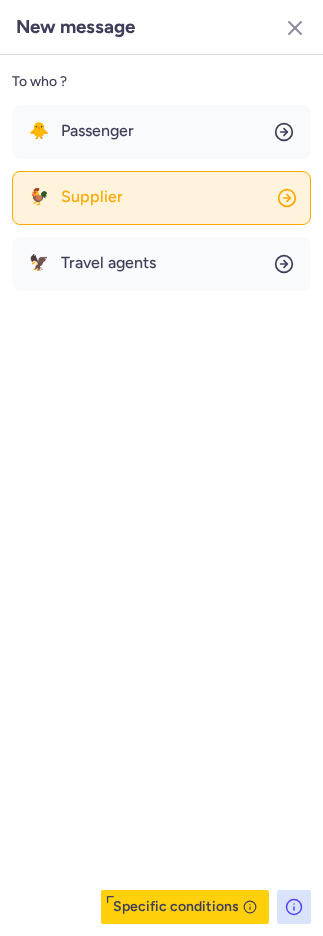 click on "Supplier" at bounding box center (92, 197) 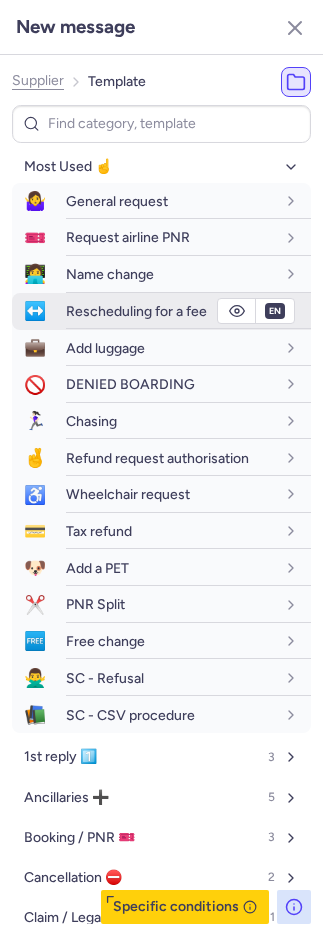 click on "Rescheduling for a fee" at bounding box center [188, 311] 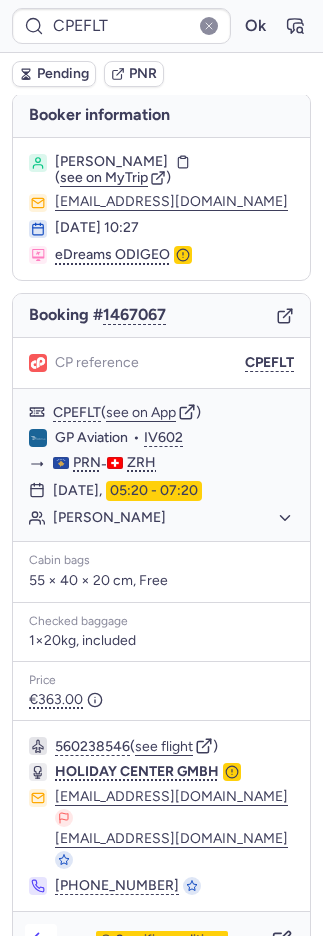 click 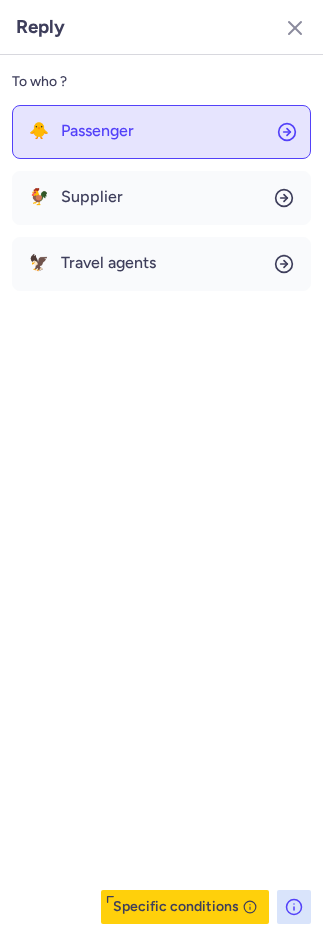 click on "Passenger" at bounding box center (97, 131) 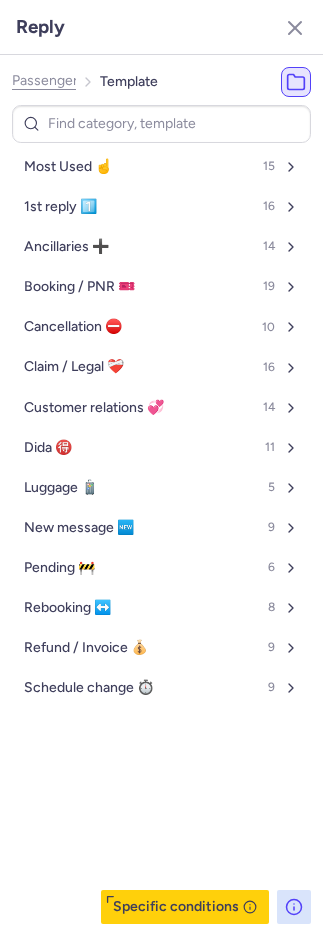click on "Most Used ☝️" at bounding box center (68, 167) 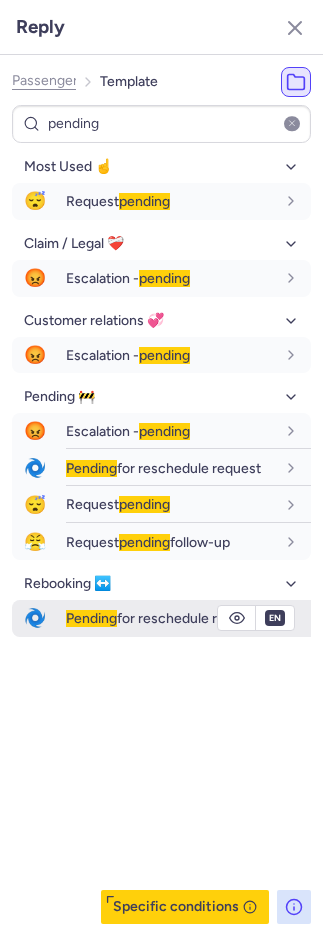click on "Pending" at bounding box center (91, 618) 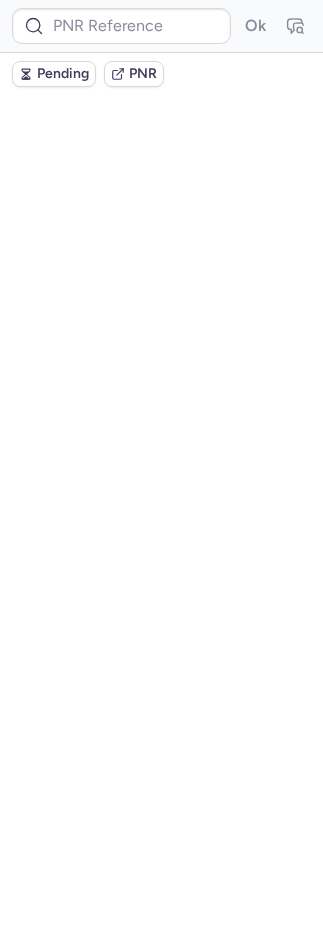 scroll, scrollTop: 0, scrollLeft: 0, axis: both 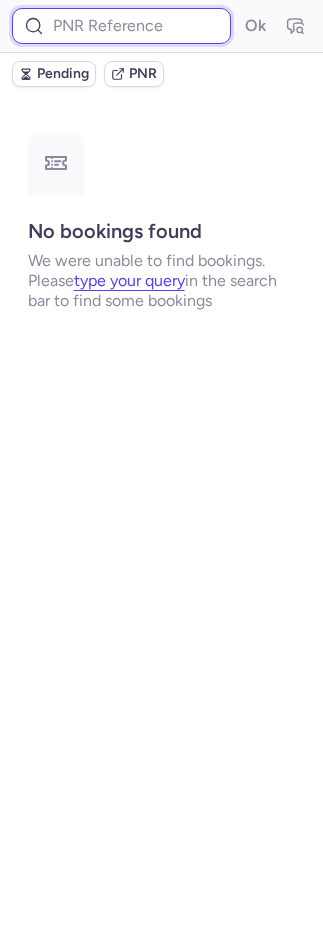 click at bounding box center [121, 26] 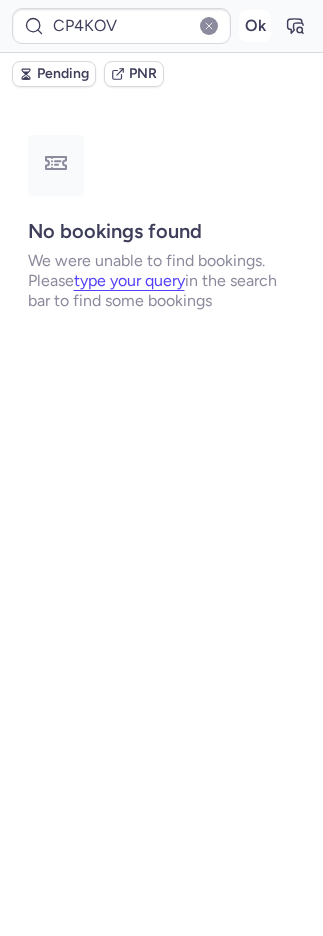click on "Ok" at bounding box center (255, 26) 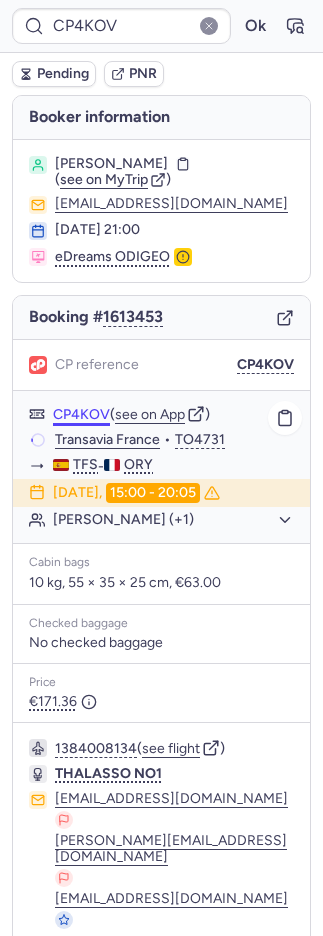 click on "CP4KOV" 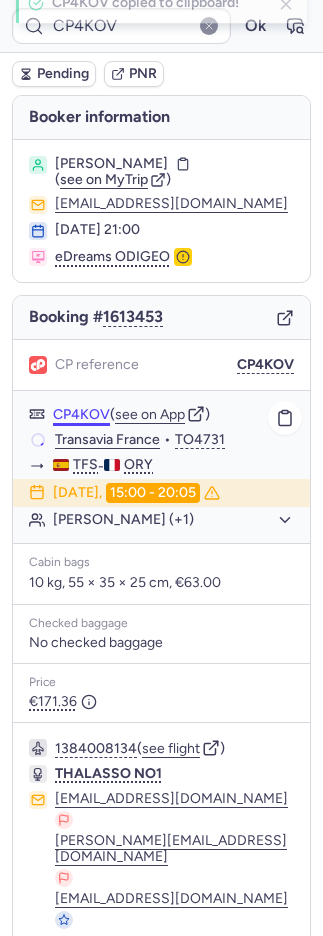 click on "CP4KOV" 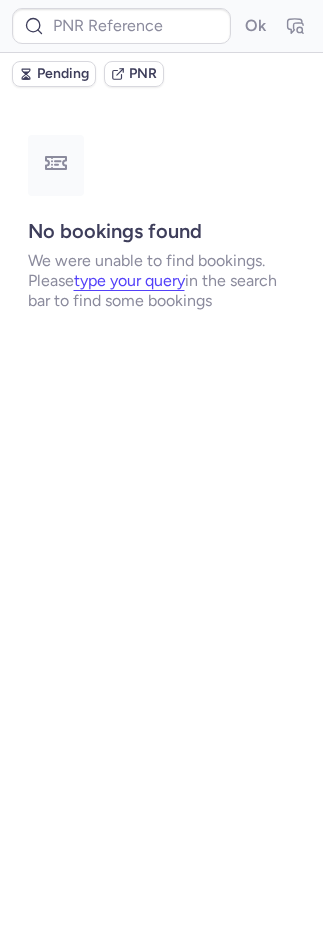 click at bounding box center [209, 26] 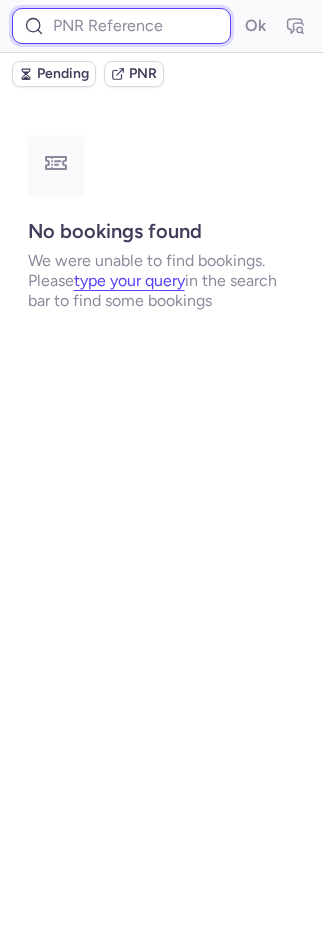 click at bounding box center [121, 26] 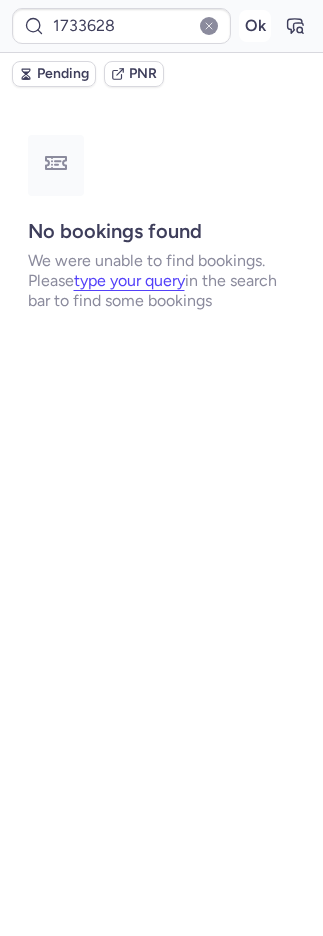click on "Ok" at bounding box center [255, 26] 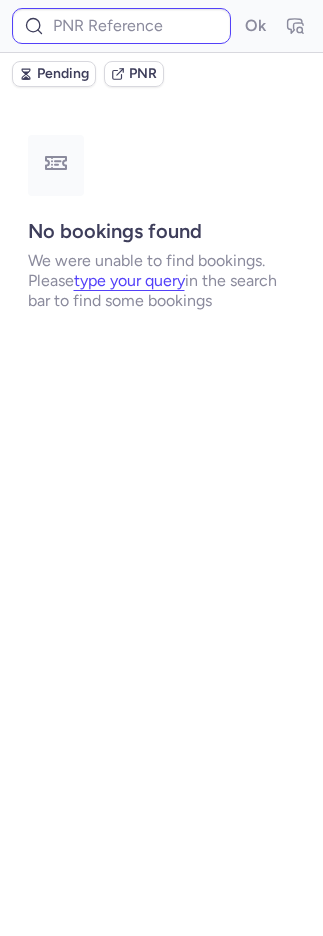 click on "Ok" at bounding box center (161, 26) 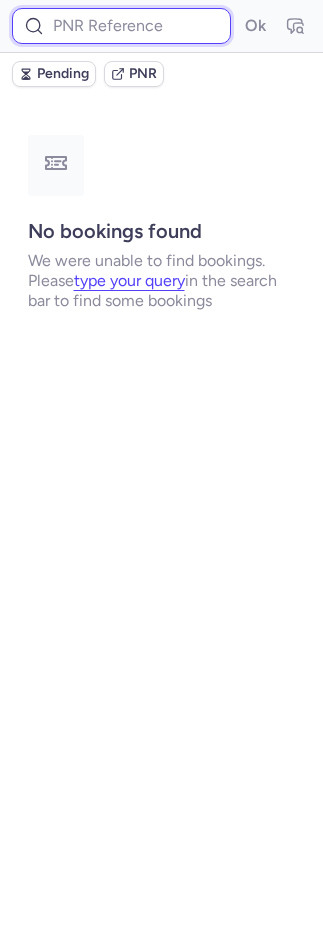 drag, startPoint x: 82, startPoint y: 35, endPoint x: 101, endPoint y: 36, distance: 19.026299 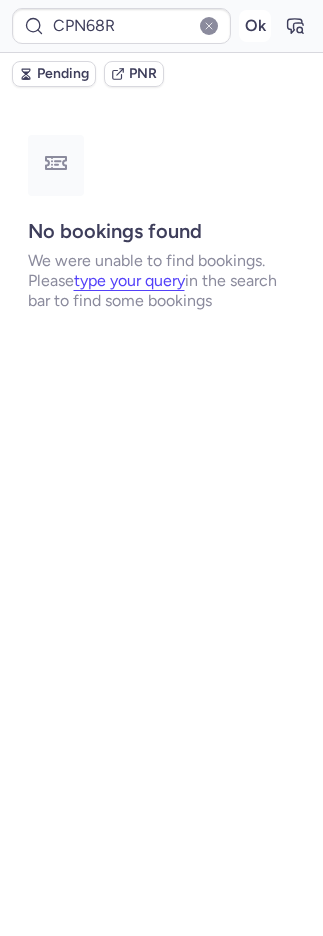 click on "Ok" at bounding box center (255, 26) 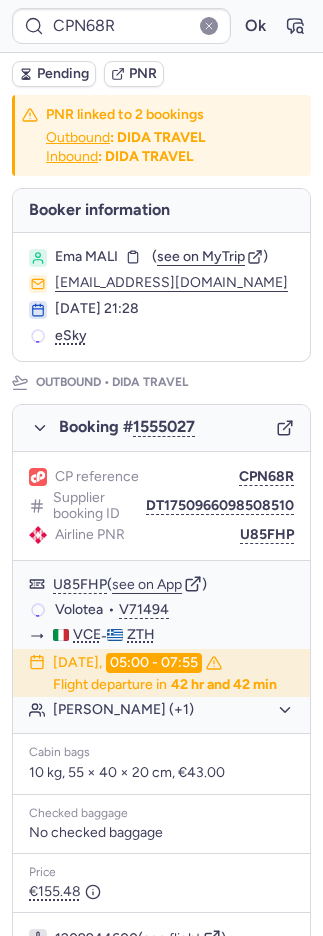 click on "Airline PNR U85FHP" 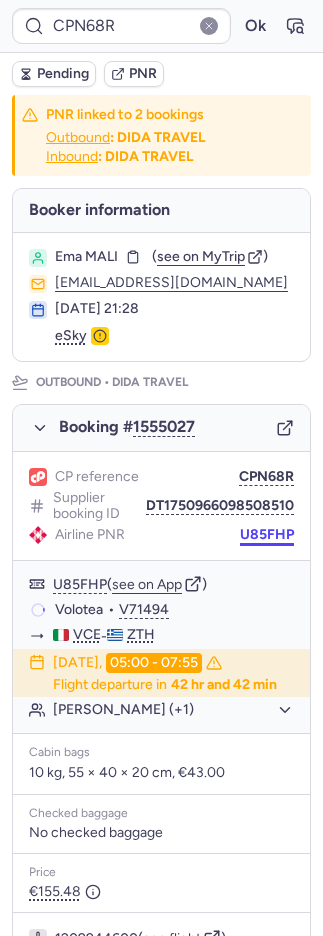 click on "U85FHP" at bounding box center [267, 535] 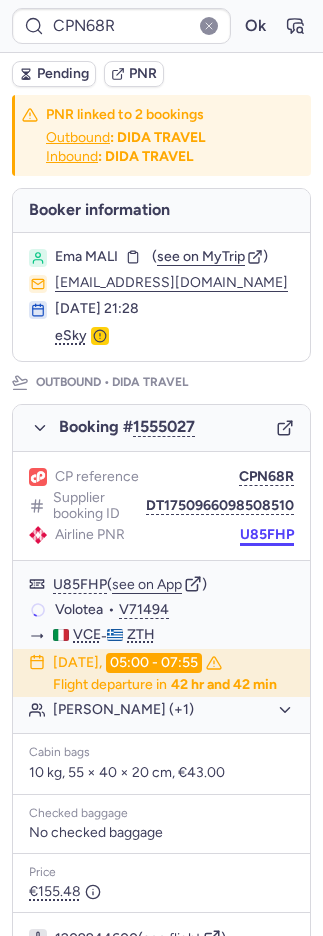 click on "U85FHP" at bounding box center (267, 535) 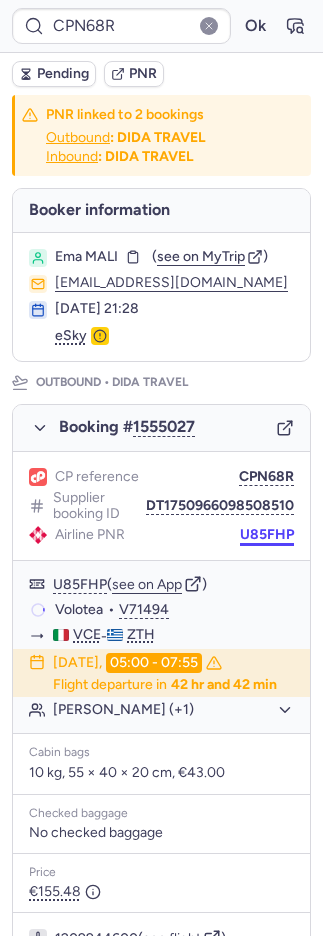 click on "U85FHP" at bounding box center (267, 535) 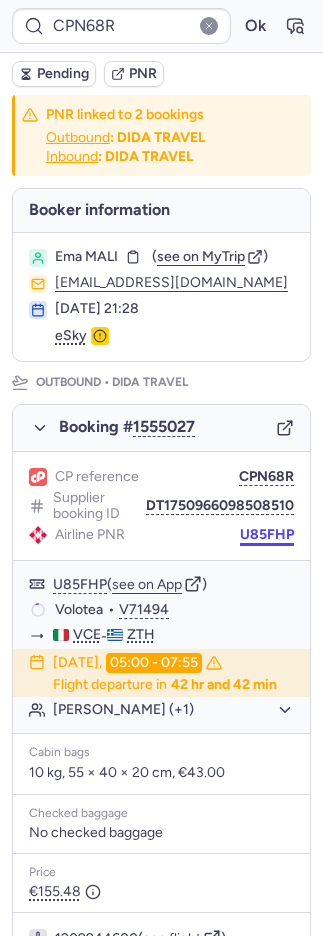 click on "U85FHP" at bounding box center [267, 535] 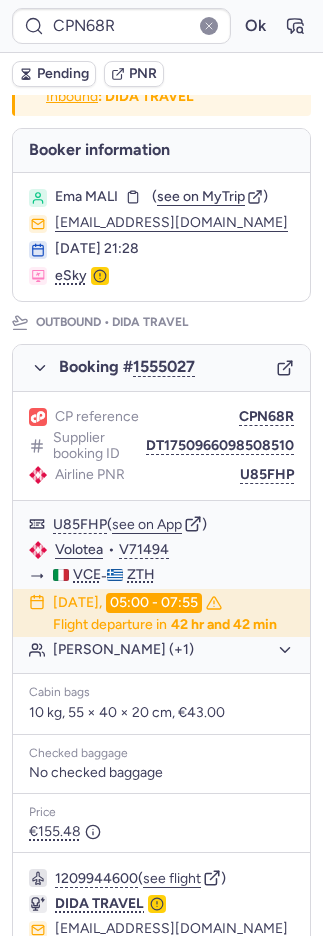 scroll, scrollTop: 902, scrollLeft: 0, axis: vertical 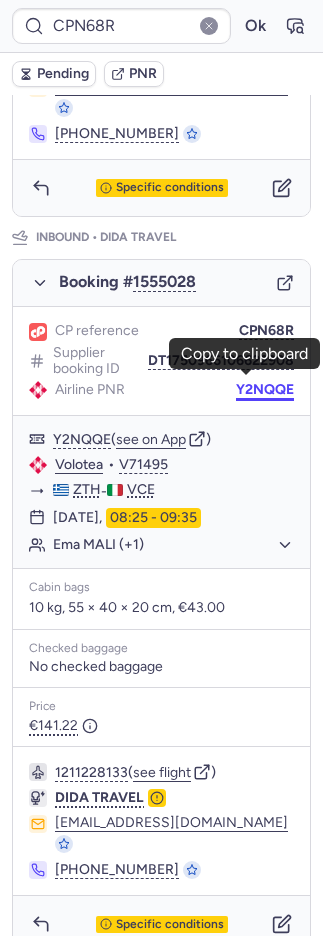 click on "Y2NQQE" at bounding box center [265, 390] 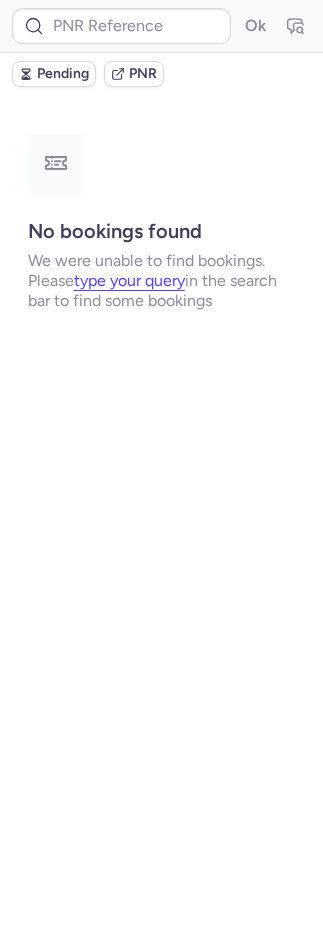 scroll, scrollTop: 0, scrollLeft: 0, axis: both 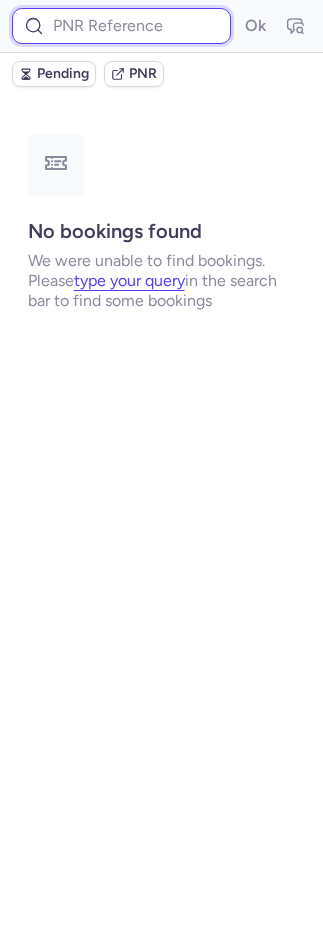 click at bounding box center [121, 26] 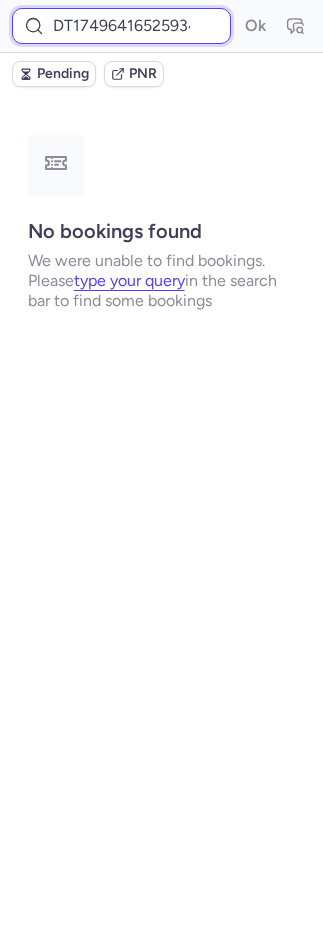scroll, scrollTop: 0, scrollLeft: 24, axis: horizontal 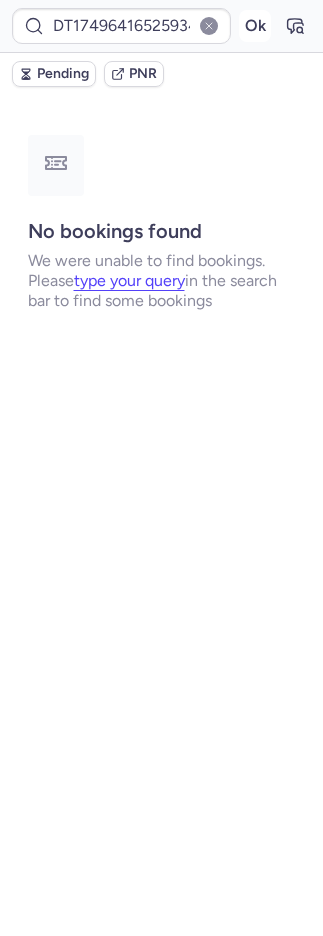 click on "Ok" at bounding box center (255, 26) 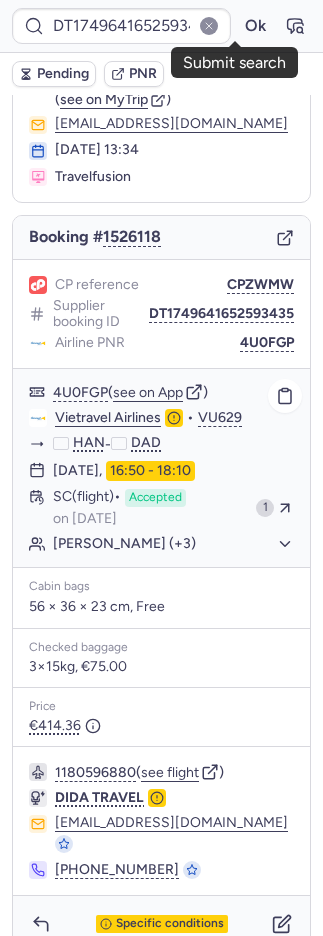 scroll, scrollTop: 84, scrollLeft: 0, axis: vertical 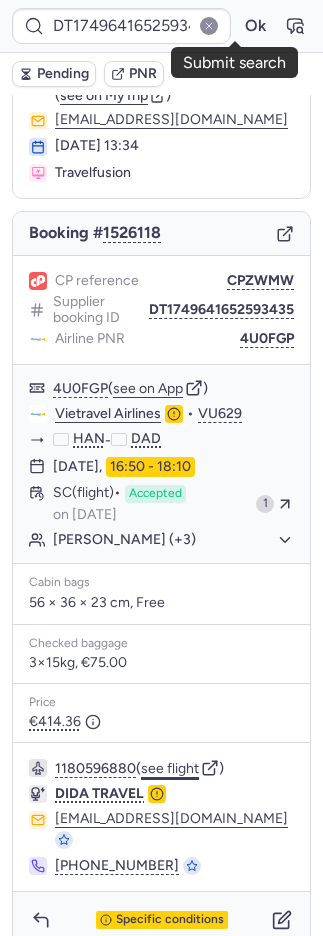 click on "see flight" 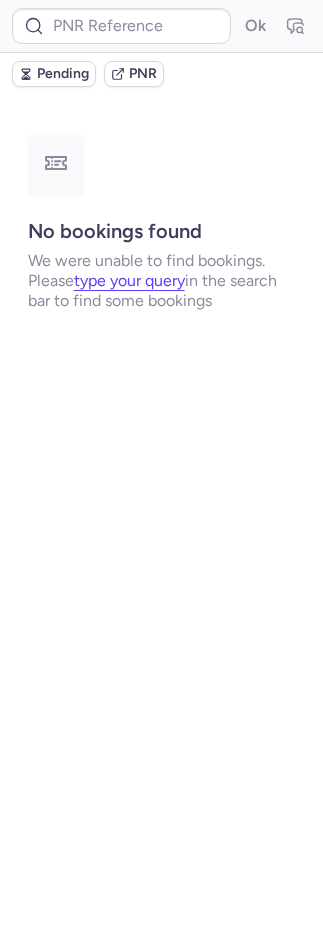 scroll, scrollTop: 0, scrollLeft: 0, axis: both 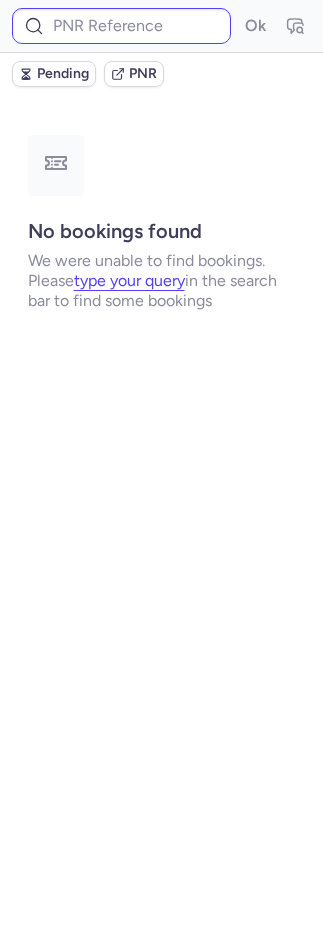 drag, startPoint x: 90, startPoint y: 47, endPoint x: 104, endPoint y: 26, distance: 25.23886 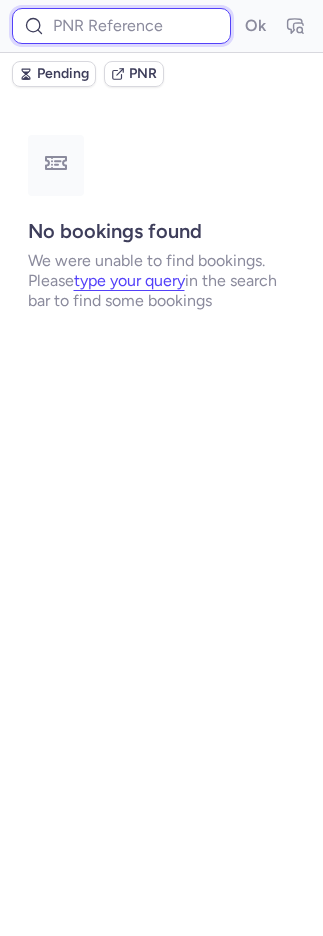 click at bounding box center [121, 26] 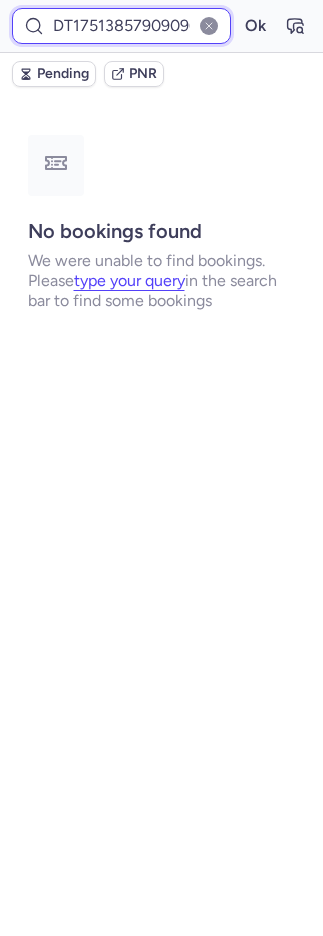 scroll, scrollTop: 0, scrollLeft: 22, axis: horizontal 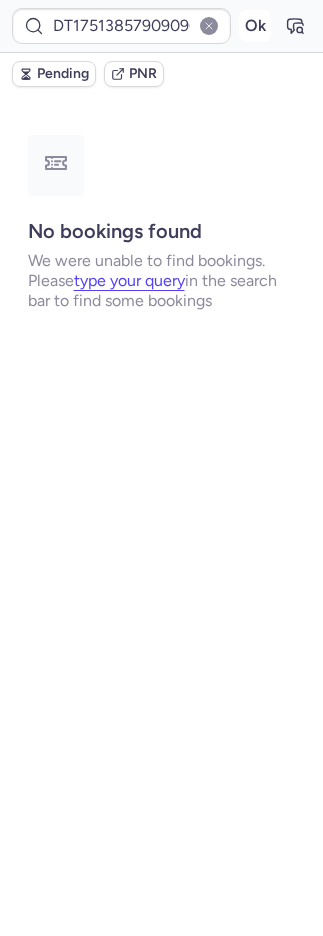 click on "Ok" at bounding box center (255, 26) 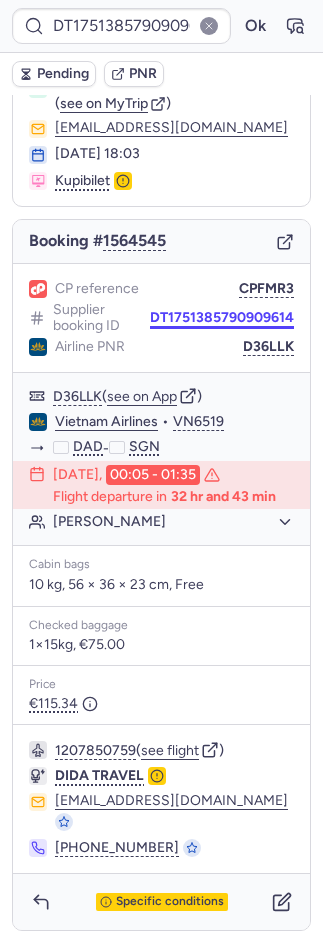 scroll, scrollTop: 78, scrollLeft: 0, axis: vertical 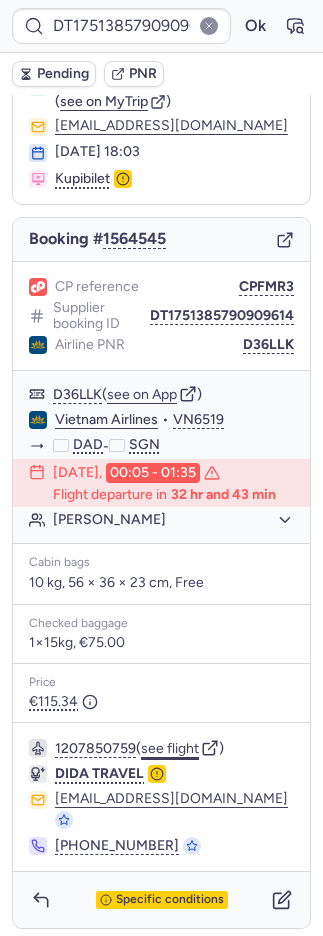 click on "see flight" 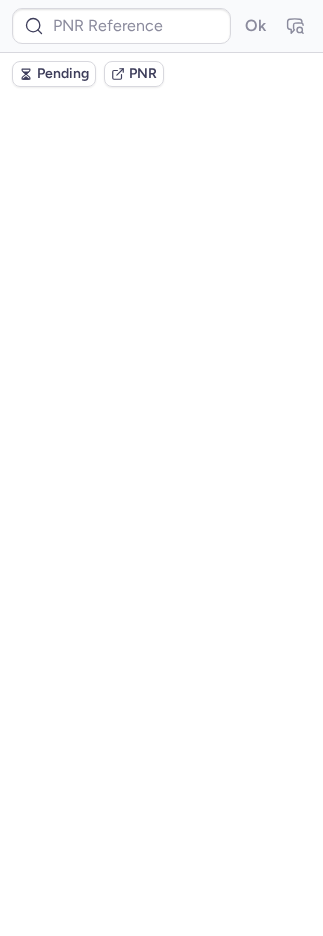scroll, scrollTop: 0, scrollLeft: 0, axis: both 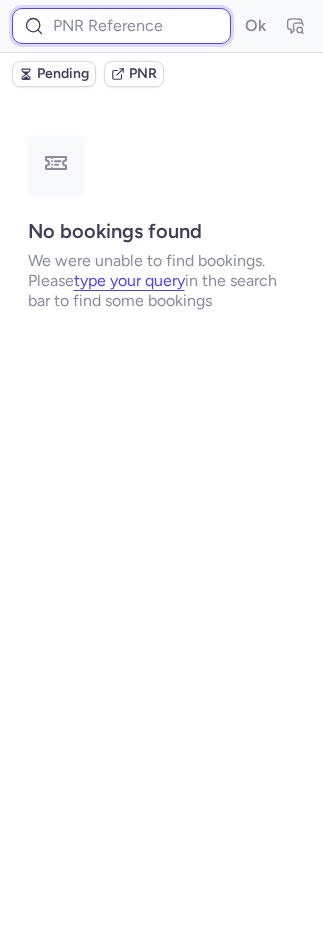 click at bounding box center [121, 26] 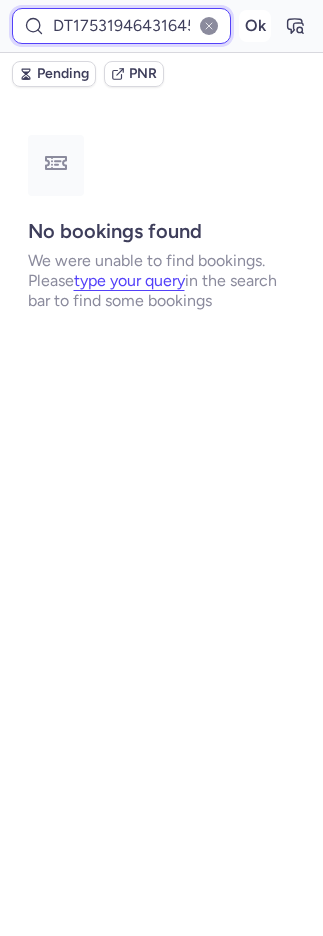 scroll, scrollTop: 0, scrollLeft: 21, axis: horizontal 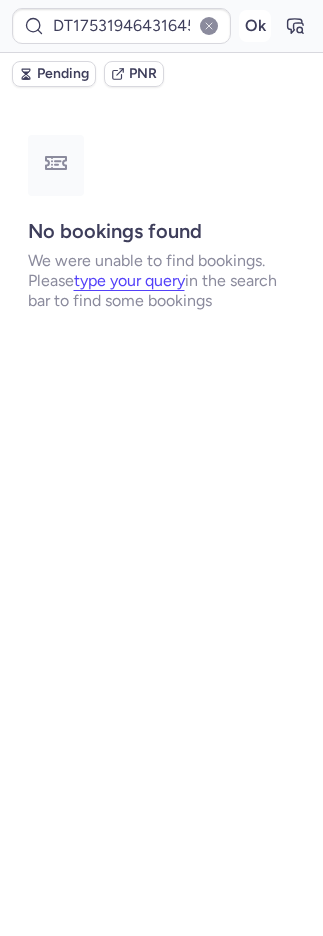 click on "Ok" at bounding box center (255, 26) 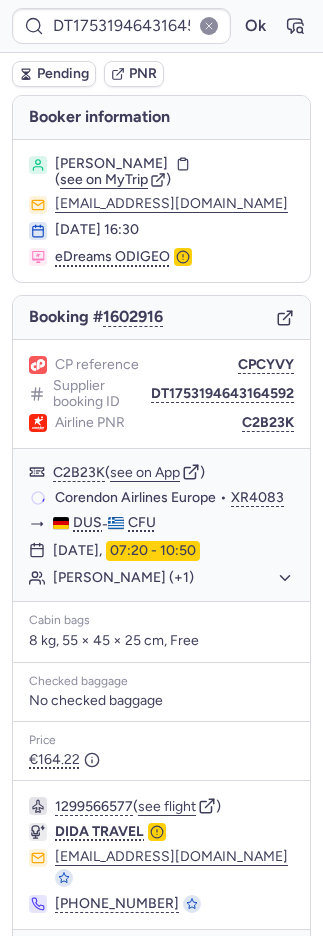 scroll, scrollTop: 58, scrollLeft: 0, axis: vertical 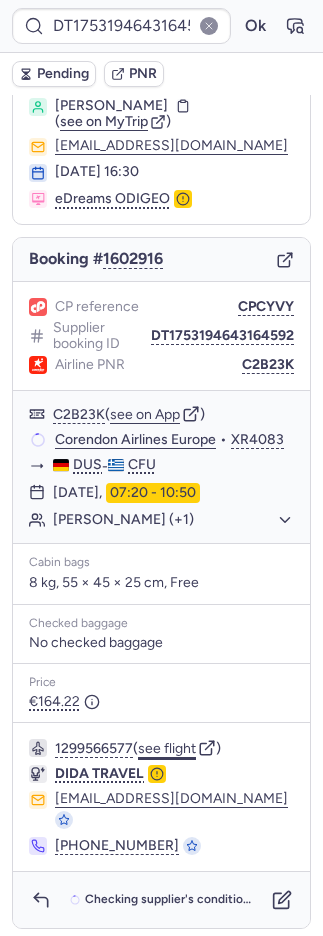 click on "see flight" 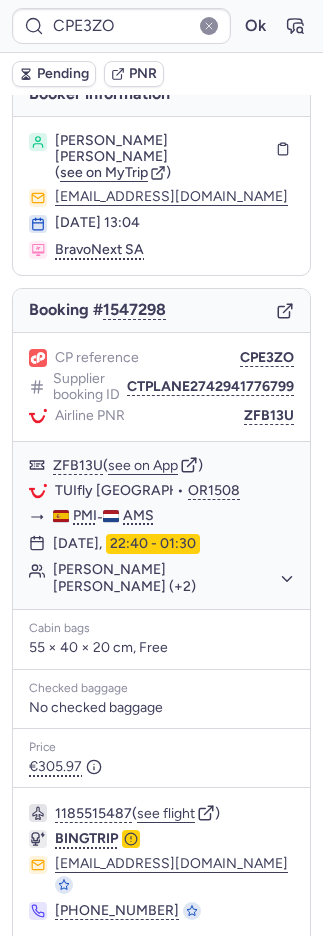 scroll, scrollTop: 54, scrollLeft: 0, axis: vertical 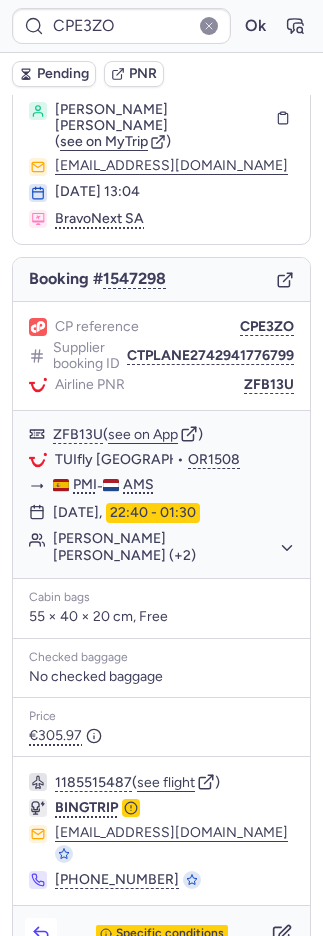 click 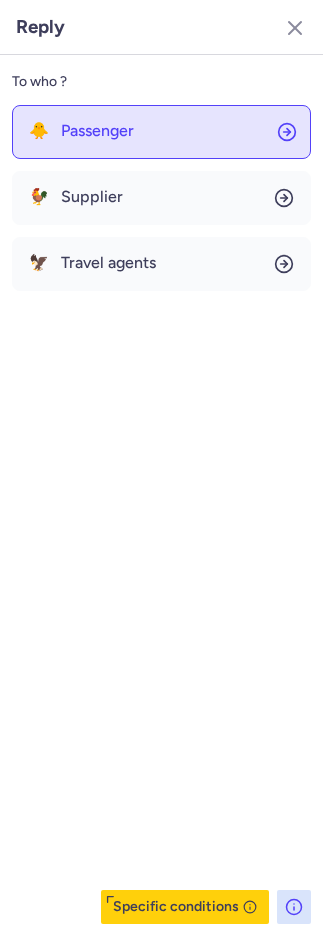 click on "Passenger" at bounding box center (97, 131) 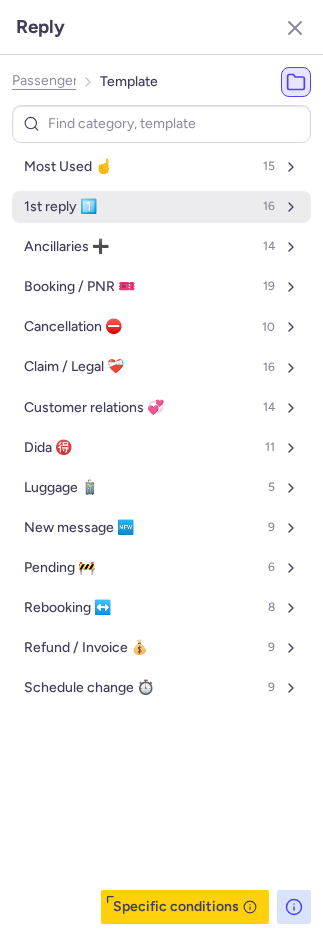 click on "1st reply 1️⃣ 16" at bounding box center [161, 207] 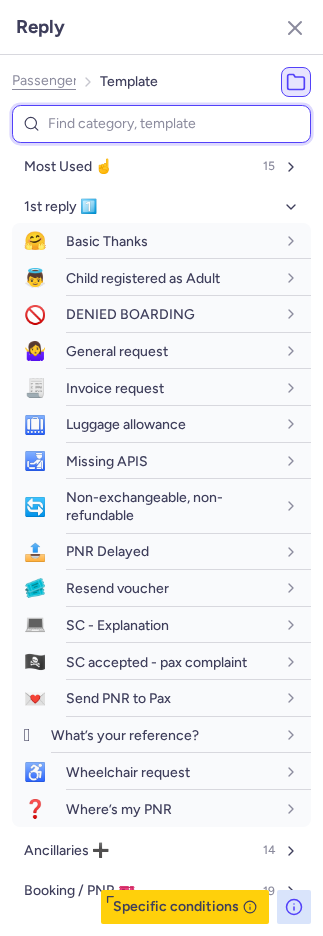 click at bounding box center [161, 124] 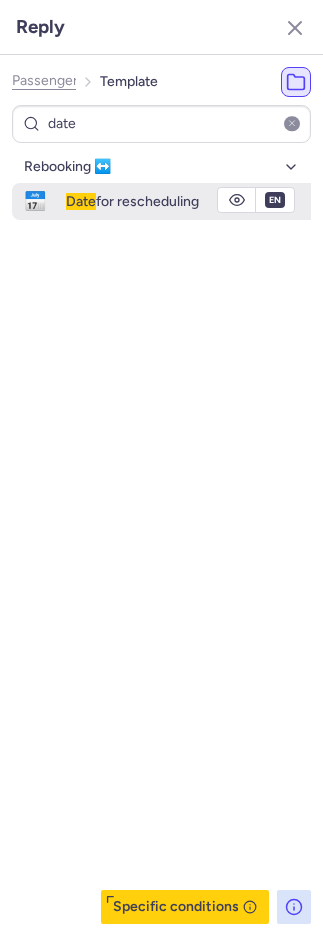 click on "Date  for rescheduling" at bounding box center (188, 201) 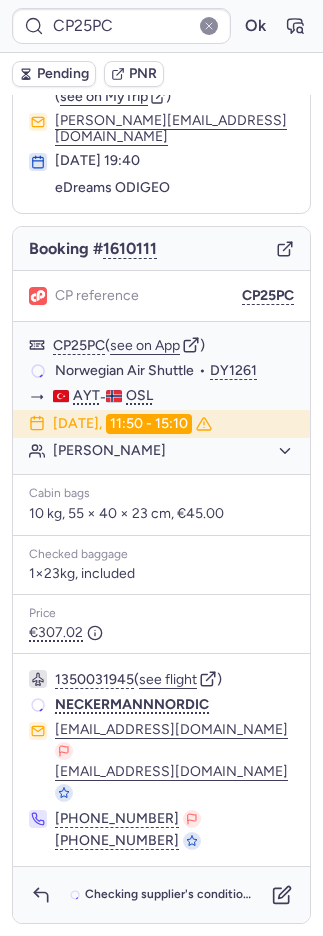 scroll, scrollTop: 80, scrollLeft: 0, axis: vertical 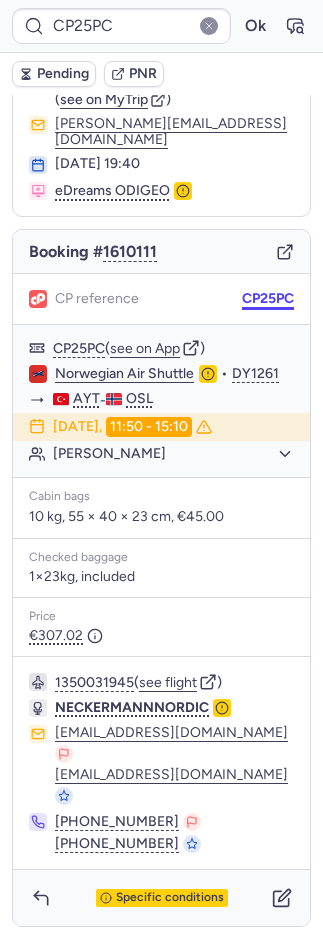 click on "CP25PC" at bounding box center (268, 299) 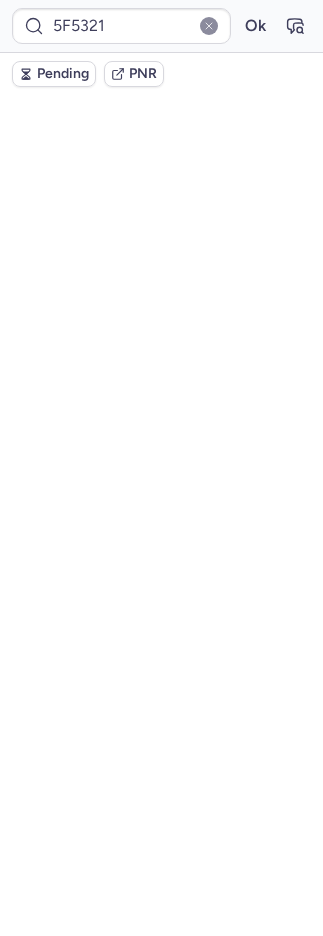 scroll, scrollTop: 0, scrollLeft: 0, axis: both 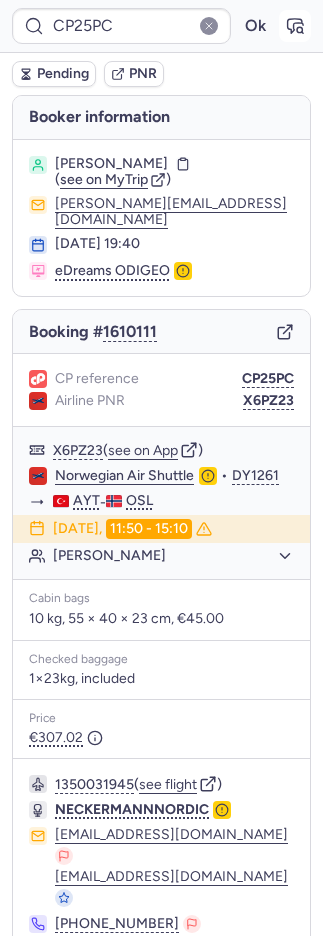click 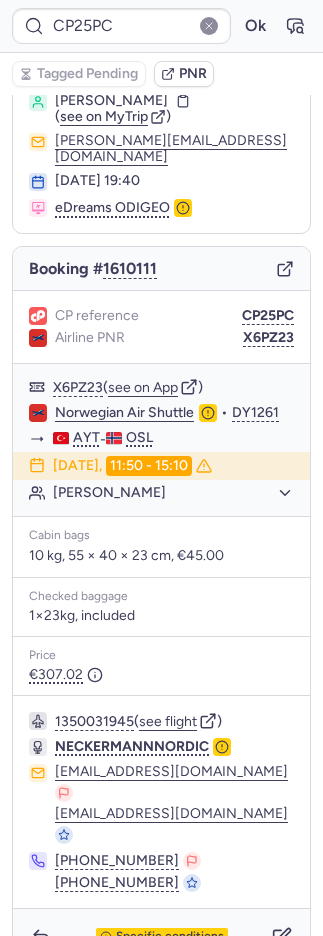 scroll, scrollTop: 122, scrollLeft: 0, axis: vertical 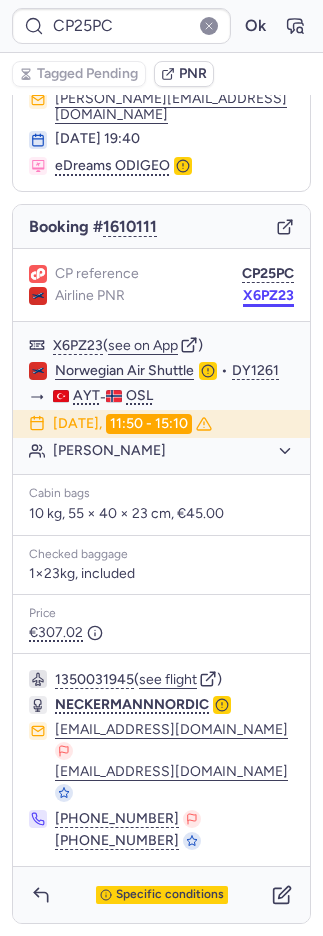 click on "X6PZ23" at bounding box center (268, 296) 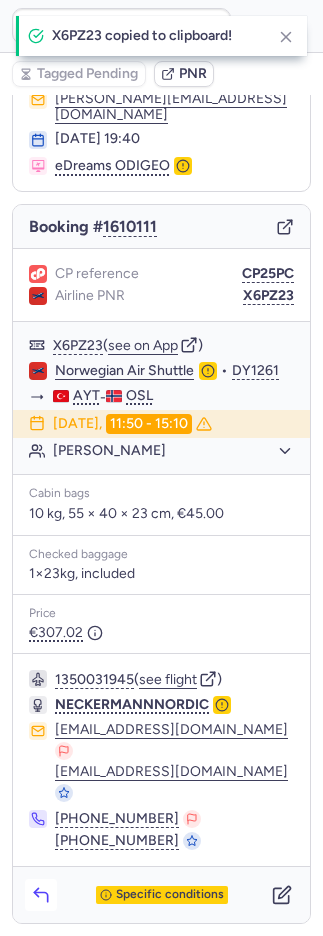 click 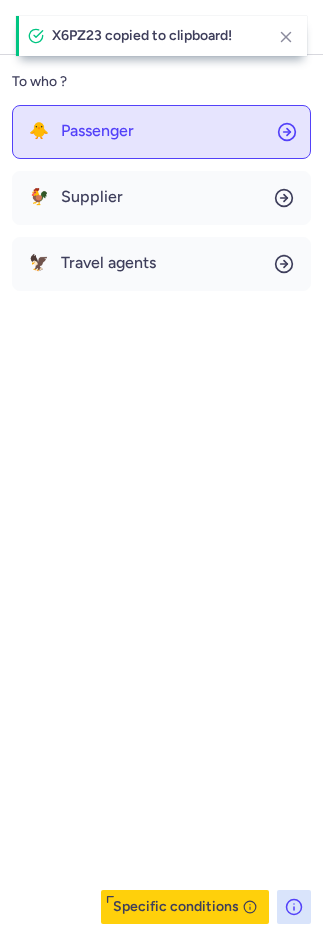 click on "🐥 Passenger" 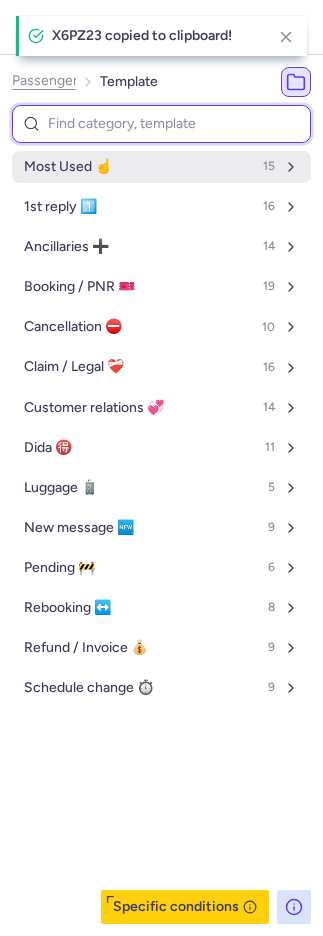 click on "Most Used ☝️ 15" at bounding box center [161, 167] 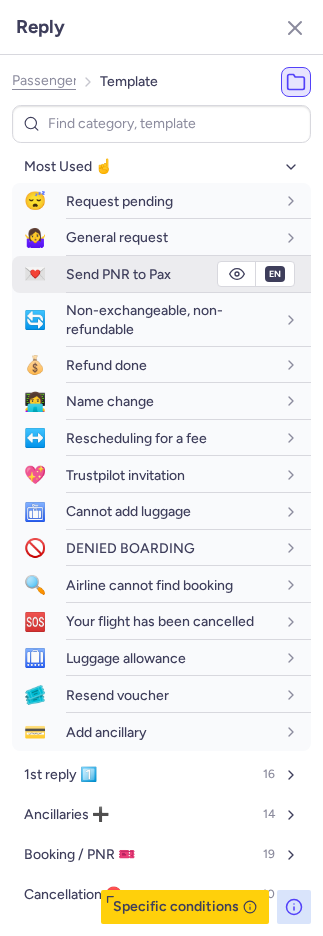click on "Send PNR to Pax" at bounding box center (118, 274) 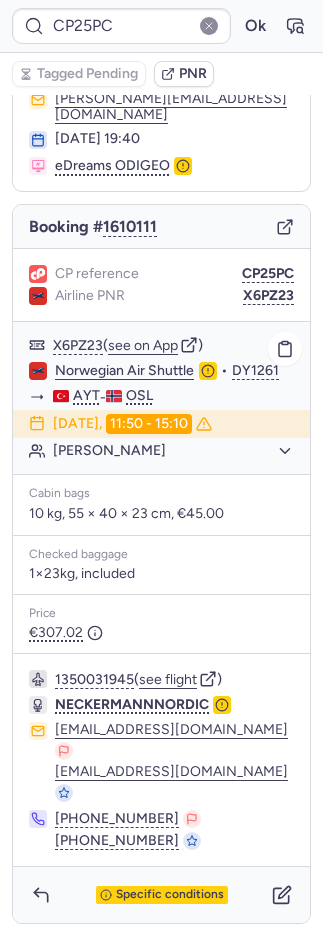 click on "Norwegian Air Shuttle" 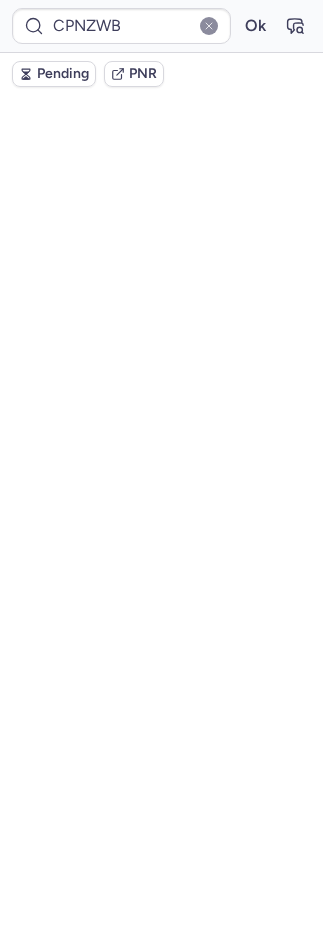 scroll, scrollTop: 84, scrollLeft: 0, axis: vertical 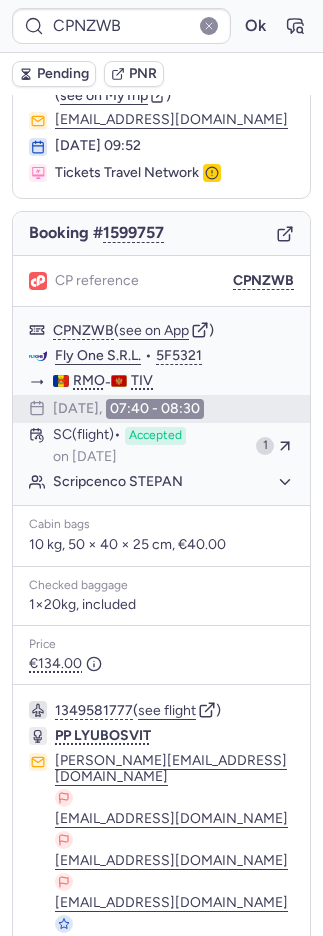click on "PNR" at bounding box center (143, 74) 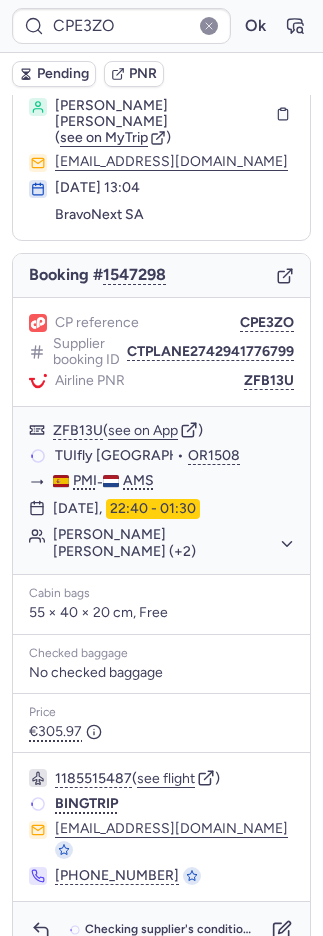 scroll, scrollTop: 54, scrollLeft: 0, axis: vertical 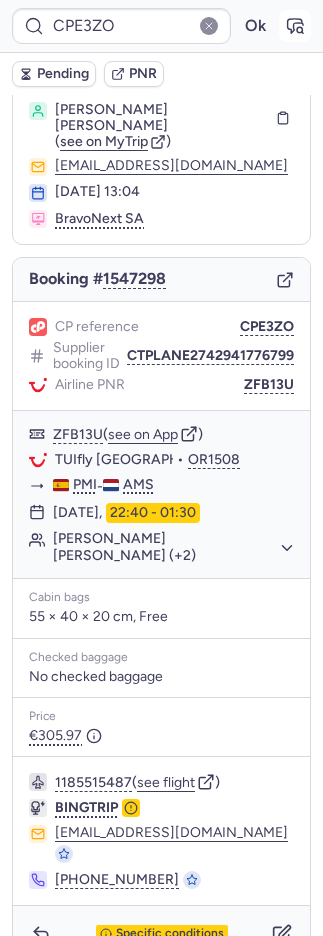 click 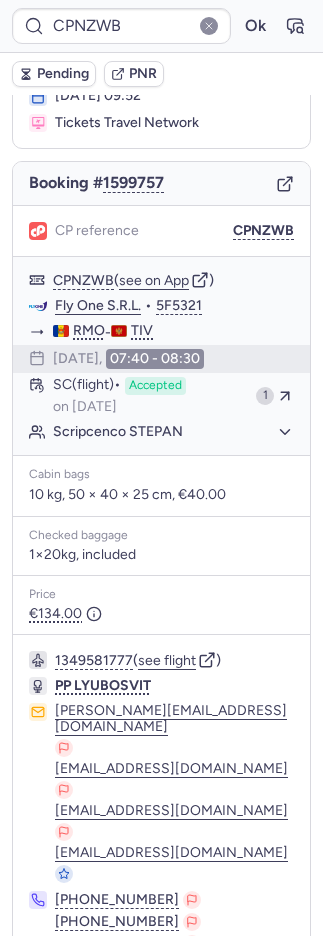 scroll, scrollTop: 182, scrollLeft: 0, axis: vertical 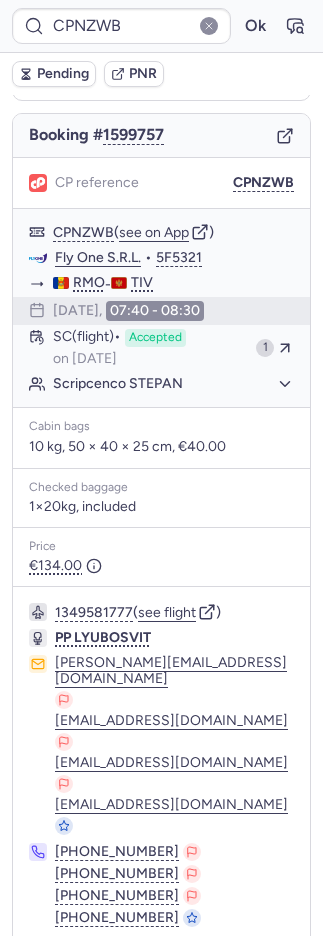 click 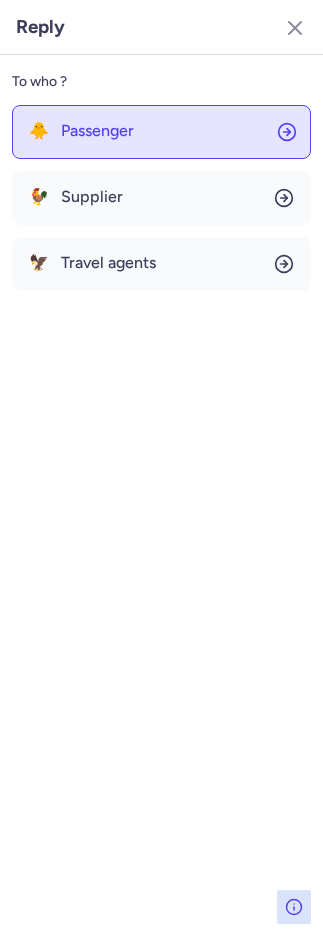 click on "🐥 Passenger 🐓 Supplier 🦅 Travel agents" at bounding box center (161, 198) 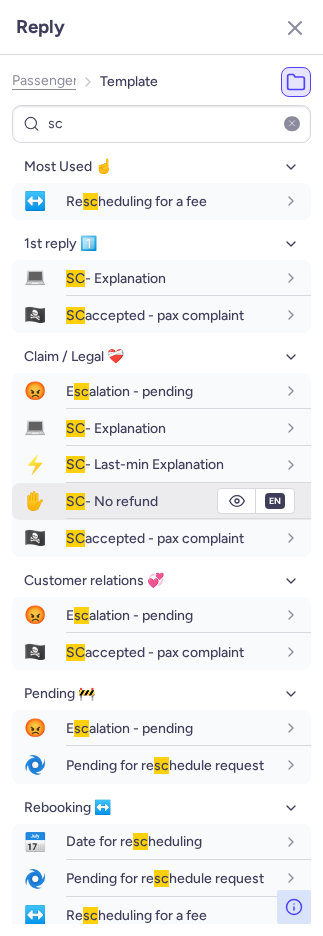 click on "SC  - No refund" at bounding box center (112, 501) 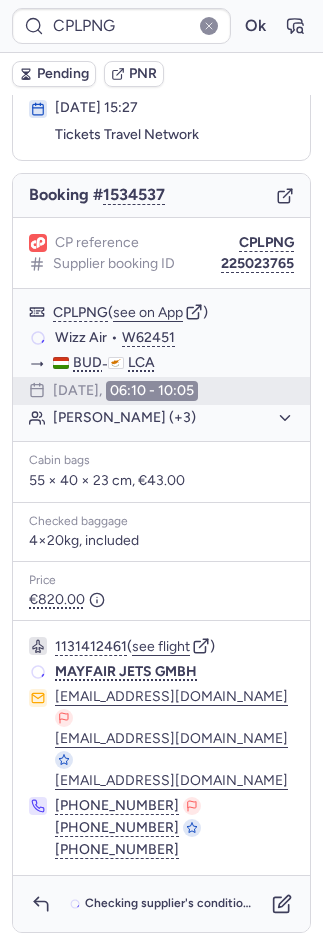 scroll, scrollTop: 106, scrollLeft: 0, axis: vertical 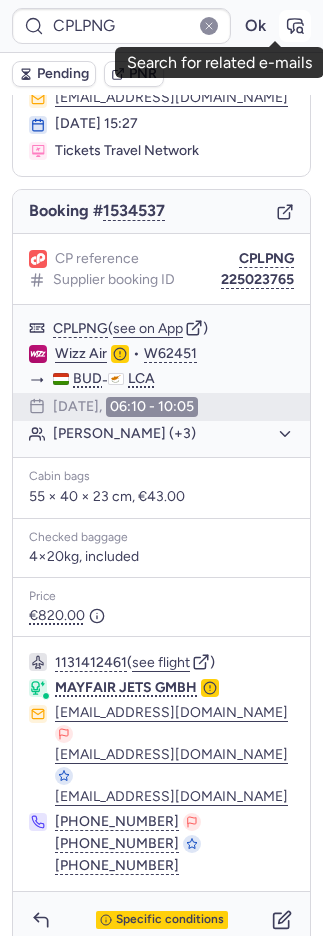 click at bounding box center [295, 26] 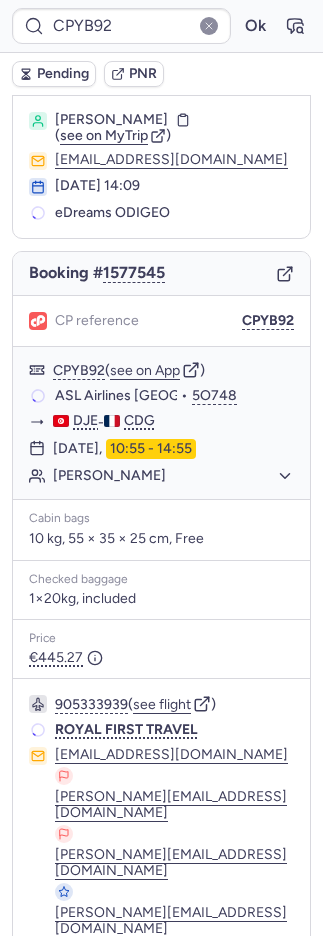 scroll, scrollTop: 88, scrollLeft: 0, axis: vertical 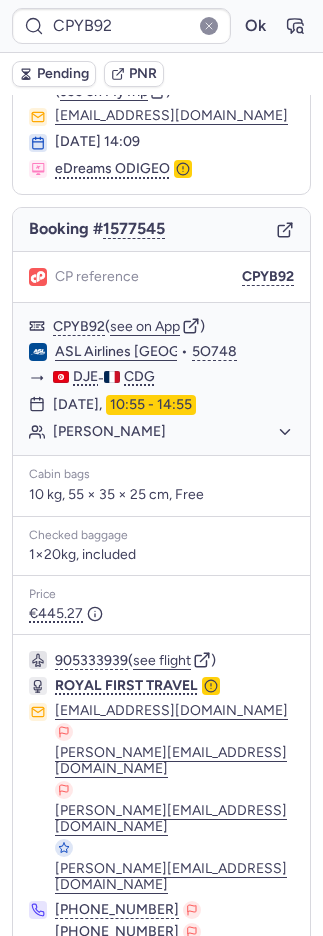 click on "Specific conditions" at bounding box center [170, 1008] 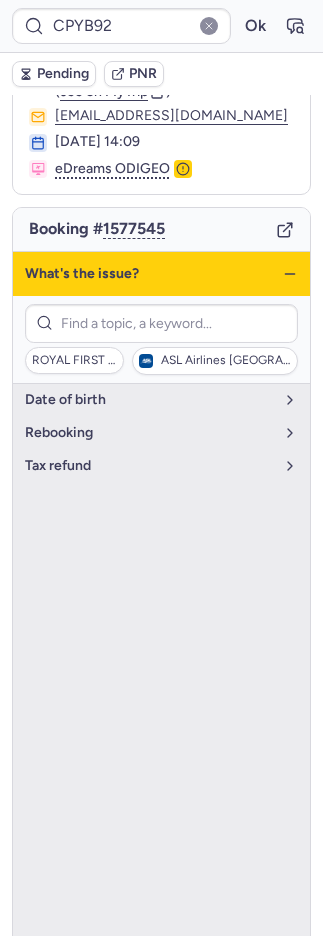 click 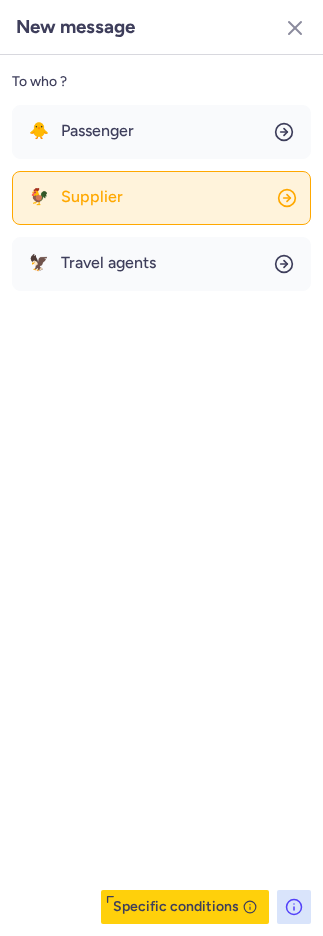 click on "🐓 Supplier" 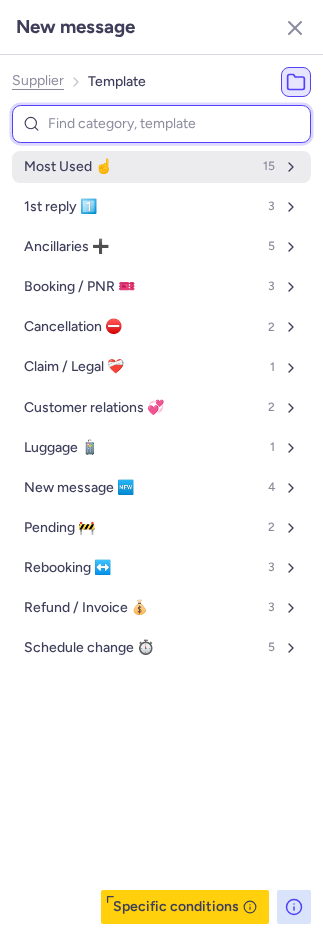 click on "Most Used ☝️ 15" at bounding box center [161, 167] 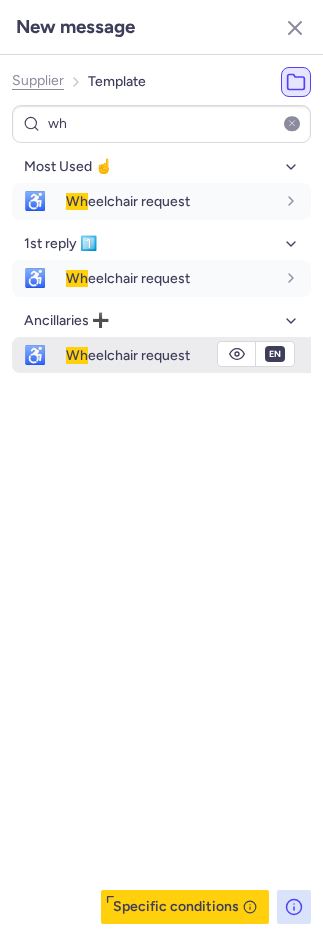 click on "Wh" at bounding box center (77, 355) 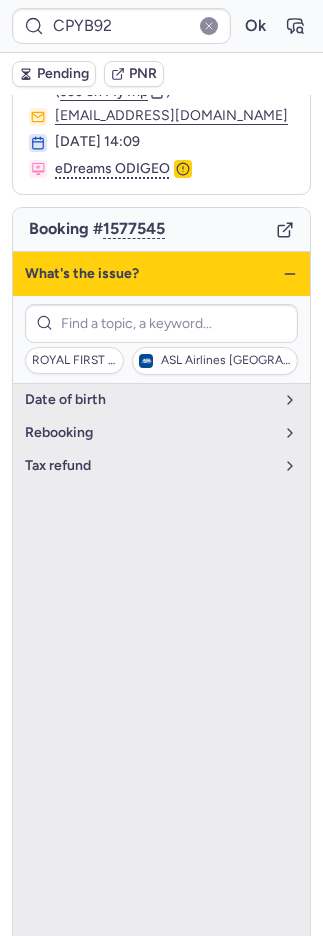 click 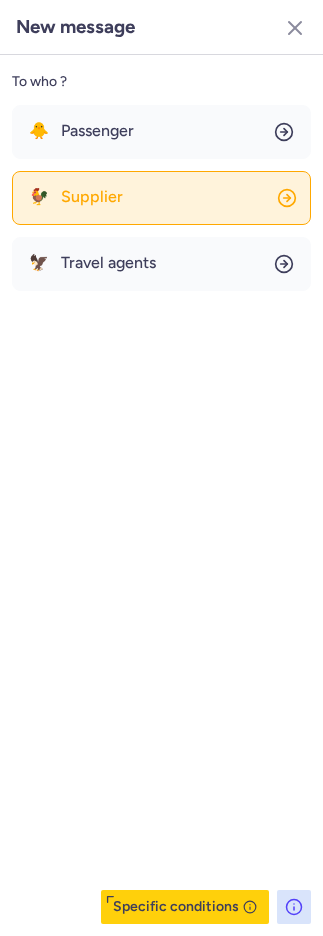 click on "🐓 Supplier" 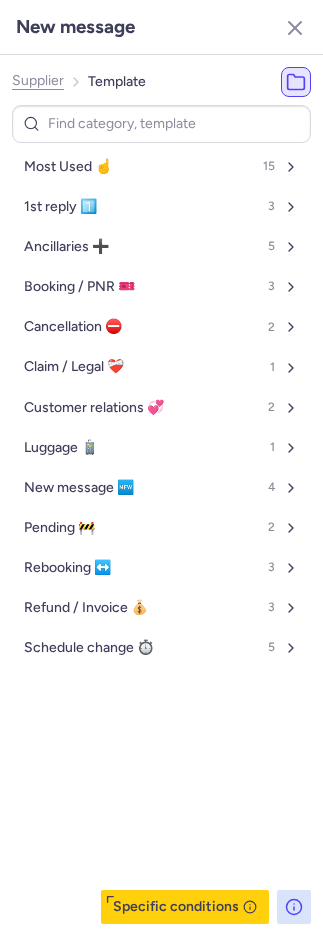 click on "Most Used ☝️ 15" at bounding box center [161, 167] 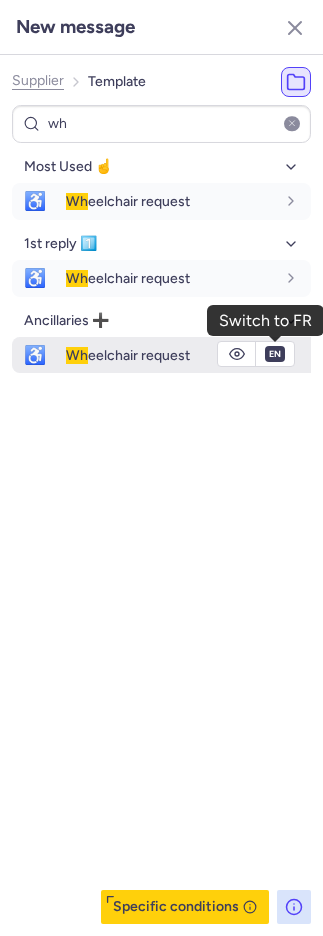click on "en" at bounding box center [275, 354] 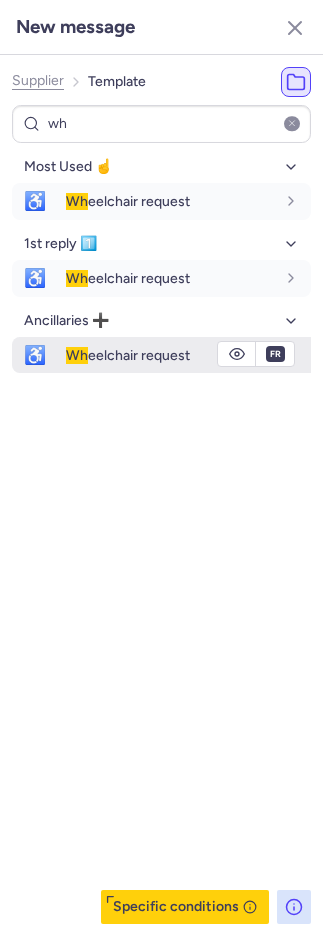 click on "Wh eelchair request" at bounding box center [128, 355] 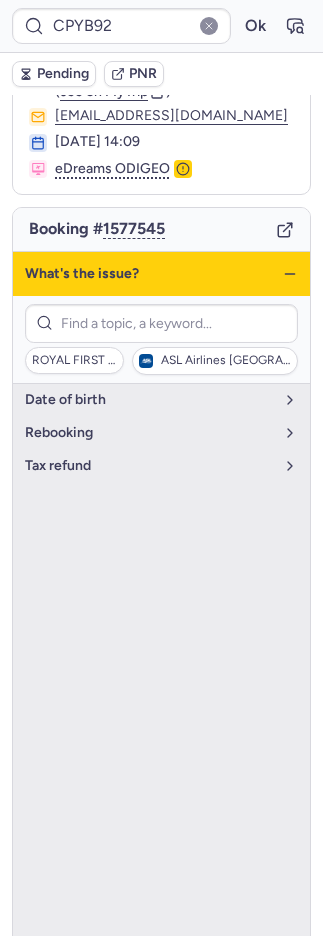 click 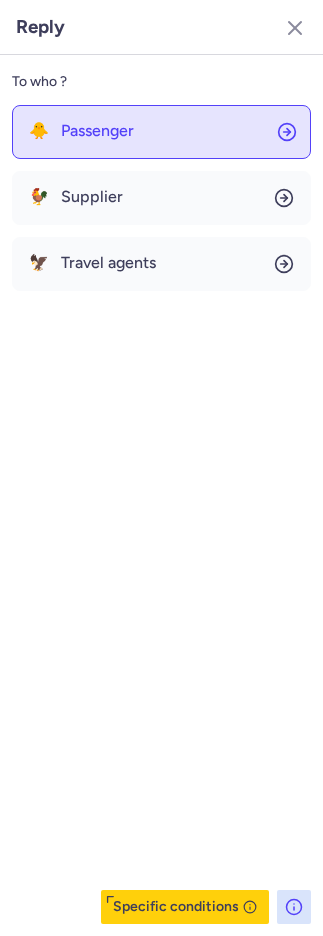 click on "Passenger" at bounding box center [97, 131] 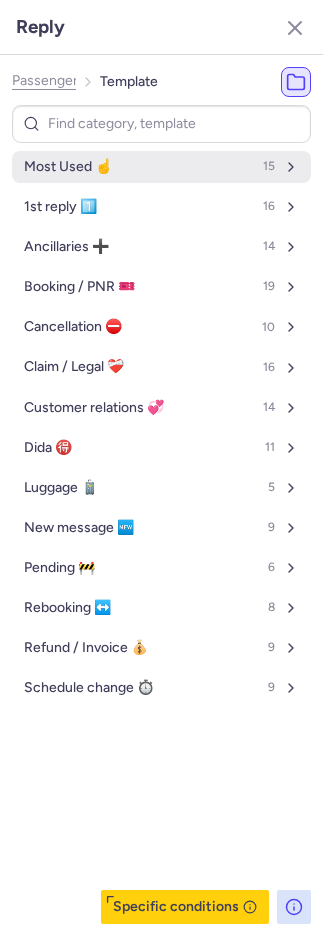 click on "Most Used ☝️ 15" at bounding box center [161, 167] 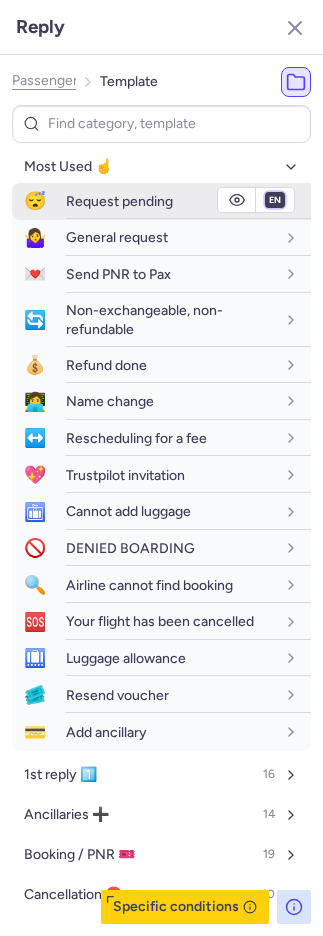 click on "fr en de nl pt es it ru" at bounding box center [275, 200] 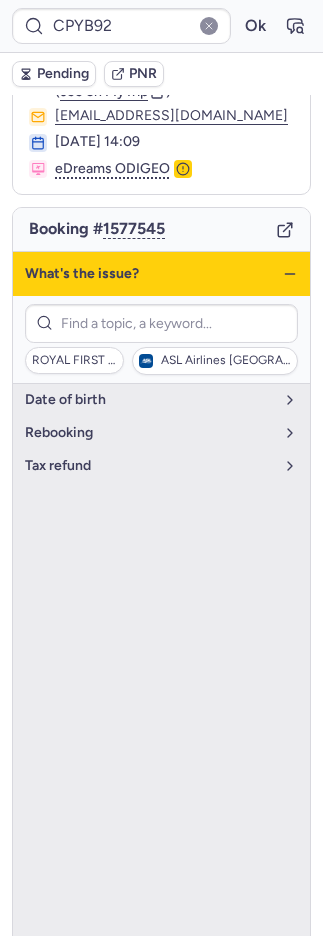 click on "Pending" at bounding box center [63, 74] 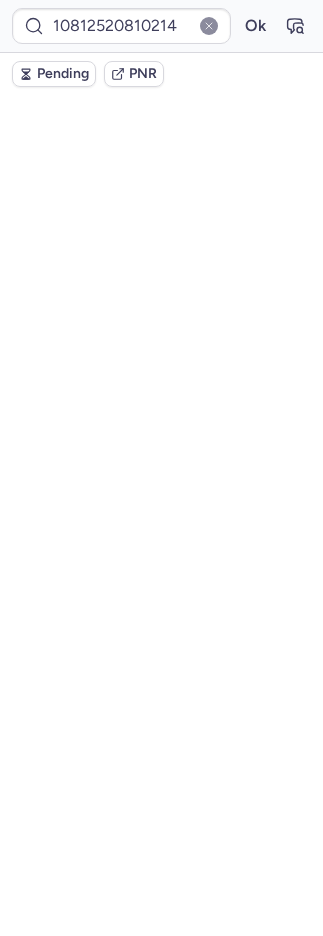 scroll, scrollTop: 128, scrollLeft: 0, axis: vertical 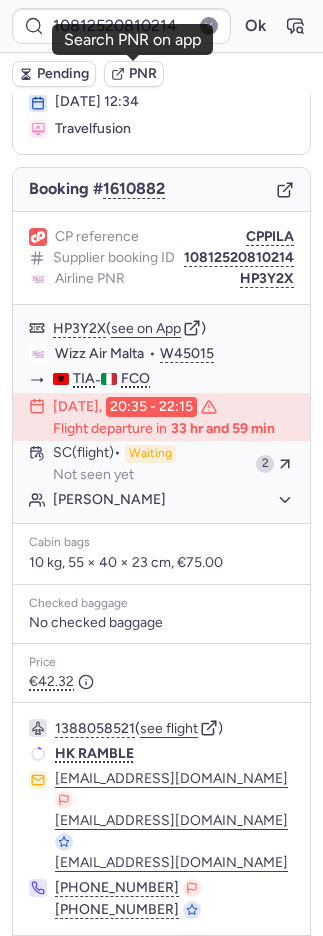click on "PNR" at bounding box center [143, 74] 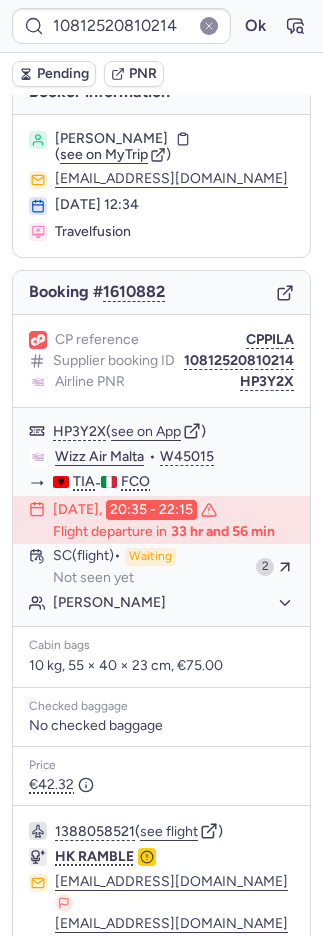 scroll, scrollTop: 0, scrollLeft: 0, axis: both 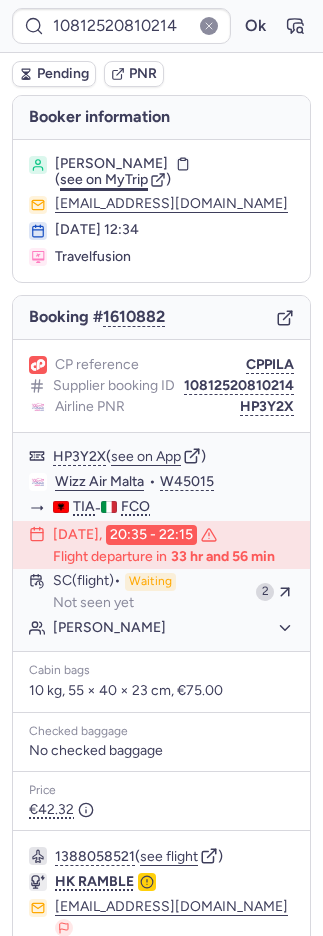 click on "see on MyTrip" at bounding box center (104, 179) 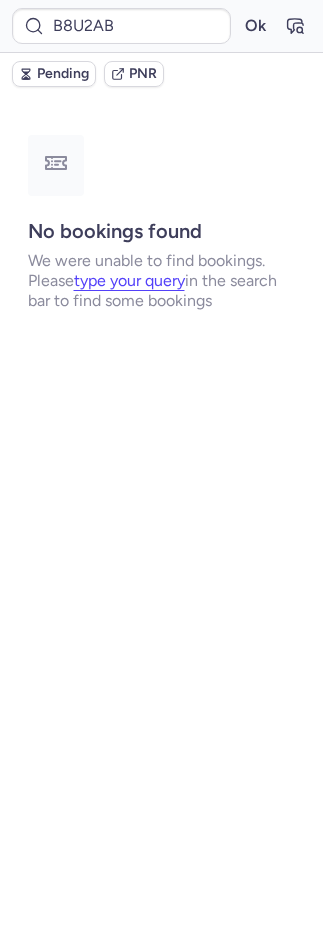 scroll, scrollTop: 0, scrollLeft: 0, axis: both 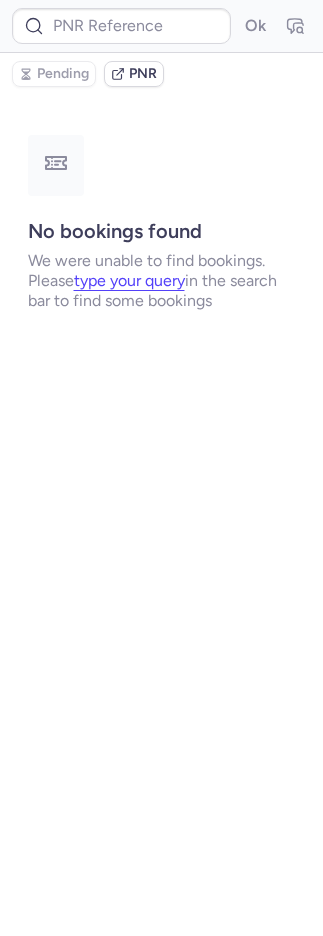 type on "CPDFFU" 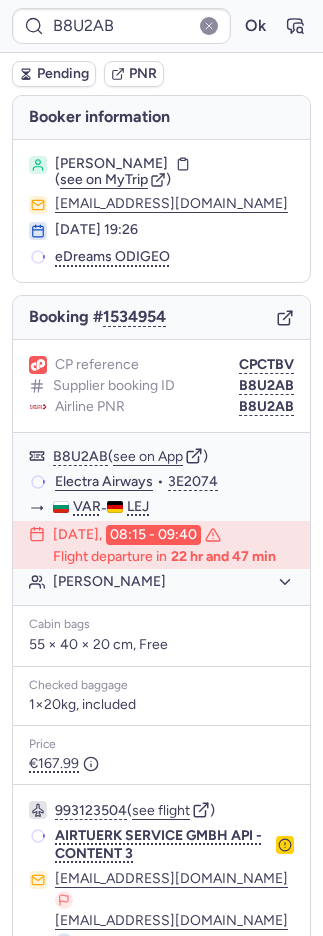 type on "30576178" 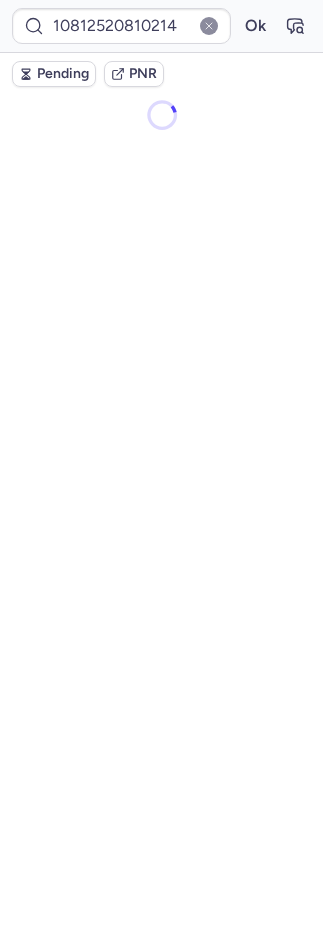 scroll, scrollTop: 0, scrollLeft: 0, axis: both 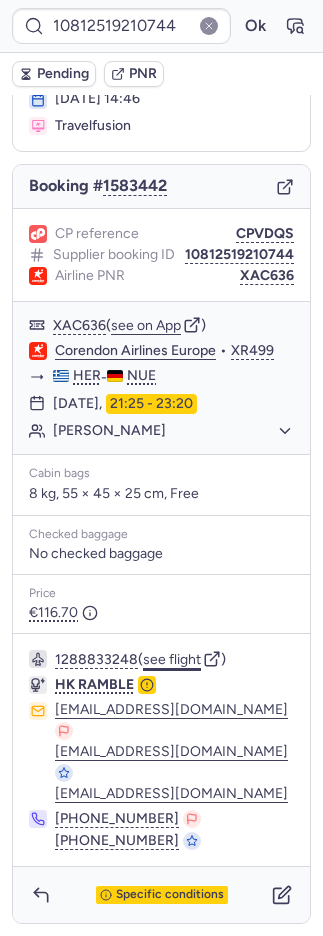click on "see flight" 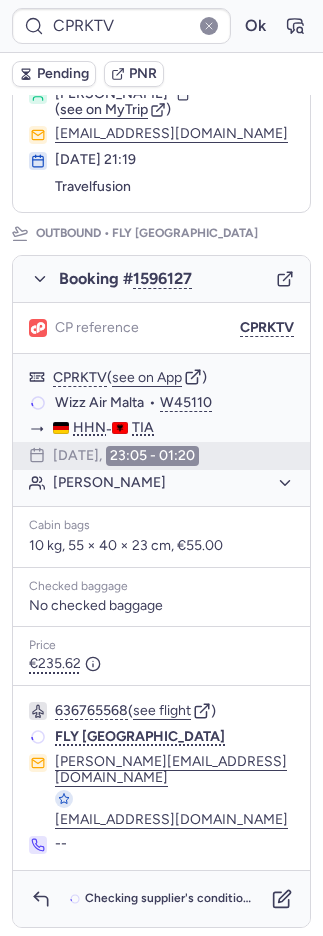scroll, scrollTop: 235, scrollLeft: 0, axis: vertical 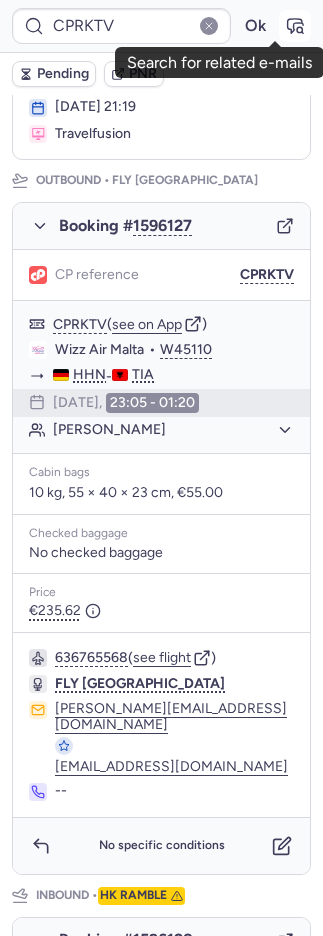 click 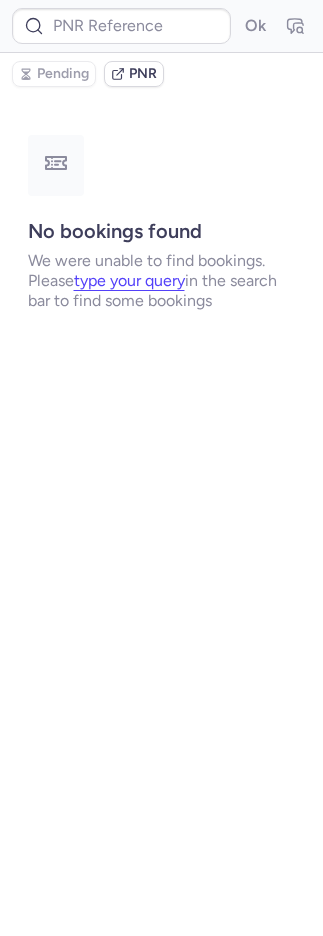 scroll, scrollTop: 0, scrollLeft: 0, axis: both 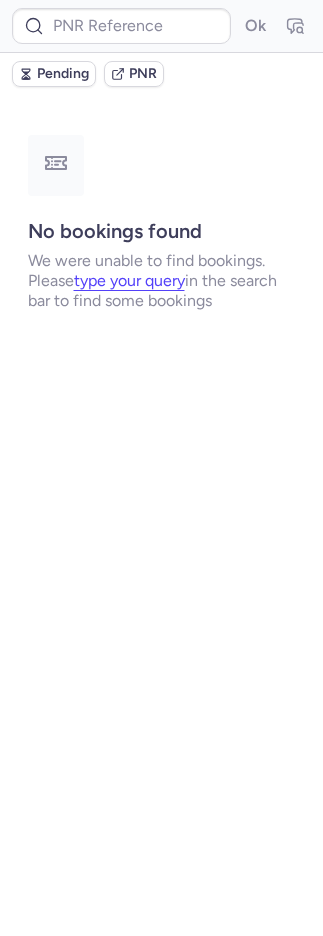 type on "CPRKTV" 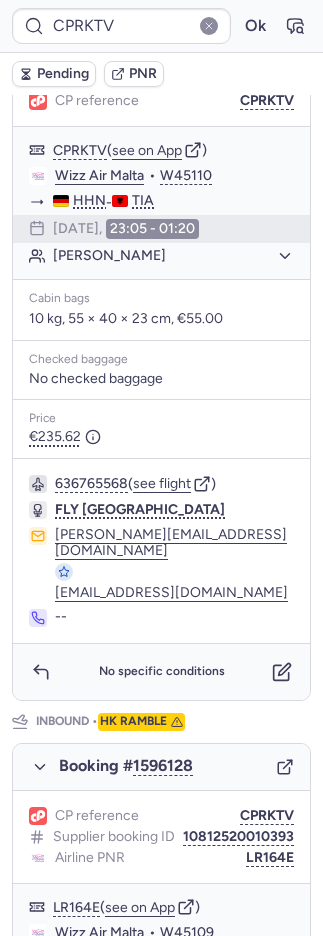 scroll, scrollTop: 360, scrollLeft: 0, axis: vertical 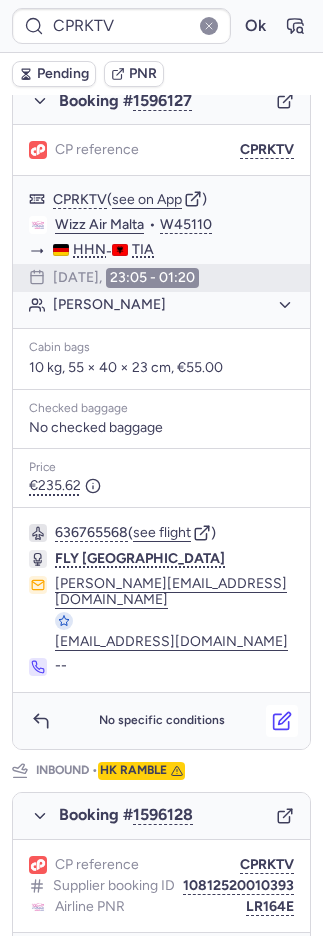 click 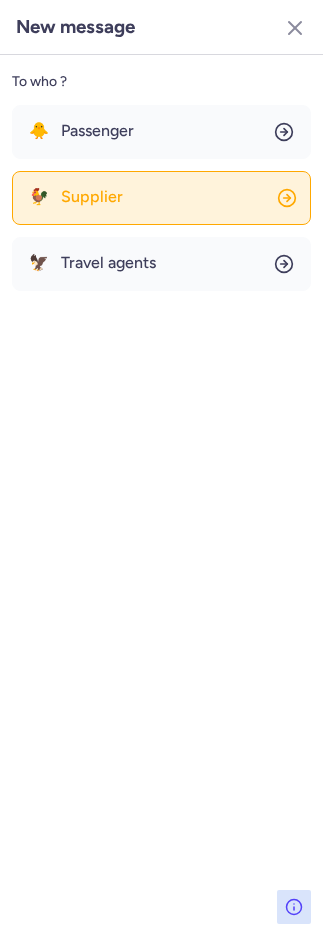 click on "🐓 Supplier" 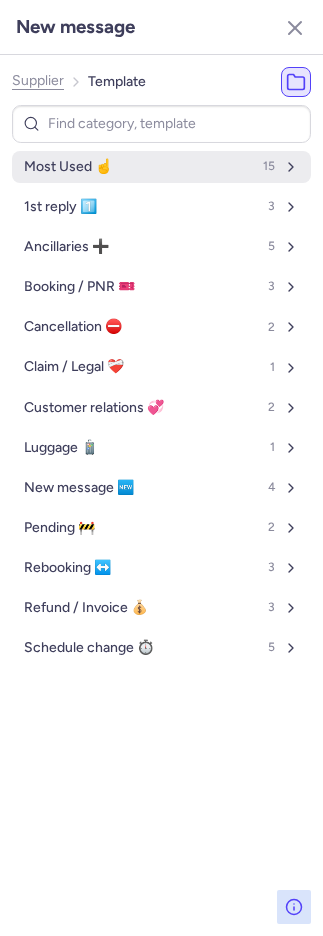 click on "Most Used ☝️ 15" at bounding box center (161, 167) 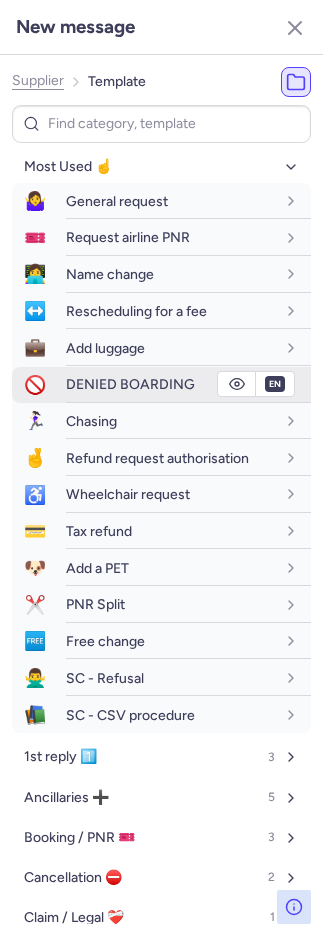click on "DENIED BOARDING" at bounding box center (130, 384) 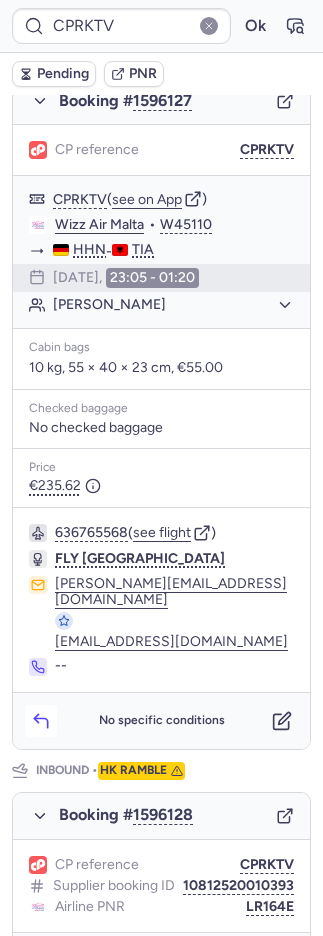 click 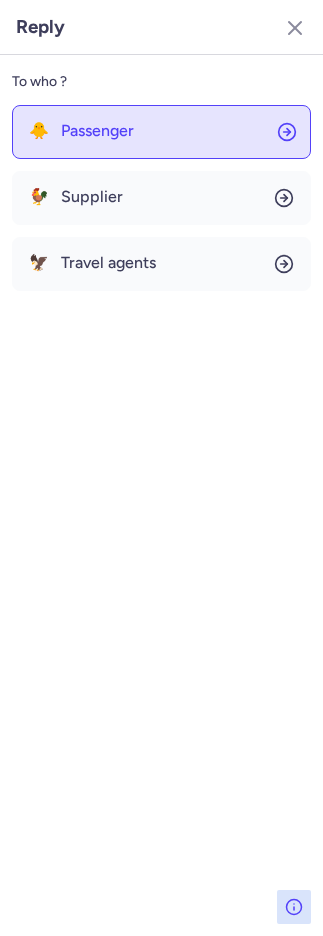 click on "🐥 Passenger" 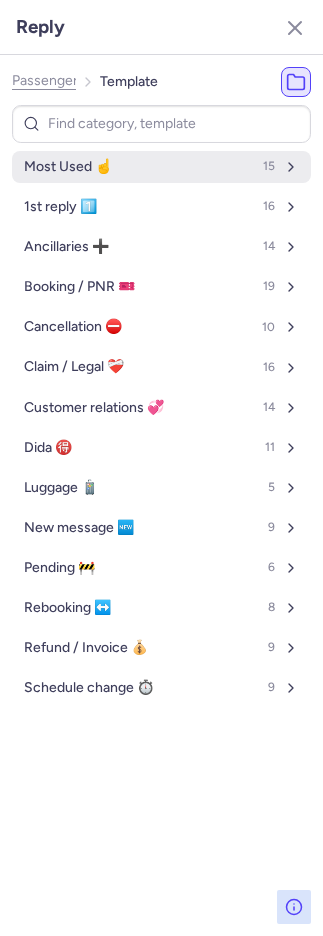 click on "Most Used ☝️ 15" at bounding box center (161, 167) 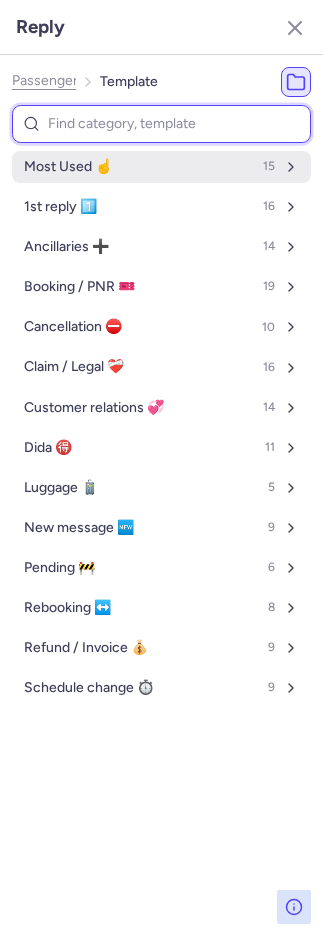 select on "en" 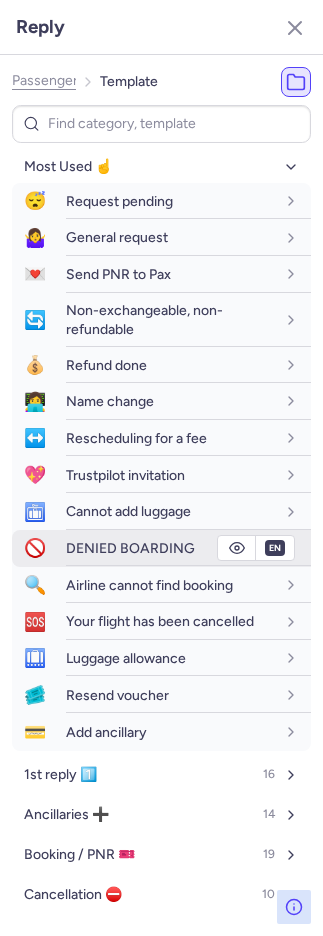 click on "DENIED BOARDING" at bounding box center (130, 548) 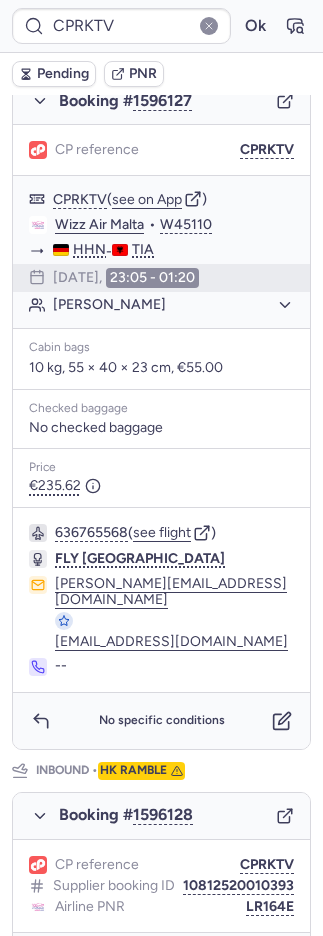 click on "Pending" at bounding box center [63, 74] 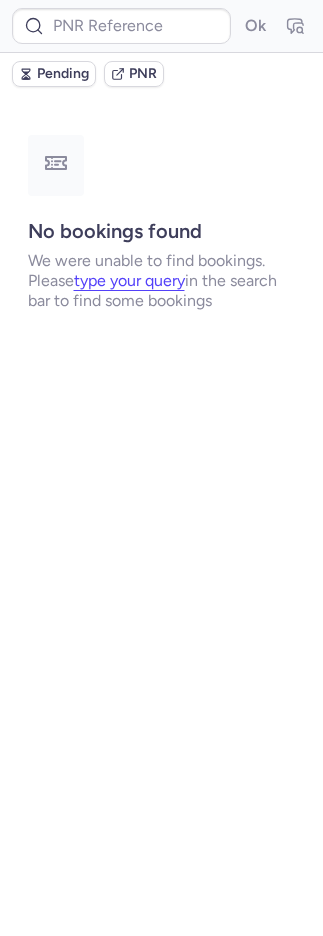 scroll, scrollTop: 0, scrollLeft: 0, axis: both 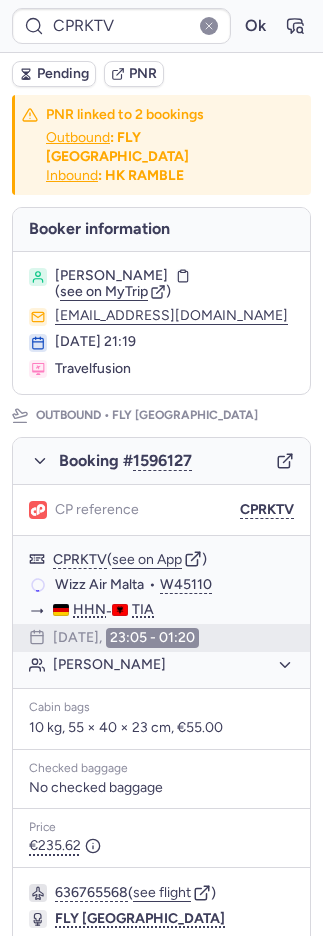 click on "Pending" at bounding box center (63, 74) 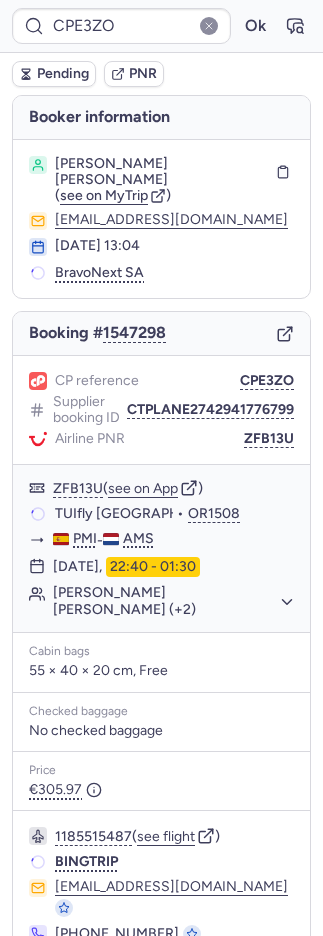 type on "CPVQKZ" 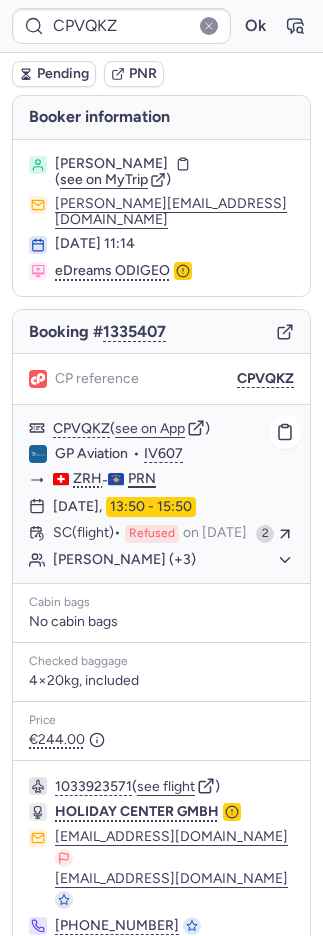scroll, scrollTop: 46, scrollLeft: 0, axis: vertical 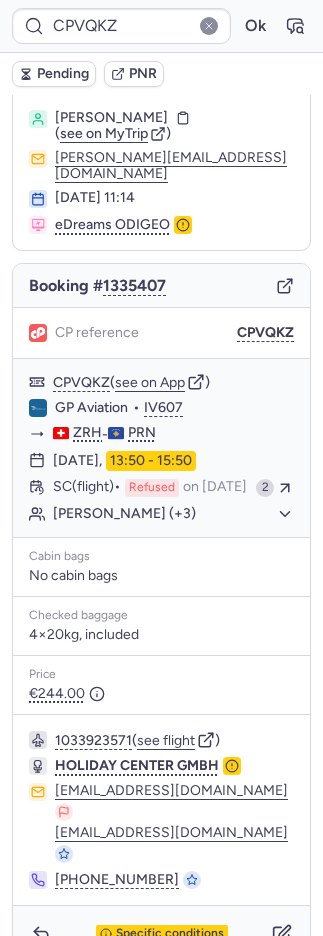 click on "PNR" at bounding box center (143, 74) 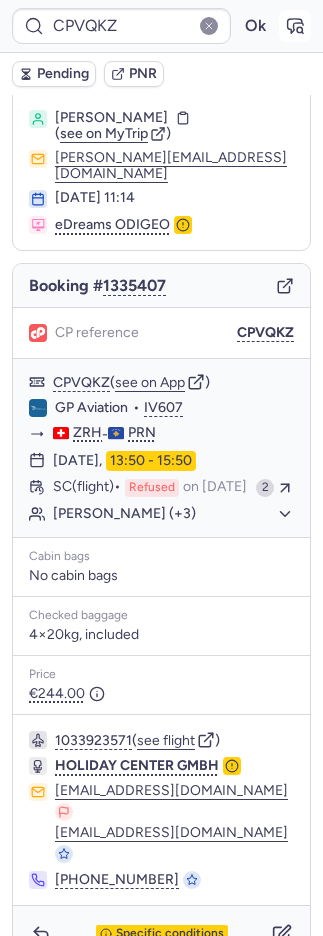 click 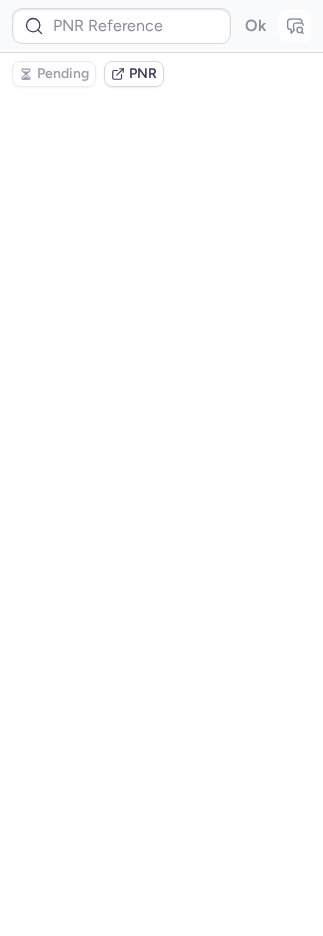 scroll, scrollTop: 0, scrollLeft: 0, axis: both 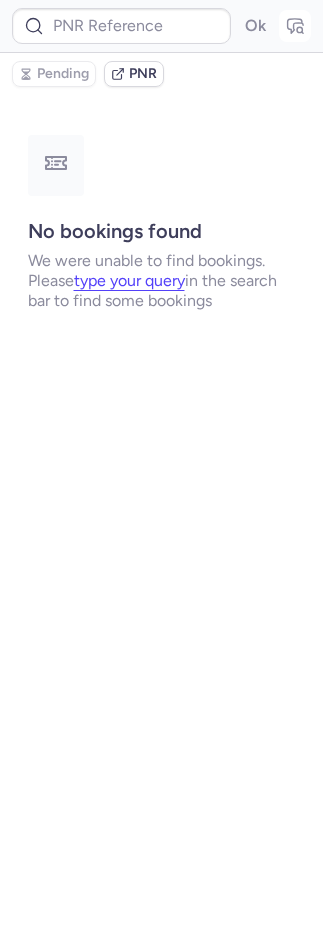 type on "CPVQKZ" 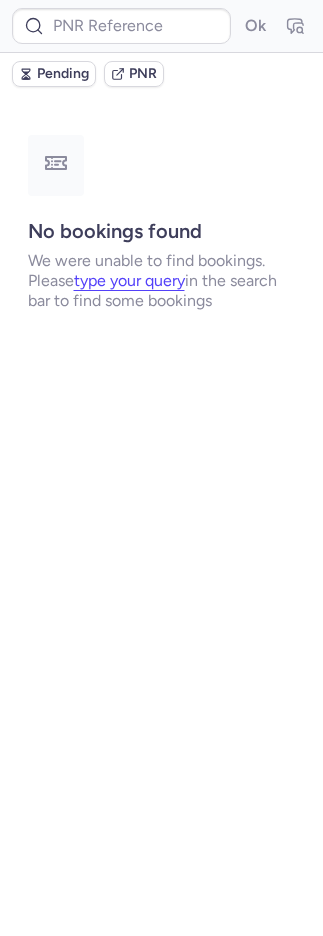 type on "CPE3ZO" 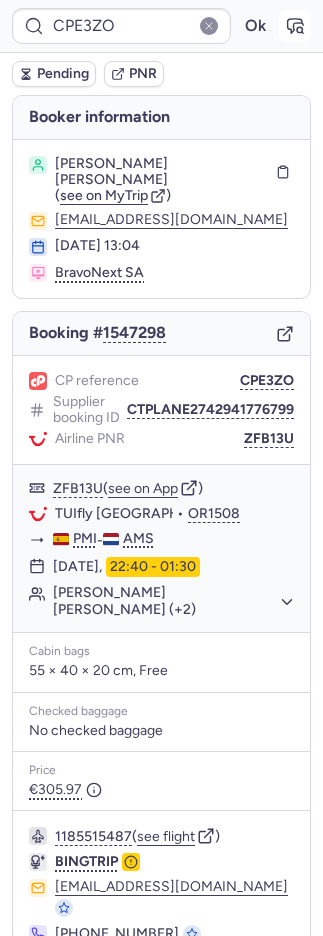 click at bounding box center [295, 26] 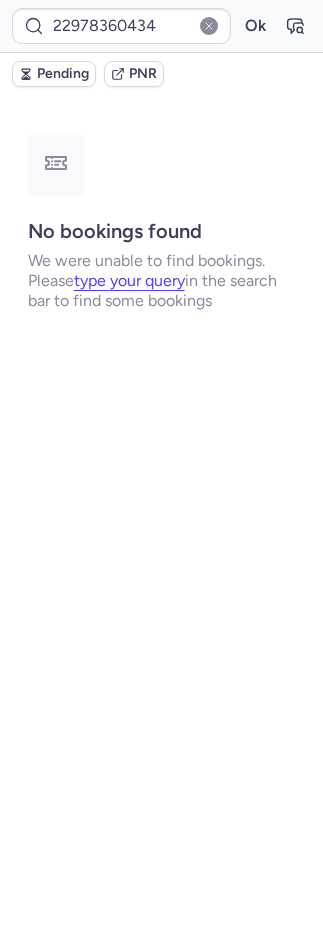type on "CPED42" 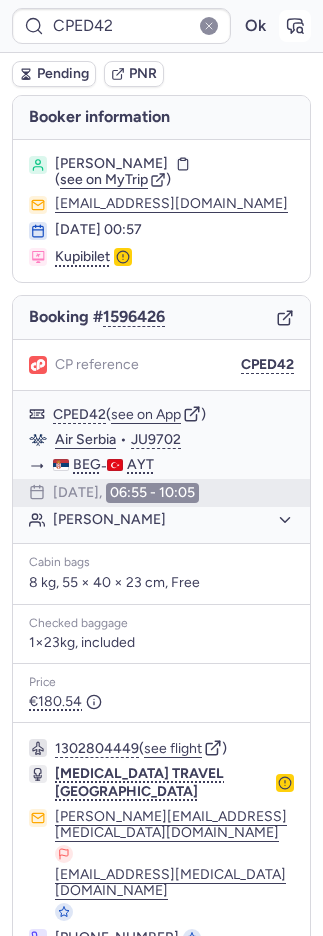 click 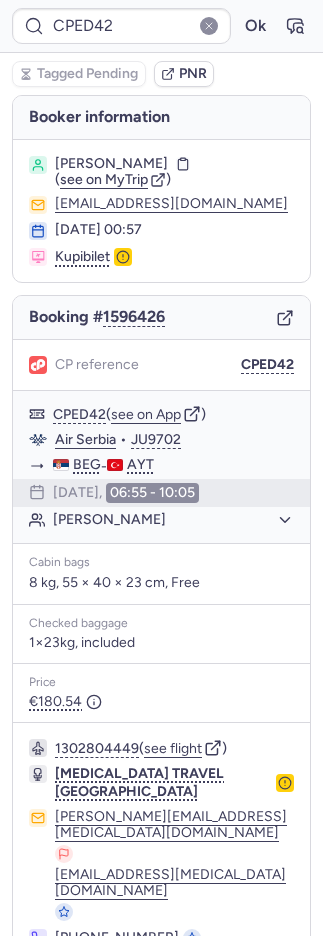click 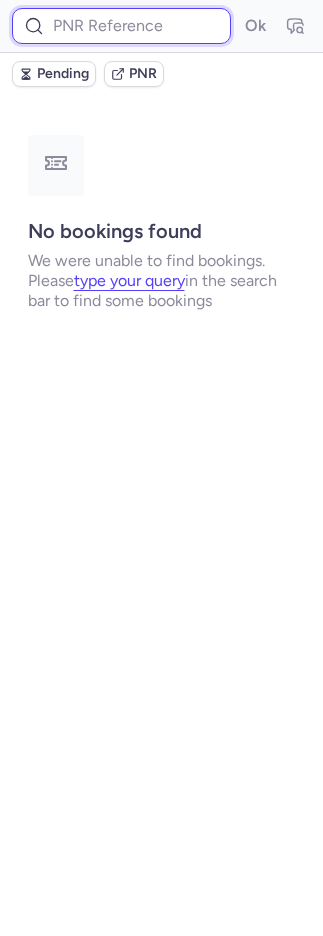 click at bounding box center (121, 26) 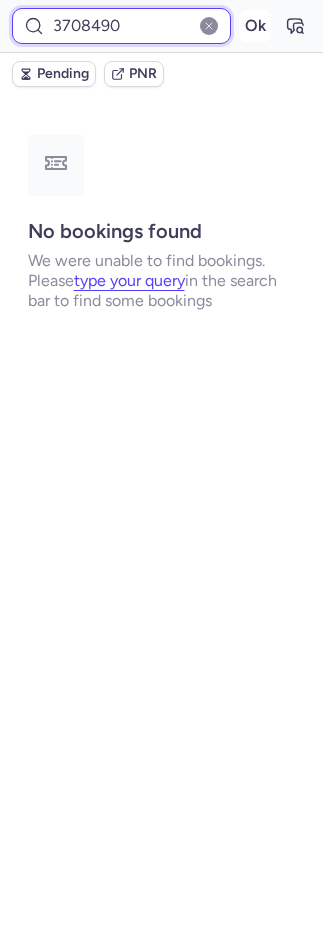 type on "3708490" 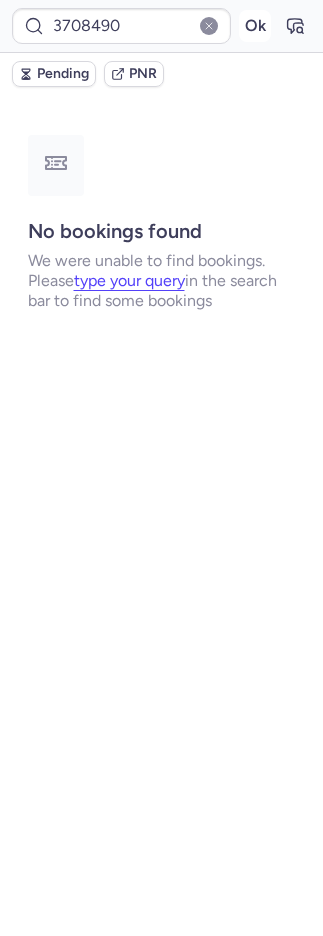 click on "Ok" at bounding box center (255, 26) 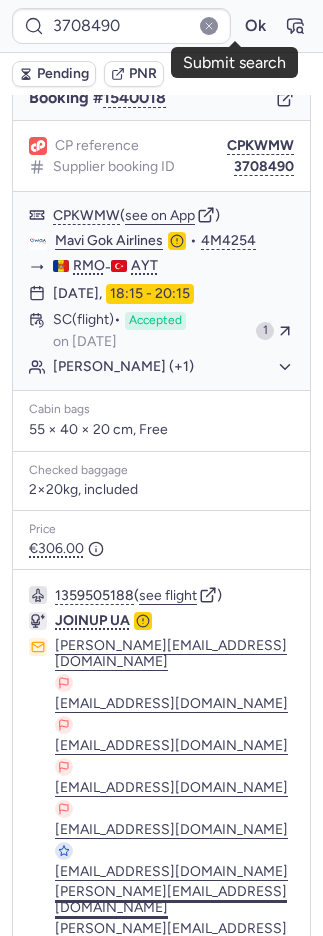 scroll, scrollTop: 278, scrollLeft: 0, axis: vertical 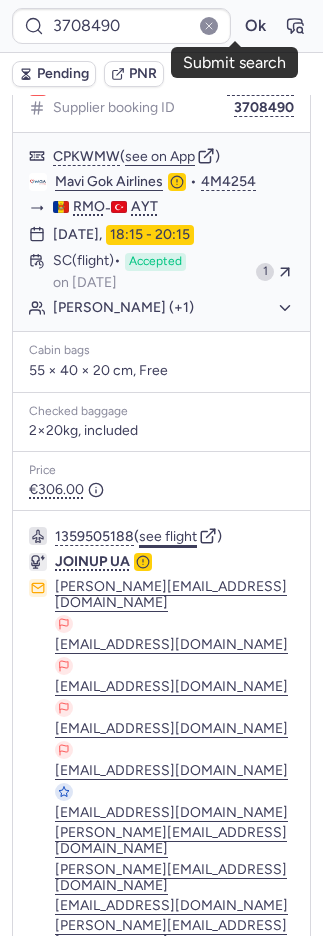 click on "see flight" 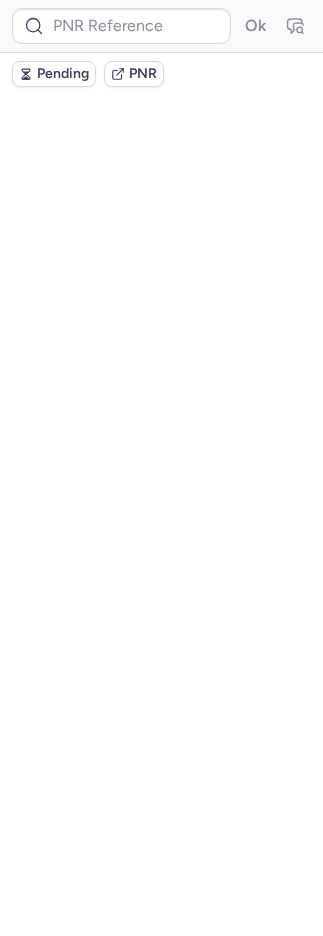 scroll, scrollTop: 0, scrollLeft: 0, axis: both 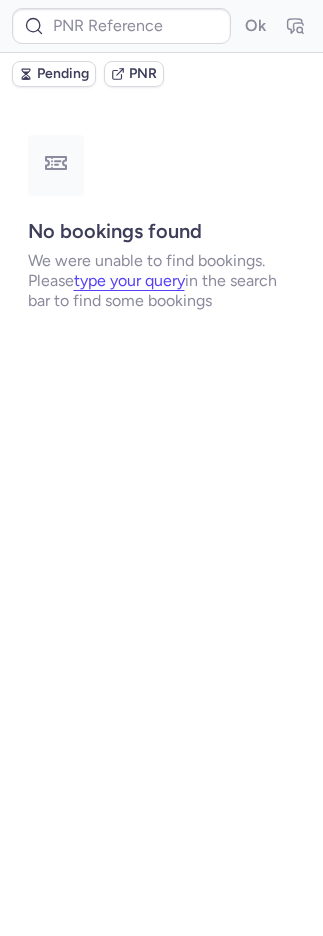 type on "CP8ZWO" 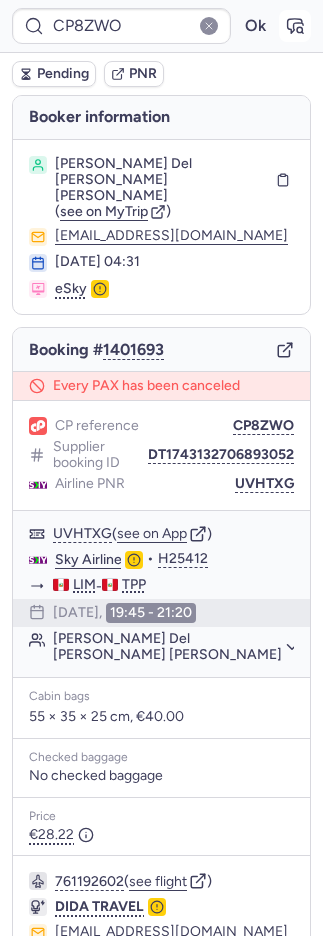 click 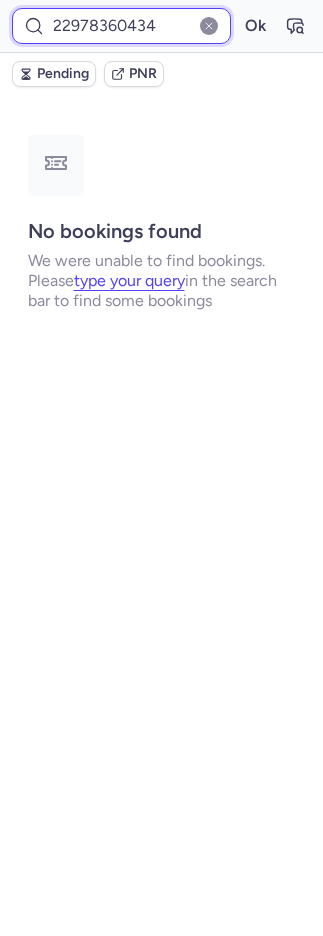 click on "22978360434" at bounding box center (121, 26) 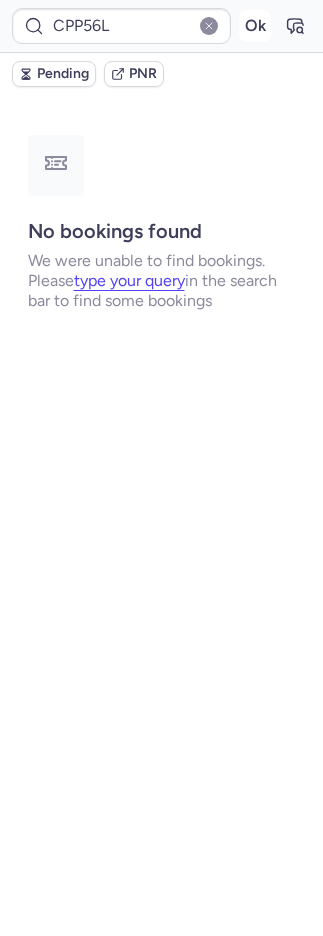 click on "Ok" at bounding box center (255, 26) 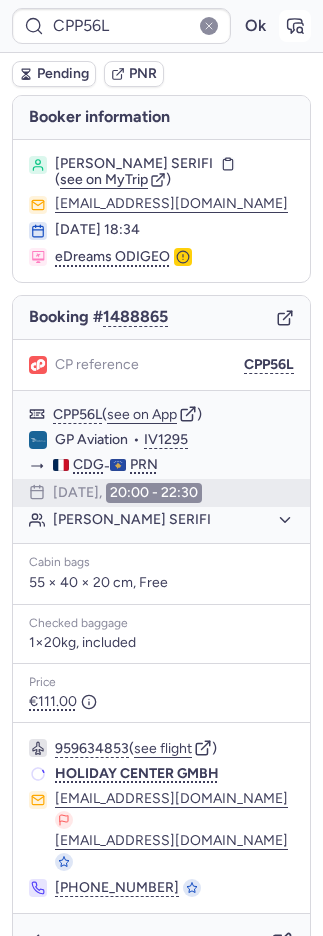click 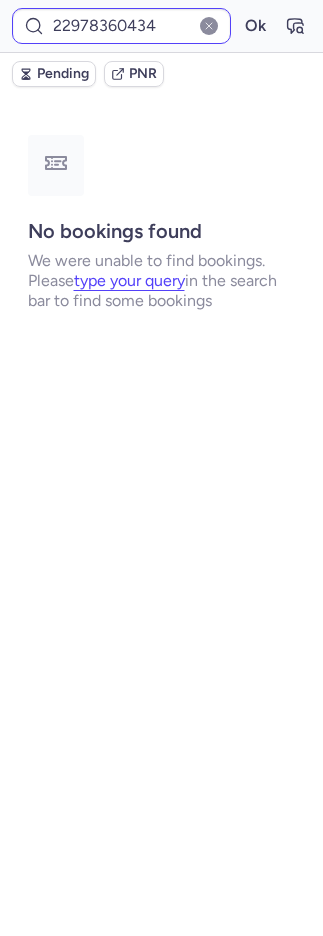 type on "CPP56L" 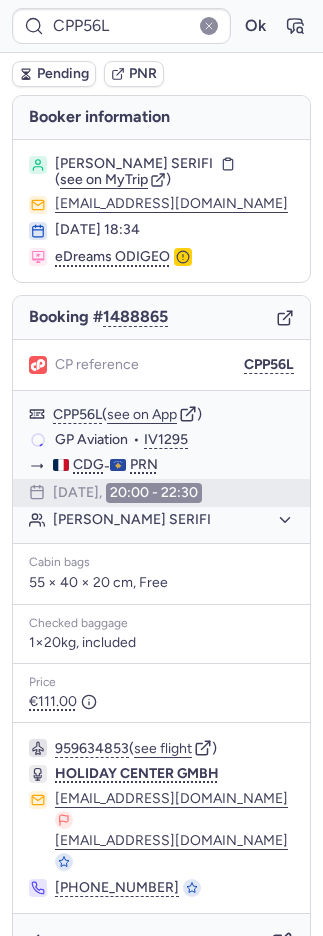scroll, scrollTop: 2, scrollLeft: 0, axis: vertical 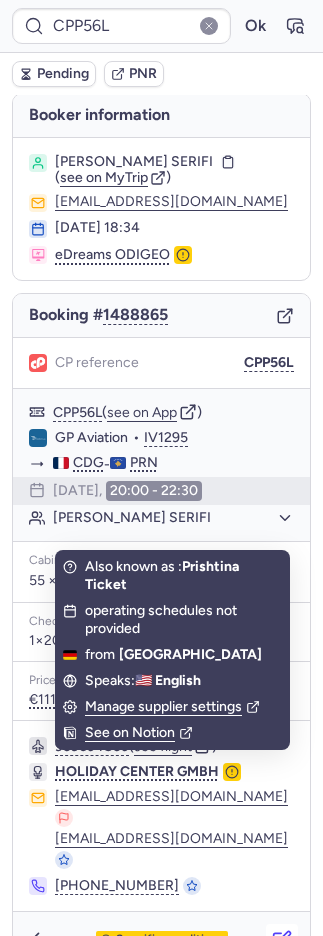click 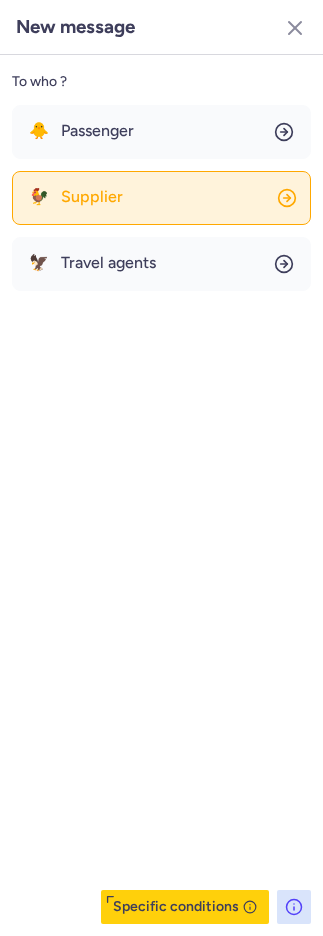 click on "🐓 Supplier" 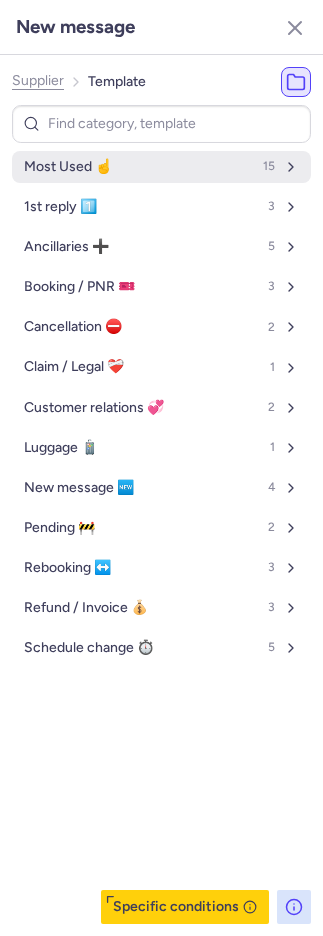 click on "Most Used ☝️" at bounding box center [68, 167] 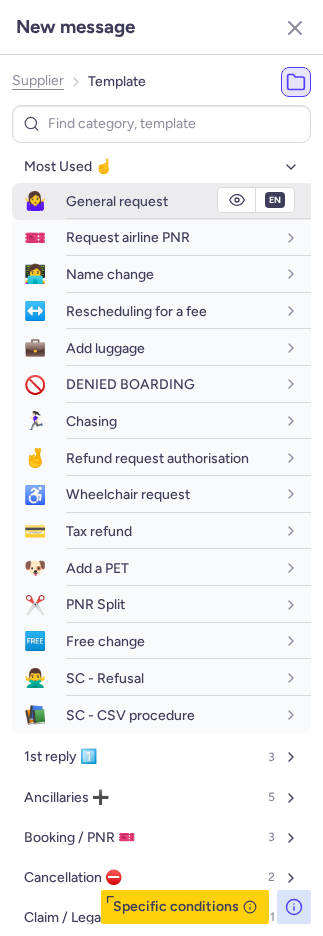 click on "General request" at bounding box center [117, 201] 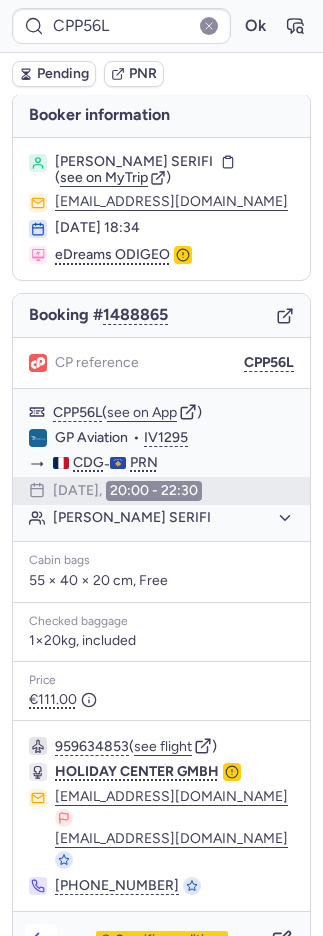 click 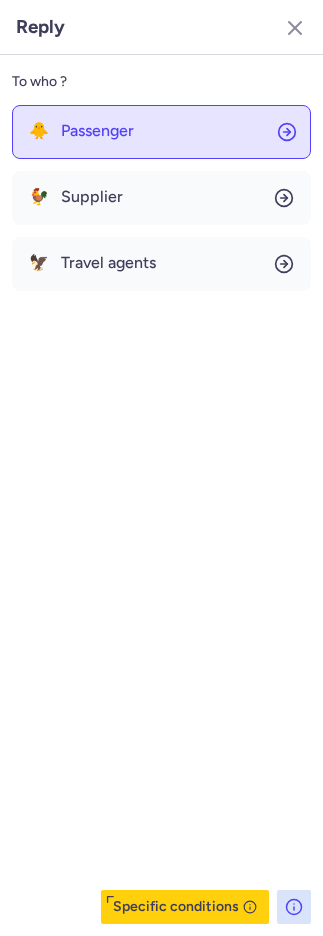 click on "🐥 Passenger" 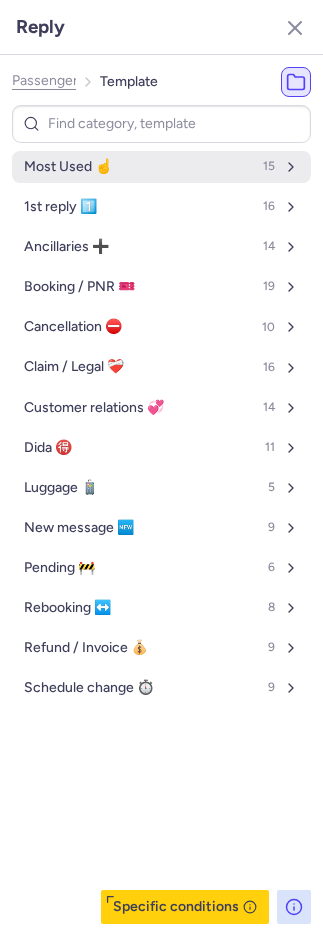click on "Most Used ☝️ 15" at bounding box center [161, 167] 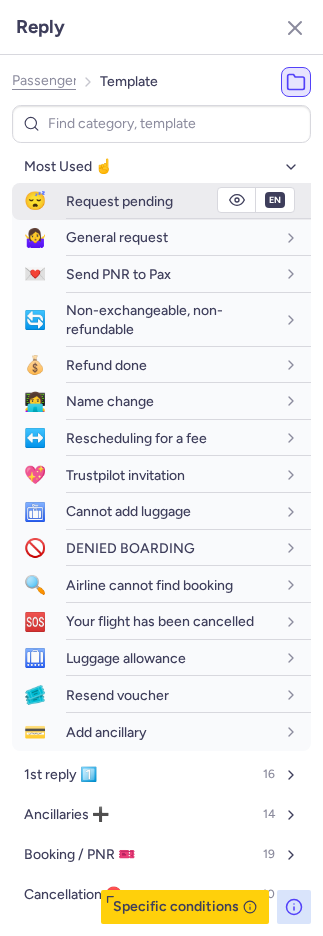 drag, startPoint x: 58, startPoint y: 180, endPoint x: 59, endPoint y: 193, distance: 13.038404 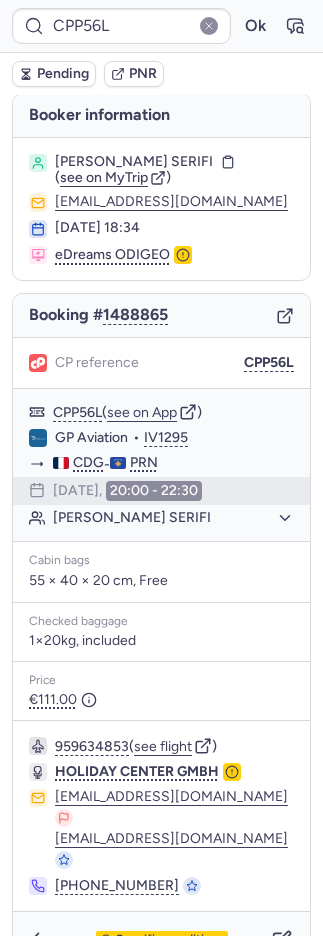 click on "Pending" at bounding box center [63, 74] 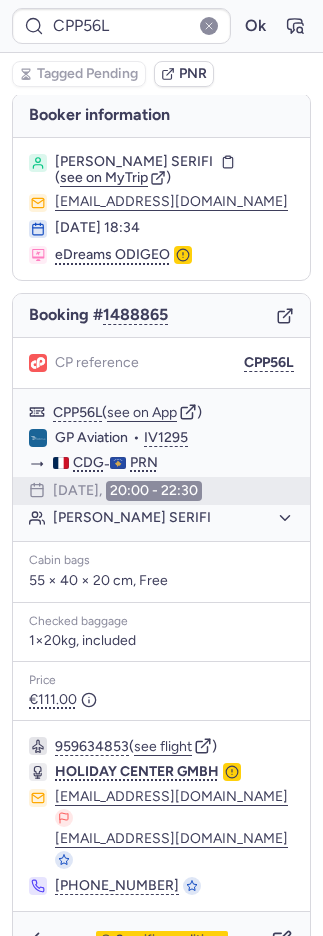type on "CPED42" 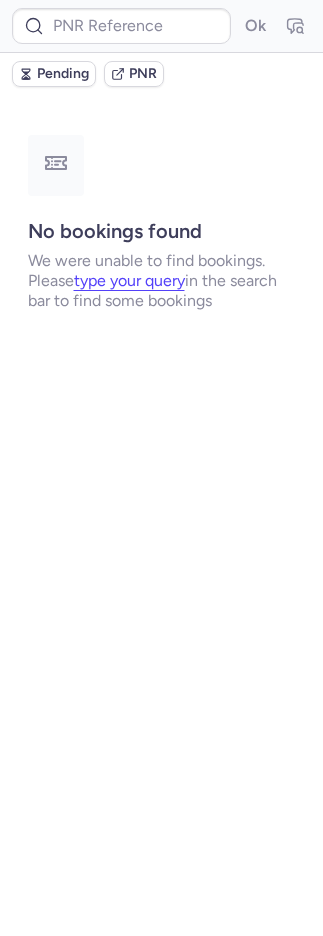 scroll, scrollTop: 0, scrollLeft: 0, axis: both 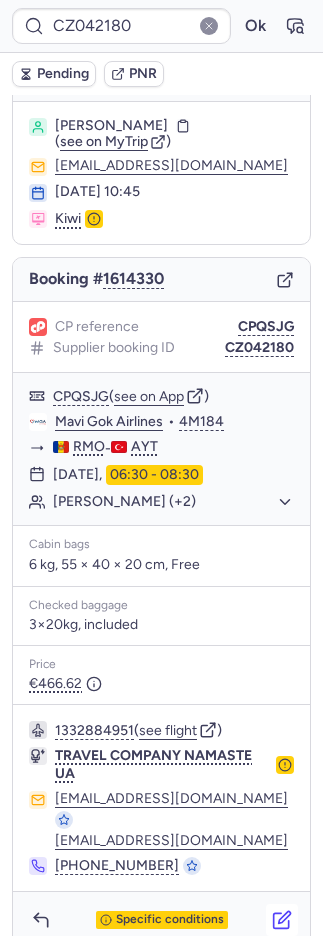 click 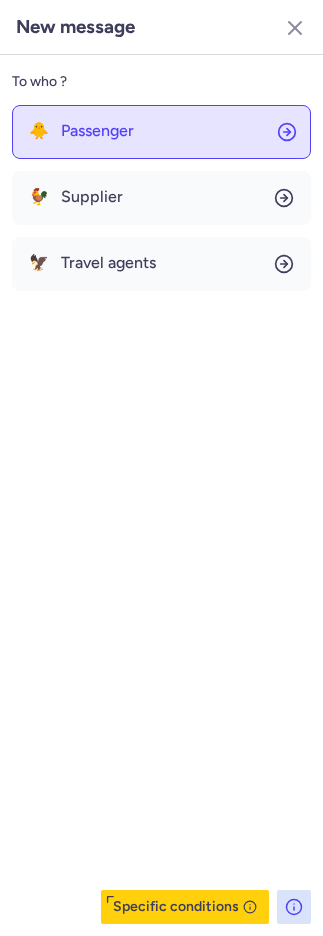 drag, startPoint x: 30, startPoint y: 128, endPoint x: 46, endPoint y: 149, distance: 26.400757 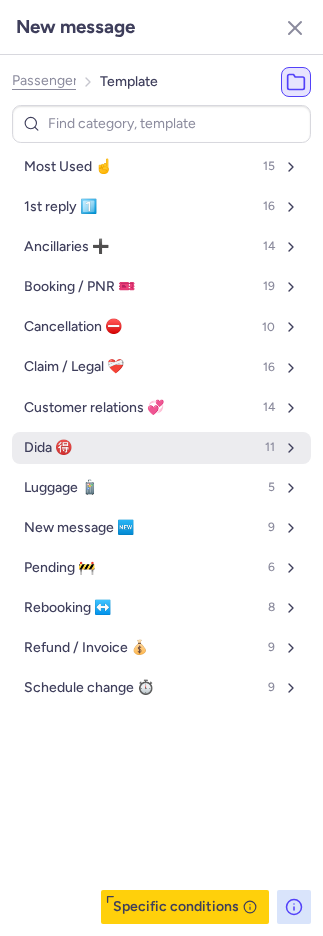 click on "Dida 🉐 11" at bounding box center (161, 448) 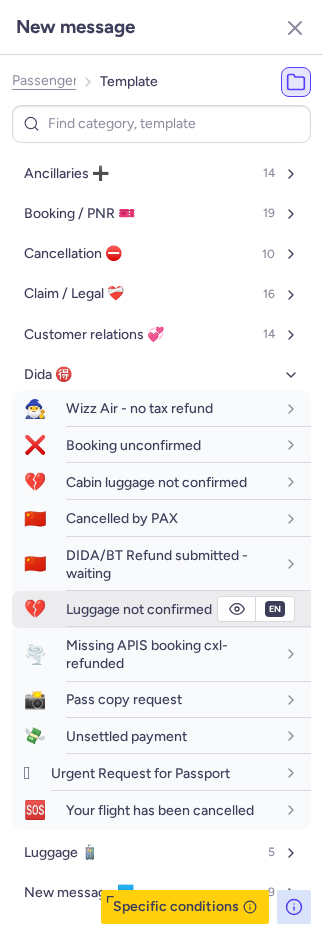 scroll, scrollTop: 259, scrollLeft: 0, axis: vertical 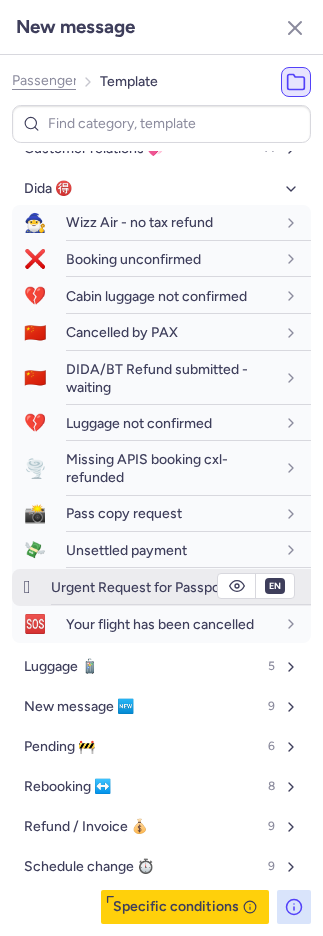 click on "Urgent Request for Passport" at bounding box center [140, 587] 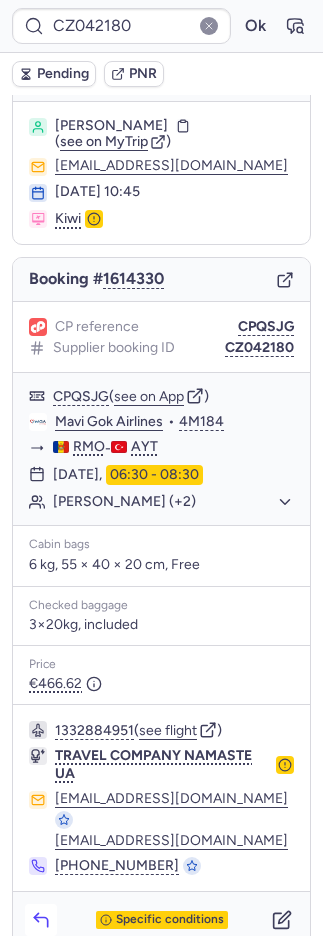 click 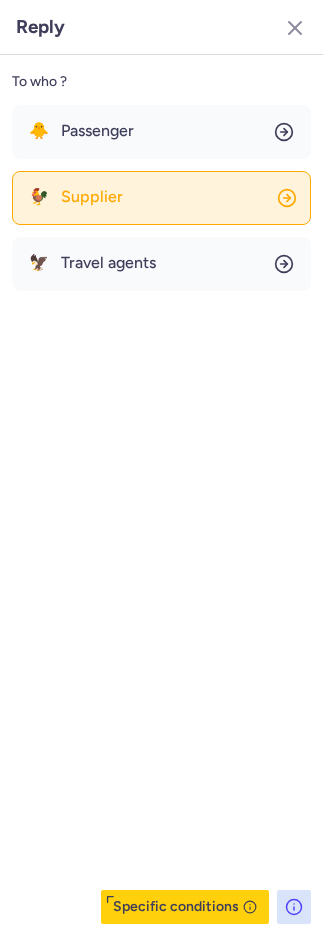 click on "Supplier" at bounding box center (92, 197) 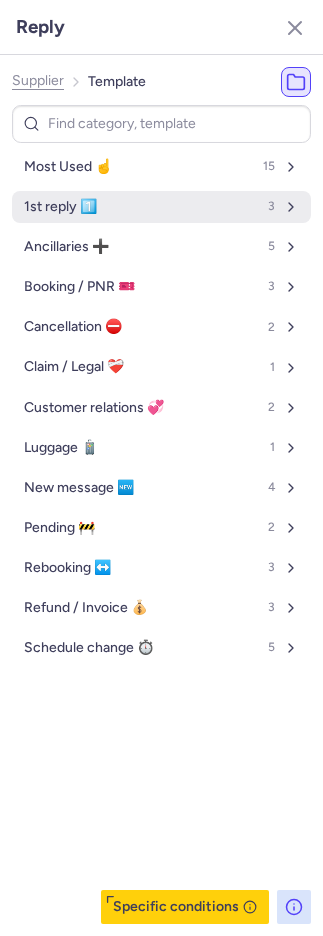 click on "1st reply 1️⃣ 3" at bounding box center [161, 207] 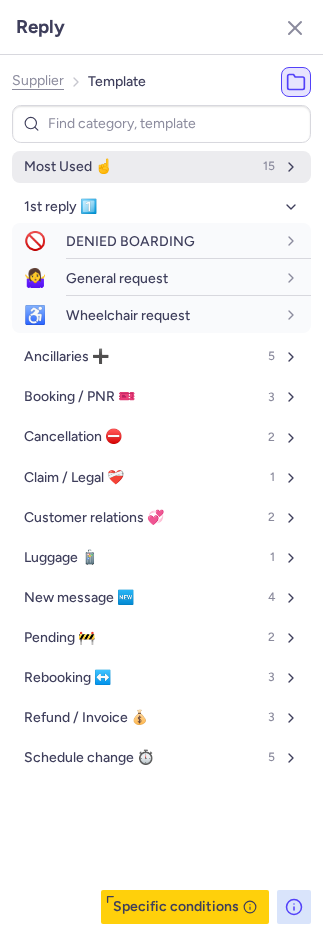 click on "Most Used ☝️ 15" at bounding box center [161, 167] 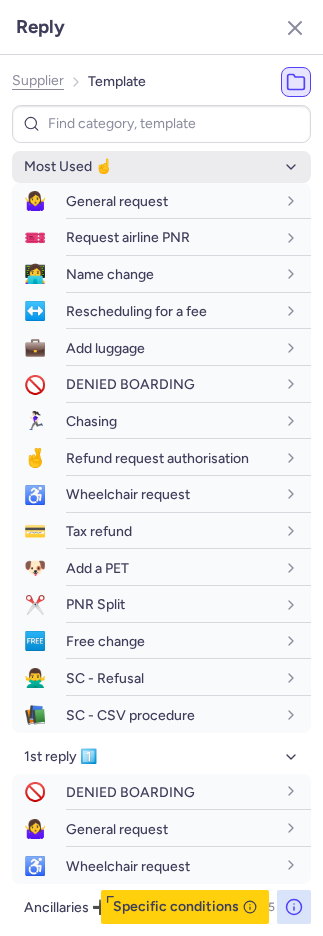click on "Most Used ☝️" at bounding box center [161, 167] 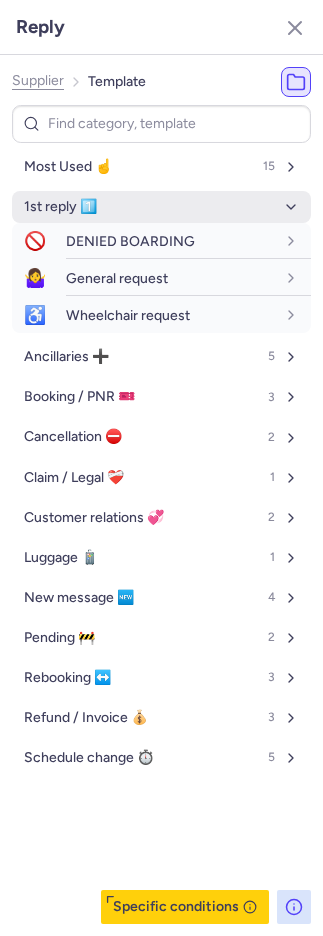 click on "1st reply 1️⃣" at bounding box center [161, 207] 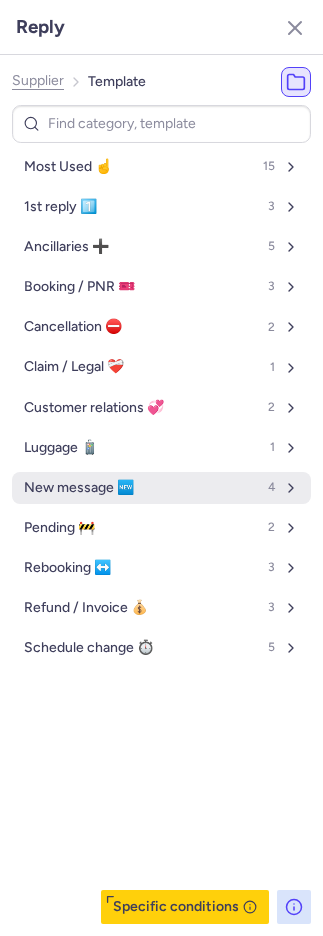 click on "New message 🆕" at bounding box center [79, 488] 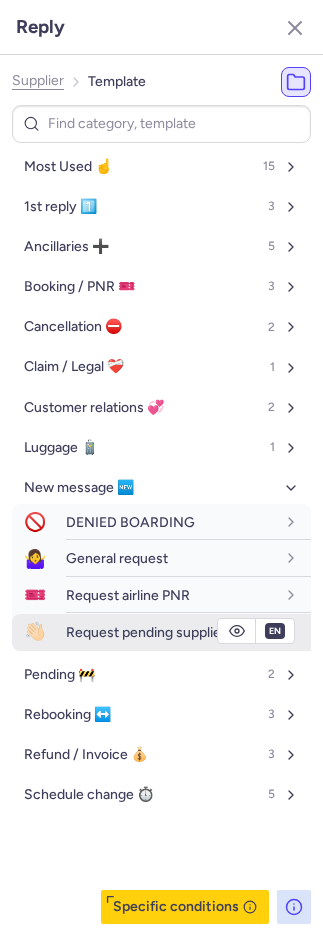 click on "Request pending supplier" at bounding box center (188, 632) 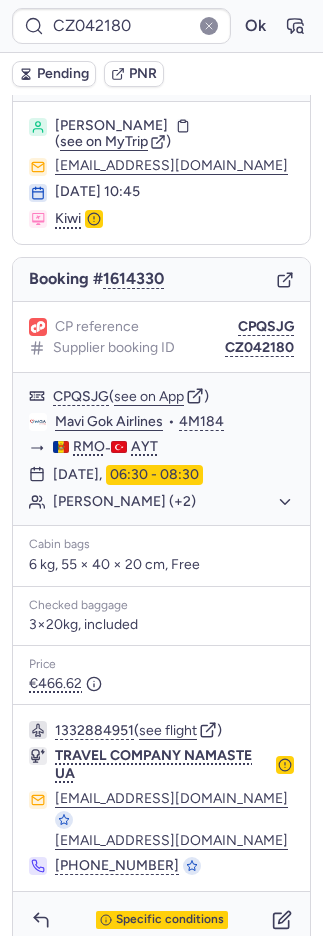 click on "Pending PNR" at bounding box center (161, 74) 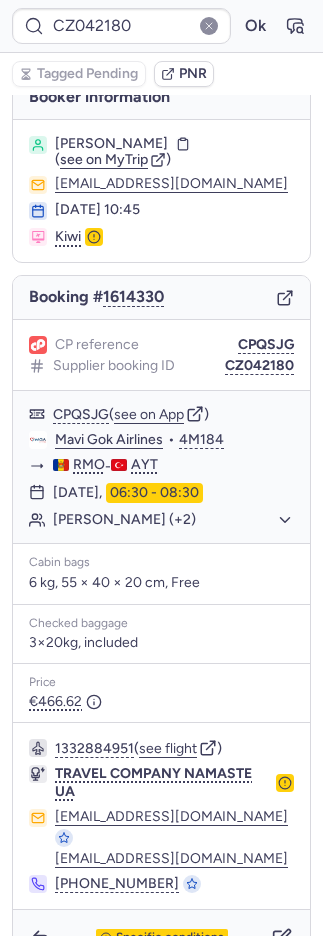 scroll, scrollTop: 0, scrollLeft: 0, axis: both 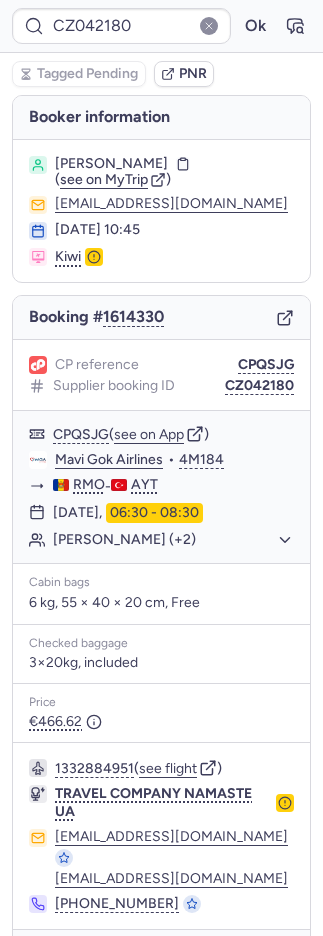type on "CPED42" 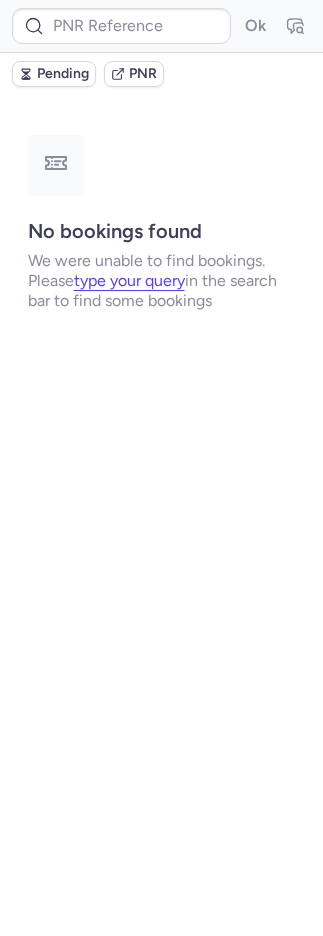type on "CPE3ZO" 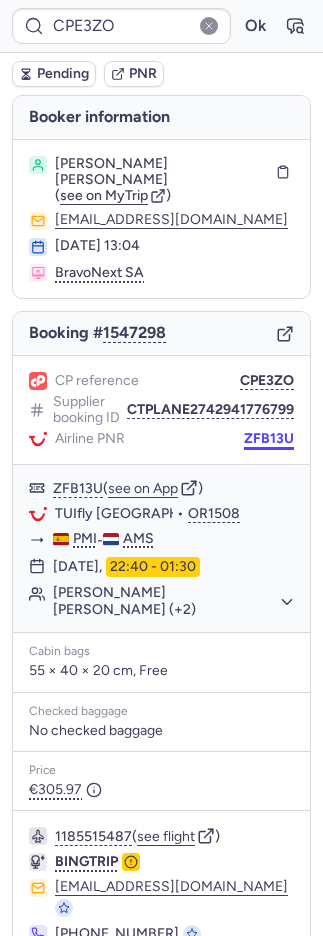 click on "ZFB13U" at bounding box center (269, 439) 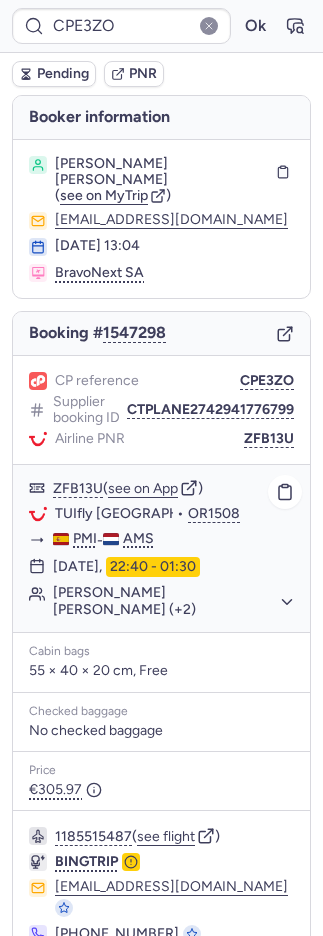 click on "Jahan Bakhsh KAVEH (+2)" 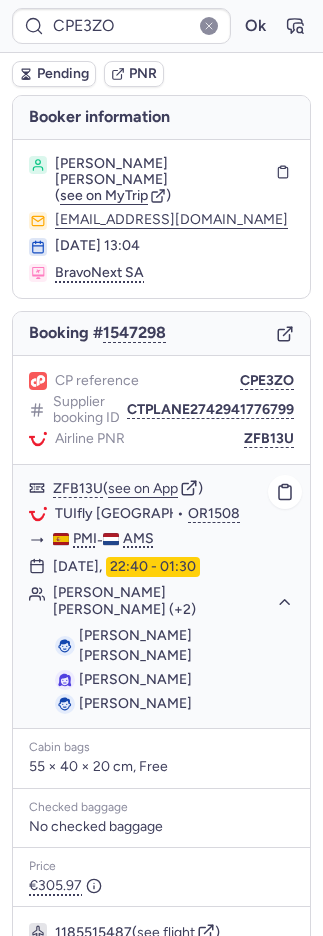 click on "Jahan Bakhsh KAVEH" at bounding box center [135, 645] 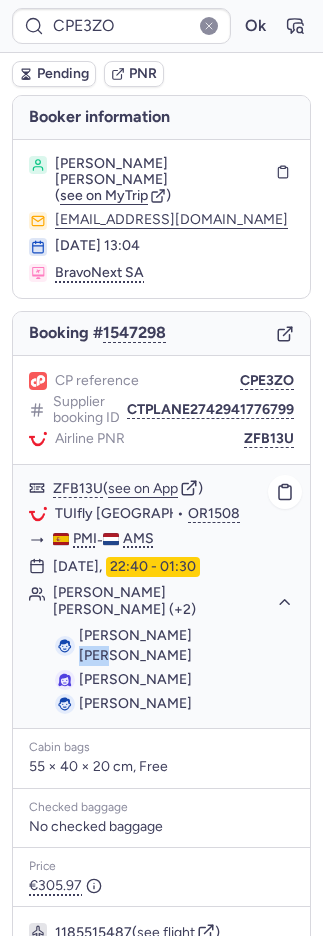 click on "Jahan Bakhsh KAVEH" at bounding box center [135, 645] 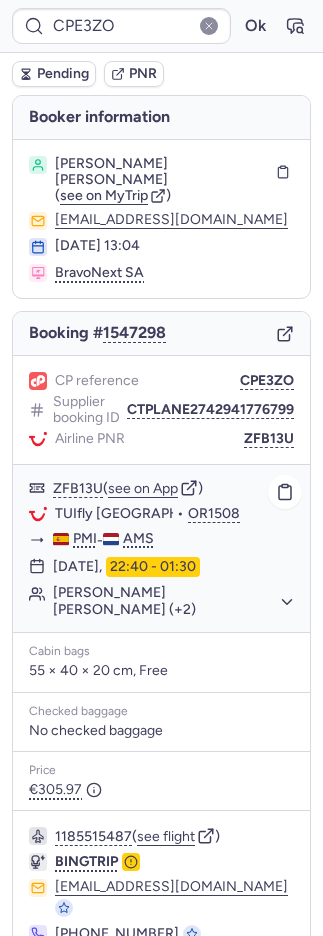 click on "Jahan Bakhsh KAVEH (+2)" 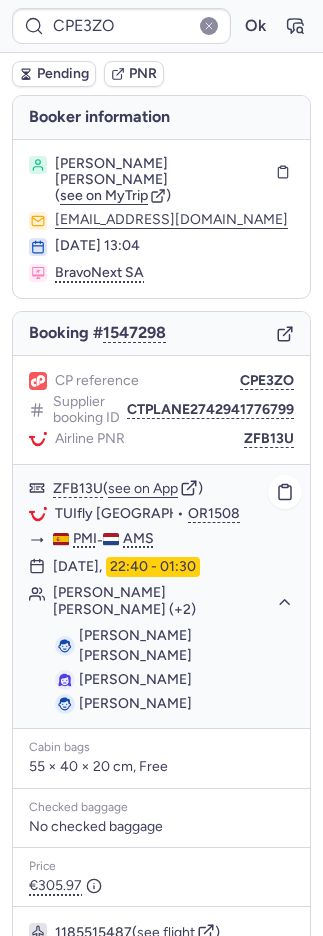 click on "Jahan Bakhsh KAVEH" at bounding box center (135, 645) 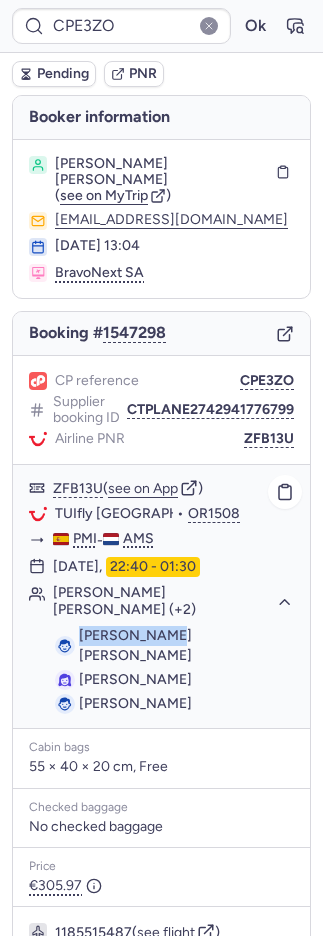 drag, startPoint x: 166, startPoint y: 620, endPoint x: 80, endPoint y: 622, distance: 86.023254 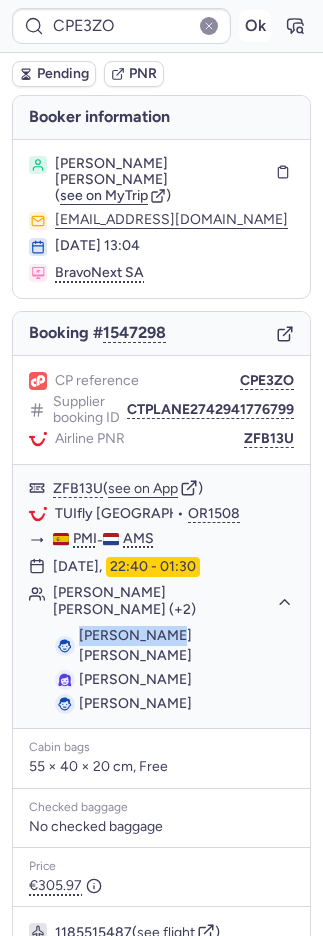 copy on "Jahan Bakhsh" 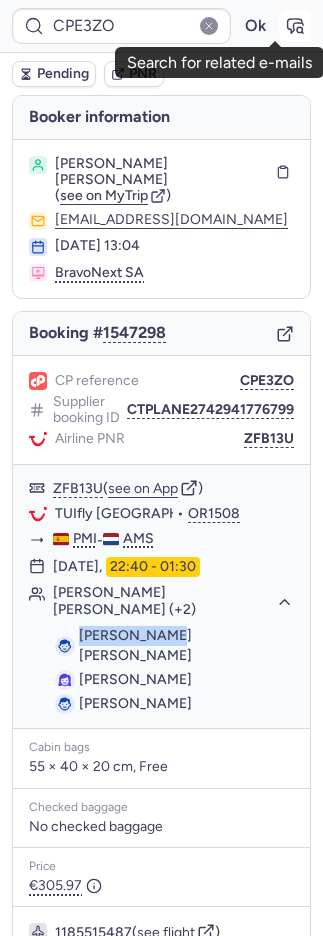 click at bounding box center [295, 26] 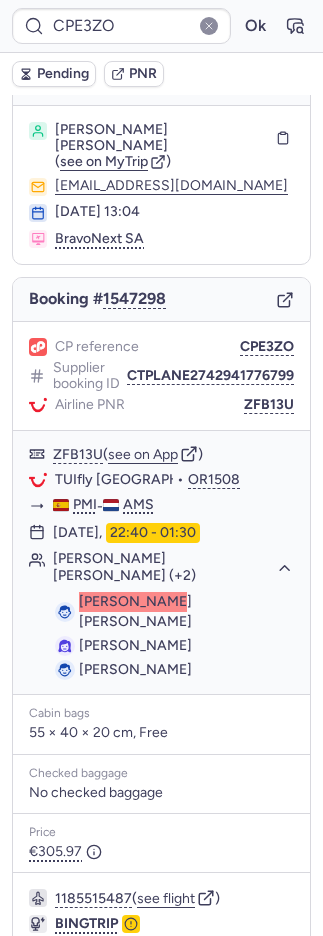 scroll, scrollTop: 130, scrollLeft: 0, axis: vertical 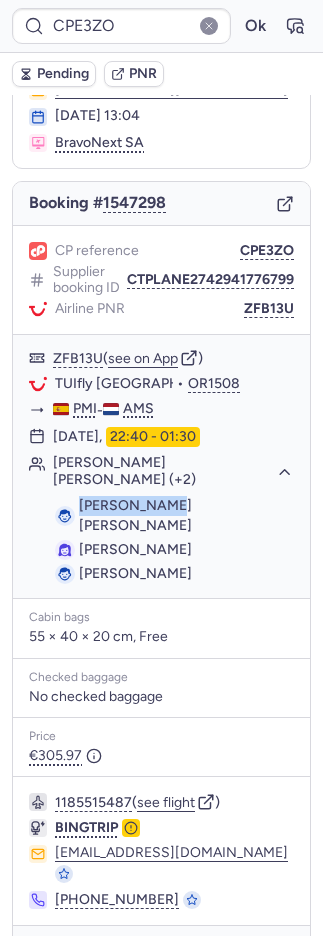 click 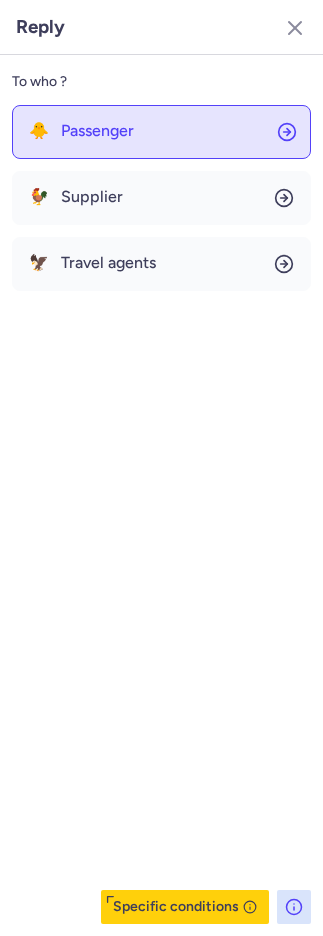 click on "🐥 Passenger" 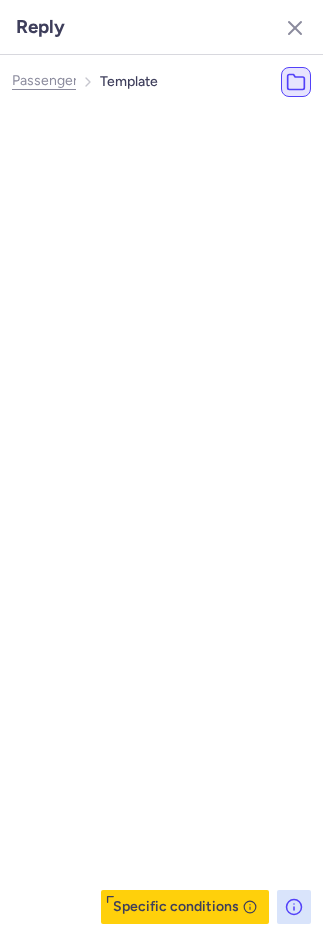 select on "en" 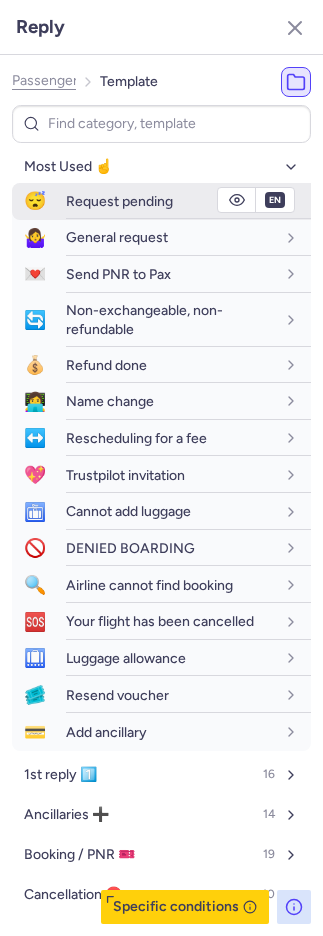 click on "Request pending" at bounding box center (119, 201) 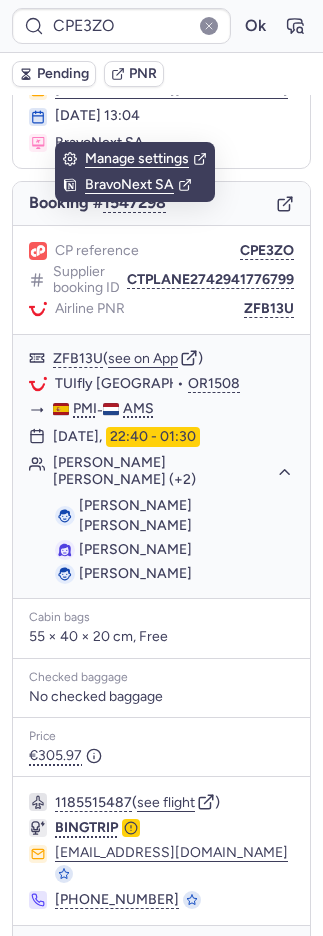 click on "Pending" at bounding box center [63, 74] 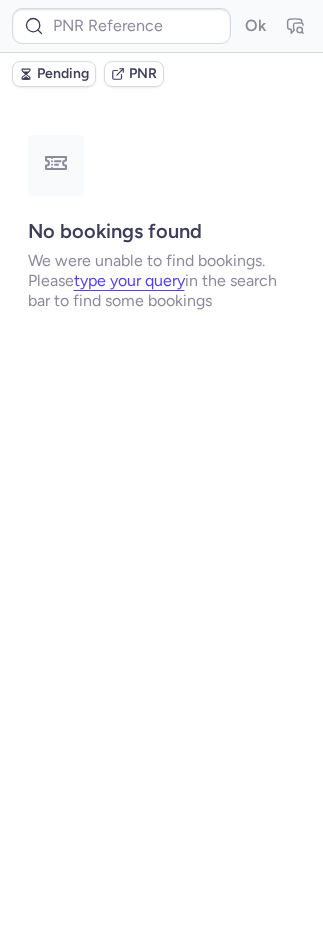 scroll, scrollTop: 0, scrollLeft: 0, axis: both 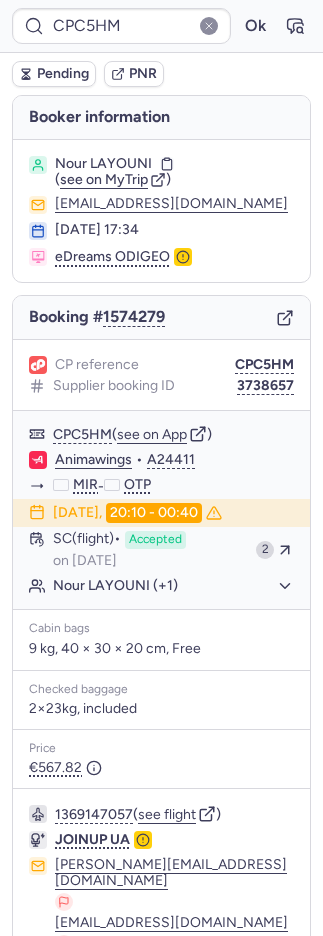 type on "CPE5R9" 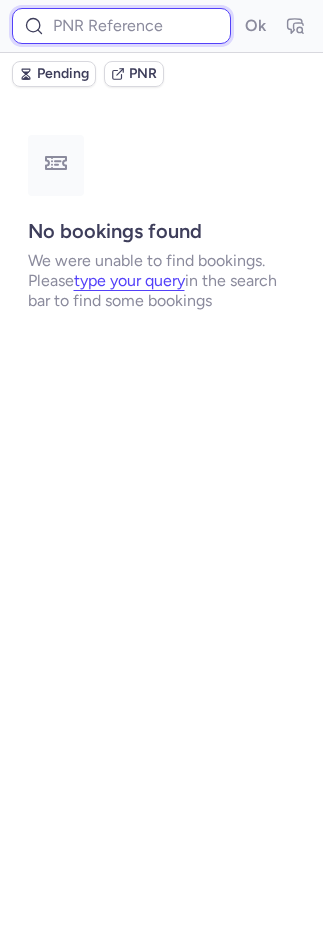 drag, startPoint x: 151, startPoint y: 22, endPoint x: 197, endPoint y: 31, distance: 46.872166 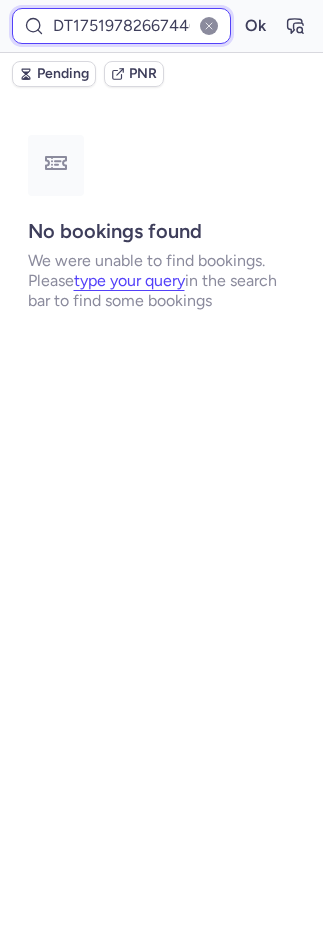 scroll, scrollTop: 0, scrollLeft: 23, axis: horizontal 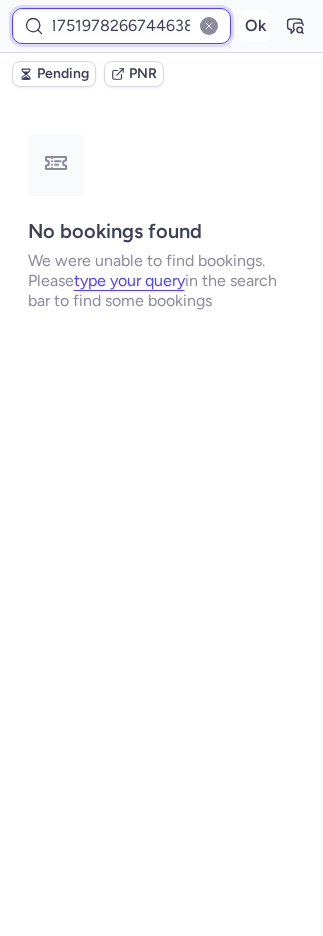 type on "DT1751978266744638" 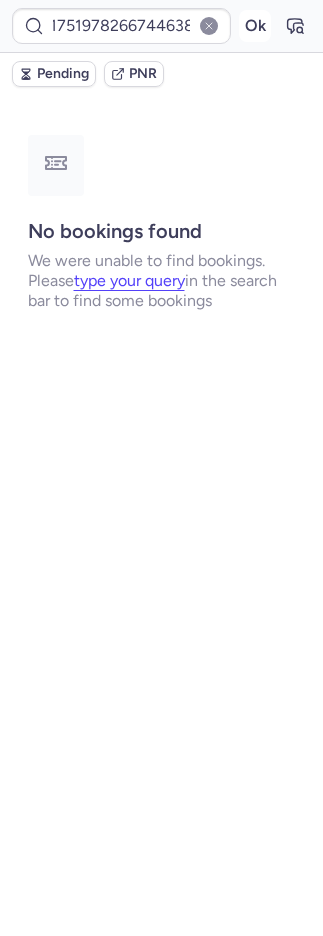 click on "Ok" at bounding box center (255, 26) 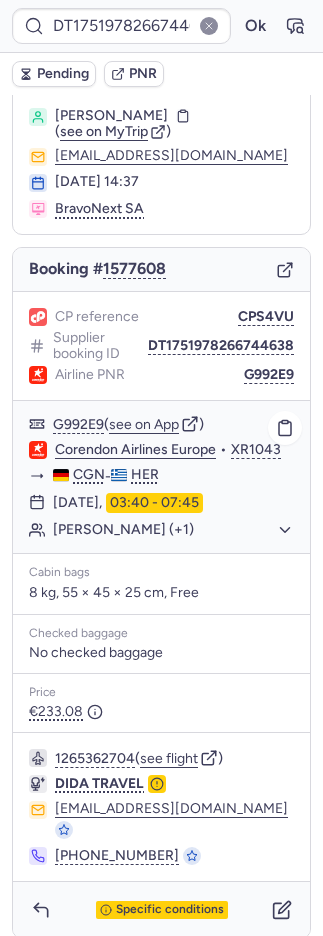 scroll, scrollTop: 58, scrollLeft: 0, axis: vertical 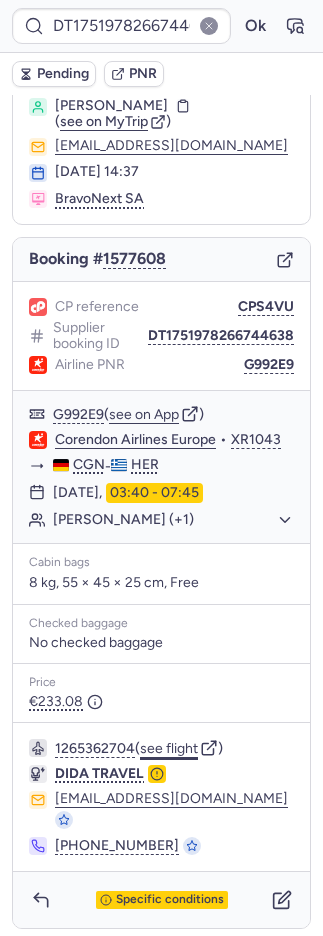 click on "see flight" 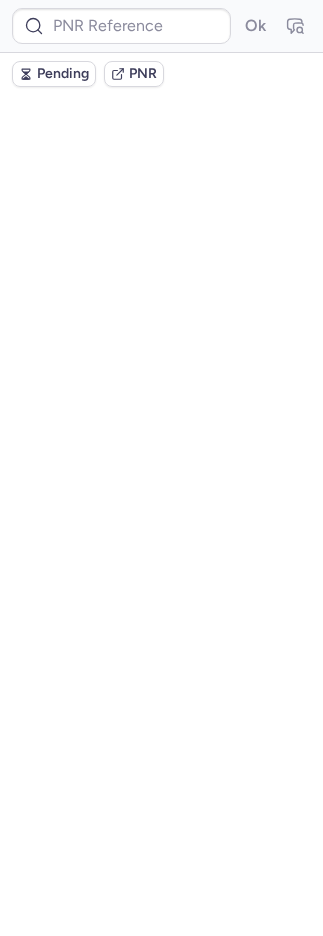 scroll, scrollTop: 0, scrollLeft: 0, axis: both 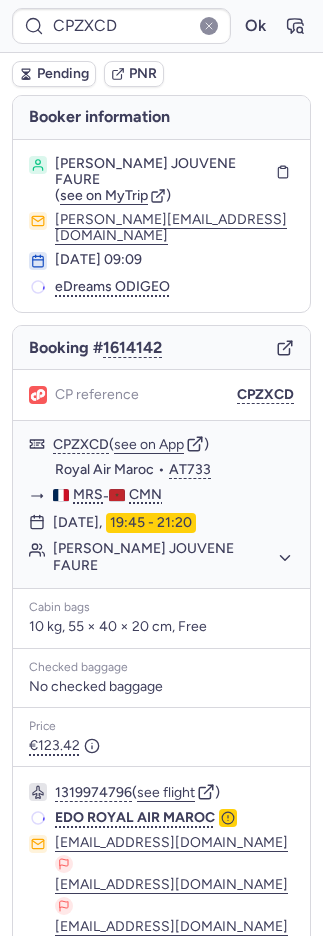 type on "CP4VZC" 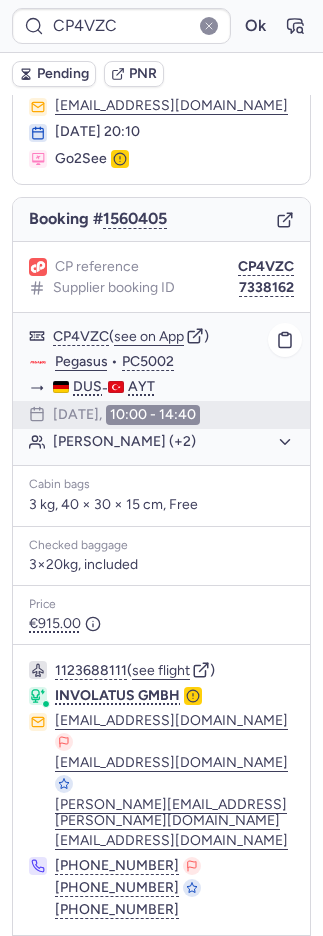 scroll, scrollTop: 106, scrollLeft: 0, axis: vertical 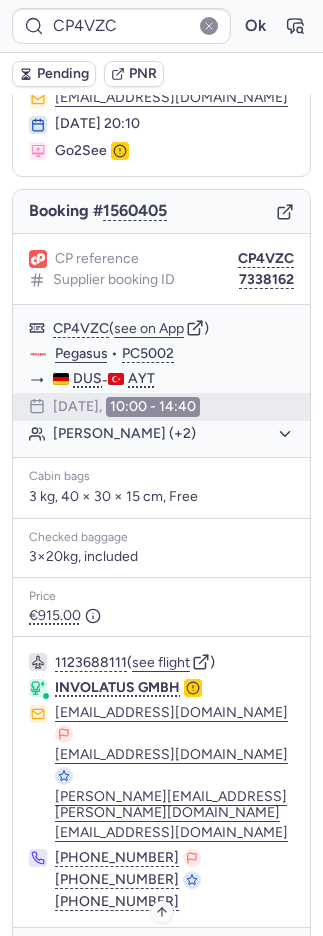 click on "Specific conditions" at bounding box center (170, 956) 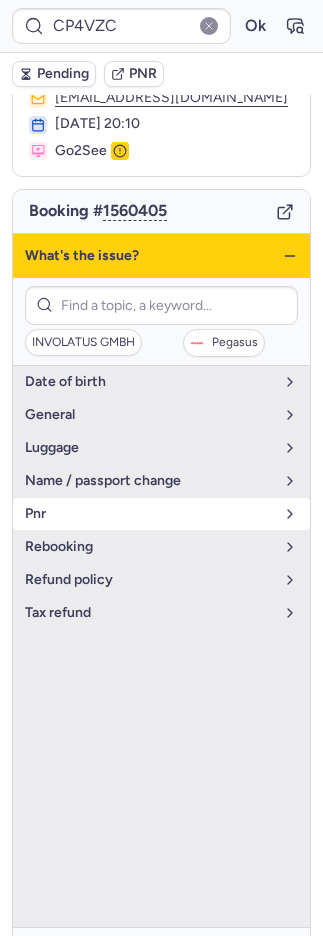 click on "pnr" at bounding box center [161, 514] 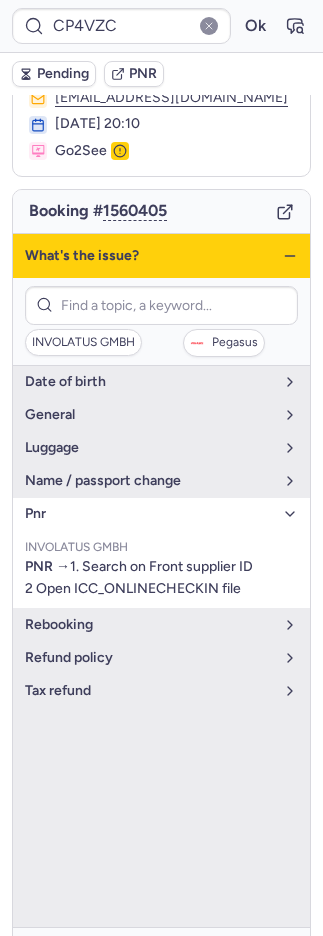 click on "pnr" at bounding box center (161, 514) 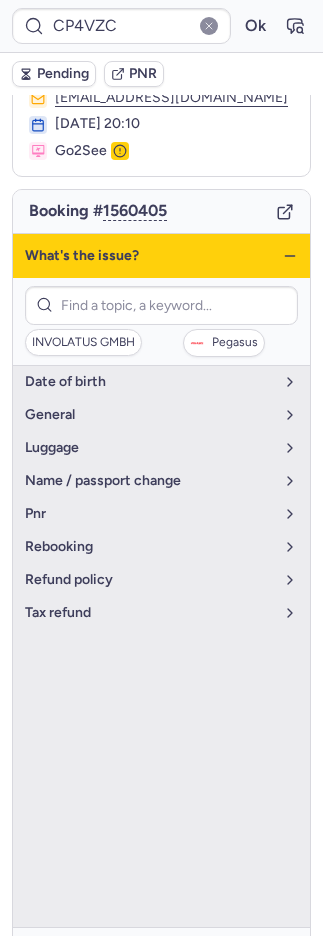 click on "Specific conditions" at bounding box center [170, 956] 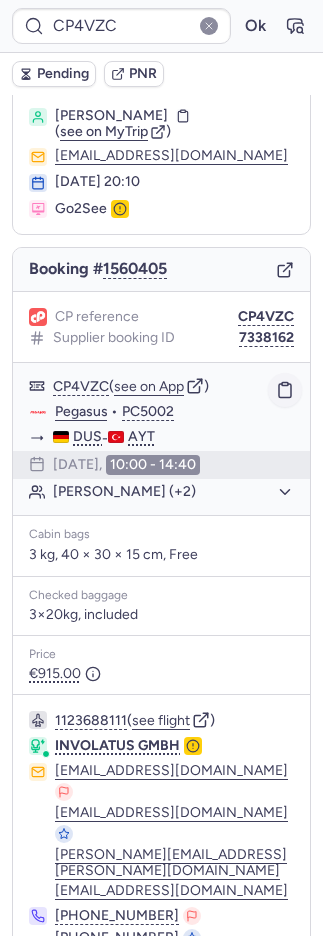 scroll, scrollTop: 0, scrollLeft: 0, axis: both 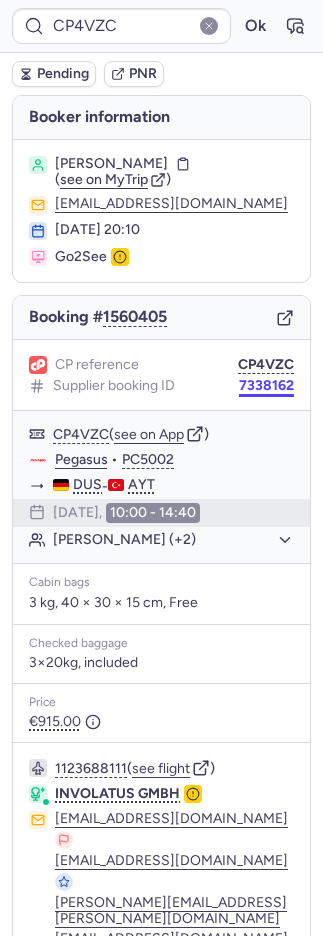 click on "7338162" at bounding box center (266, 386) 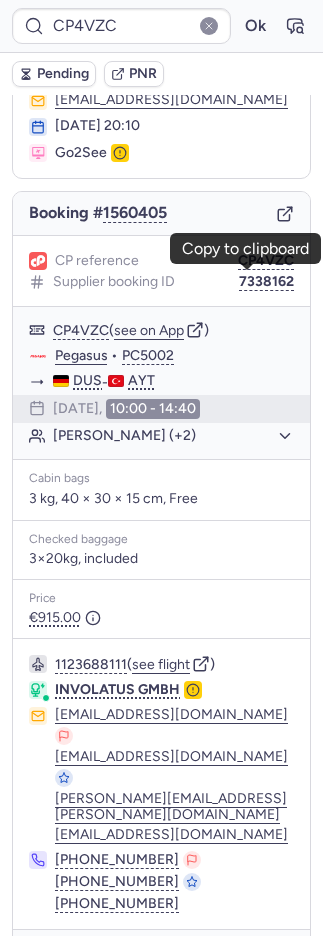 scroll, scrollTop: 106, scrollLeft: 0, axis: vertical 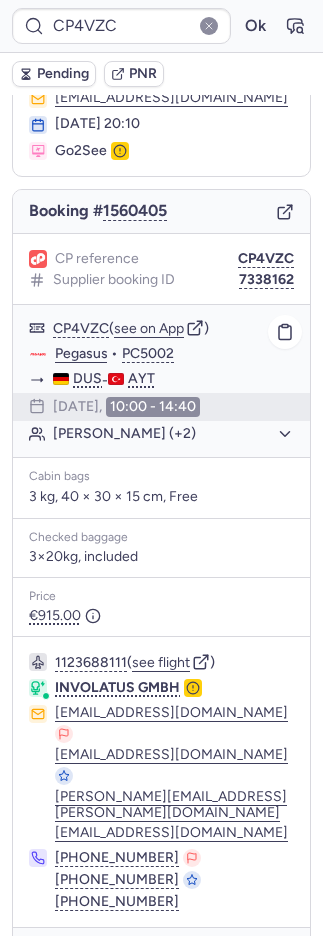 click on "Elena BOGOLIUBOVA (+2)" 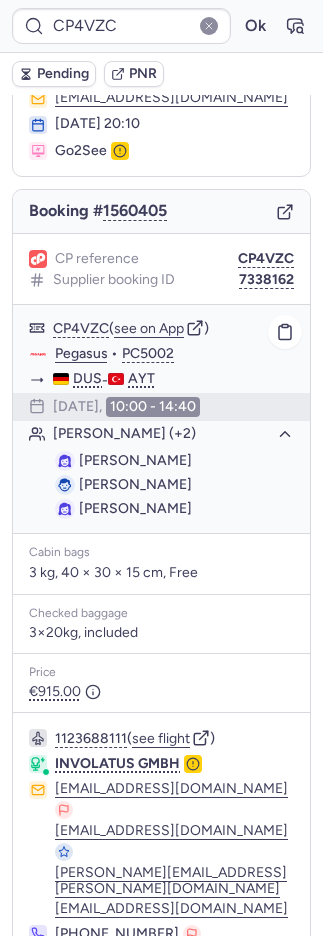 click on "Elena BOGOLIUBOVA" at bounding box center [135, 460] 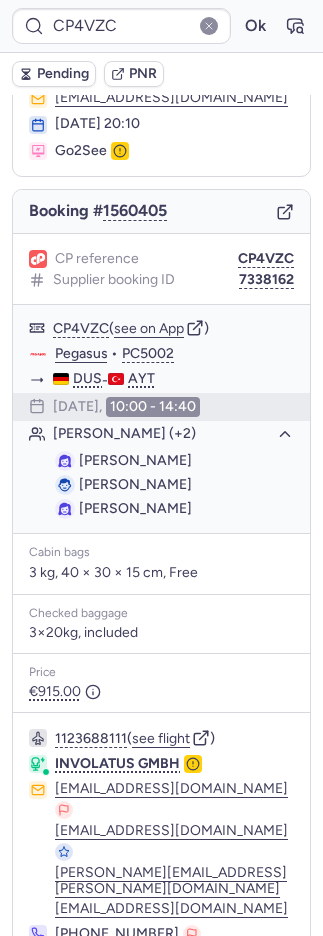 copy on "BOGOLIUBOVA" 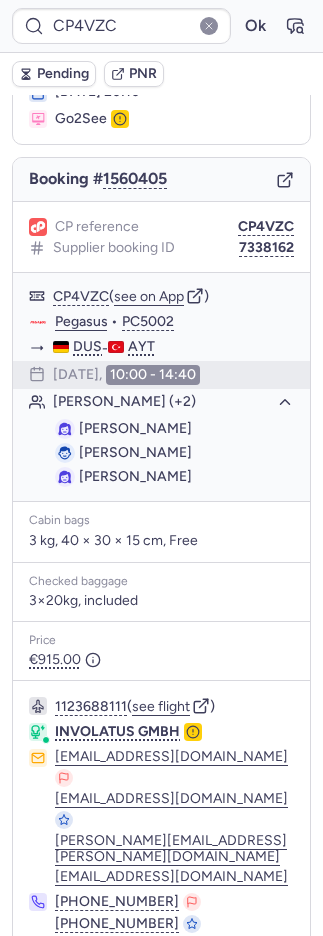 scroll, scrollTop: 182, scrollLeft: 0, axis: vertical 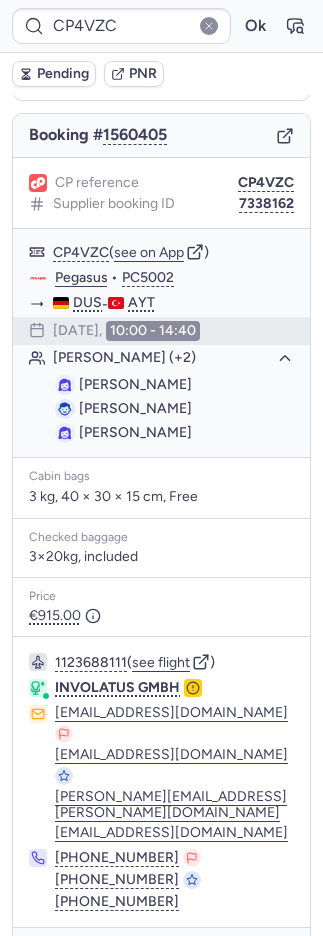 click 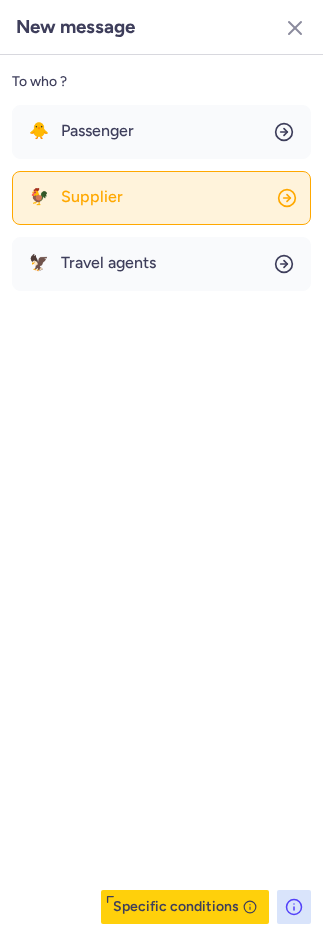 click on "Supplier" at bounding box center [92, 197] 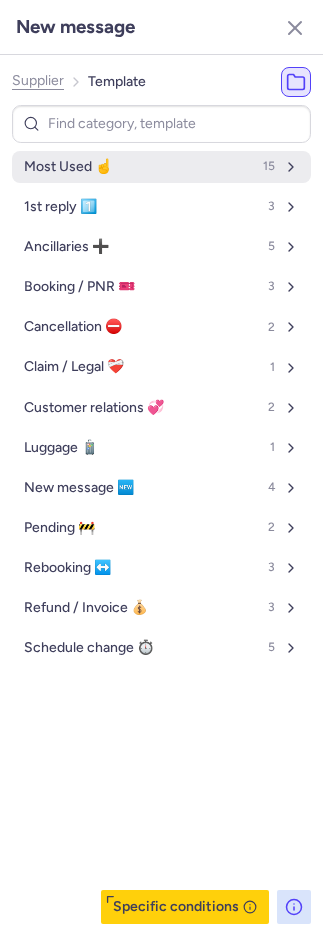 click on "Most Used ☝️" at bounding box center (68, 167) 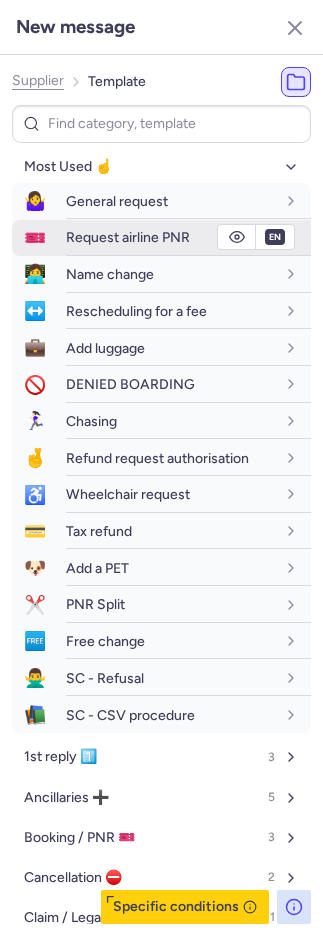 click on "Request airline PNR" at bounding box center [128, 237] 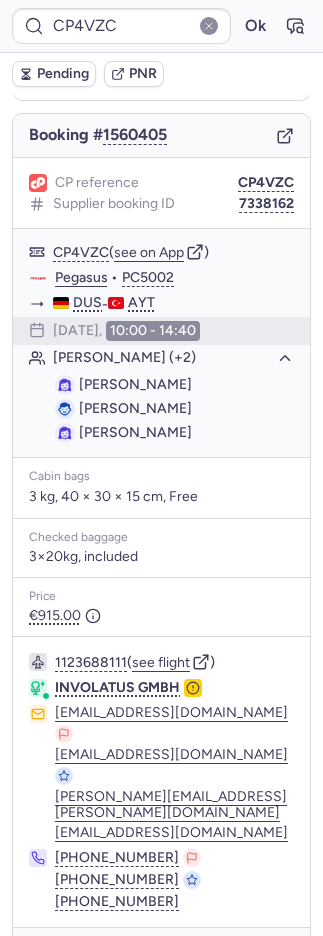 click 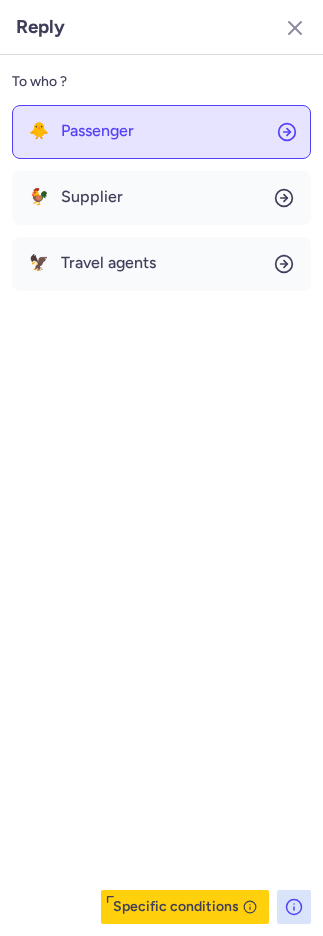 drag, startPoint x: 74, startPoint y: 102, endPoint x: 81, endPoint y: 115, distance: 14.764823 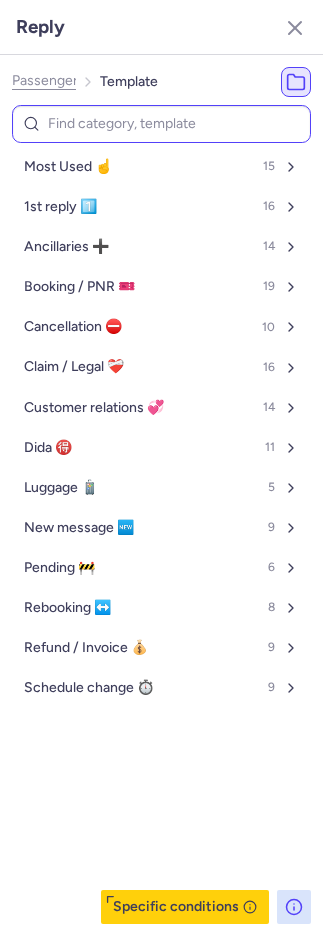 click at bounding box center [161, 124] 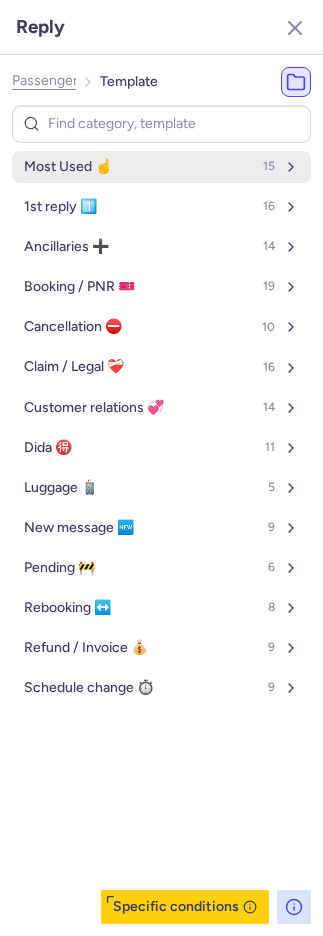 click on "Most Used ☝️ 15" at bounding box center (161, 167) 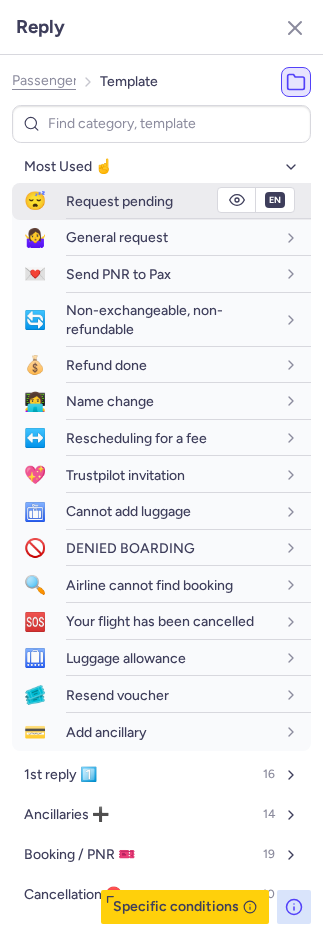 click on "Request pending" at bounding box center [119, 201] 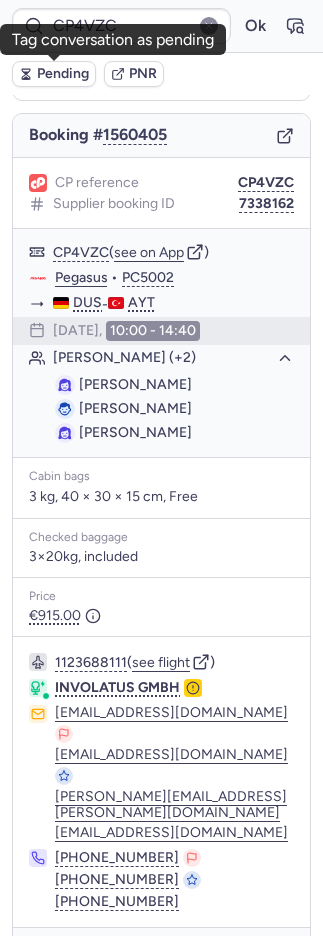 click on "Pending" at bounding box center [63, 74] 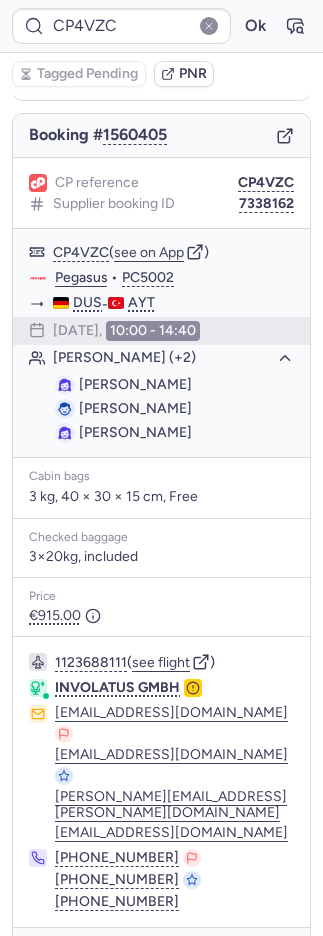 type on "CPIQQD" 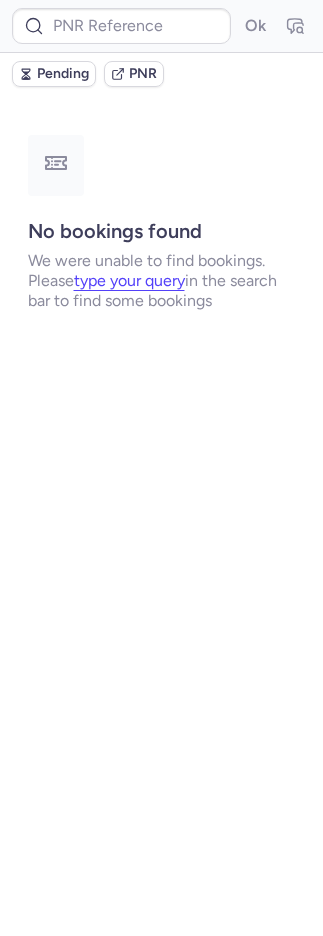 scroll, scrollTop: 0, scrollLeft: 0, axis: both 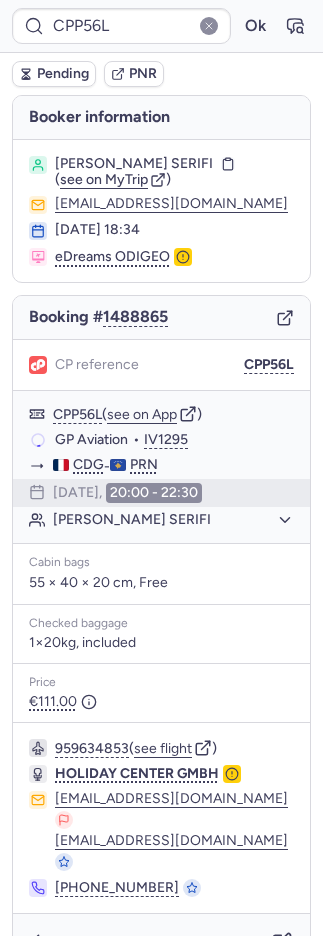 type on "CPIQQD" 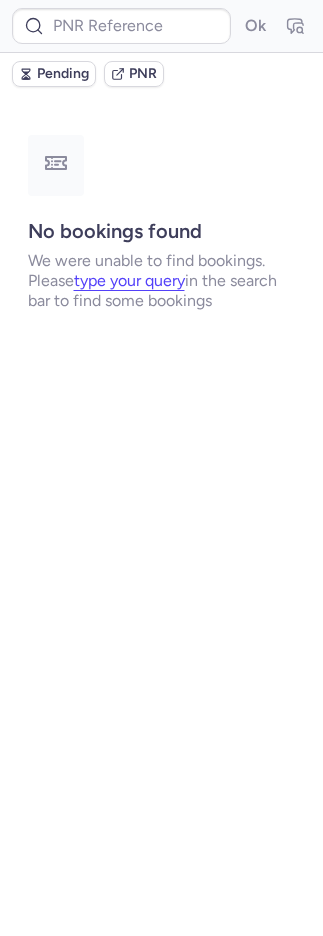 type on "CPIQQD" 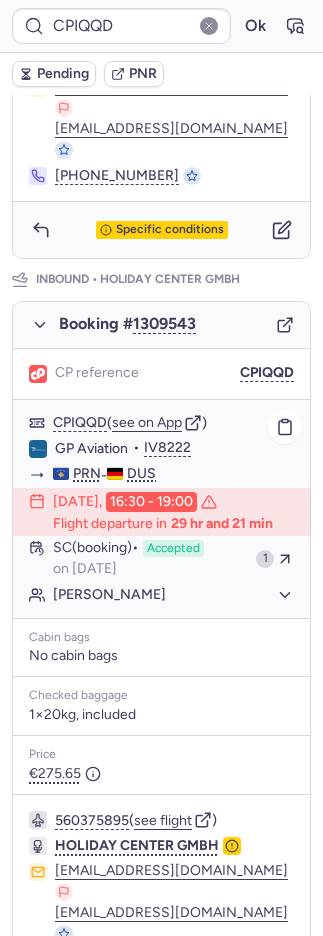 scroll, scrollTop: 970, scrollLeft: 0, axis: vertical 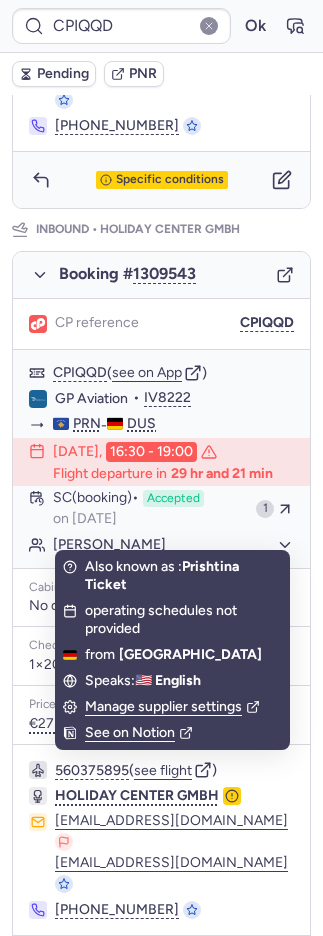 click on "Specific conditions" at bounding box center (161, 964) 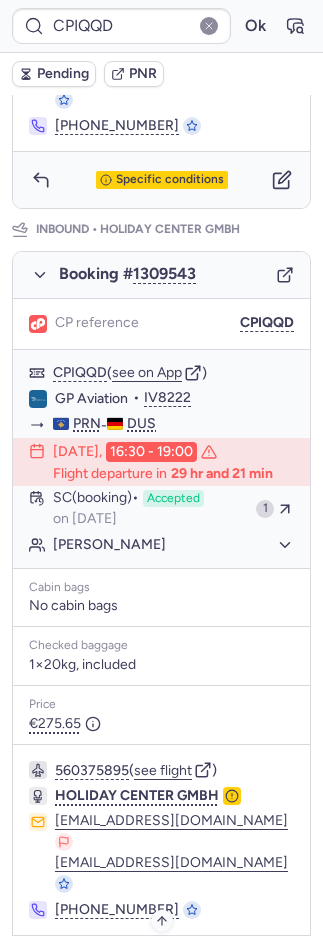 click on "Specific conditions" at bounding box center (170, 965) 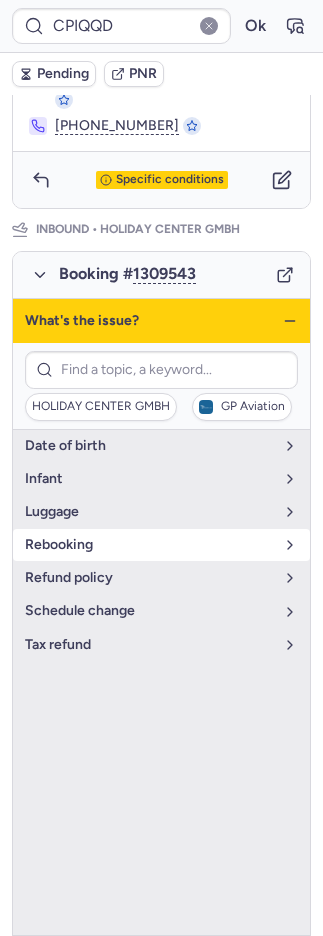 click on "rebooking" at bounding box center (149, 545) 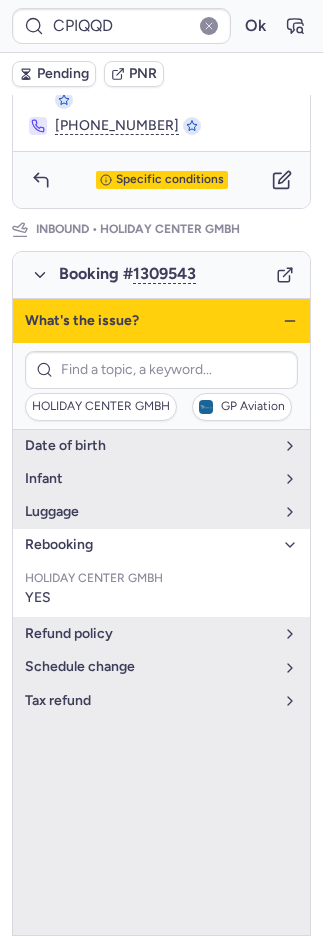 click on "Specific conditions" at bounding box center (161, 964) 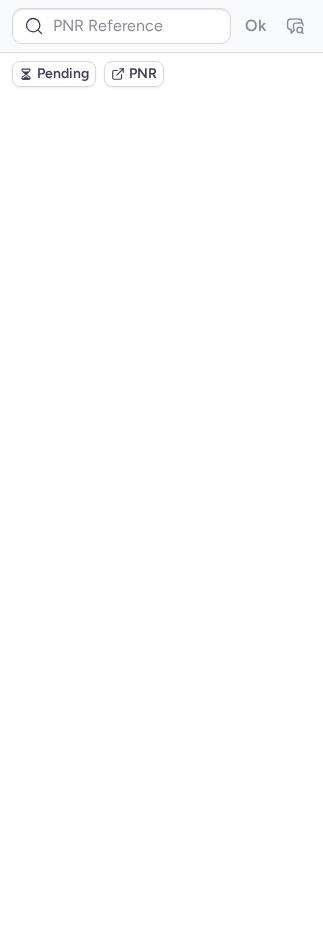 scroll, scrollTop: 0, scrollLeft: 0, axis: both 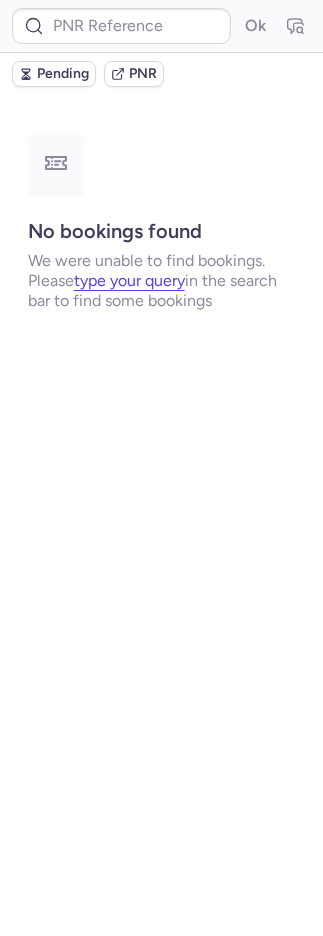 type on "CPZXCD" 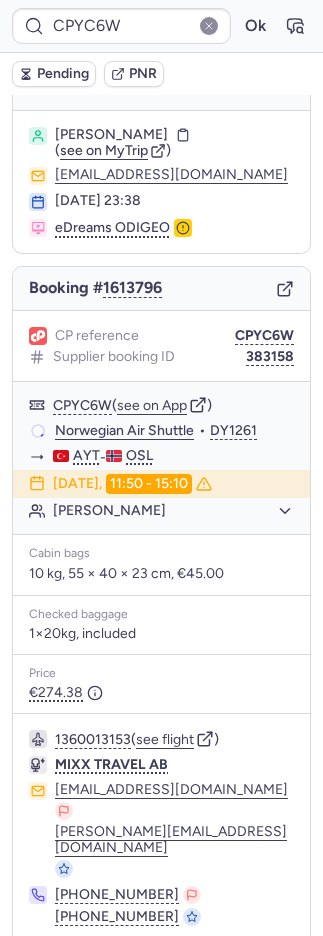 scroll, scrollTop: 44, scrollLeft: 0, axis: vertical 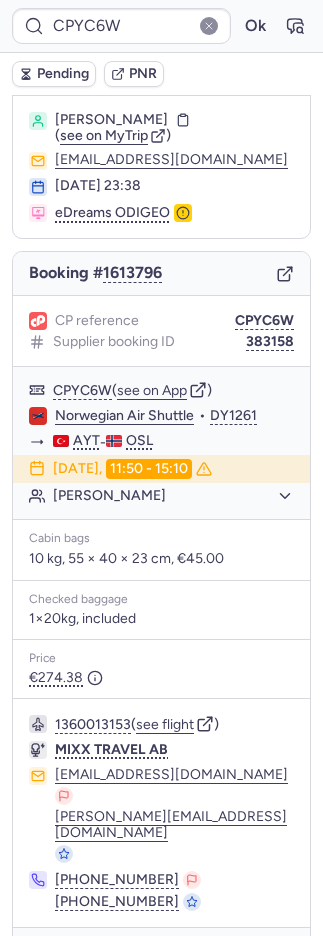click 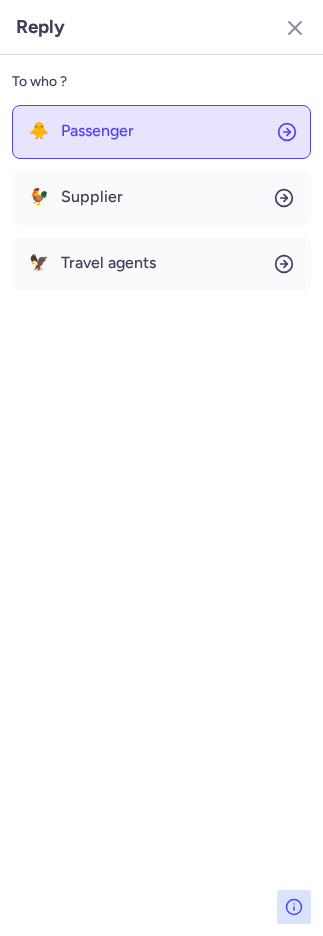 click on "🐥 Passenger" 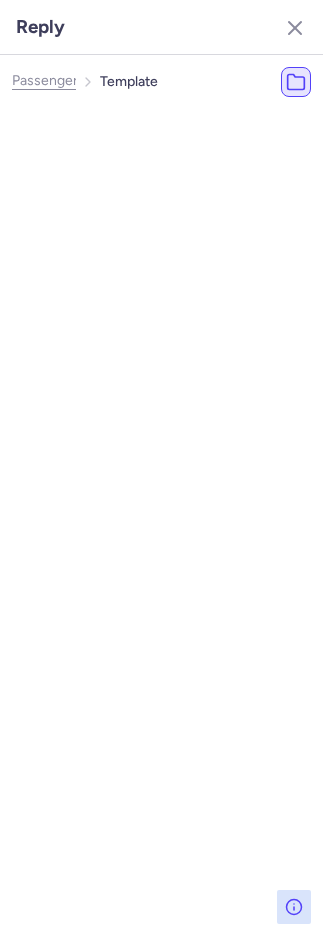 select on "en" 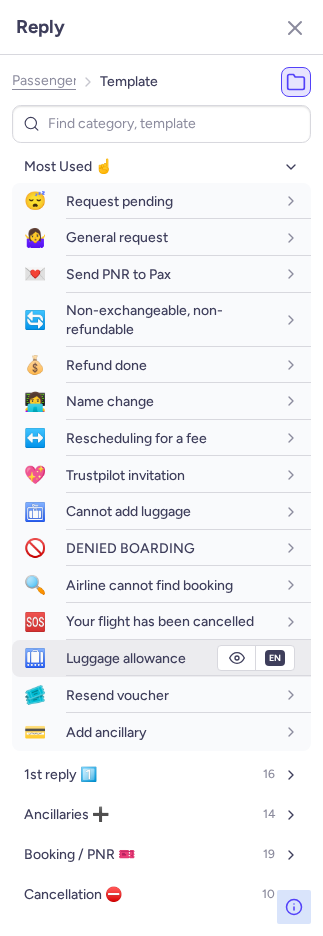 click on "Luggage allowance" at bounding box center [126, 658] 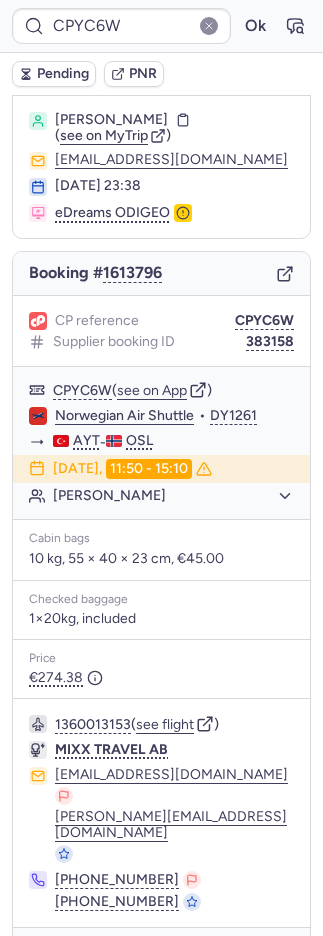type on "CPGSBG" 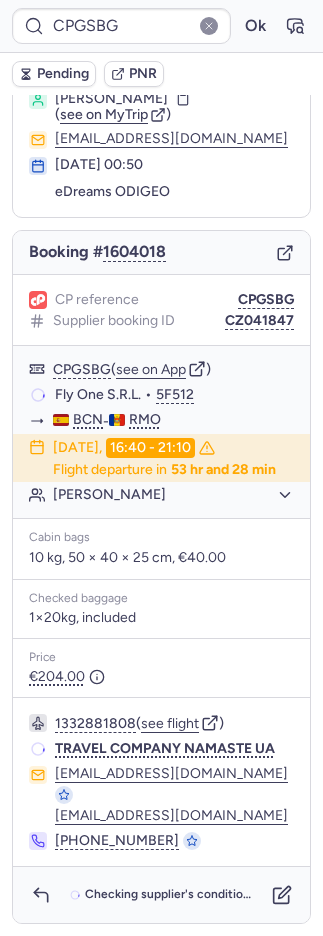 scroll, scrollTop: 78, scrollLeft: 0, axis: vertical 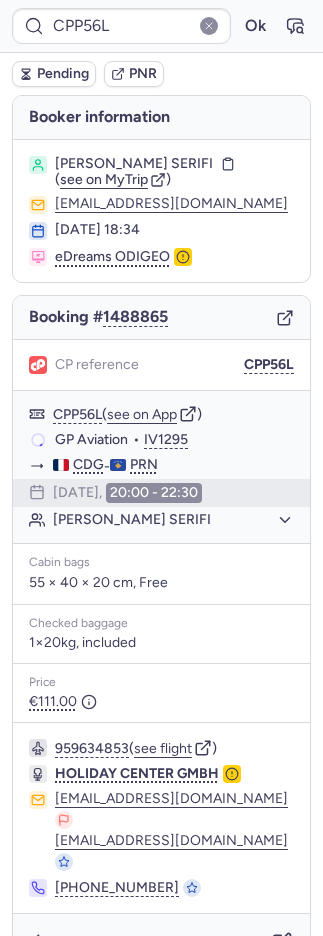 type on "CPGSBG" 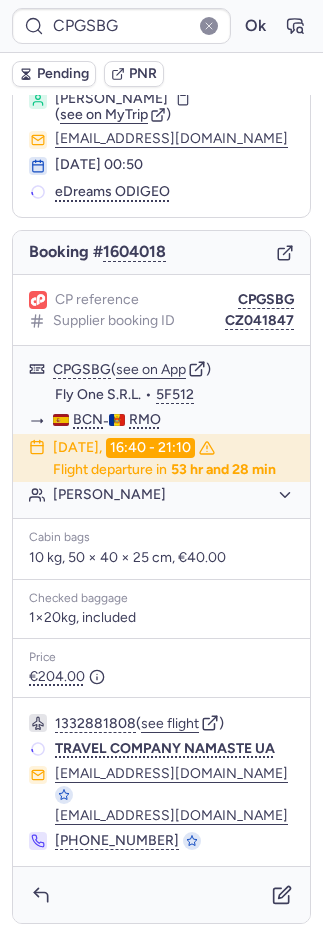 scroll, scrollTop: 78, scrollLeft: 0, axis: vertical 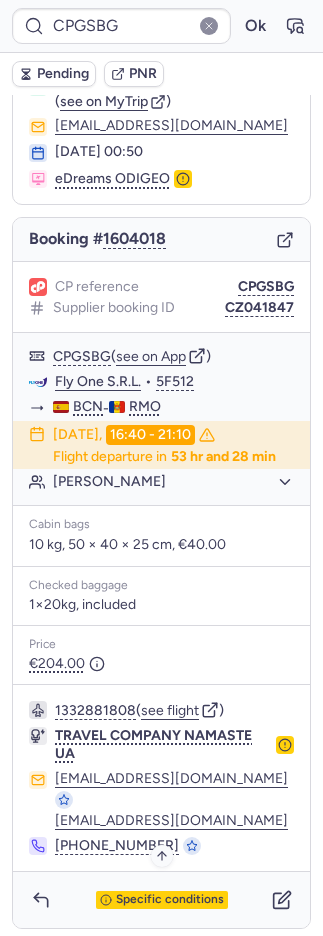 click on "Specific conditions" at bounding box center [170, 900] 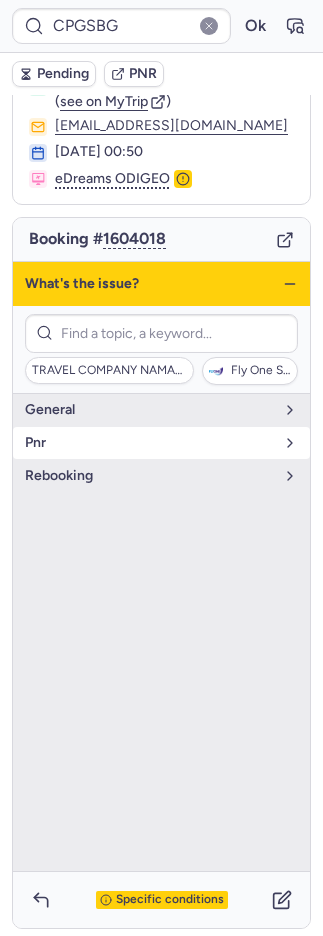 click on "pnr" at bounding box center (149, 443) 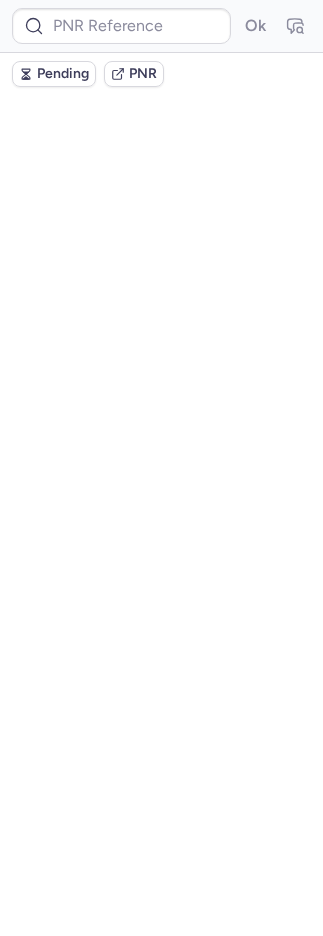 scroll, scrollTop: 0, scrollLeft: 0, axis: both 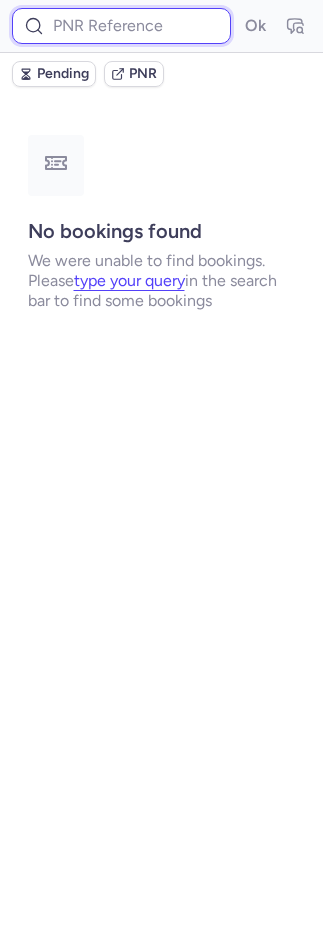 click at bounding box center [121, 26] 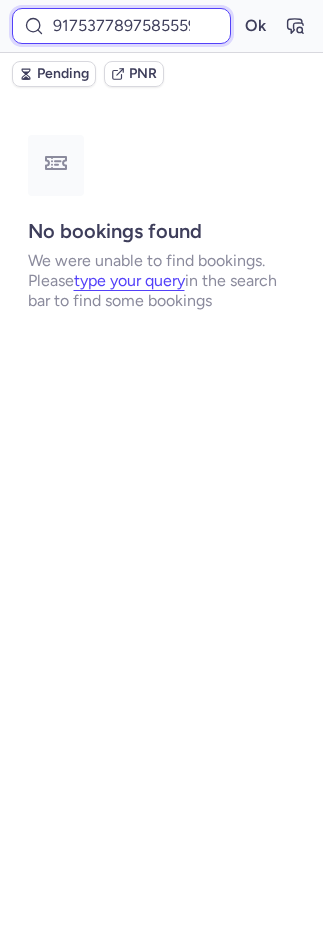 scroll, scrollTop: 0, scrollLeft: 21, axis: horizontal 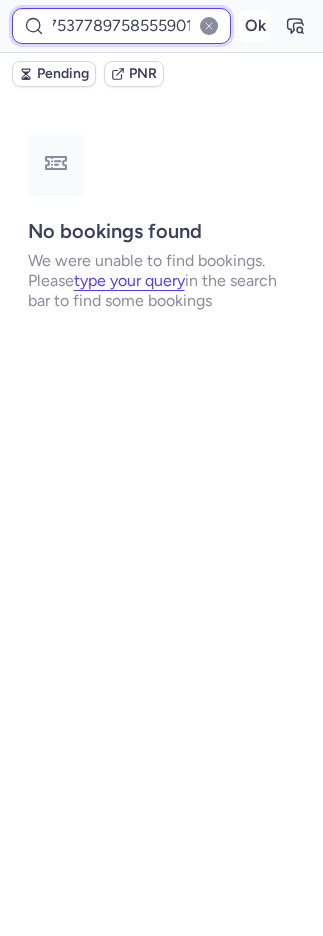 type on "917537789758555901" 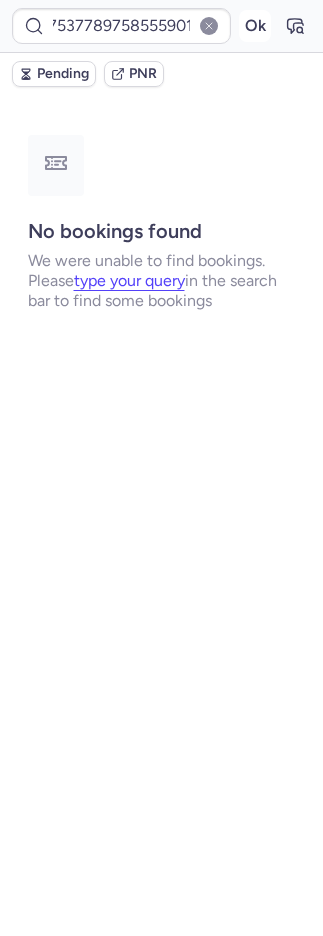 scroll, scrollTop: 0, scrollLeft: 0, axis: both 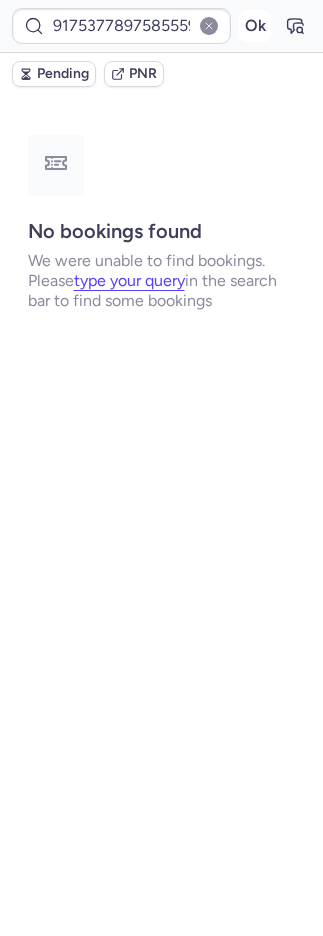 click on "Ok" at bounding box center (255, 26) 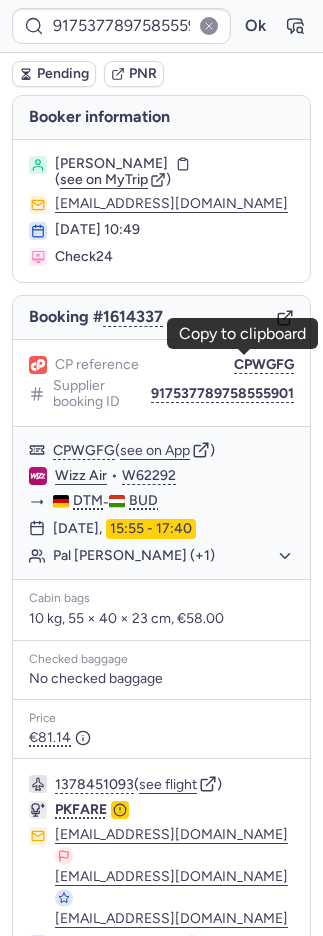 click on "CP reference CPWGFG" 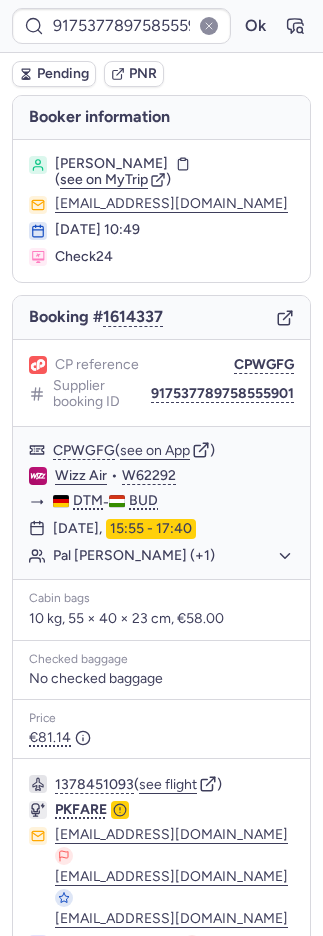 click on "CPWGFG" at bounding box center [264, 365] 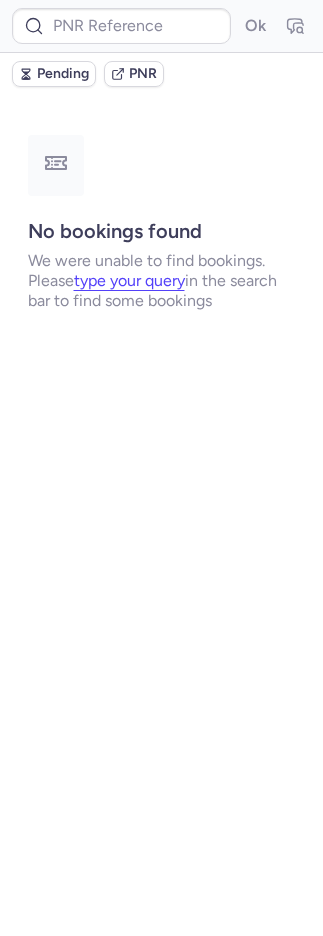 scroll, scrollTop: 0, scrollLeft: 0, axis: both 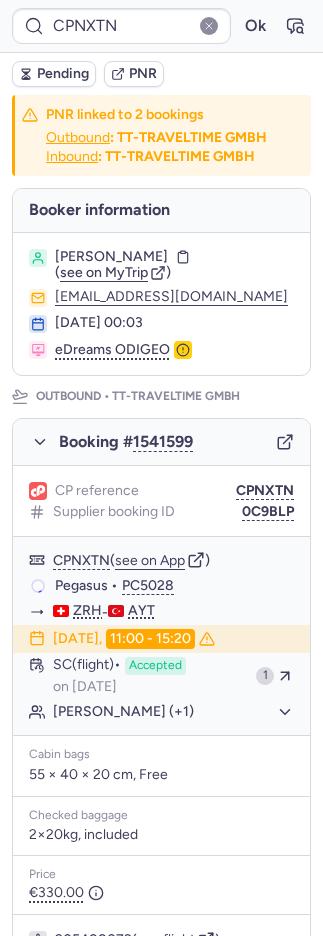 type on "0BGZCT" 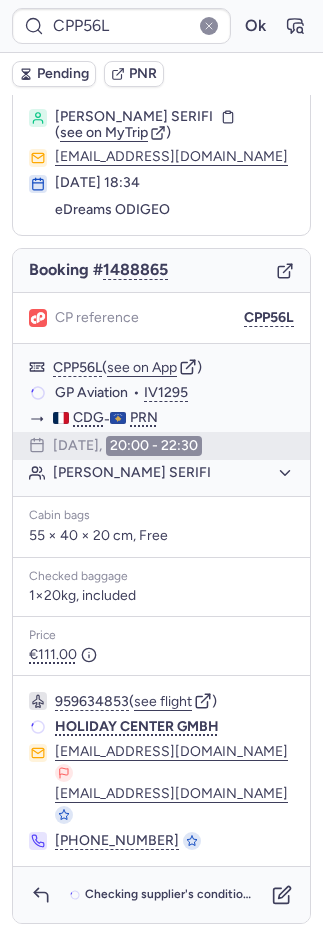 scroll, scrollTop: 2, scrollLeft: 0, axis: vertical 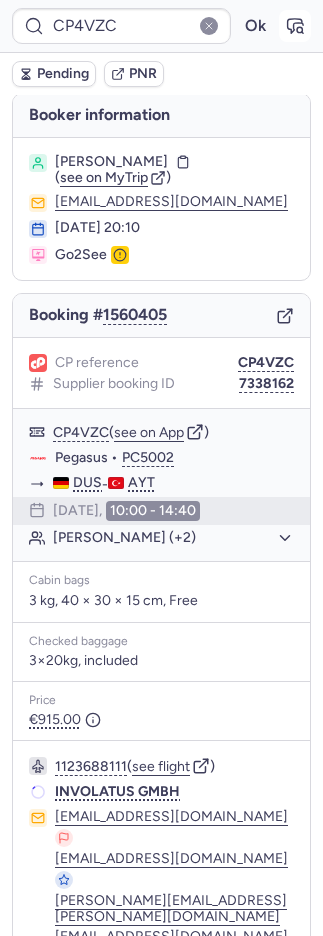click 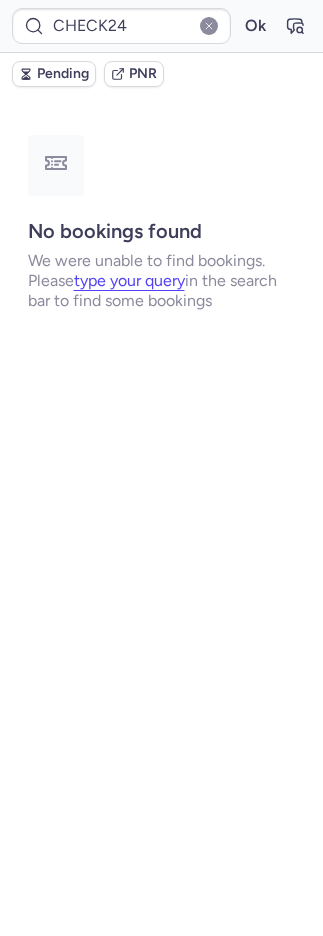 scroll, scrollTop: 0, scrollLeft: 0, axis: both 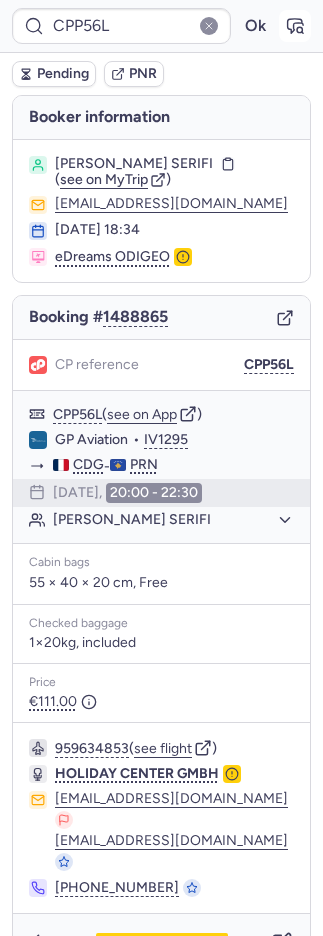 click 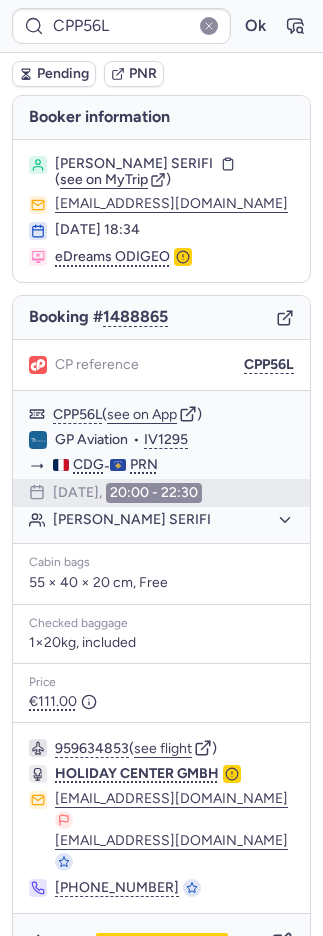 click on "PNR" at bounding box center [143, 74] 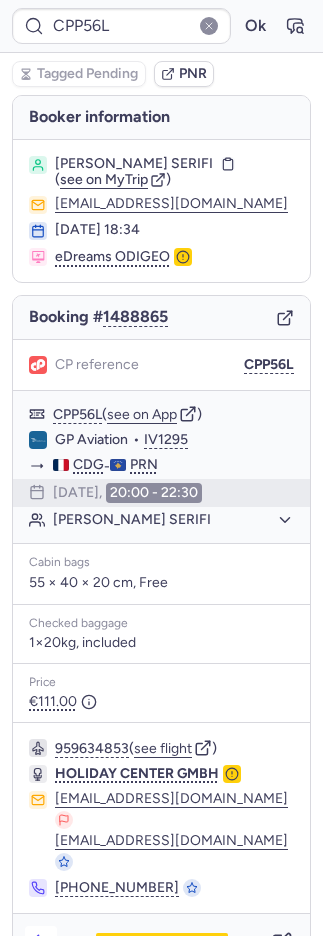 click at bounding box center (41, 942) 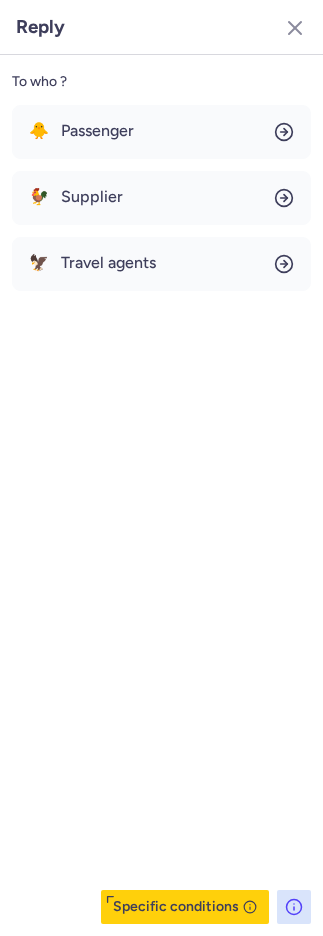 scroll, scrollTop: 2, scrollLeft: 0, axis: vertical 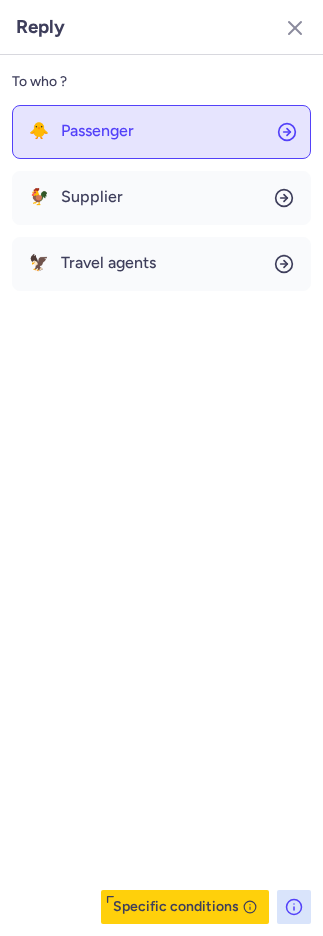 click on "Passenger" at bounding box center [97, 131] 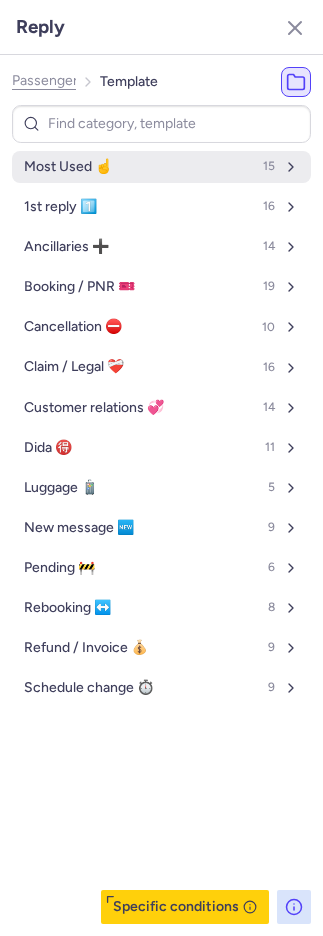click on "Most Used ☝️ 15" at bounding box center [161, 167] 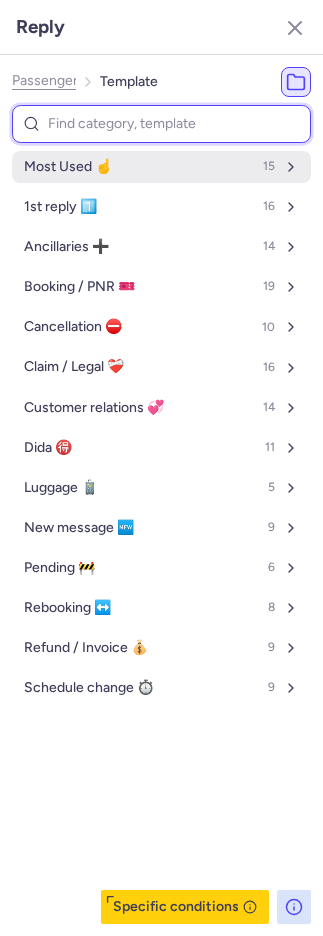 select on "en" 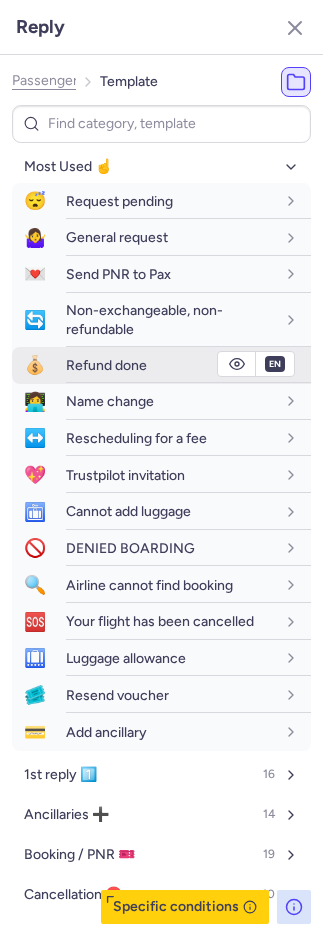 click on "Refund done" at bounding box center (106, 365) 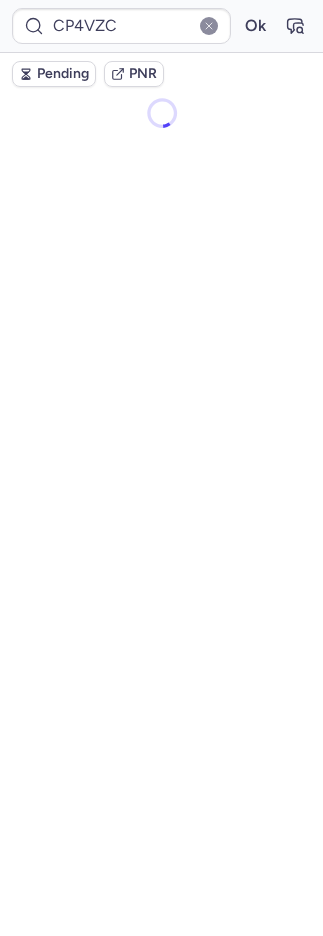 scroll, scrollTop: 42, scrollLeft: 0, axis: vertical 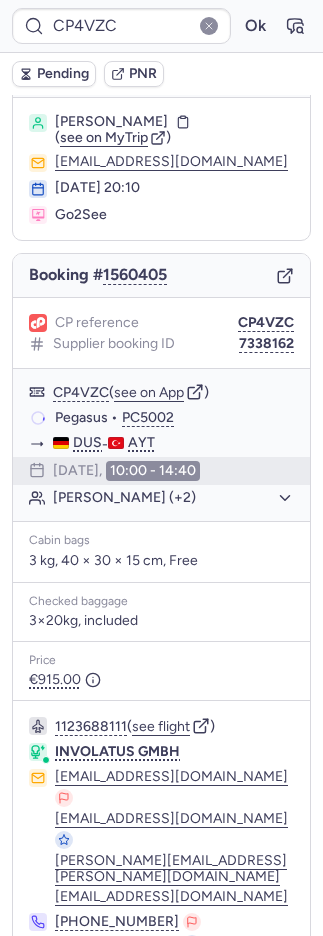 type on "CP5E24" 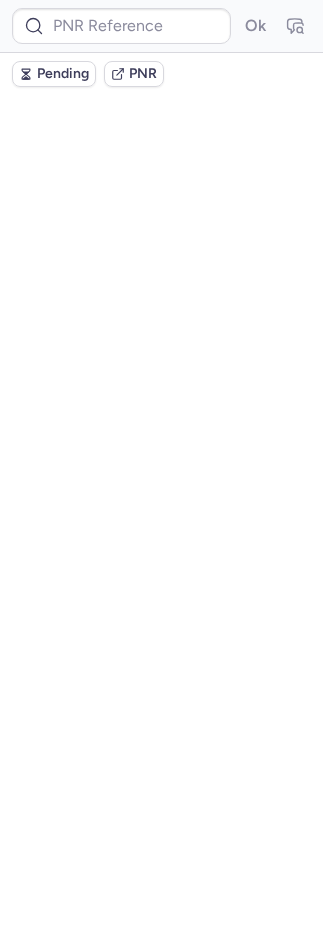 scroll, scrollTop: 0, scrollLeft: 0, axis: both 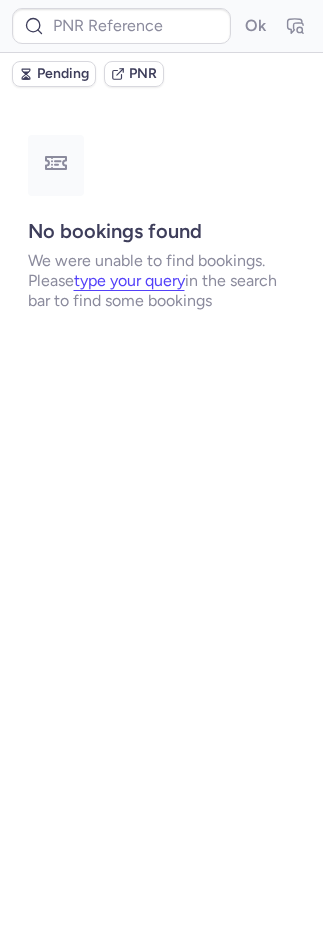 type on "CP5E24" 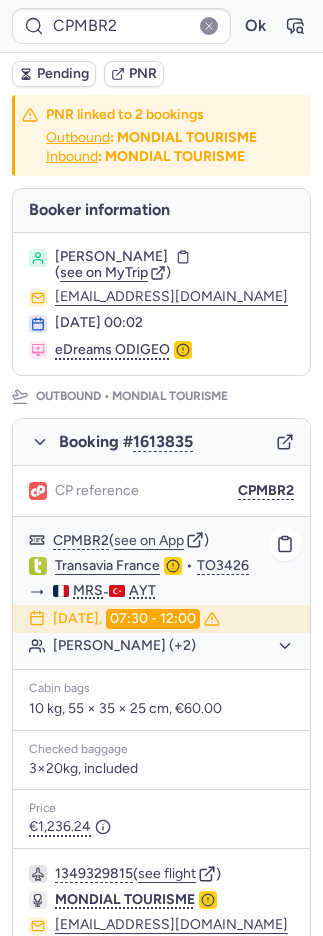 click on "Frederique QUILES (+2)" 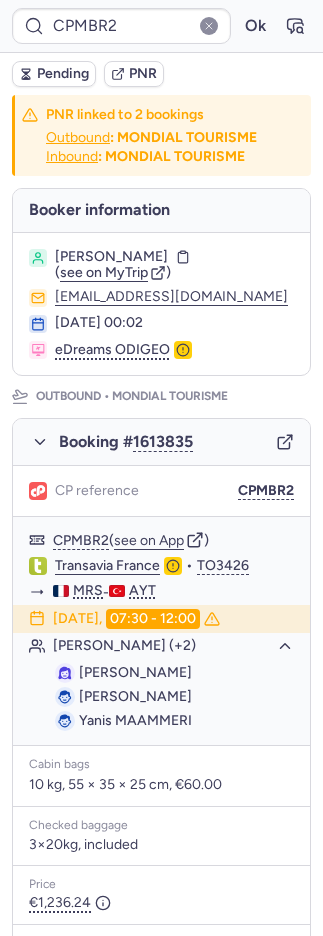 scroll, scrollTop: 790, scrollLeft: 0, axis: vertical 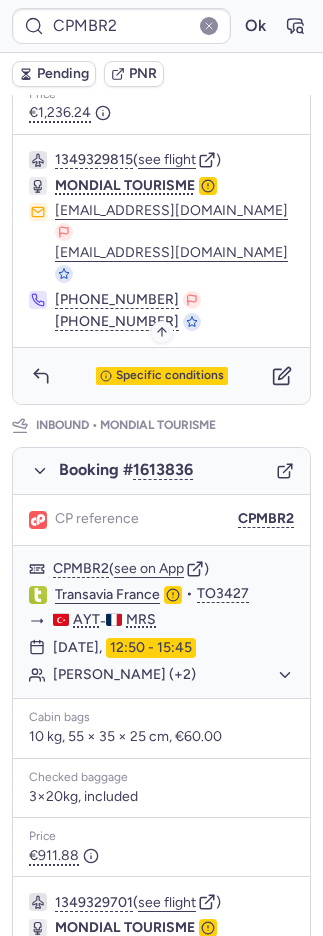 click on "Specific conditions" at bounding box center [162, 376] 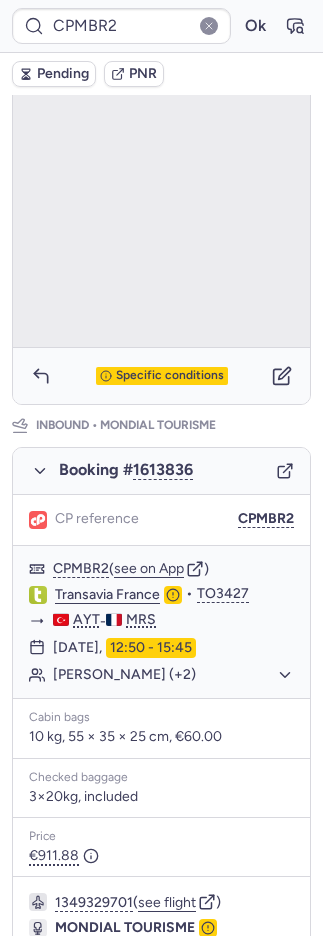 scroll, scrollTop: 131, scrollLeft: 0, axis: vertical 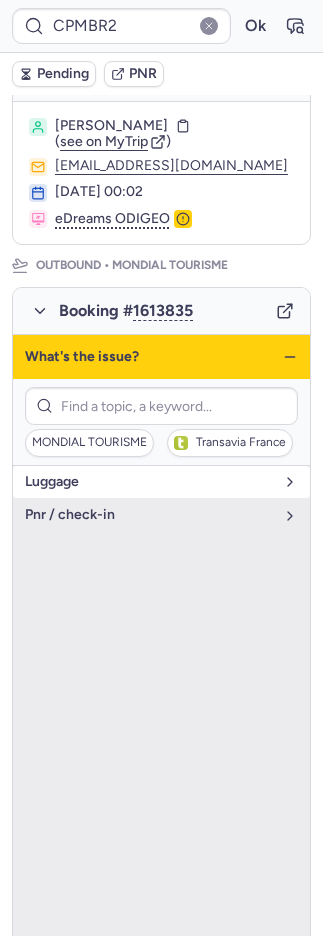 click on "luggage" at bounding box center (161, 482) 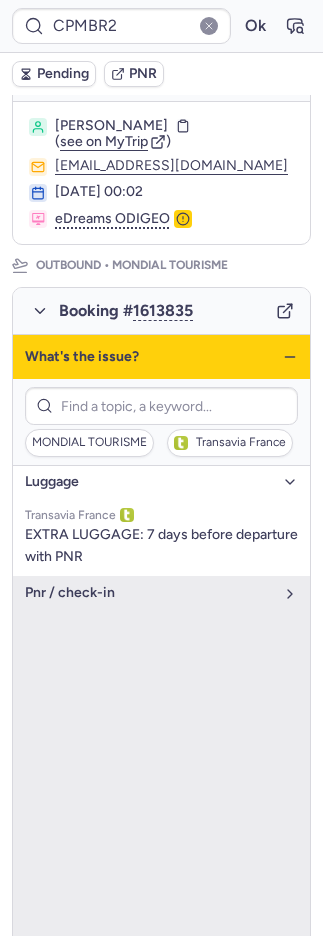 click on "What's the issue?" at bounding box center [161, 357] 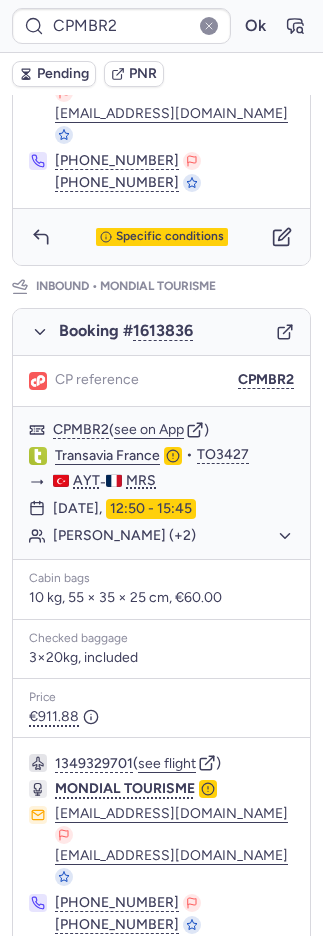 scroll, scrollTop: 943, scrollLeft: 0, axis: vertical 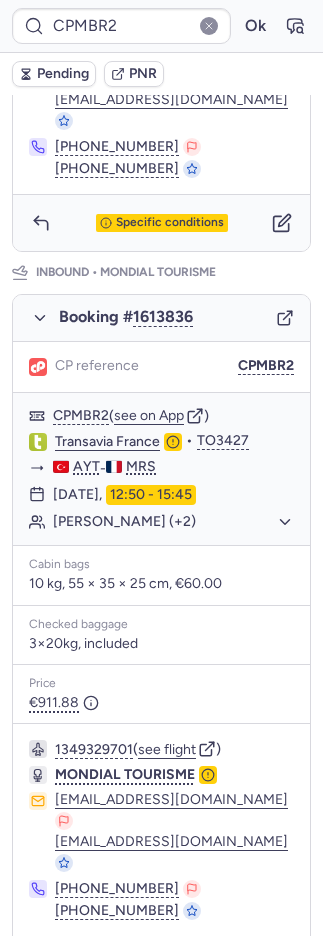 click 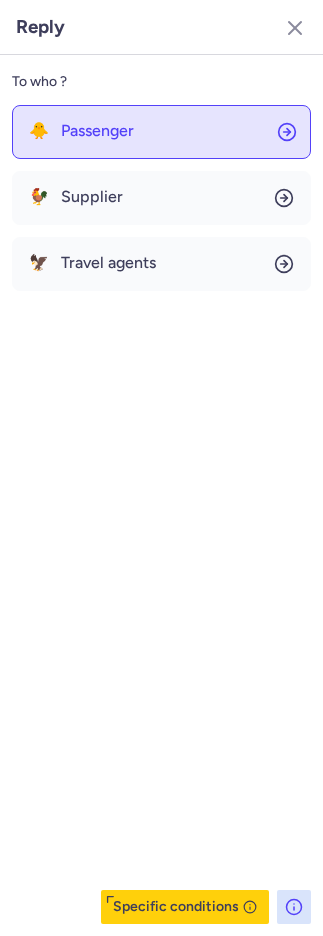 click on "Passenger" at bounding box center [97, 131] 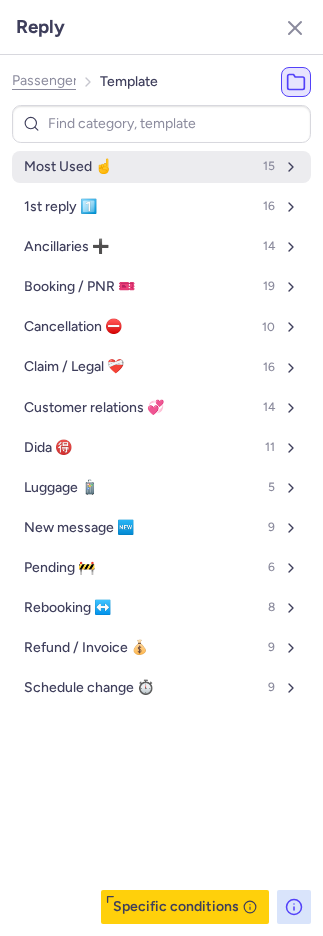 click on "Most Used ☝️ 15" at bounding box center (161, 167) 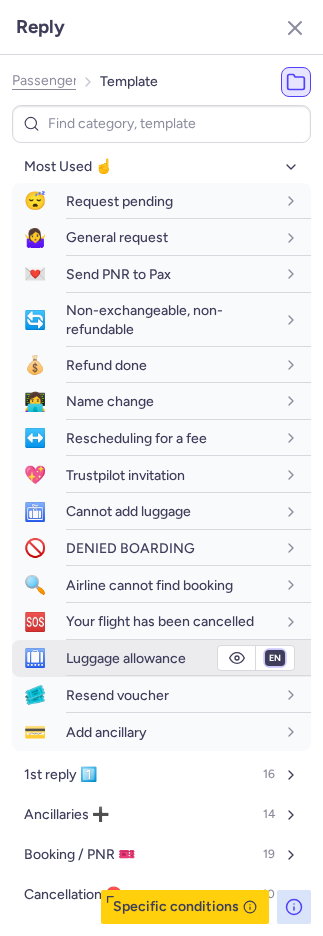 click on "fr en de nl pt es it ru" at bounding box center (275, 658) 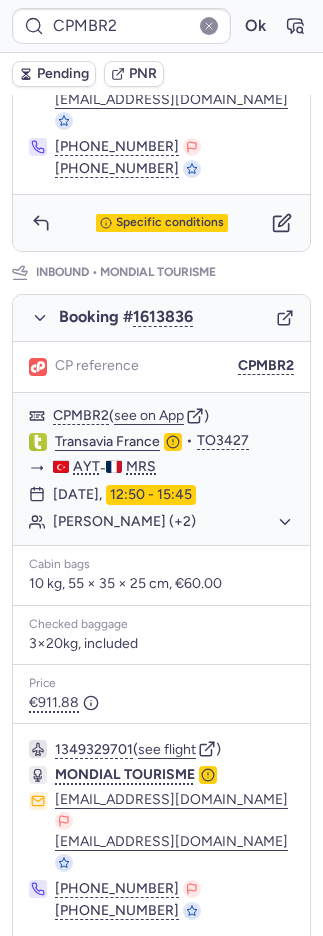 type on "CHECK24" 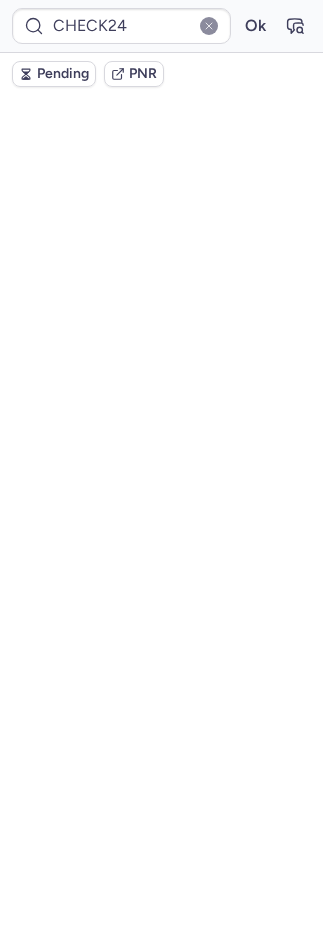 scroll, scrollTop: 0, scrollLeft: 0, axis: both 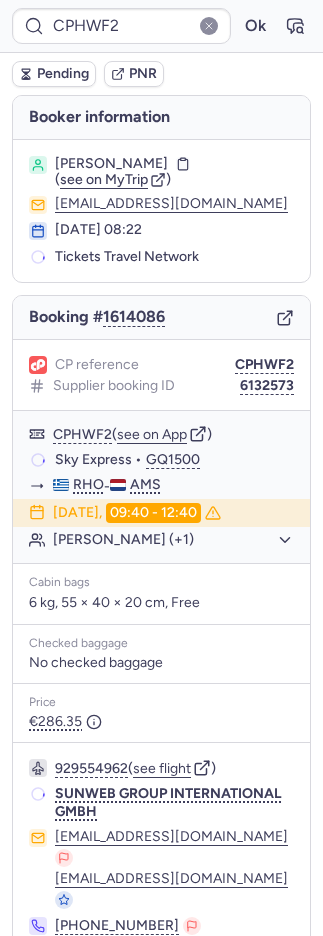 type on "CHECK24" 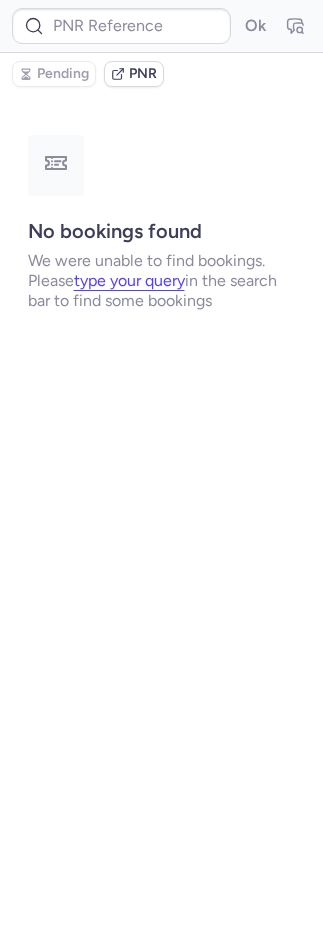 type on "CHECK24" 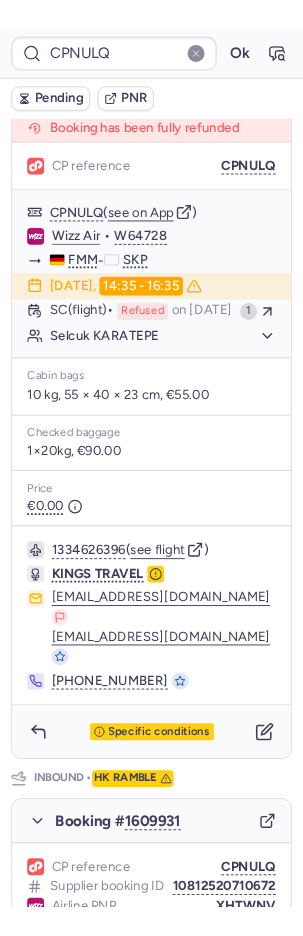 scroll, scrollTop: 383, scrollLeft: 0, axis: vertical 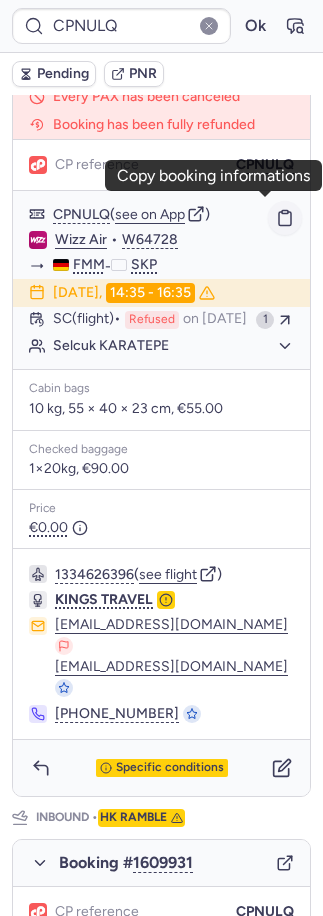 click 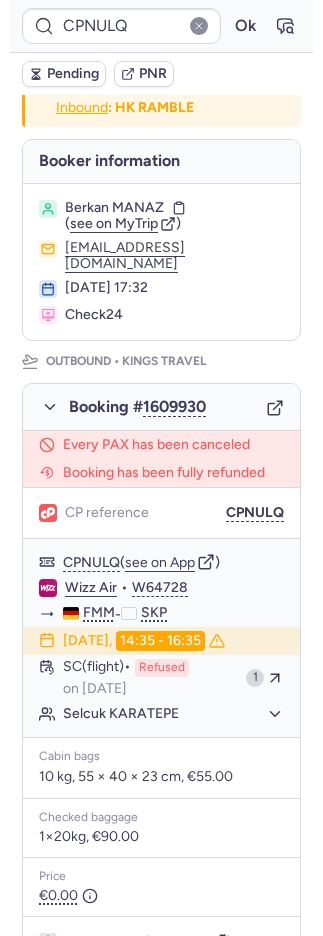 scroll, scrollTop: 0, scrollLeft: 0, axis: both 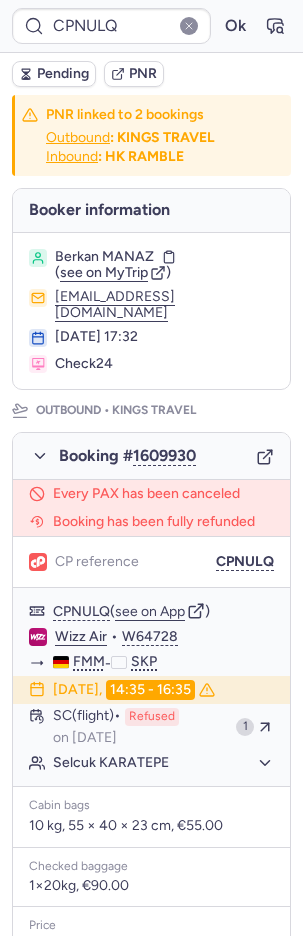 click on "PNR" at bounding box center [143, 74] 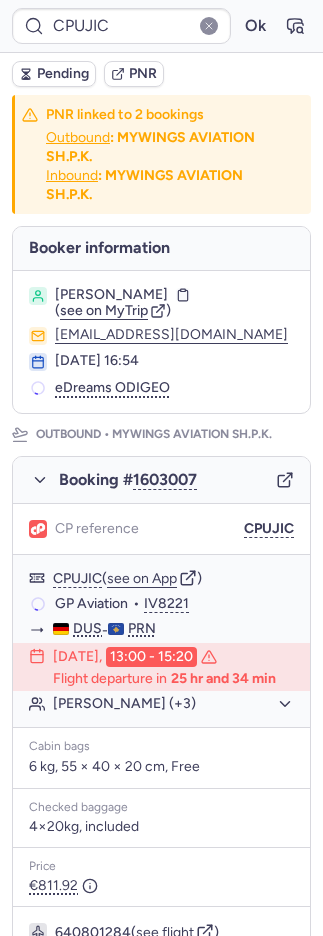 type on "7359873" 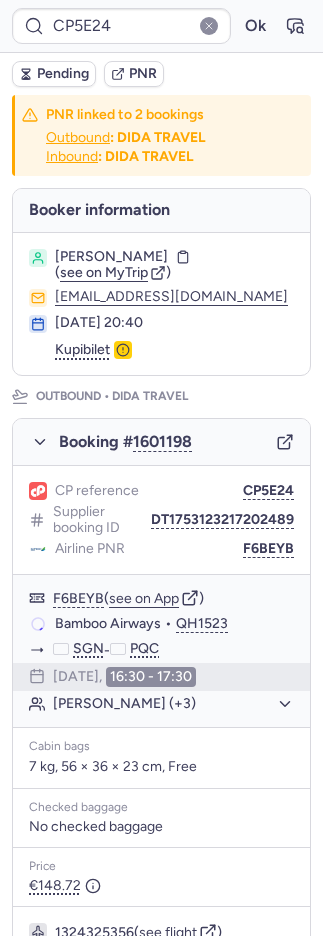 type on "CPC5HM" 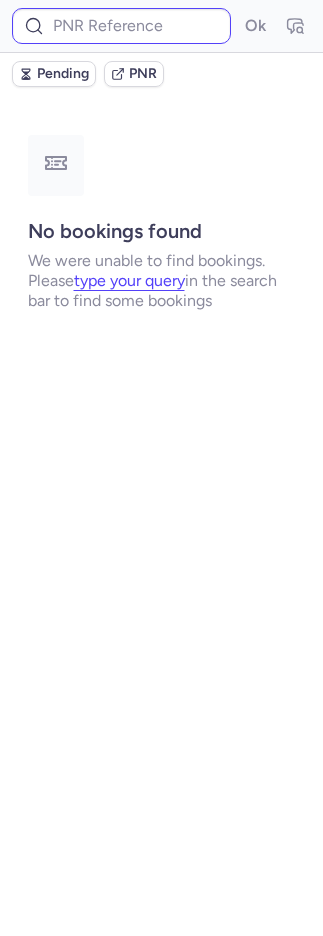 type on "CPD2Q3" 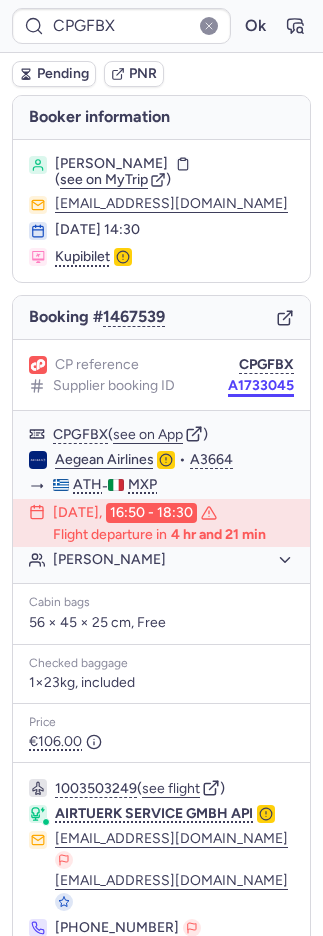 click on "A1733045" at bounding box center [261, 386] 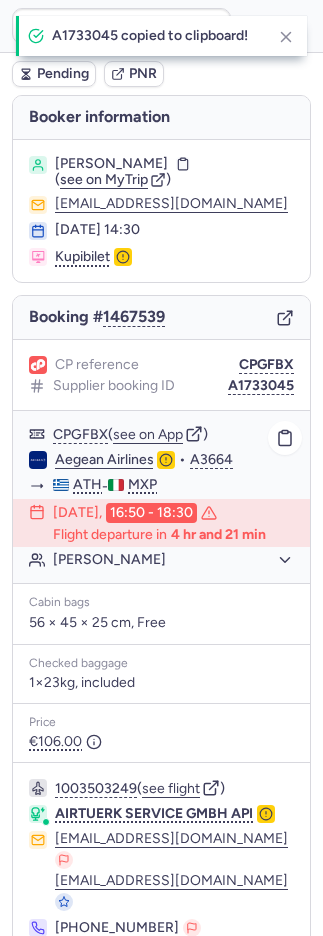 scroll, scrollTop: 82, scrollLeft: 0, axis: vertical 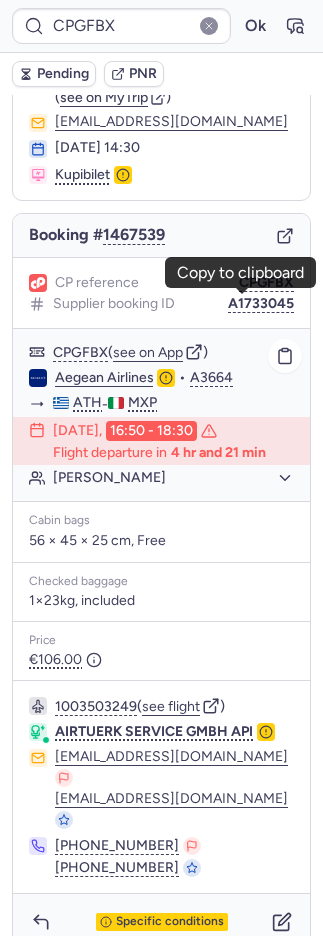 click on "Aleksandr SHEPEL" 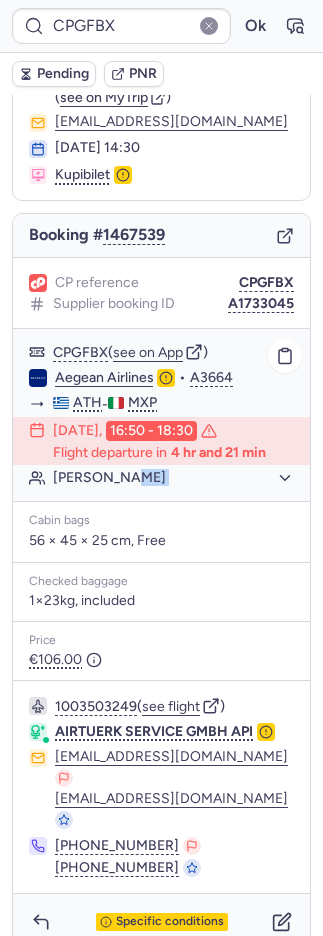 click on "Aleksandr SHEPEL" 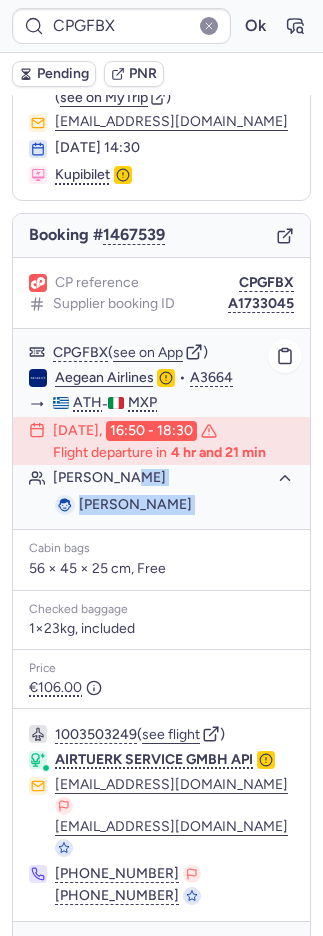 click on "Aleksandr SHEPEL" at bounding box center [135, 504] 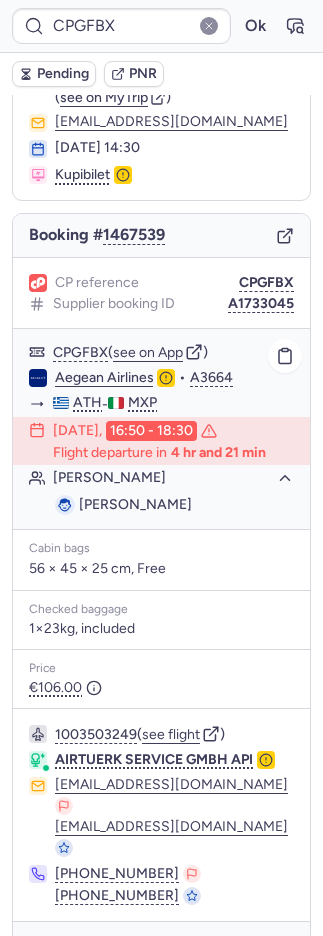 click on "Aleksandr SHEPEL" at bounding box center (135, 504) 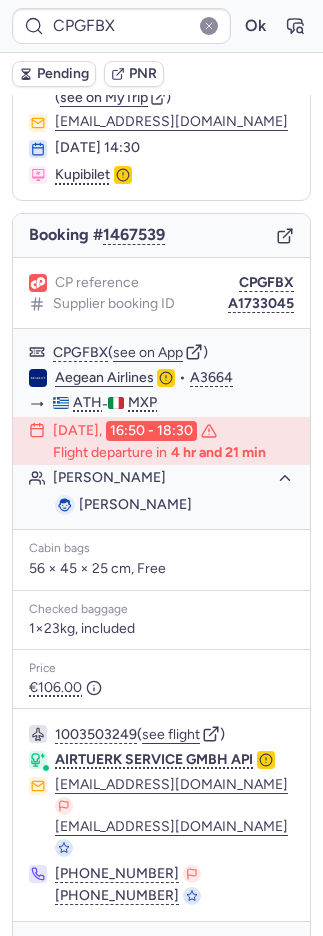 scroll, scrollTop: 110, scrollLeft: 0, axis: vertical 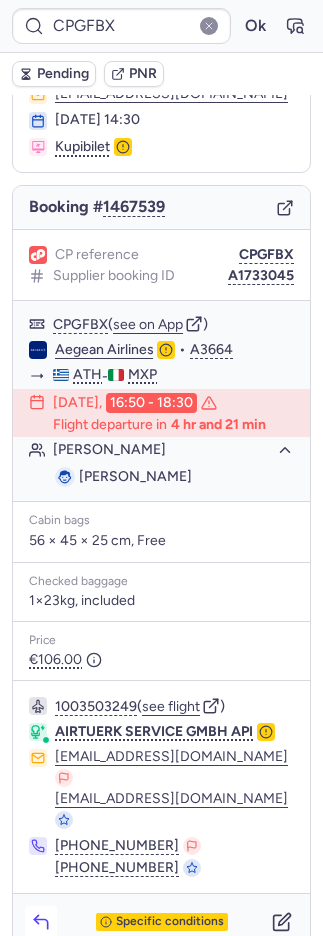 click at bounding box center [41, 922] 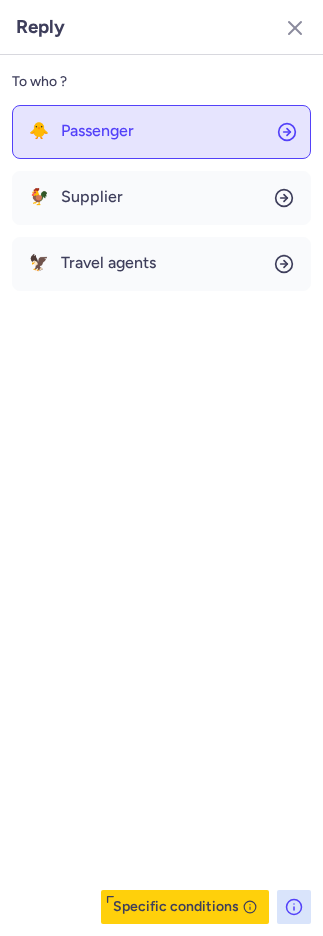 click on "Passenger" at bounding box center [97, 131] 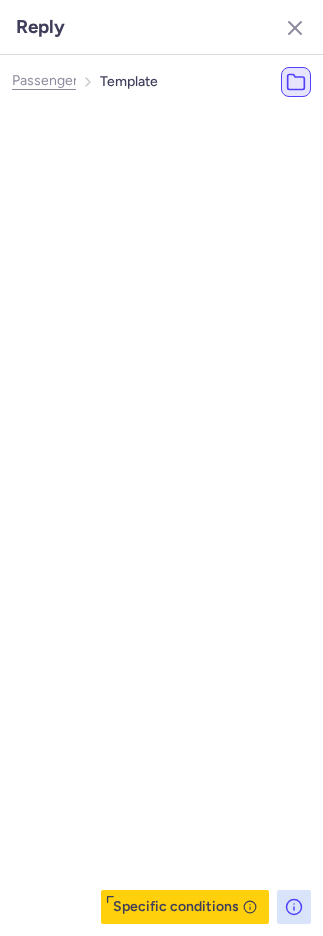 select on "en" 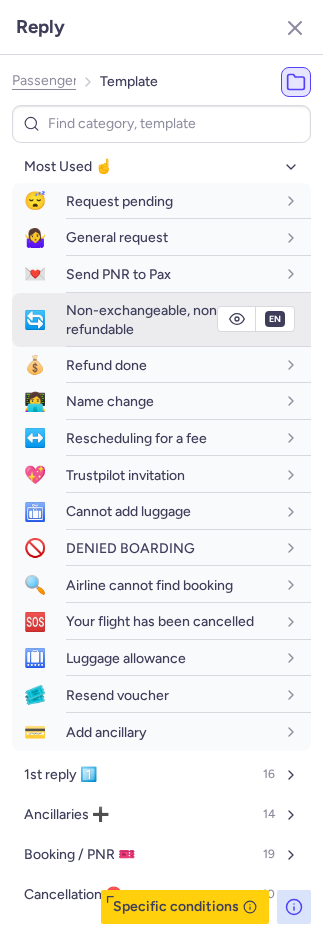 click on "Non-exchangeable, non-refundable" at bounding box center [144, 319] 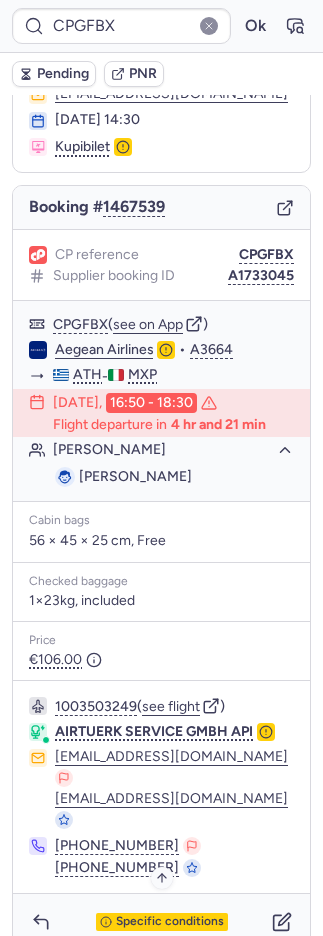 click on "Specific conditions" at bounding box center [170, 922] 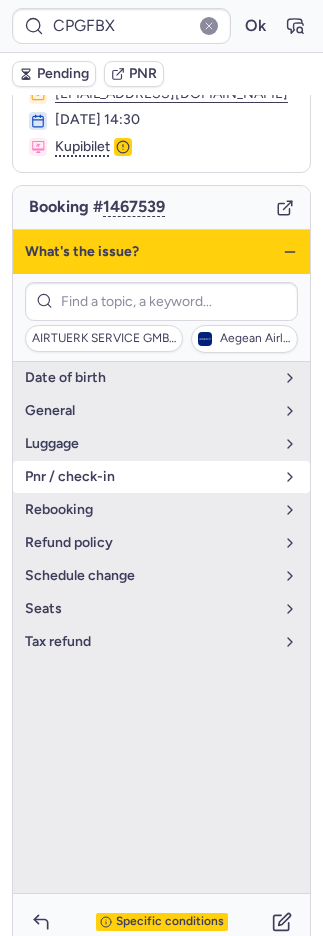 click on "pnr / check-in" at bounding box center (149, 477) 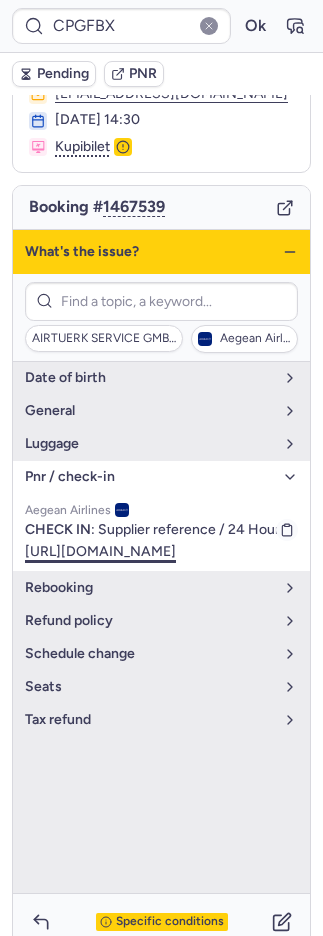 click on "https://checkin.si.amadeus.net/static/PRD/A3/#/identification" at bounding box center [100, 551] 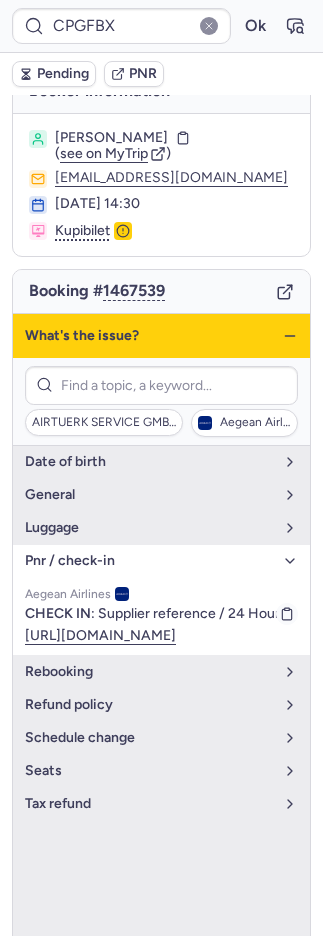 scroll, scrollTop: 0, scrollLeft: 0, axis: both 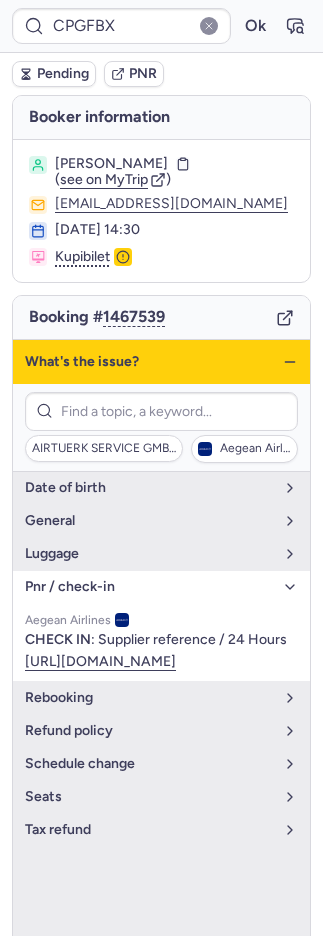 click 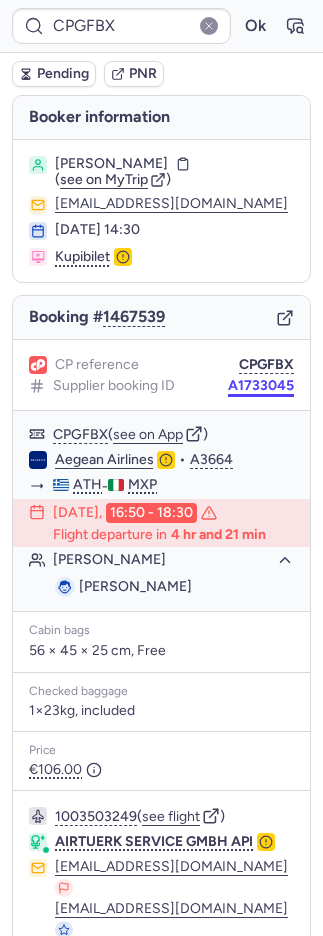 click on "A1733045" at bounding box center (261, 386) 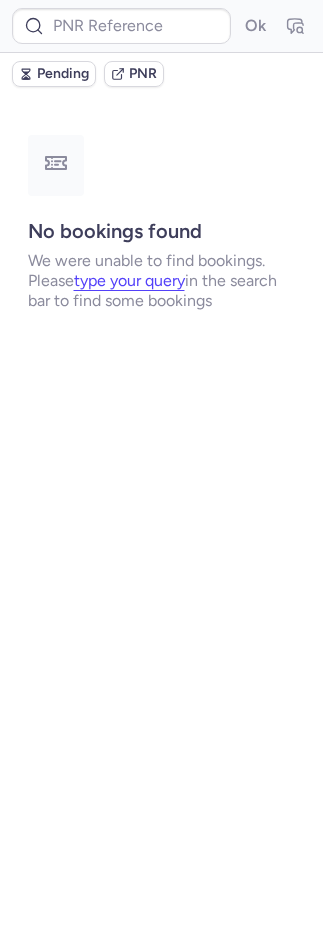 type on "CPMBR2" 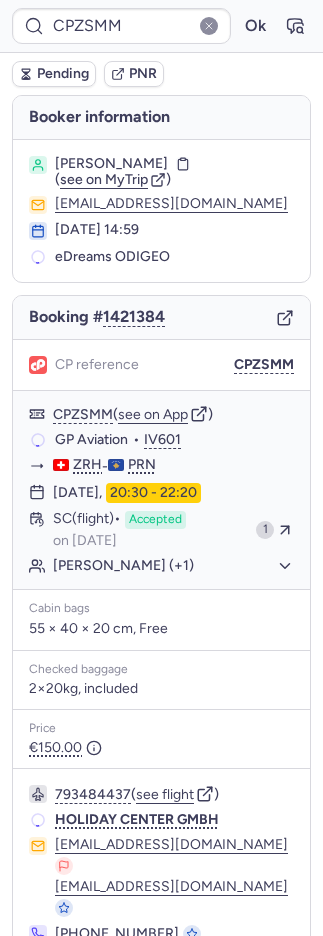 click on "CPZSMM  Ok" at bounding box center (161, 26) 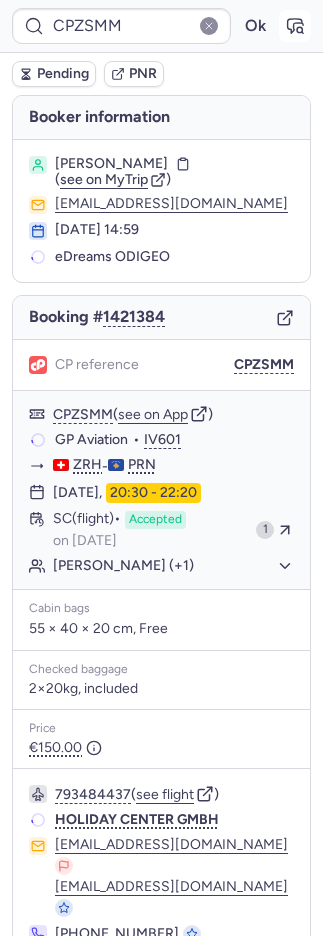 click 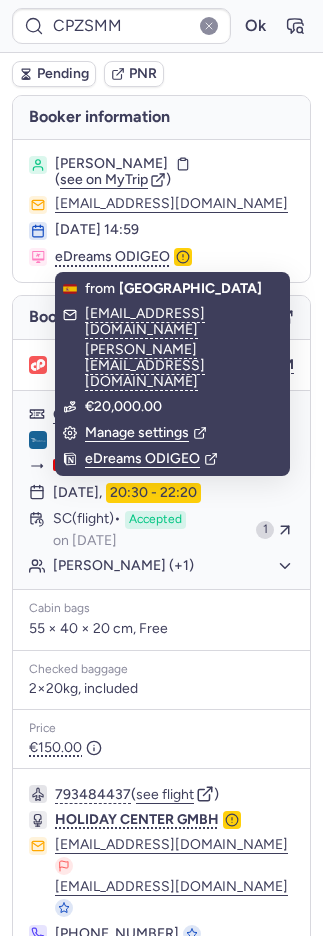 click on "PNR" at bounding box center (134, 74) 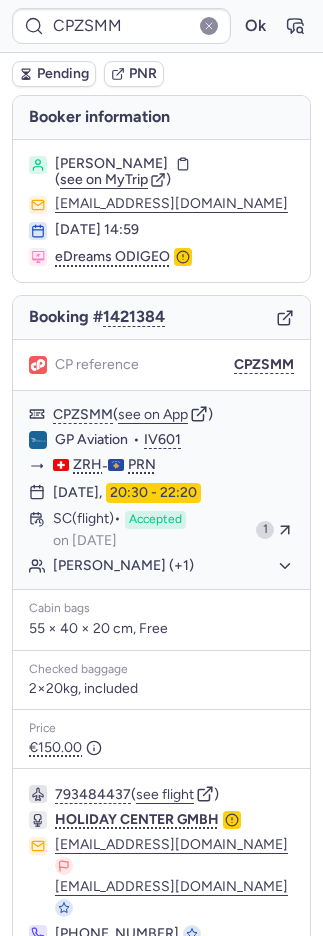scroll, scrollTop: 47, scrollLeft: 0, axis: vertical 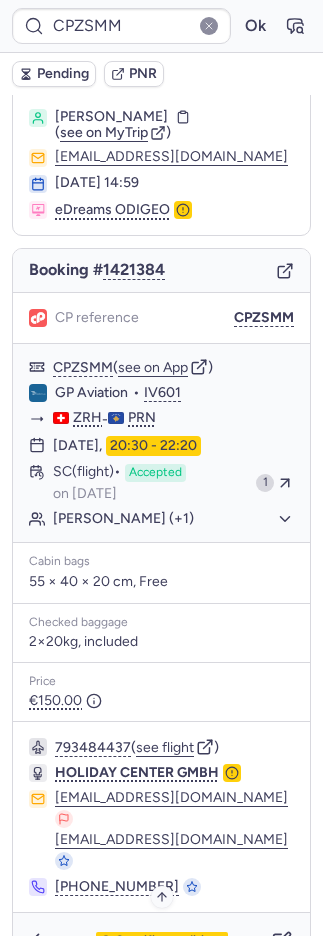 click on "Specific conditions" at bounding box center [170, 941] 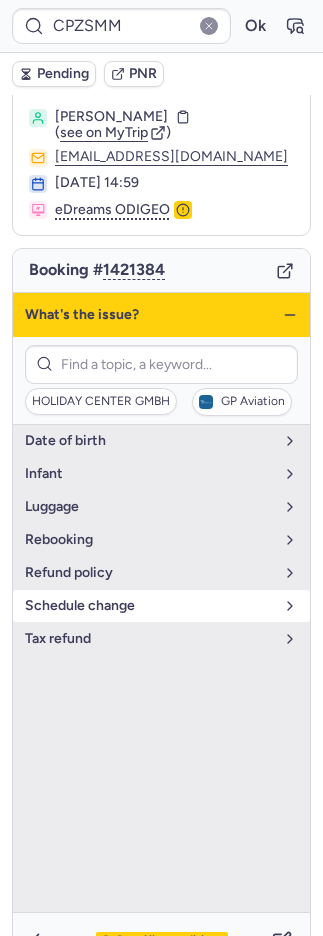 click on "schedule change" at bounding box center [161, 606] 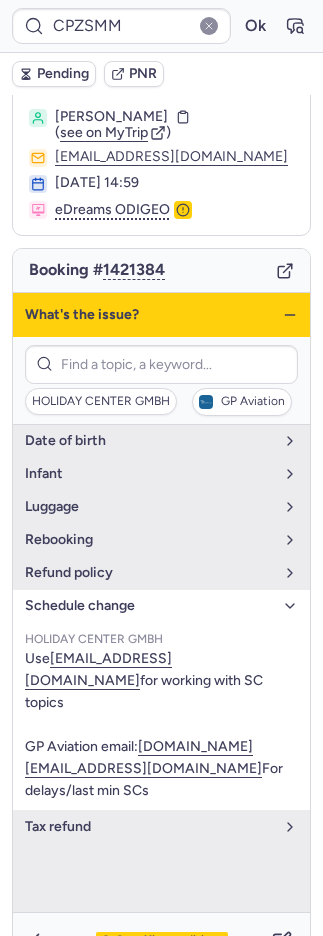 click on "schedule change" at bounding box center (161, 606) 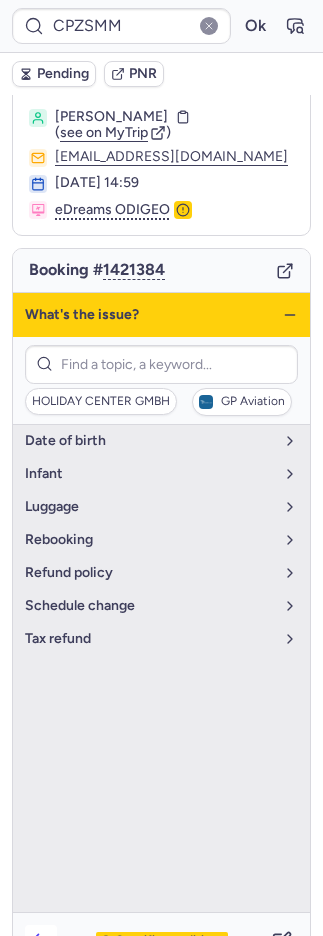 click 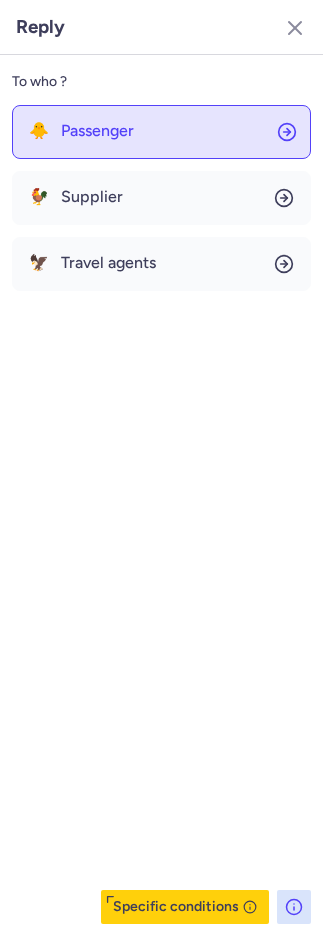 click on "🐥 Passenger" 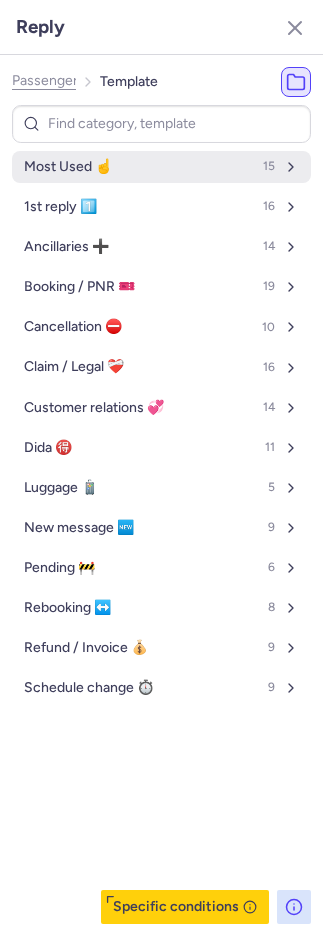 click on "Most Used ☝️ 15" at bounding box center [161, 167] 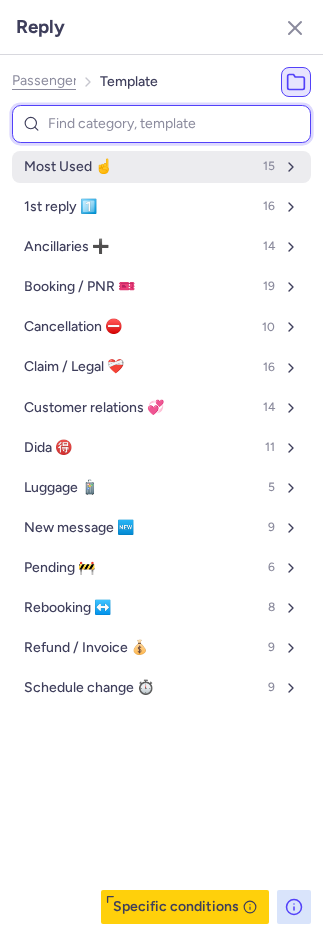 select on "en" 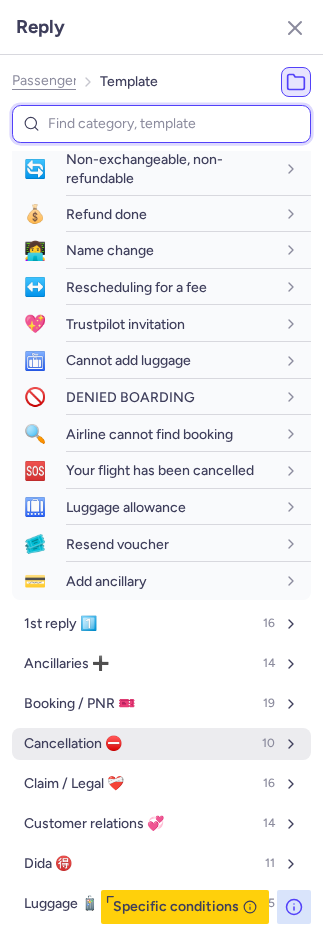 scroll, scrollTop: 389, scrollLeft: 0, axis: vertical 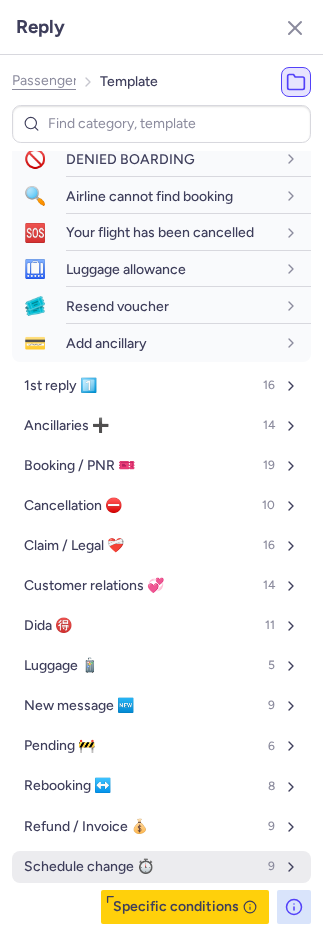 click on "Schedule change ⏱️" at bounding box center (89, 867) 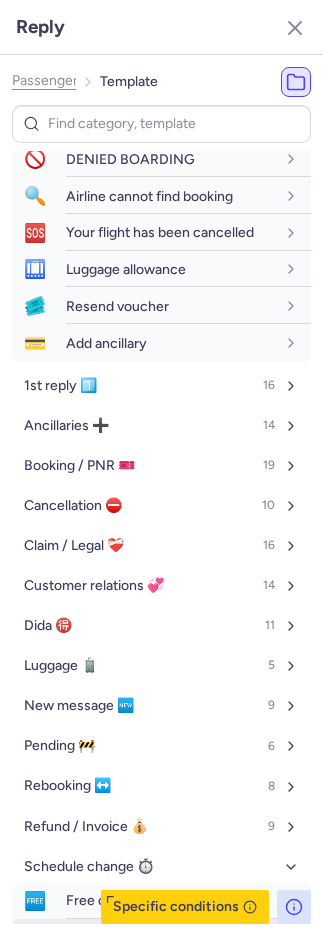 scroll, scrollTop: 736, scrollLeft: 0, axis: vertical 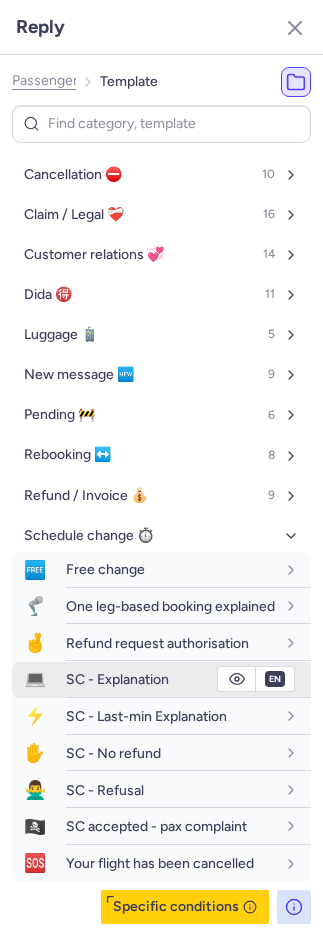 click on "SC - Explanation" at bounding box center [117, 679] 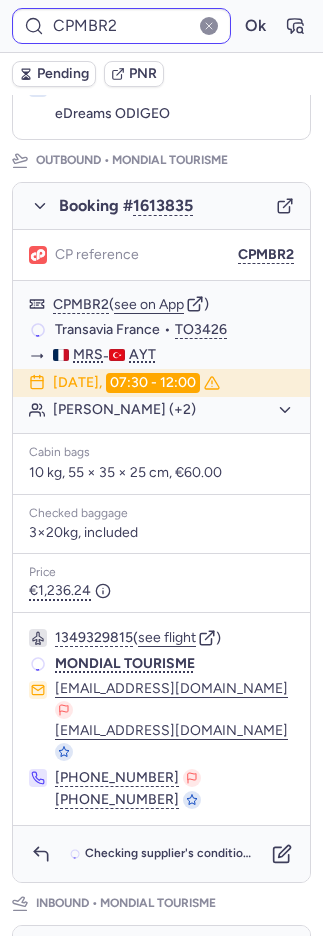 scroll, scrollTop: 226, scrollLeft: 0, axis: vertical 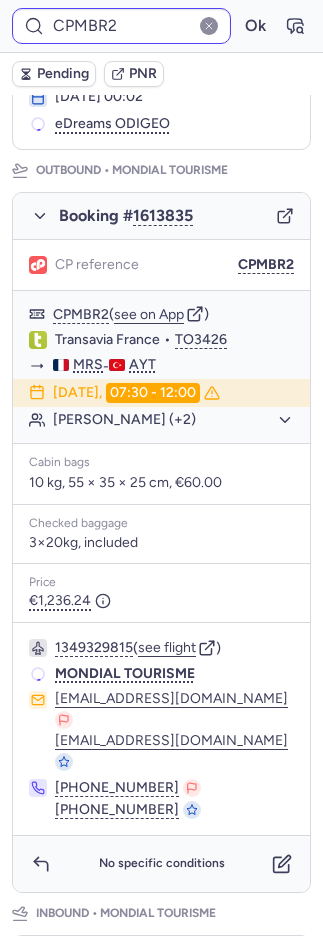 type on "CPNULQ" 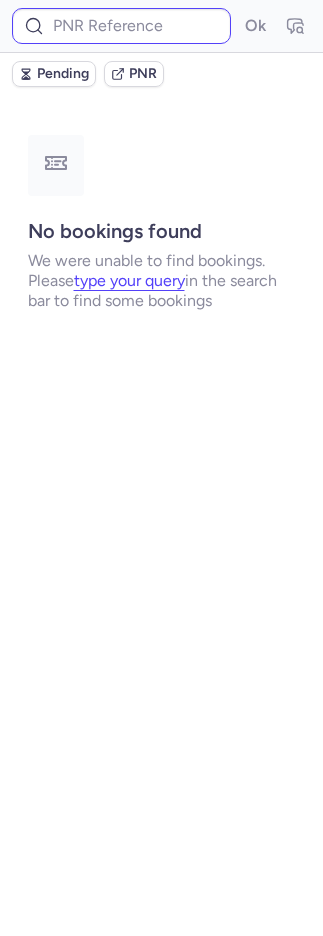 scroll, scrollTop: 0, scrollLeft: 0, axis: both 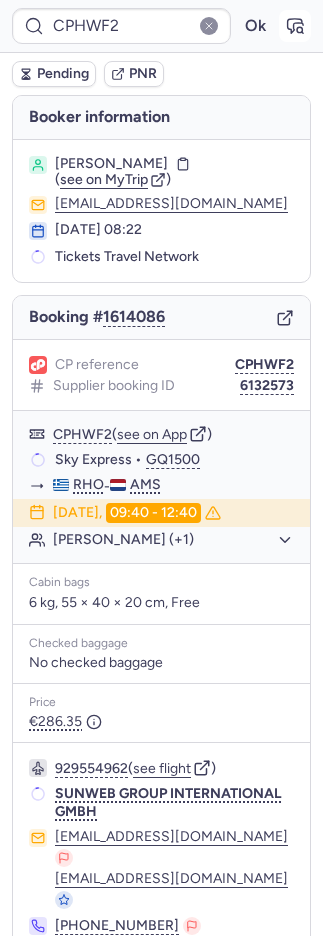click 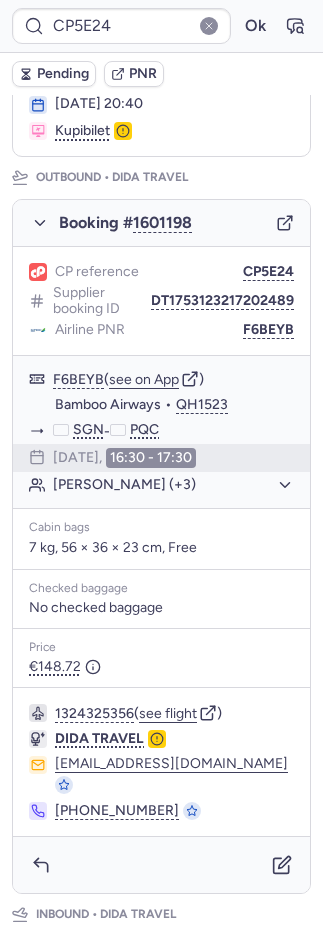 scroll, scrollTop: 876, scrollLeft: 0, axis: vertical 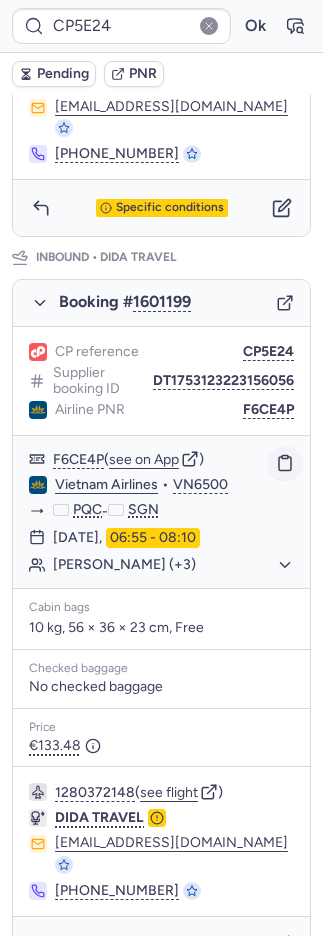 click 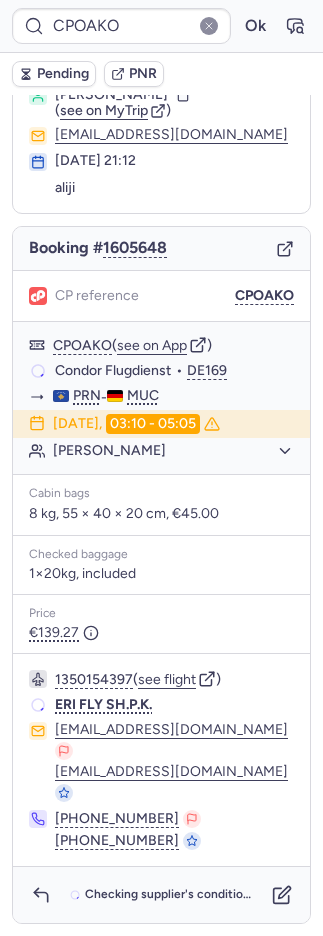 scroll, scrollTop: 24, scrollLeft: 0, axis: vertical 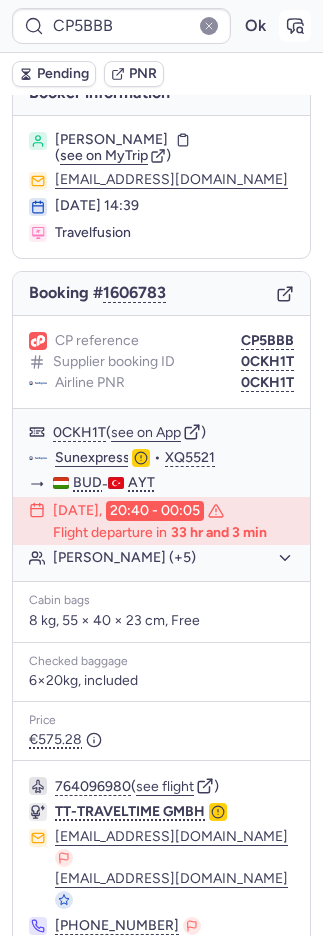 click at bounding box center (295, 26) 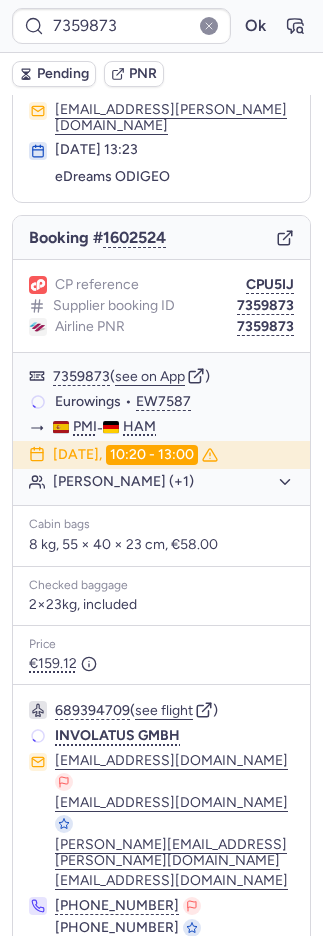 scroll, scrollTop: 93, scrollLeft: 0, axis: vertical 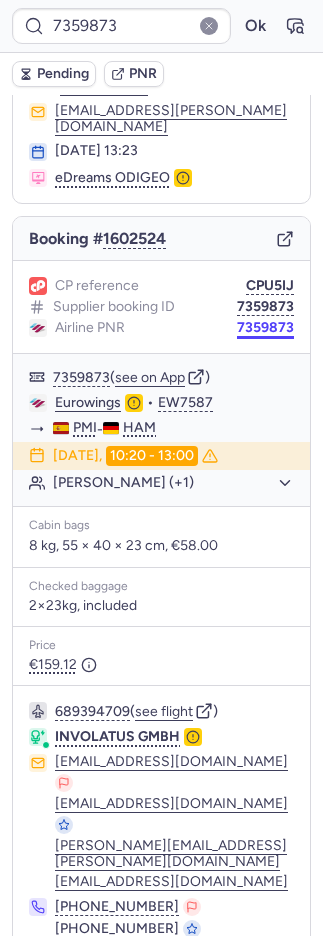 click on "7359873" at bounding box center (265, 328) 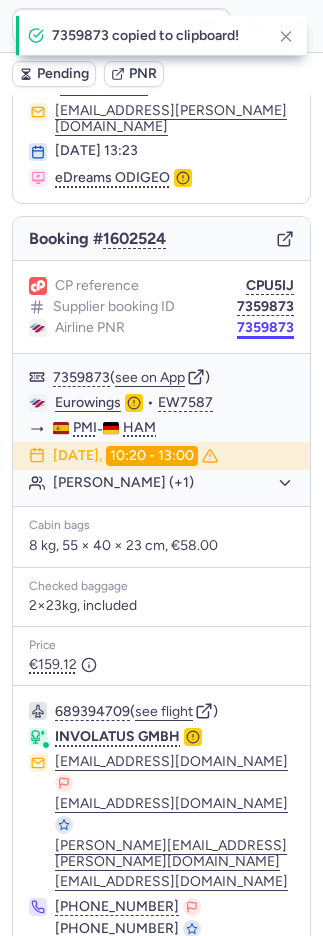 click on "7359873" at bounding box center [265, 328] 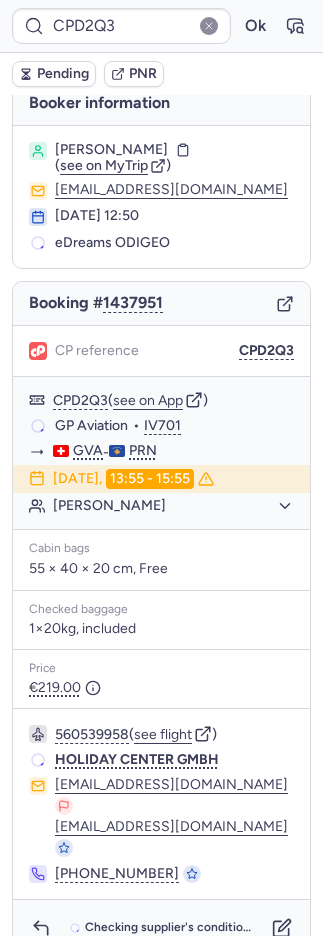 scroll, scrollTop: 2, scrollLeft: 0, axis: vertical 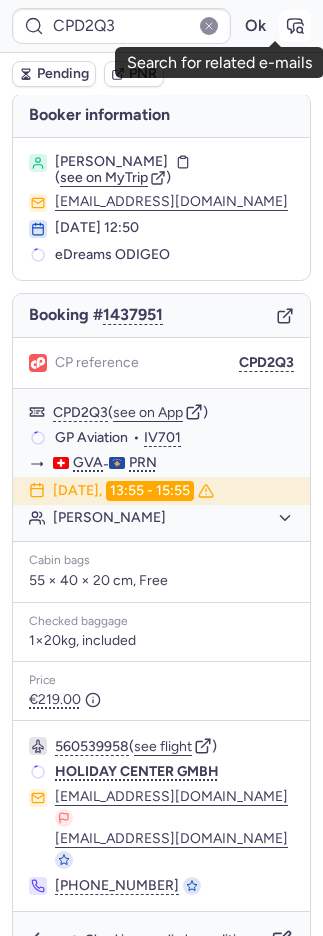 click 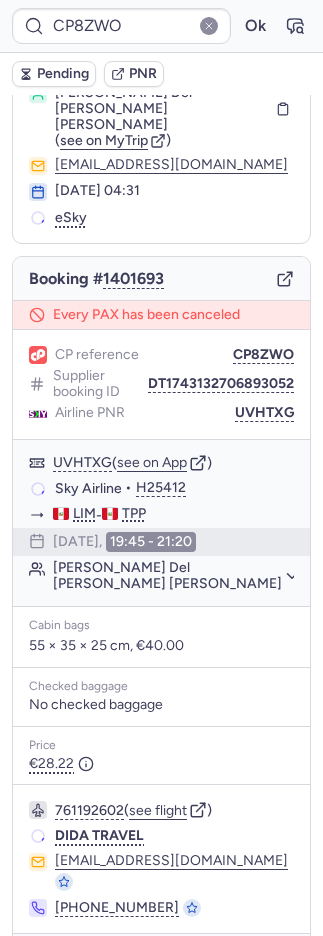 scroll, scrollTop: 70, scrollLeft: 0, axis: vertical 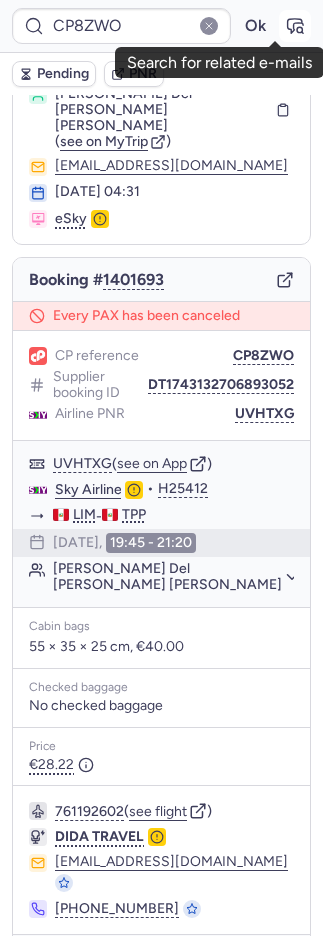 click at bounding box center (295, 26) 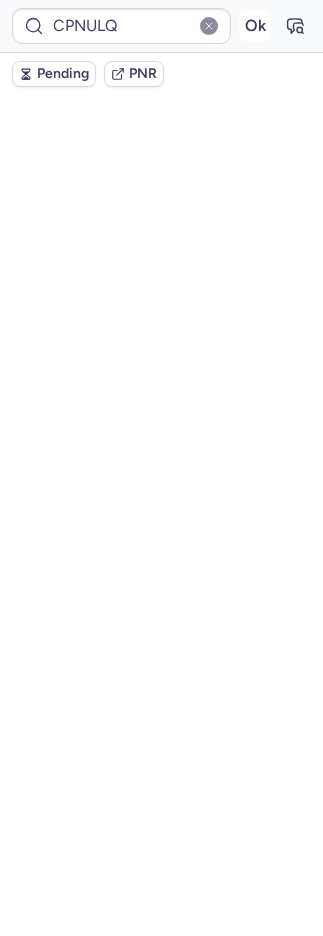 scroll, scrollTop: 110, scrollLeft: 0, axis: vertical 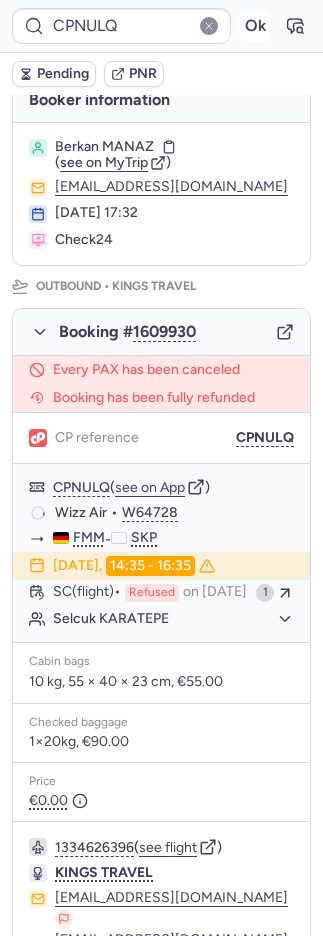 type on "CPMBR2" 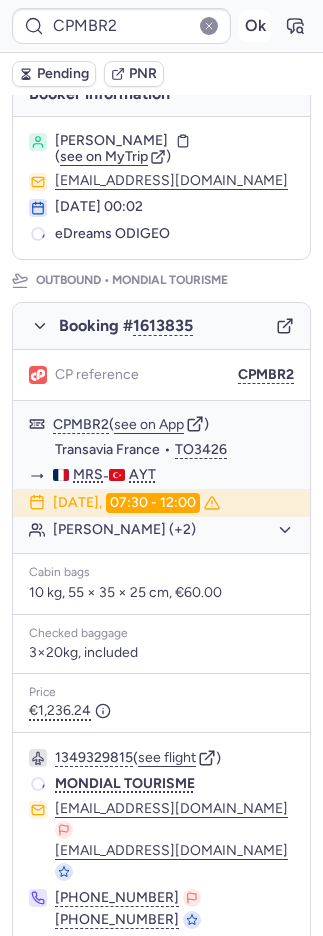 scroll, scrollTop: 110, scrollLeft: 0, axis: vertical 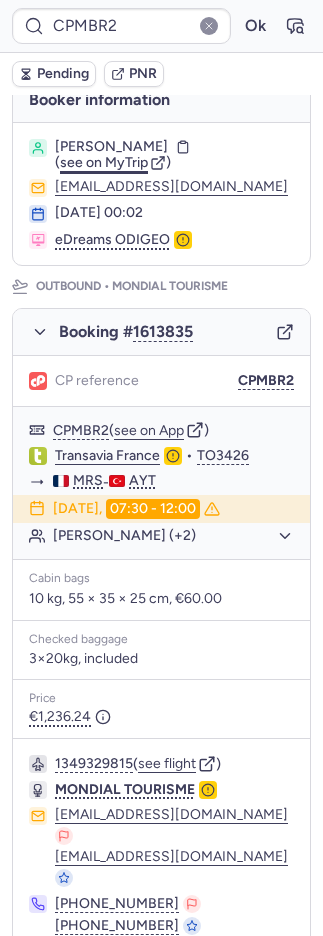 click on "see on MyTrip" at bounding box center [104, 162] 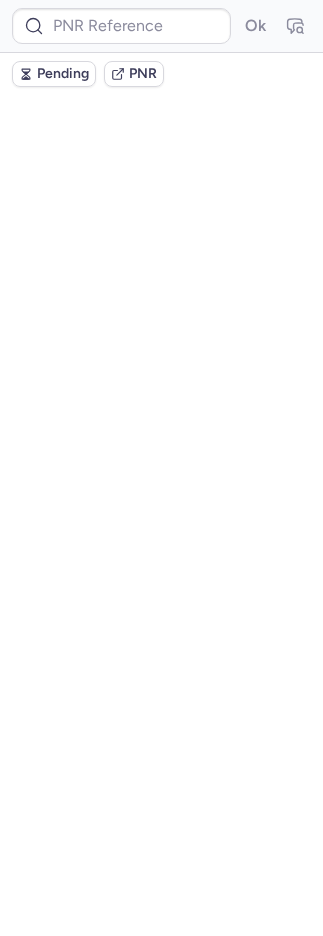 scroll, scrollTop: 0, scrollLeft: 0, axis: both 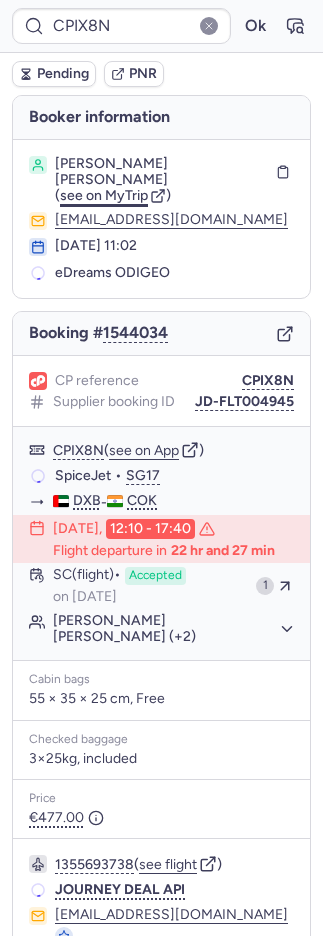 click on "see on MyTrip" at bounding box center [104, 195] 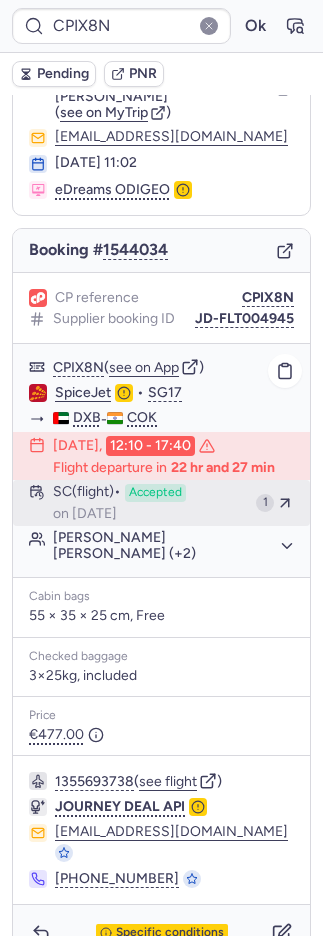 scroll, scrollTop: 86, scrollLeft: 0, axis: vertical 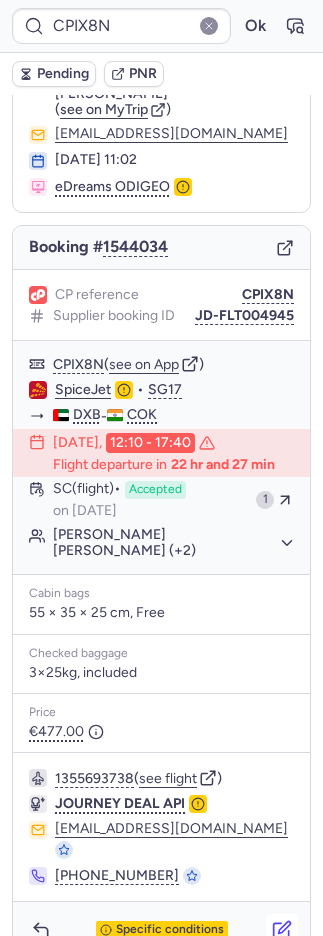 click 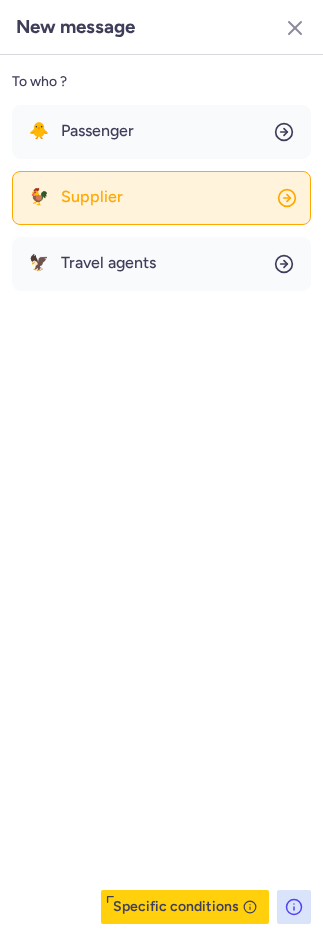 click on "Supplier" at bounding box center (92, 197) 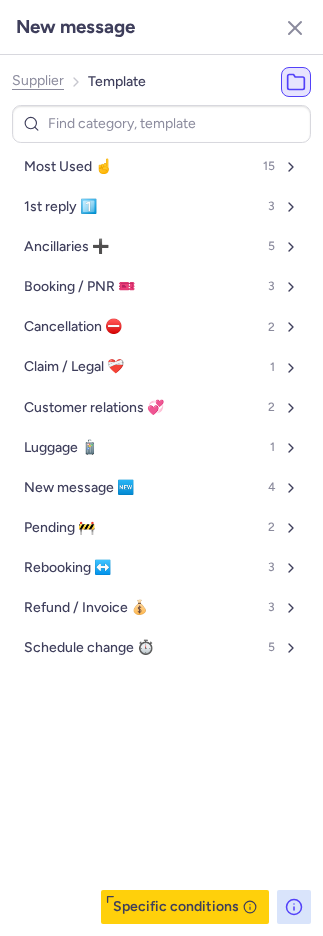 click on "Supplier" 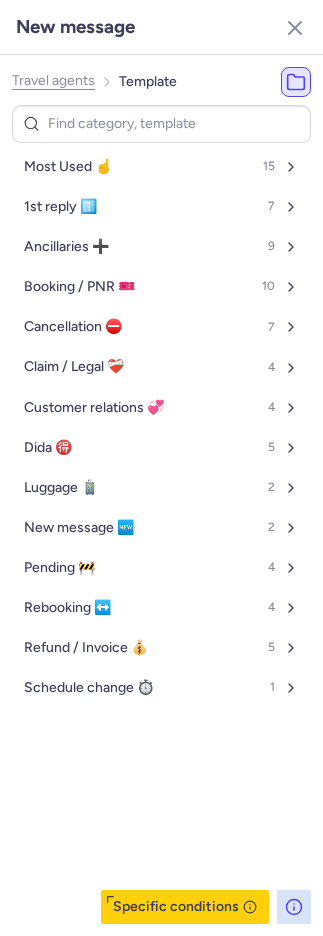 click on "Travel agents" 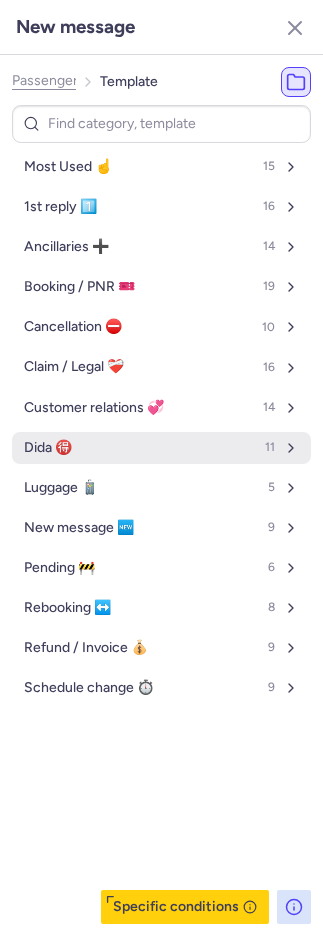 click on "Dida 🉐 11" at bounding box center [161, 448] 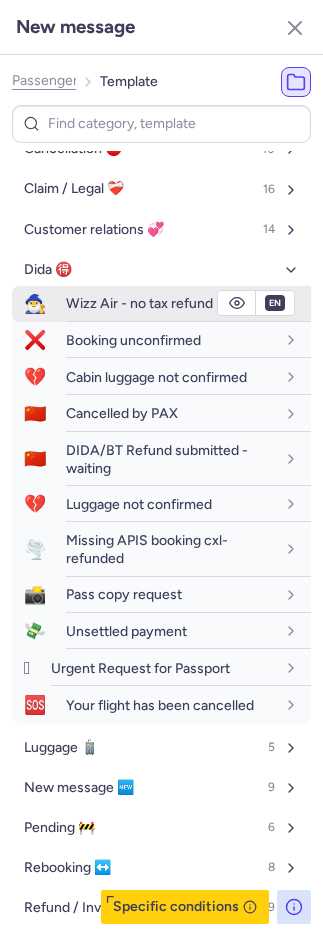 scroll, scrollTop: 186, scrollLeft: 0, axis: vertical 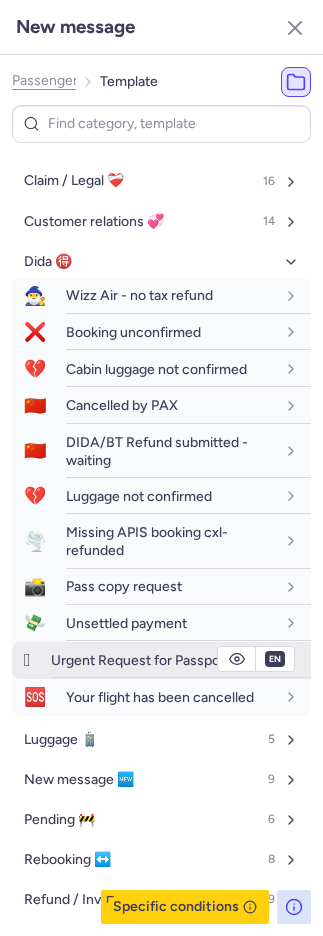 click on "Urgent Request for Passport" at bounding box center (140, 660) 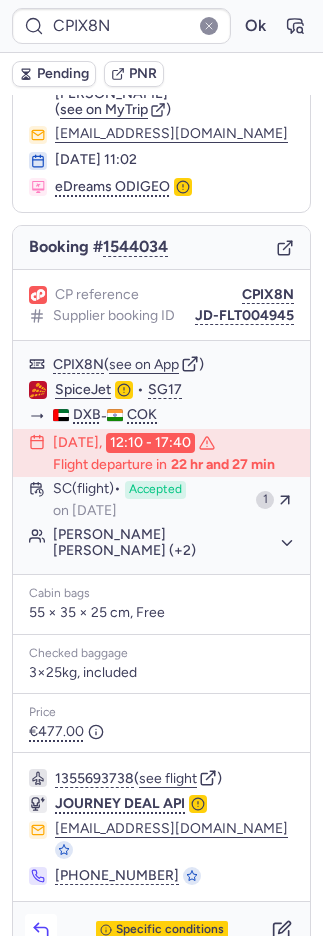 click 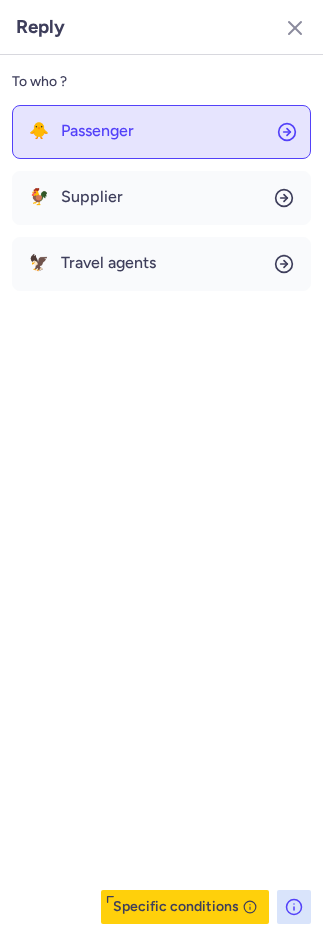 click on "🐥 Passenger" 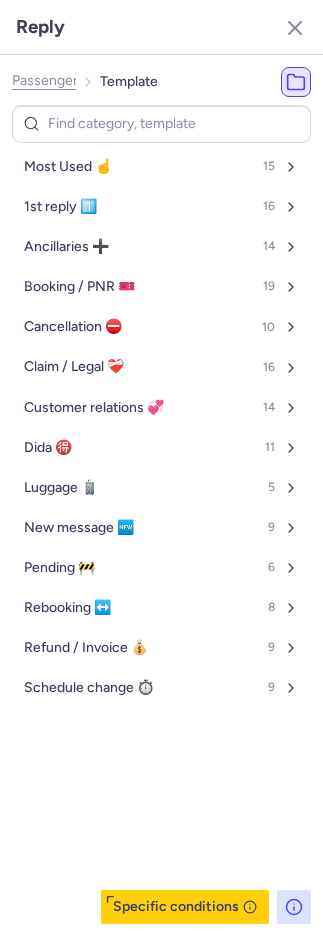 click on "Passenger" 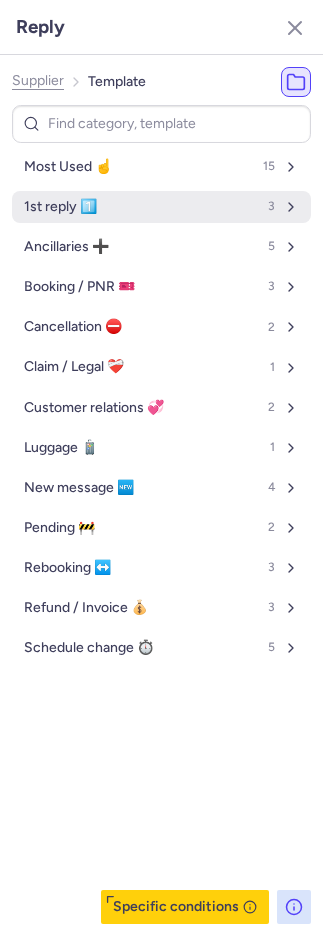click on "1st reply 1️⃣" at bounding box center [60, 207] 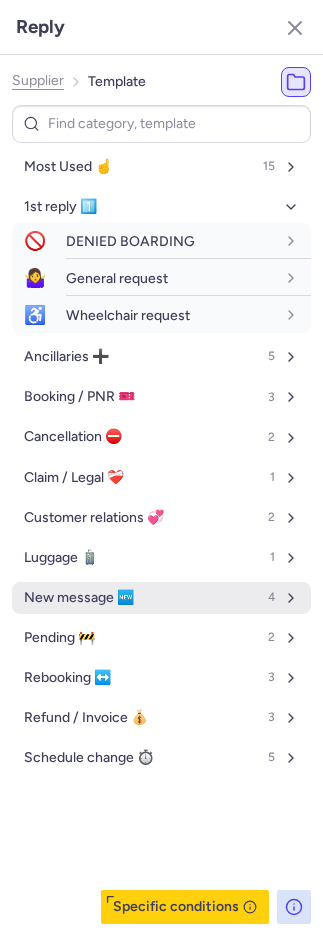 click on "New message 🆕" at bounding box center (79, 598) 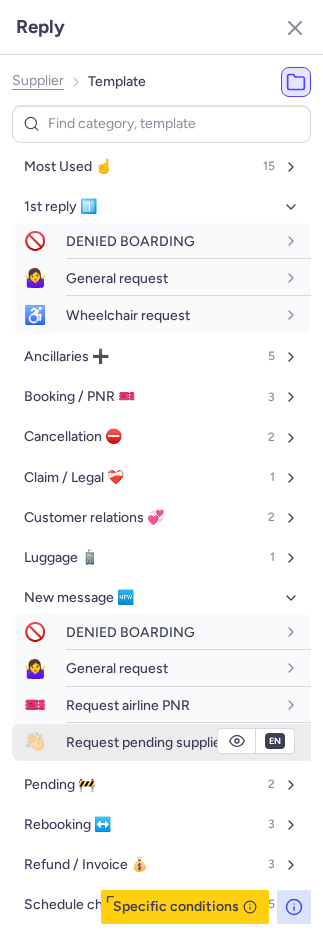 click on "Request pending supplier" at bounding box center [146, 742] 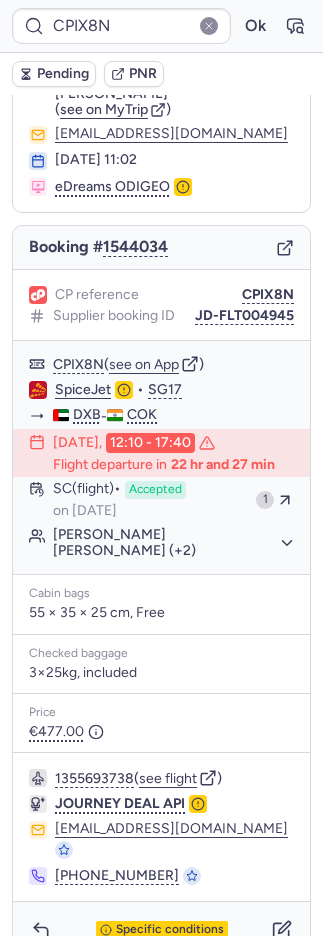 click on "Pending" at bounding box center (54, 74) 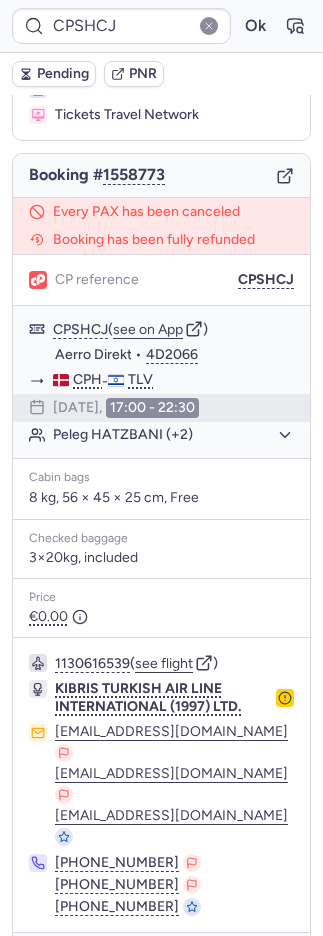 scroll, scrollTop: 166, scrollLeft: 0, axis: vertical 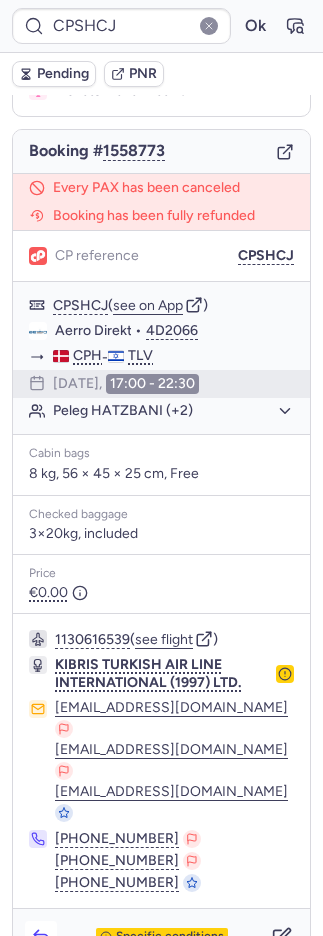 click 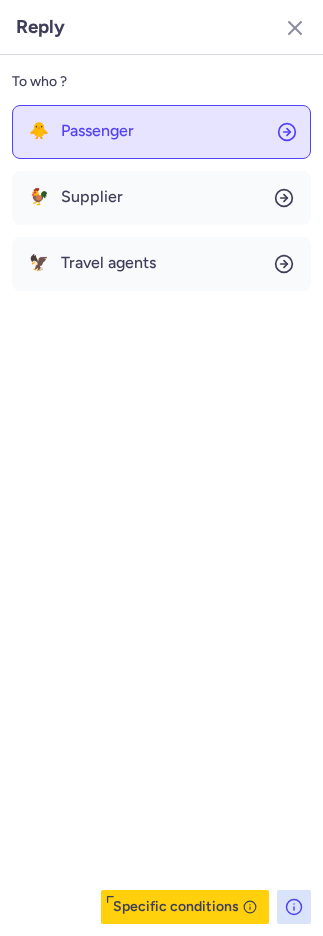 click on "🐥 Passenger" 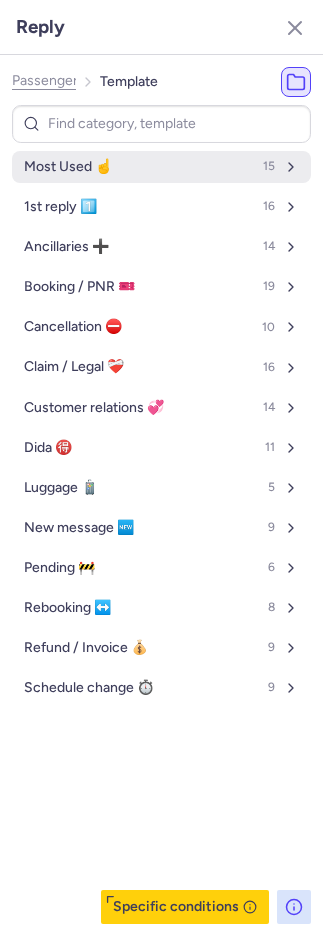 click on "Most Used ☝️" at bounding box center (68, 167) 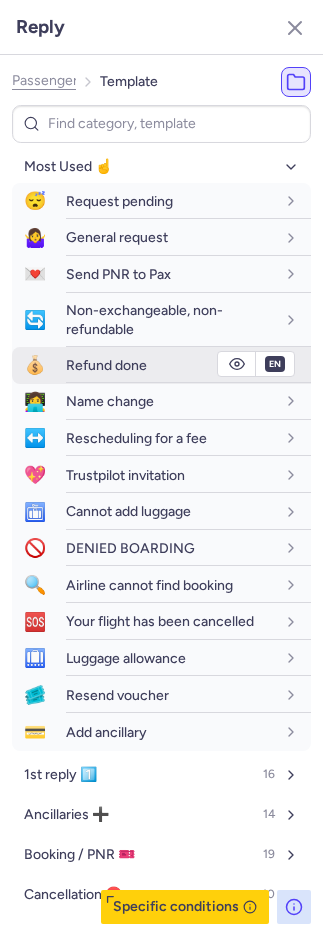 click on "Refund done" at bounding box center (106, 365) 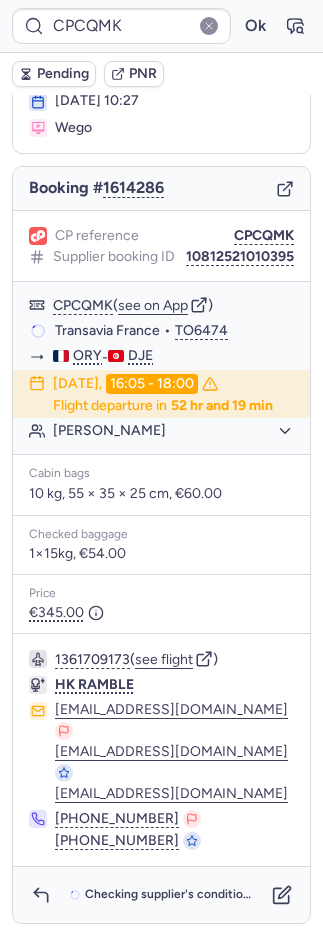 scroll, scrollTop: 160, scrollLeft: 0, axis: vertical 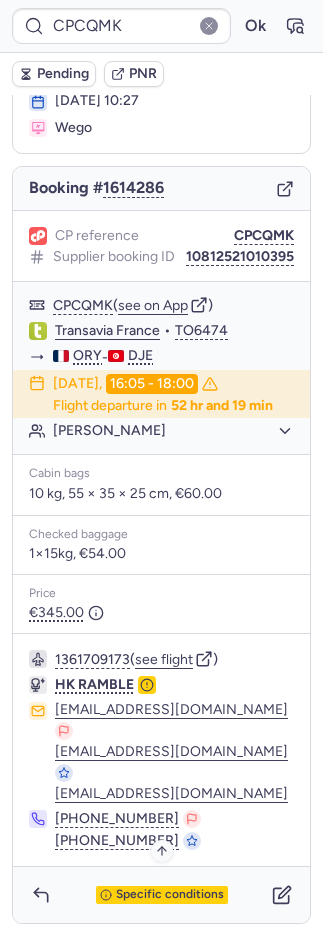 click on "Specific conditions" at bounding box center [170, 895] 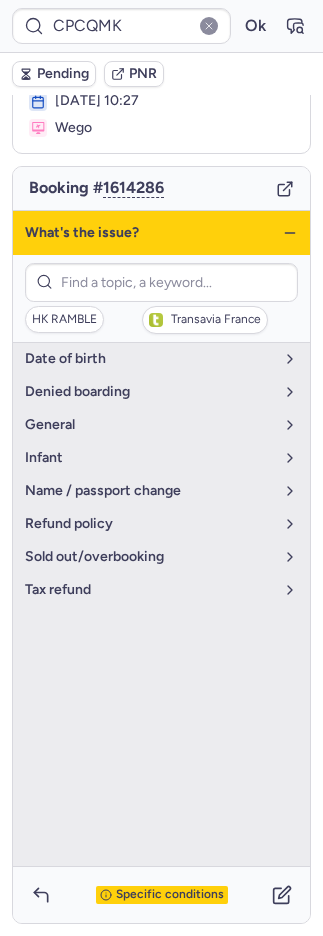 click on "Specific conditions" at bounding box center [170, 895] 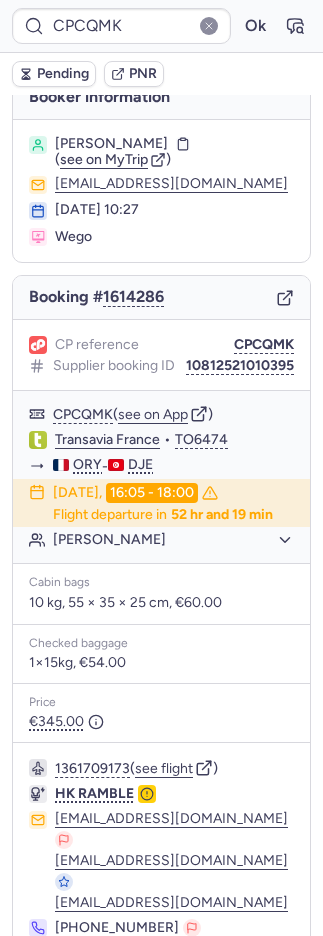 scroll, scrollTop: 0, scrollLeft: 0, axis: both 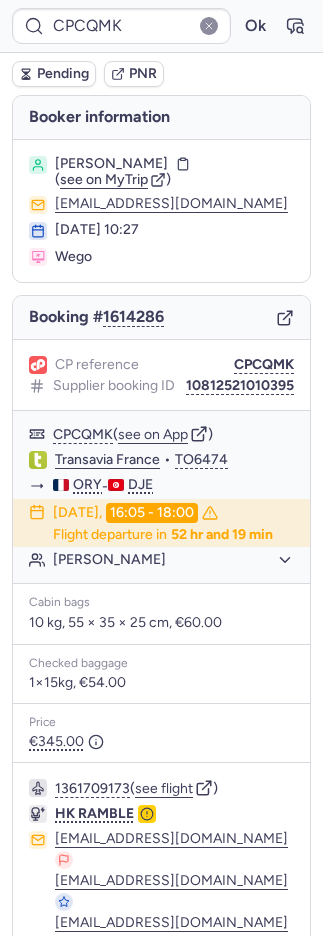 click on "PNR" at bounding box center (134, 74) 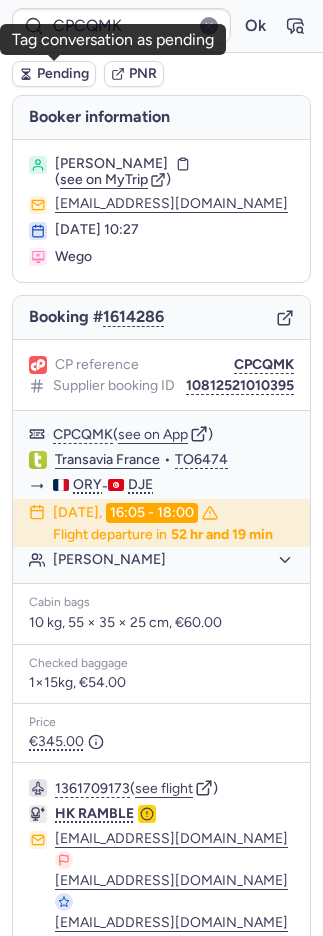 click on "Pending" at bounding box center [63, 74] 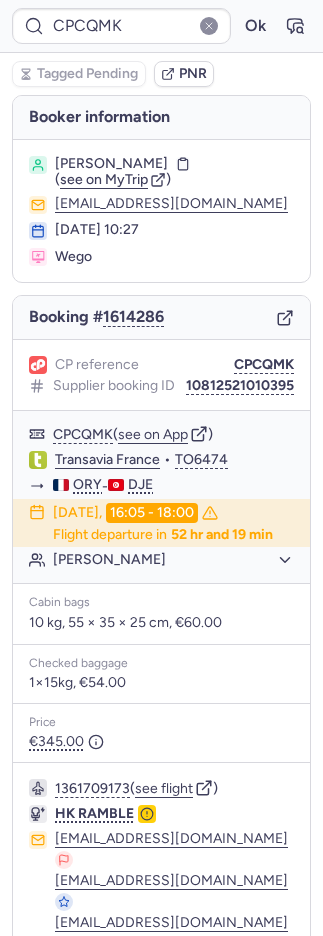 click 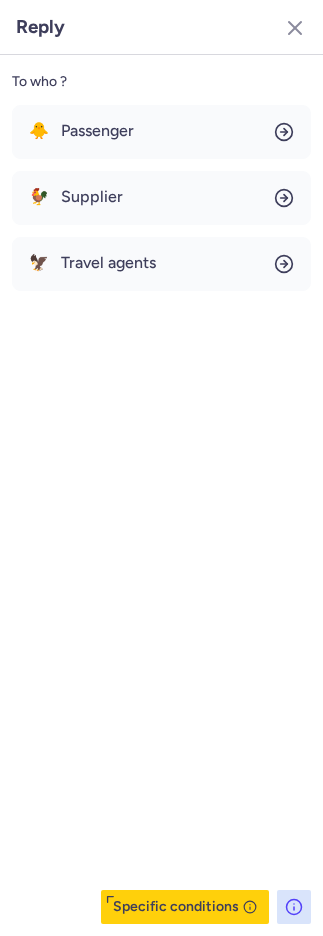 scroll, scrollTop: 160, scrollLeft: 0, axis: vertical 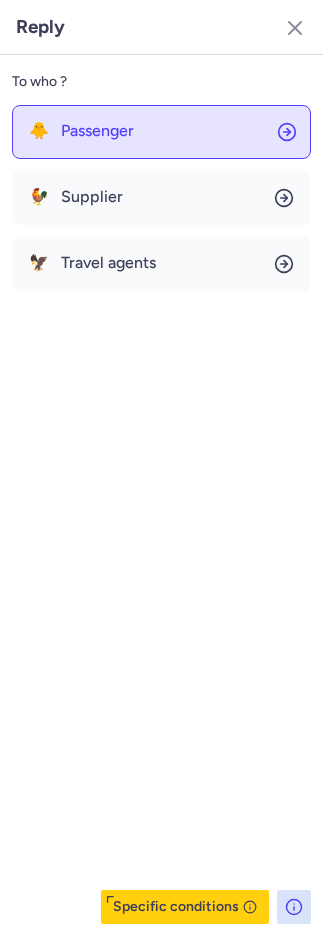 click on "🐥 Passenger" at bounding box center [81, 131] 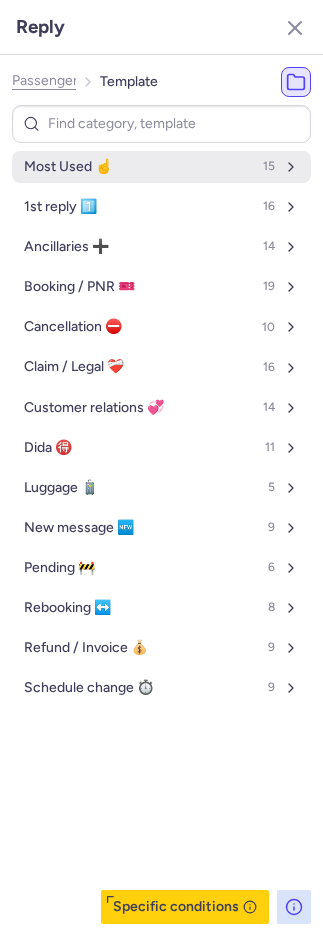 click on "Most Used ☝️" at bounding box center (68, 167) 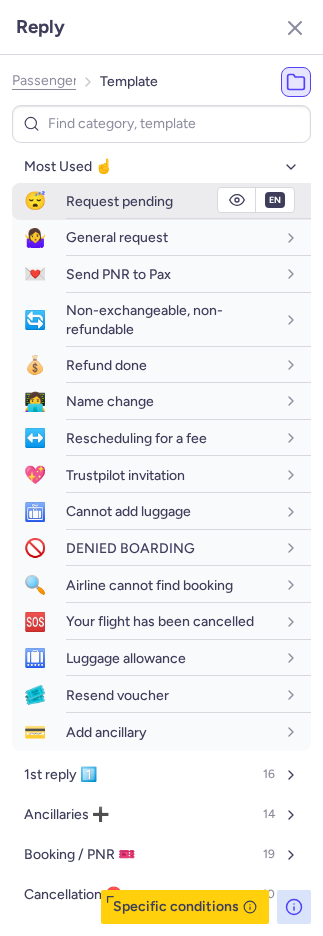 click on "Request pending" at bounding box center (188, 201) 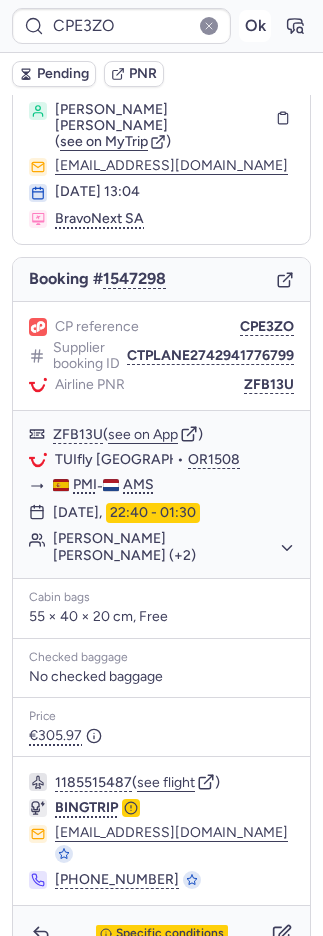 scroll, scrollTop: 54, scrollLeft: 0, axis: vertical 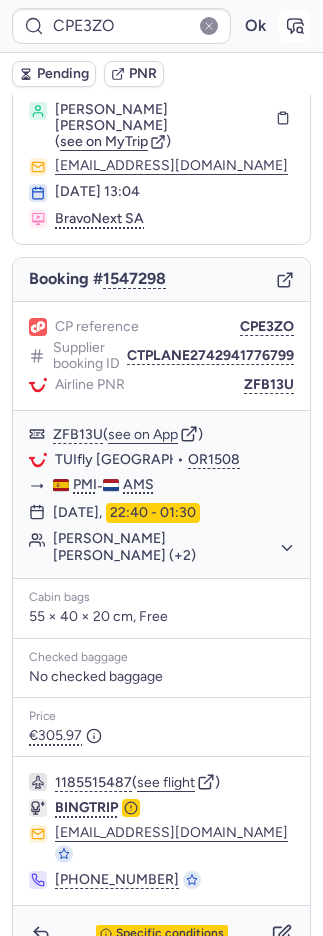 click 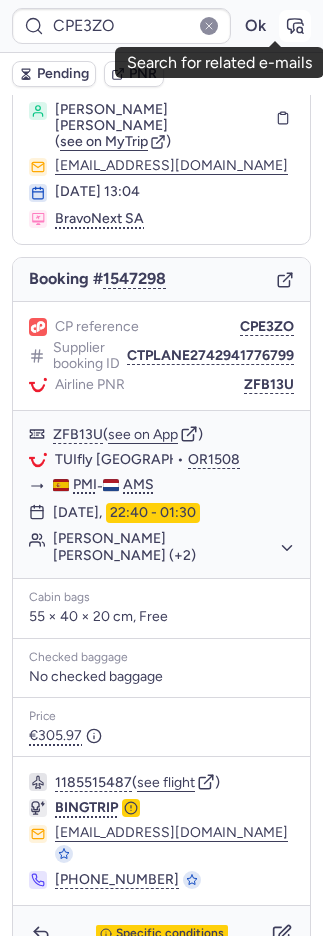 click 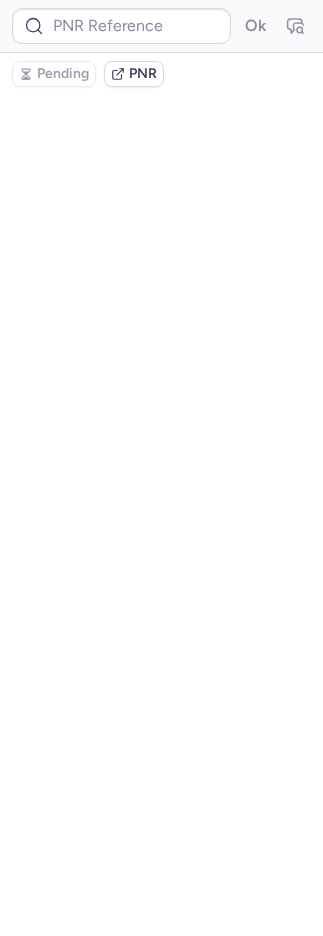 scroll, scrollTop: 0, scrollLeft: 0, axis: both 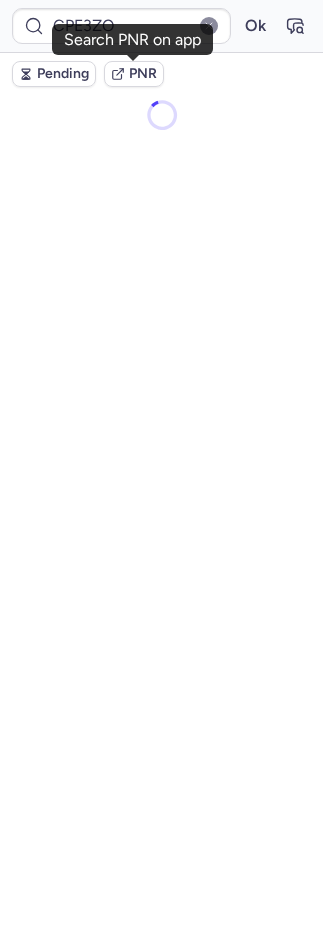 click on "PNR" at bounding box center (143, 74) 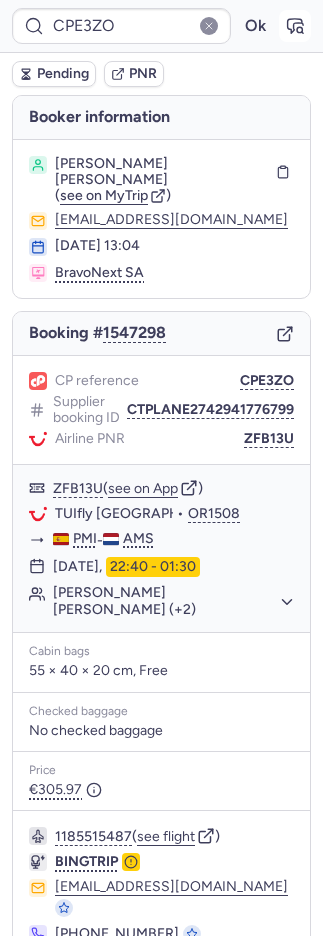 click 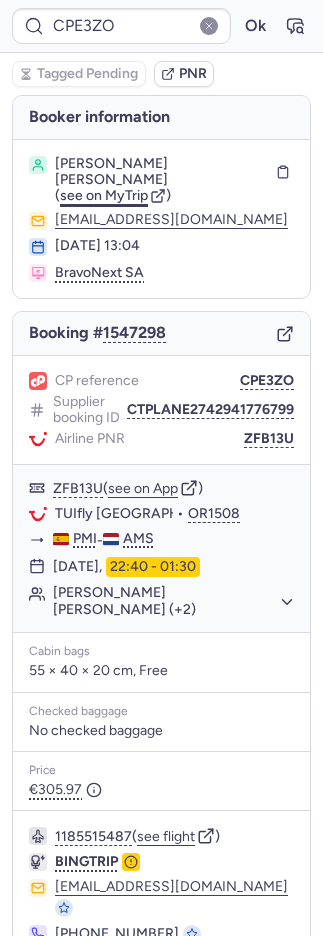 click on "see on MyTrip" at bounding box center [104, 195] 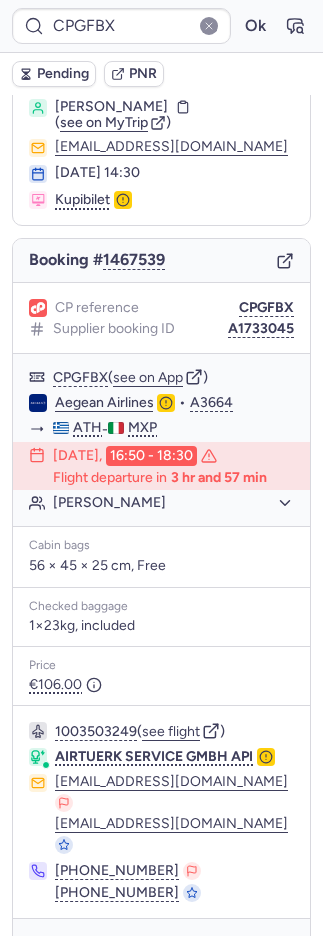 scroll, scrollTop: 82, scrollLeft: 0, axis: vertical 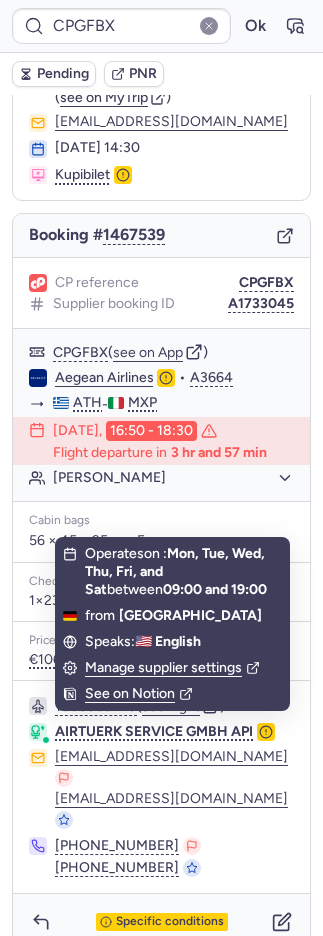 click on "Specific conditions" at bounding box center (161, 922) 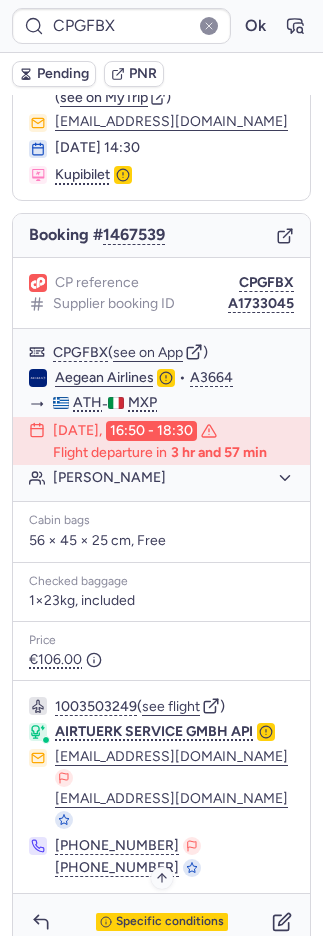 click on "Specific conditions" at bounding box center [170, 922] 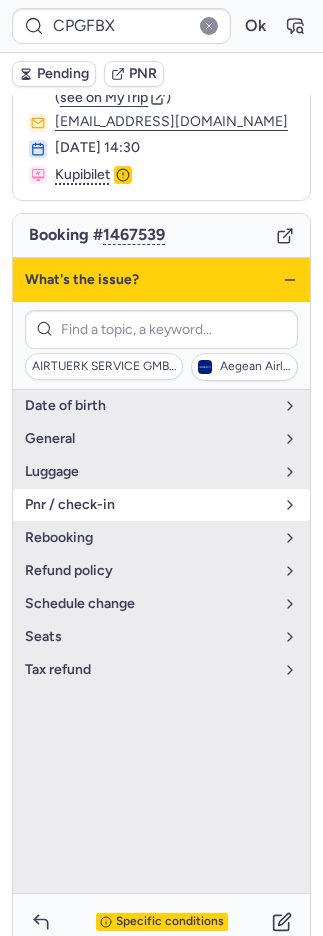 click on "pnr / check-in" at bounding box center [149, 505] 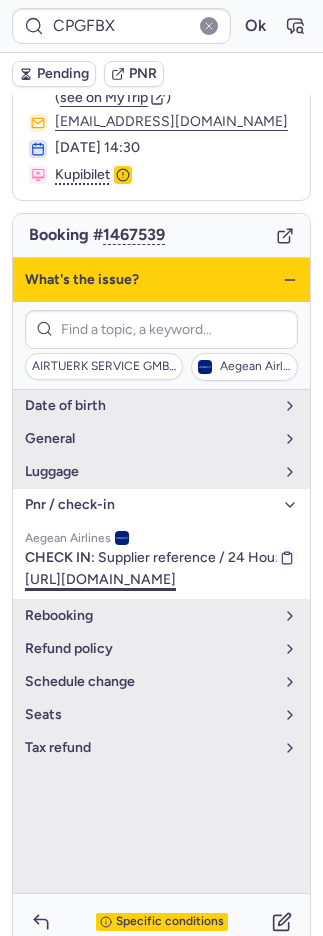 click on "https://checkin.si.amadeus.net/static/PRD/A3/#/identification" at bounding box center (100, 579) 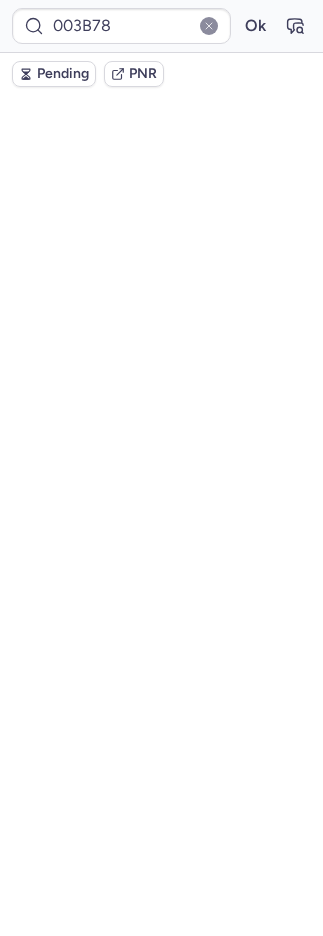 scroll, scrollTop: 0, scrollLeft: 0, axis: both 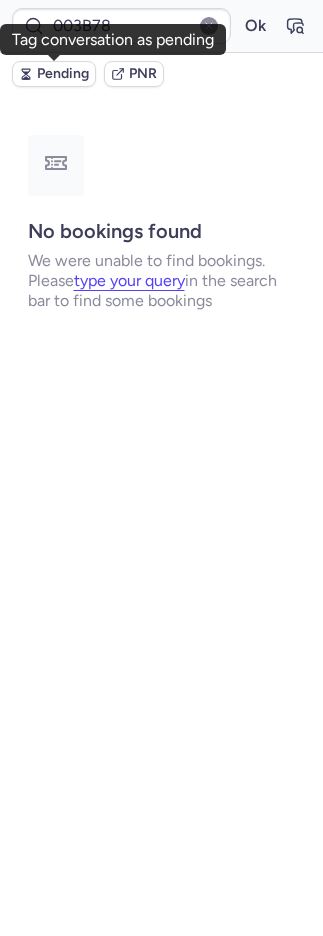click on "Pending" at bounding box center [63, 74] 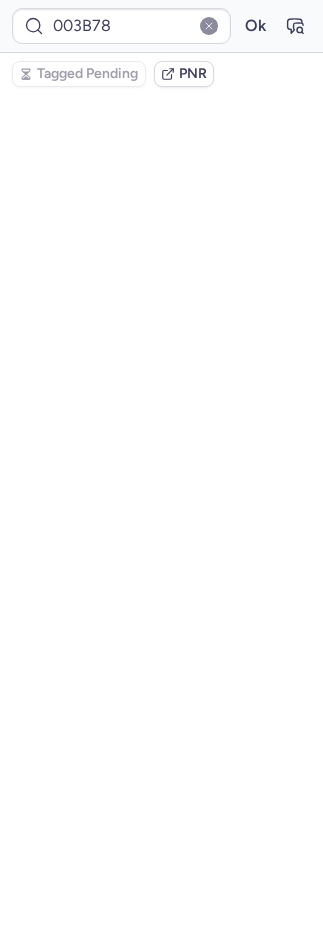 scroll, scrollTop: 0, scrollLeft: 0, axis: both 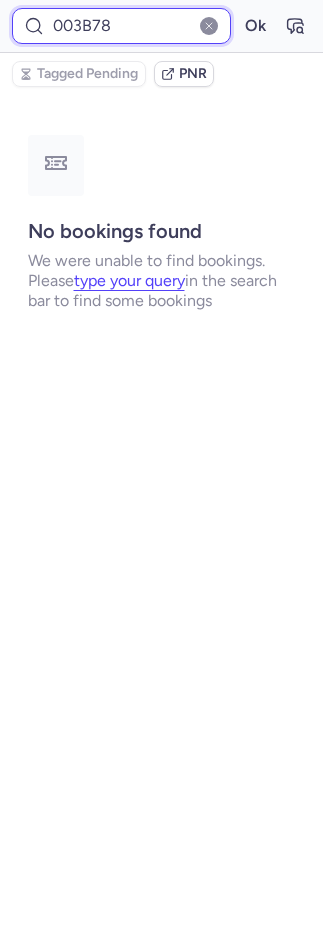 click on "003B78" at bounding box center (121, 26) 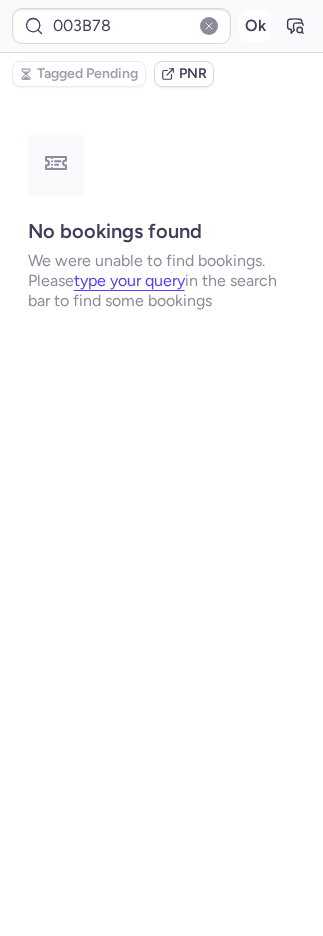 click on "Ok" at bounding box center (255, 26) 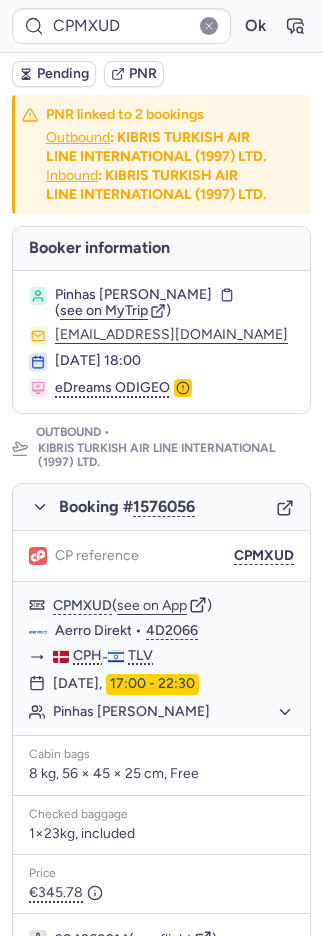 click on "PNR" at bounding box center [134, 74] 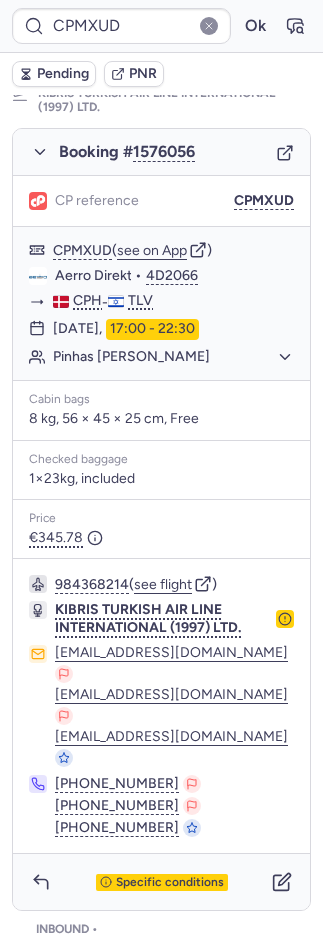 scroll, scrollTop: 178, scrollLeft: 0, axis: vertical 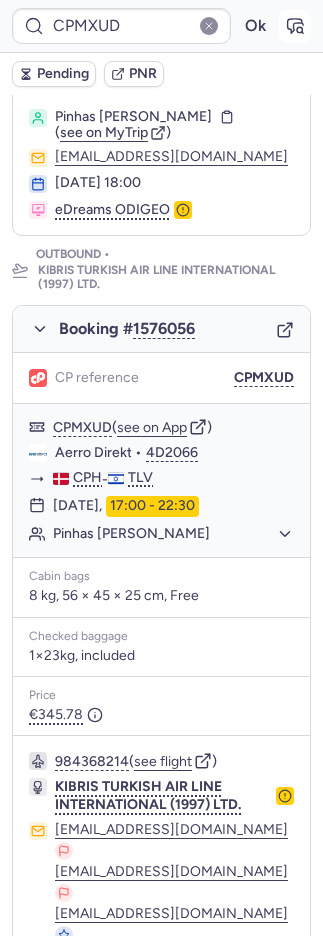 click at bounding box center [295, 26] 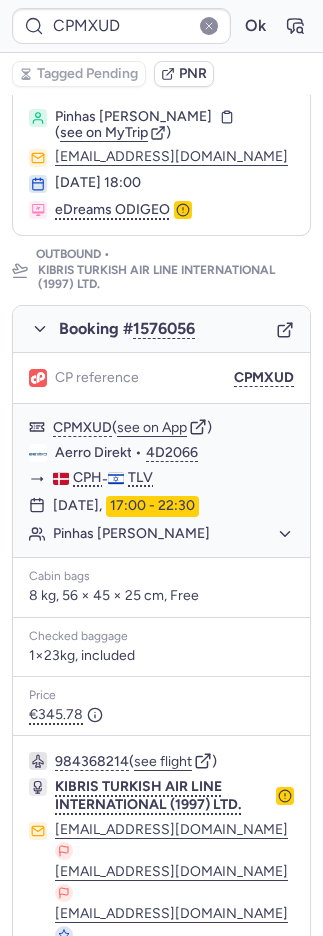 scroll, scrollTop: 183, scrollLeft: 0, axis: vertical 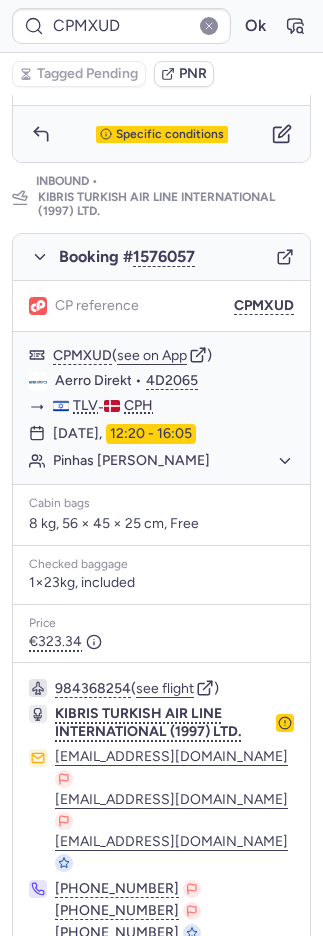 click at bounding box center (41, 987) 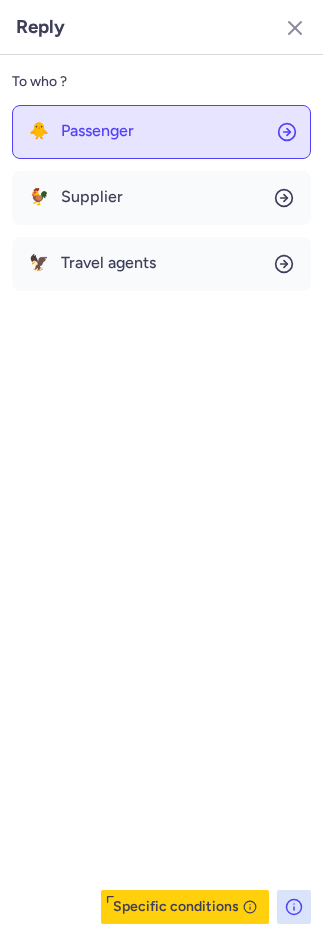 click on "🐥 Passenger" 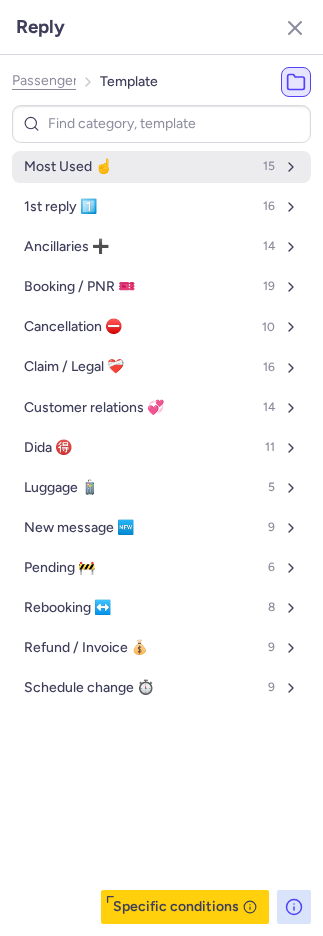 click on "Most Used ☝️" at bounding box center [68, 167] 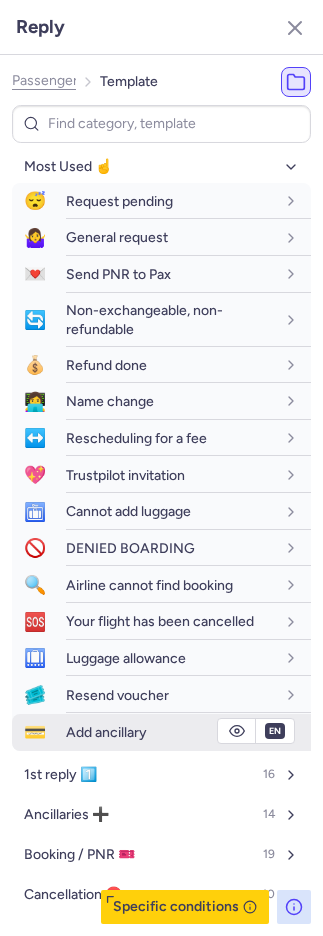 click on "Add ancillary" at bounding box center [188, 732] 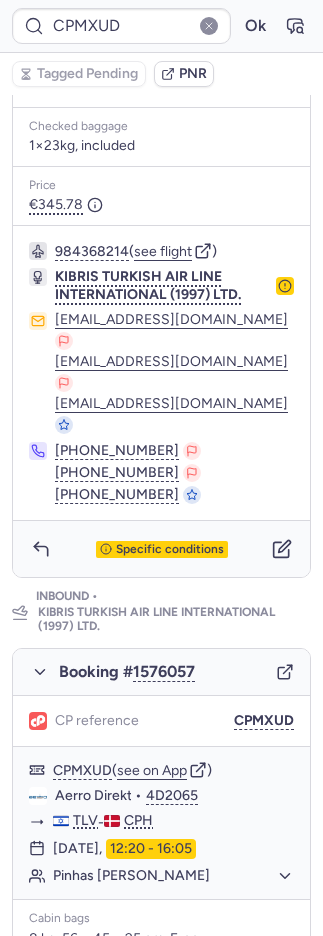 scroll, scrollTop: 206, scrollLeft: 0, axis: vertical 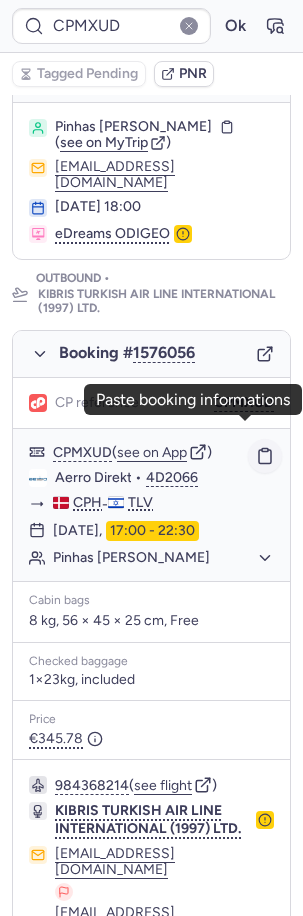 click 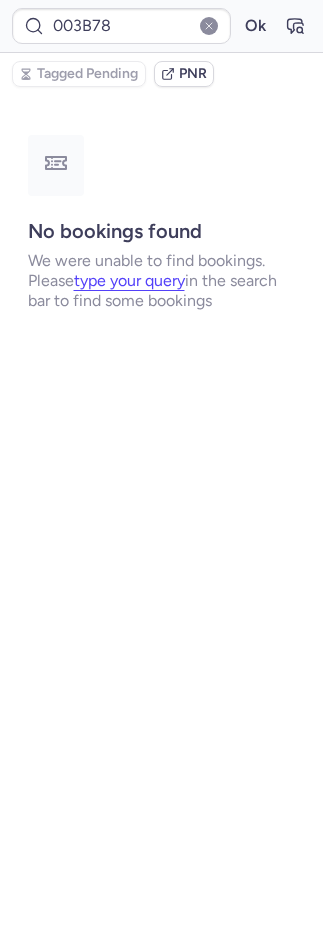 scroll, scrollTop: 0, scrollLeft: 0, axis: both 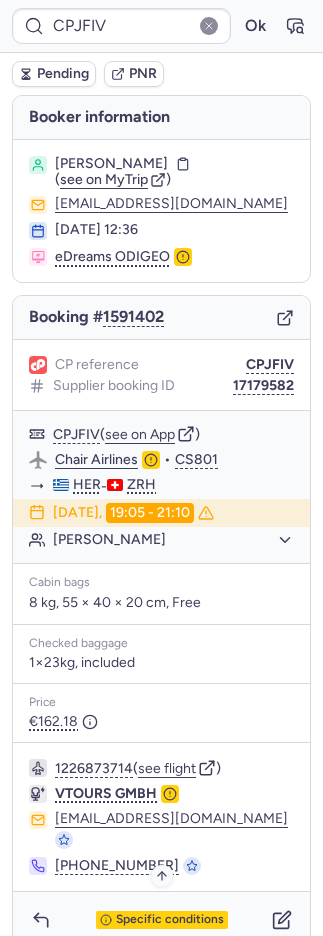 click on "Specific conditions" at bounding box center (170, 920) 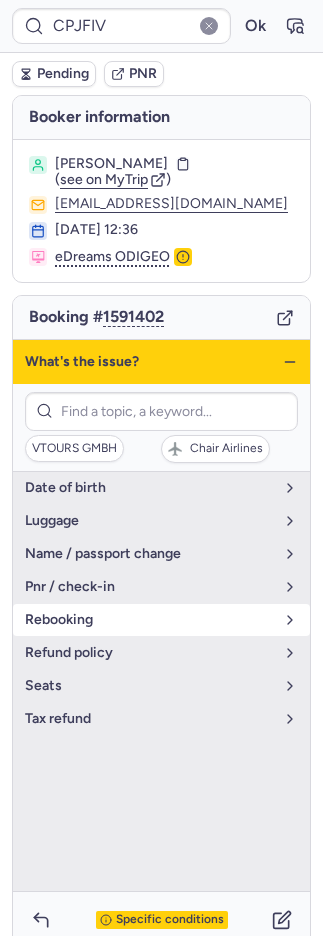 click on "rebooking" at bounding box center (149, 620) 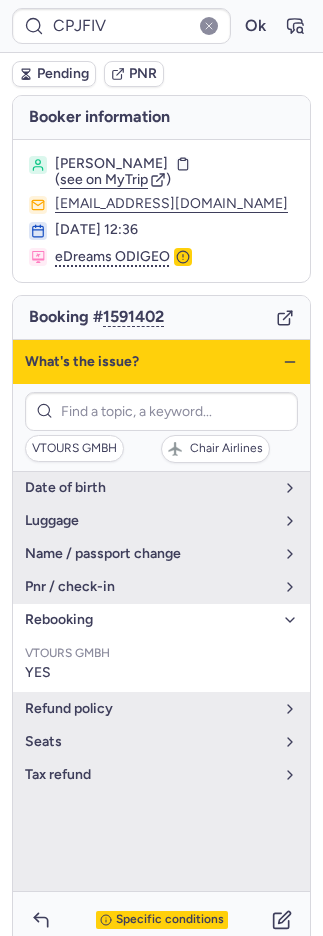 click on "rebooking" at bounding box center [149, 620] 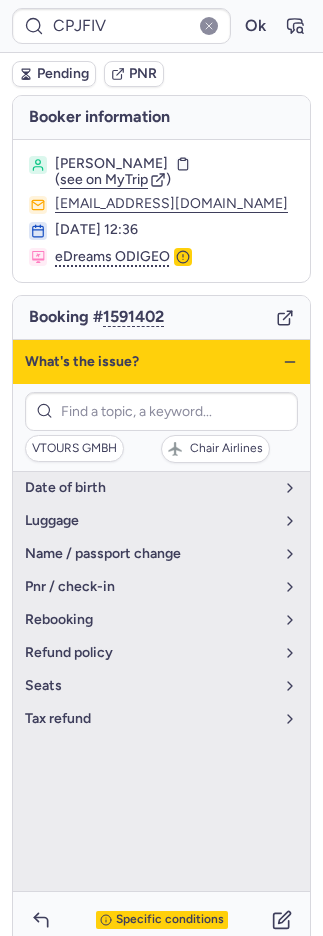 click on "Specific conditions" at bounding box center [162, 920] 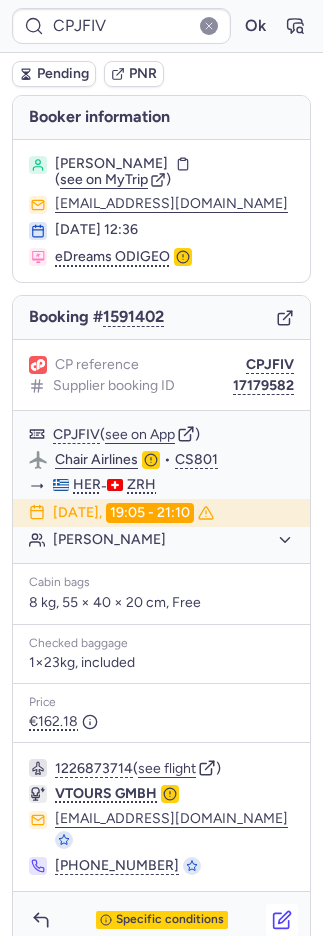 click 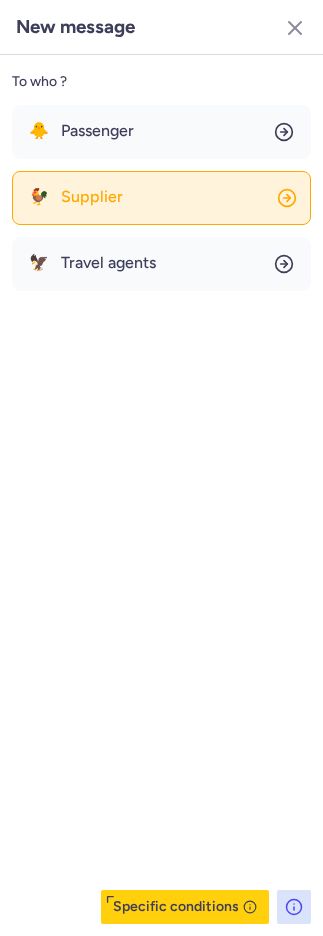click on "🐓 Supplier" 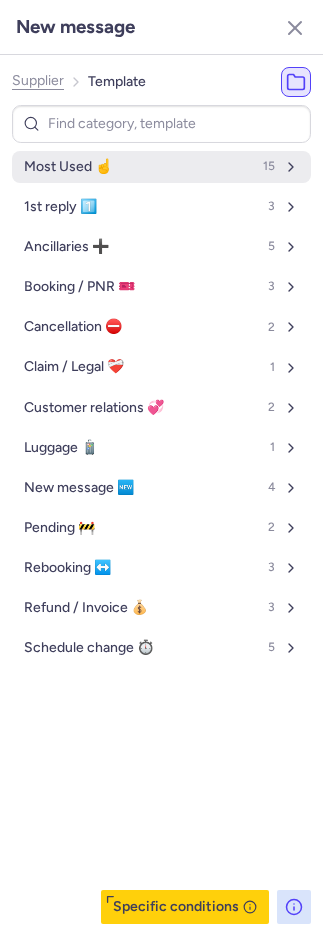 click on "Most Used ☝️ 15" at bounding box center [161, 167] 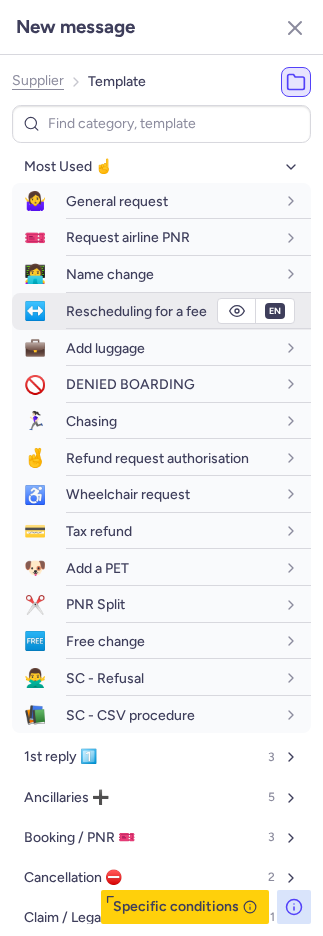 click on "Rescheduling for a fee" at bounding box center (136, 311) 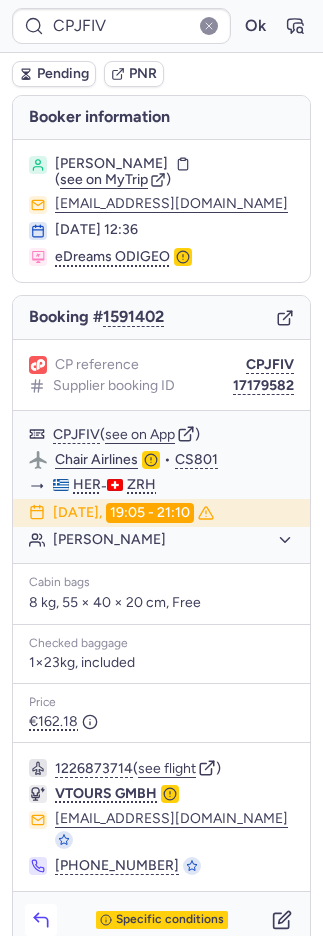 click 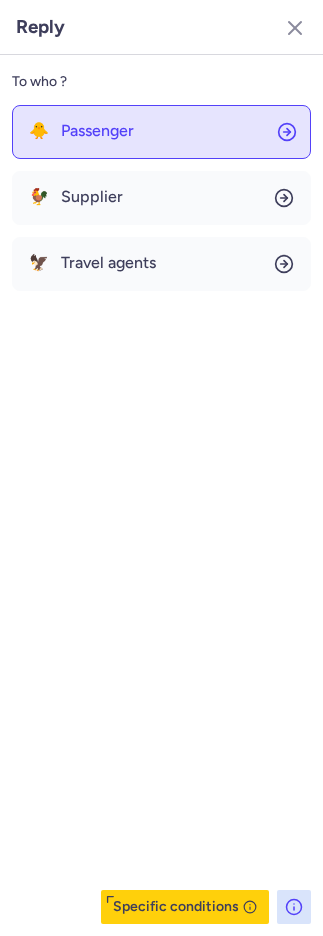 click on "To who ? 🐥 Passenger 🐓 Supplier 🦅 Travel agents  Specific conditions" 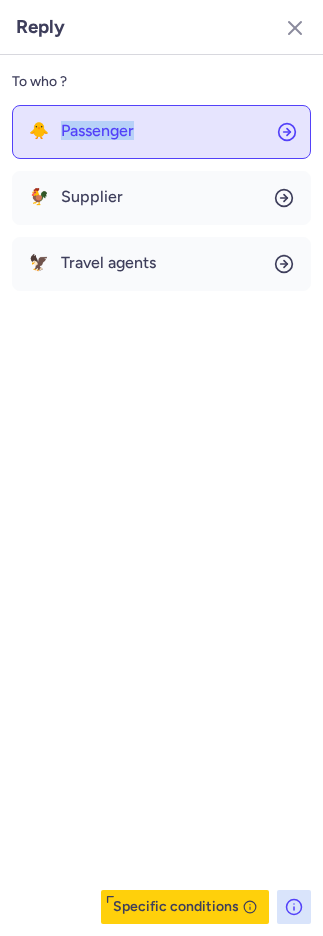 click on "🐥 Passenger" 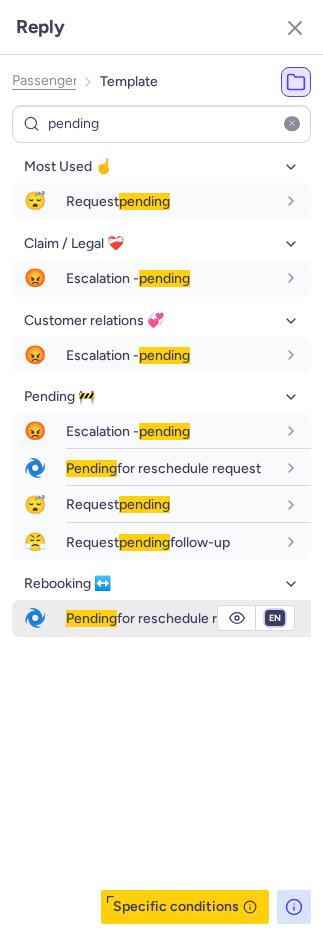 click on "fr en de nl pt es it ru" at bounding box center (275, 618) 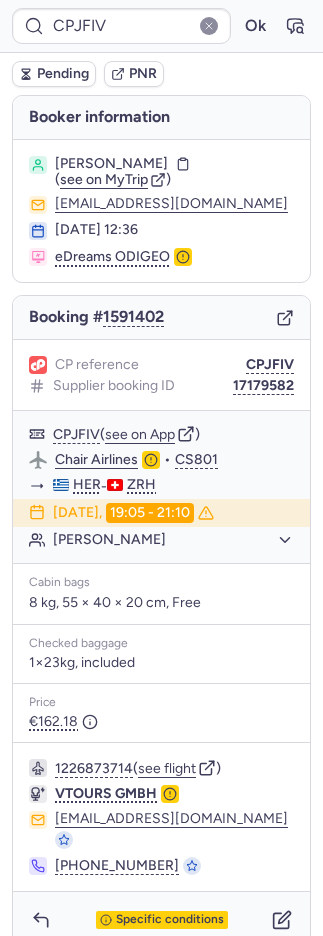 click on "Pending" at bounding box center (63, 74) 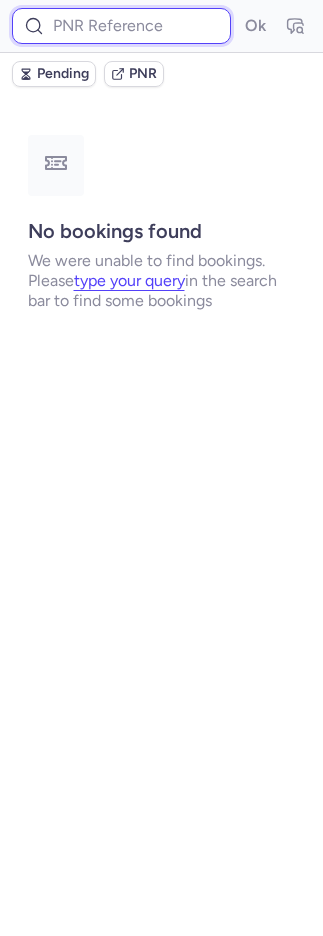 click at bounding box center (121, 26) 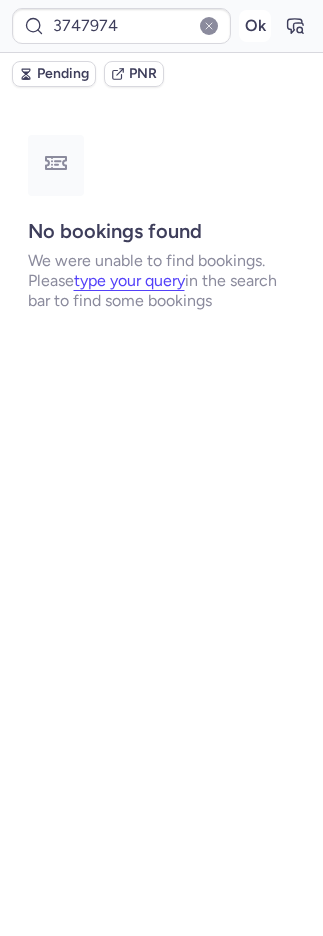 click on "Ok" at bounding box center [255, 26] 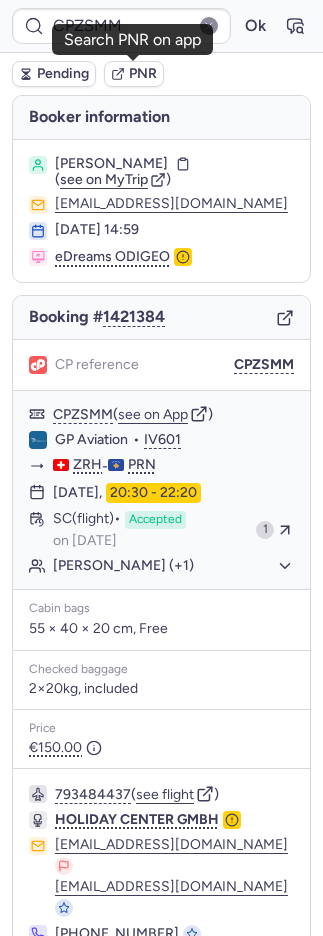 click on "PNR" at bounding box center (143, 74) 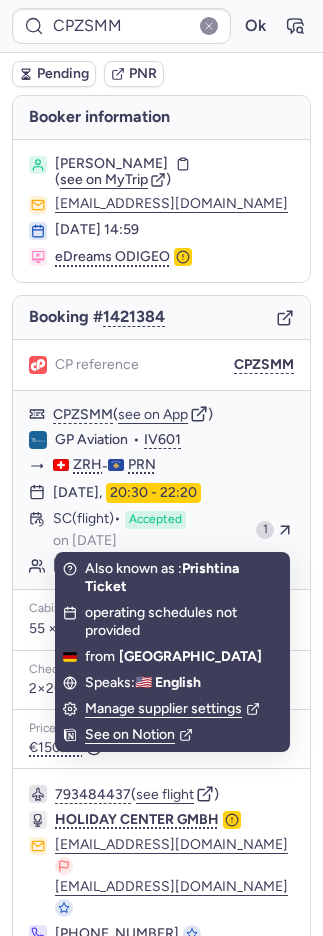 scroll, scrollTop: 47, scrollLeft: 0, axis: vertical 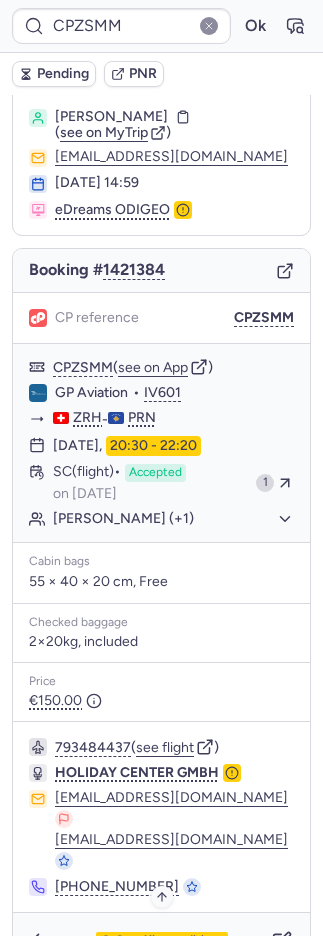 click on "Specific conditions" at bounding box center [170, 941] 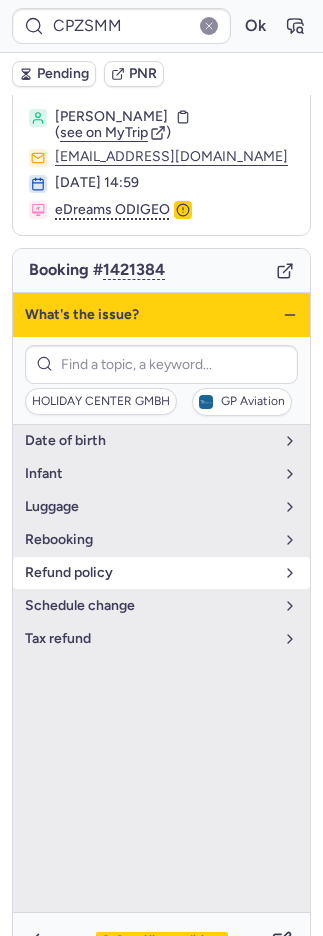 click on "refund policy" at bounding box center (161, 573) 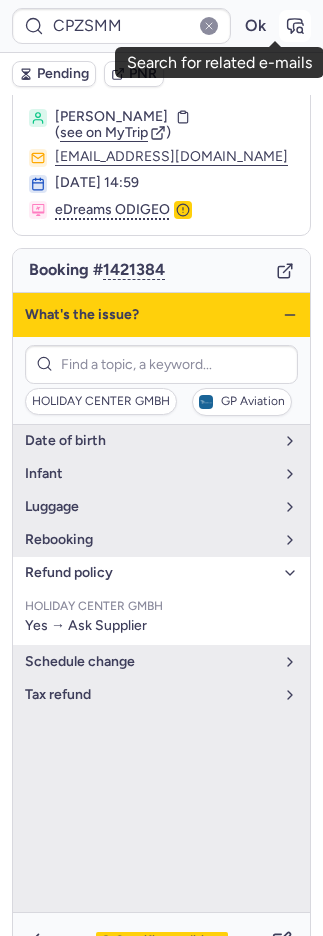 click 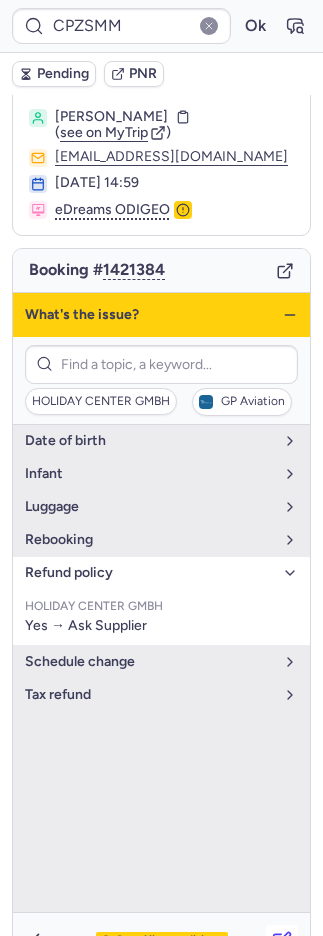click 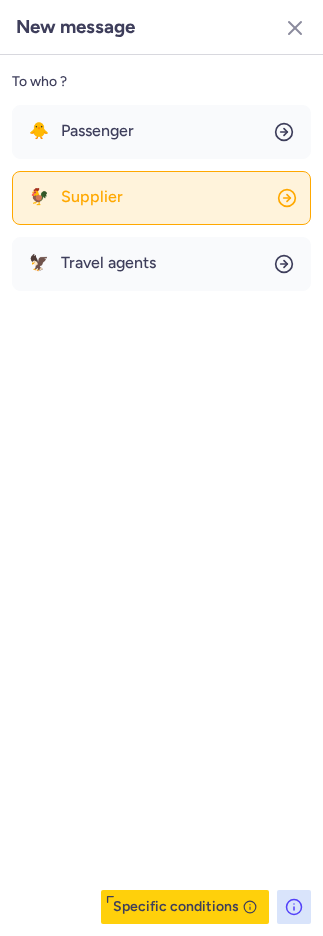 click on "🐓 Supplier" 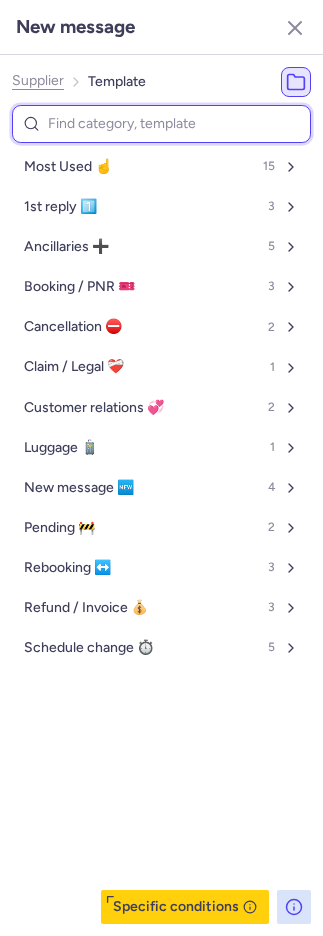 click on "1st reply 1️⃣ 3" 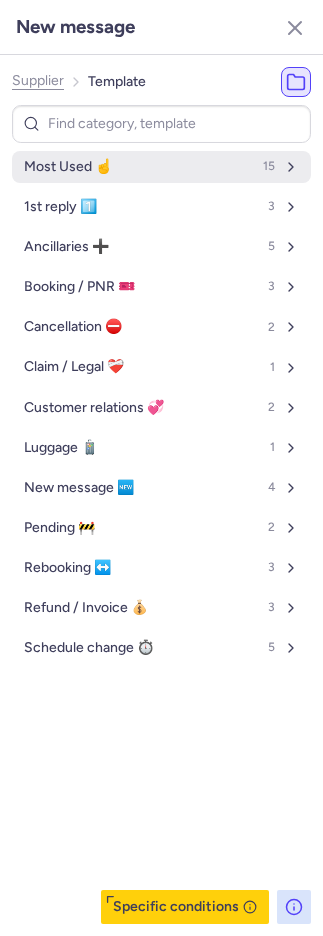 click on "Most Used ☝️" at bounding box center (68, 167) 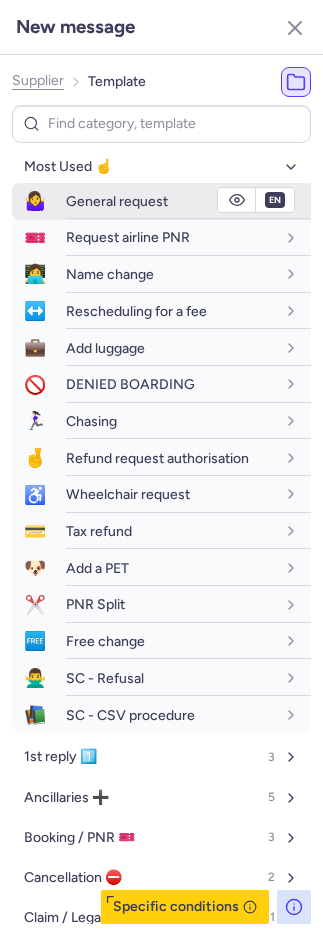 click on "General request" at bounding box center [170, 201] 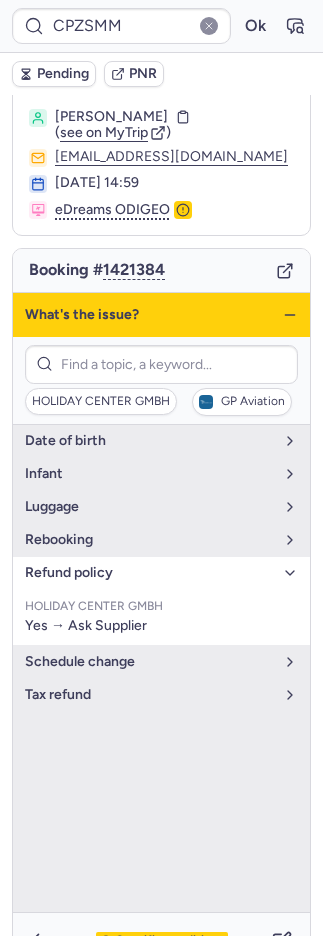 click on "Pending" at bounding box center (54, 74) 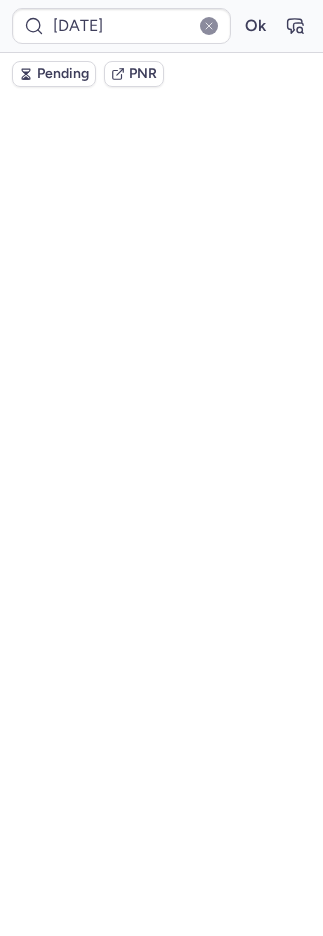 scroll, scrollTop: 0, scrollLeft: 0, axis: both 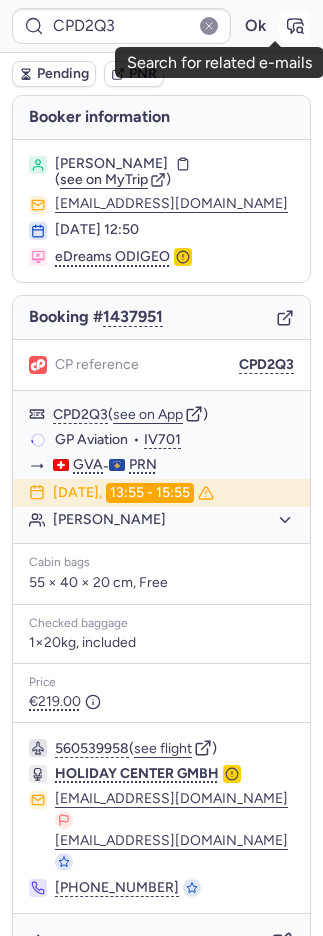 click 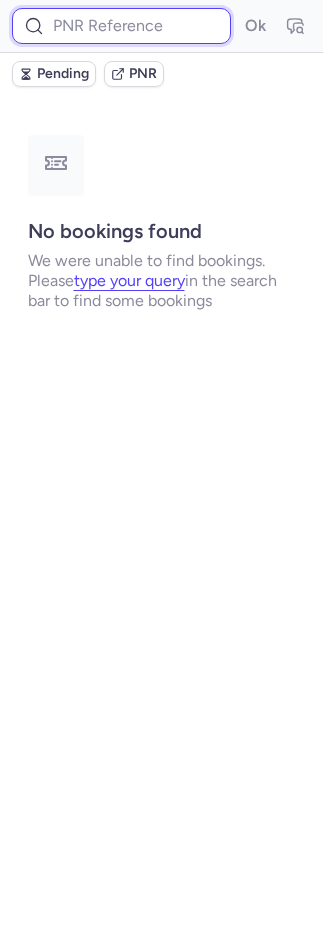 click at bounding box center (121, 26) 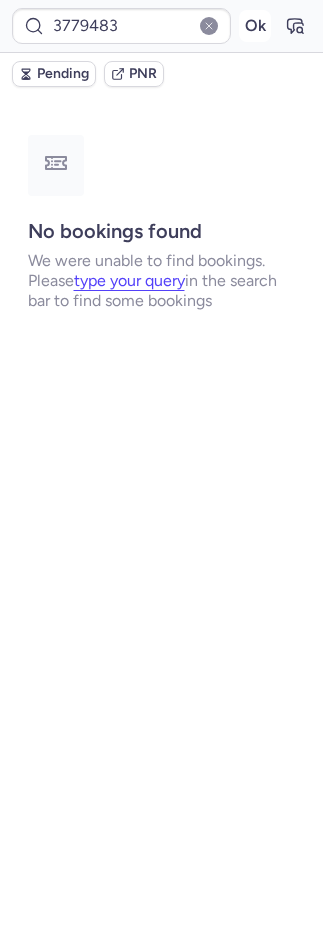 click on "Ok" at bounding box center [255, 26] 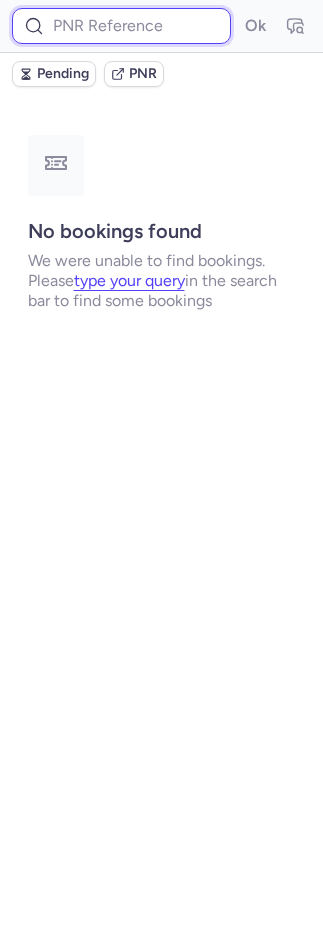 click at bounding box center [121, 26] 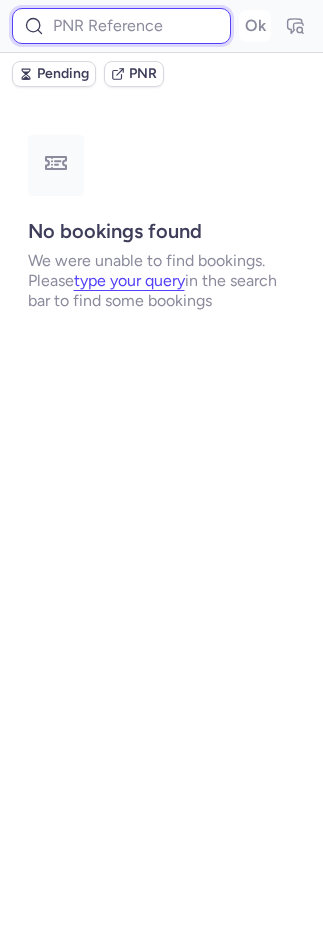 paste on "3769760" 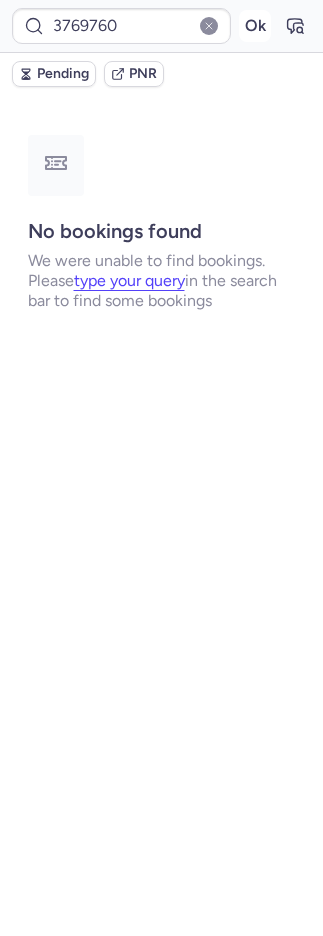 click on "Ok" at bounding box center [255, 26] 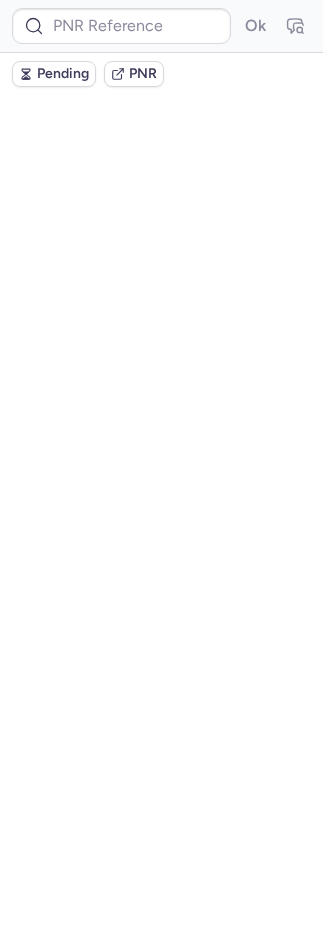 scroll, scrollTop: 0, scrollLeft: 0, axis: both 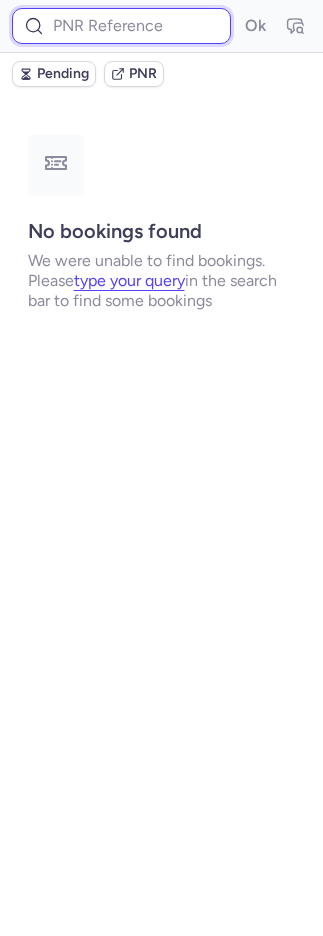 drag, startPoint x: 137, startPoint y: 23, endPoint x: 182, endPoint y: 28, distance: 45.276924 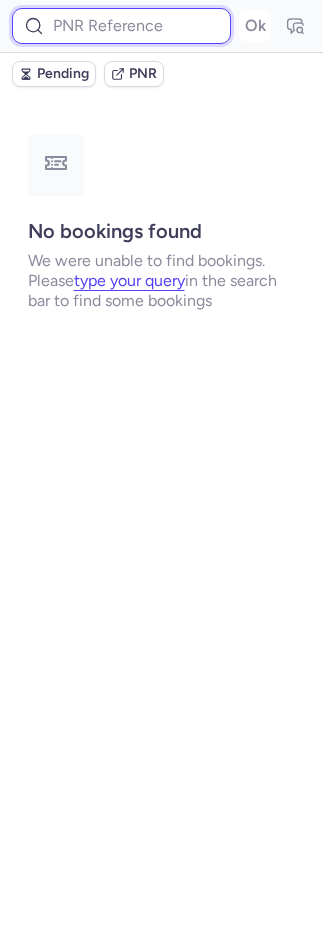 paste on "3764609" 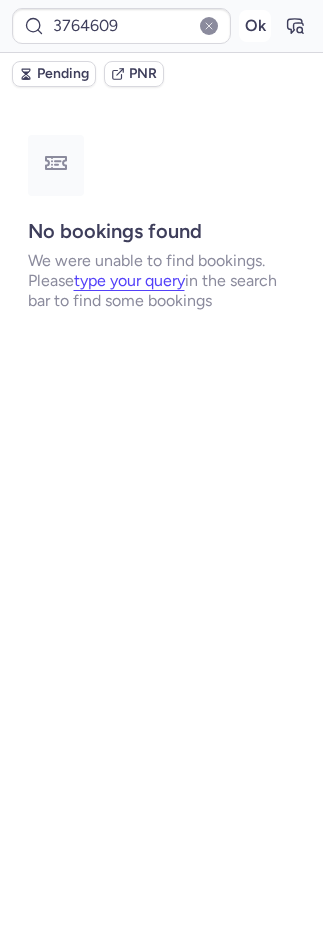 click on "Ok" at bounding box center [255, 26] 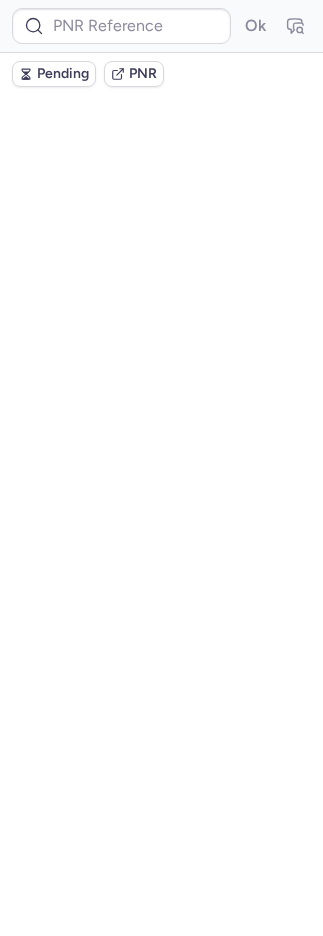 scroll, scrollTop: 0, scrollLeft: 0, axis: both 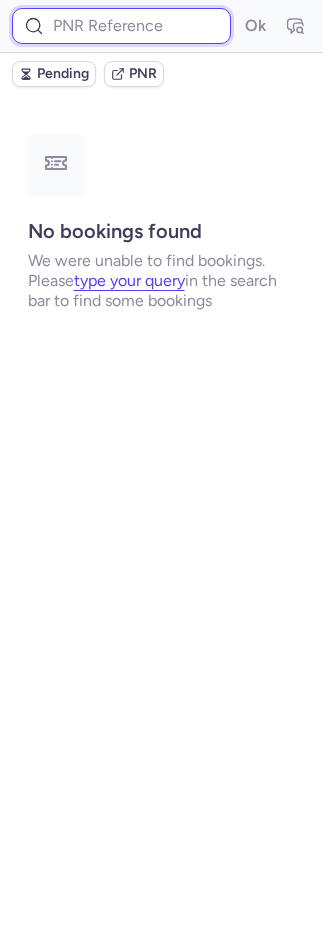 drag, startPoint x: 140, startPoint y: 35, endPoint x: 167, endPoint y: 37, distance: 27.073973 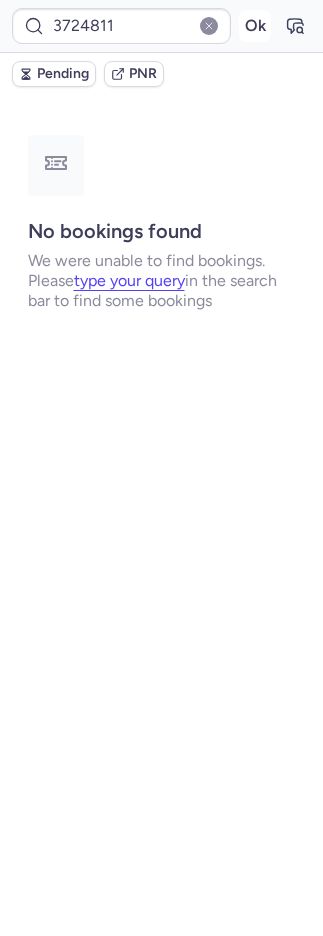 click on "Ok" at bounding box center [255, 26] 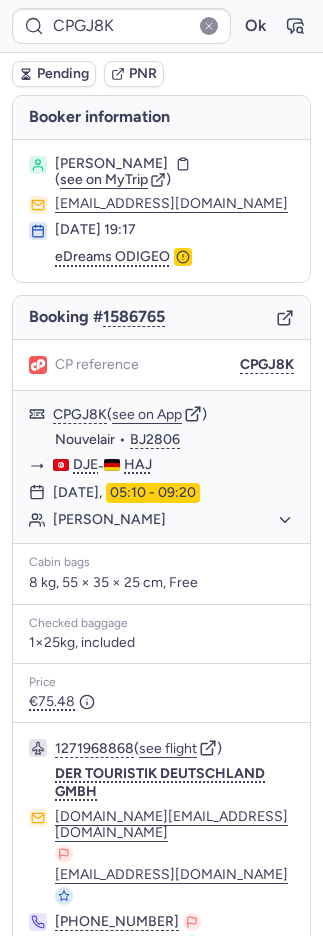 scroll, scrollTop: 42, scrollLeft: 0, axis: vertical 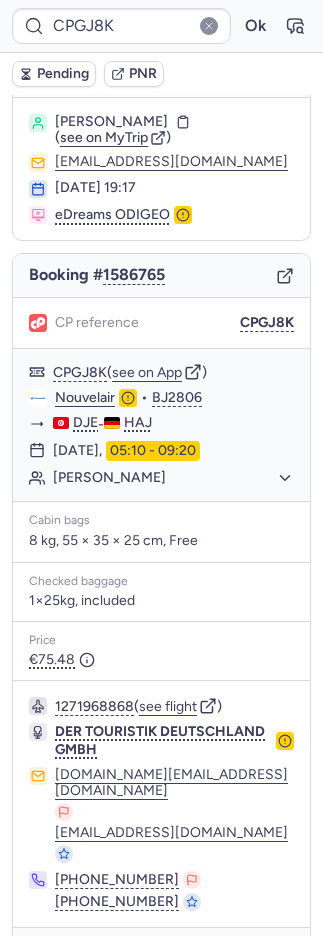 click 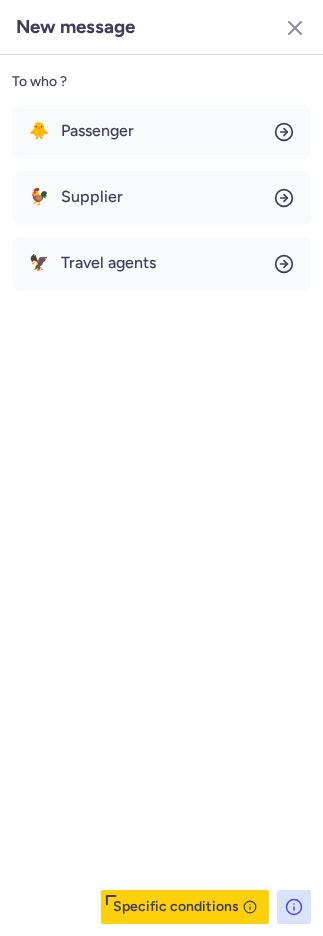 click on "Specific conditions" at bounding box center (185, 907) 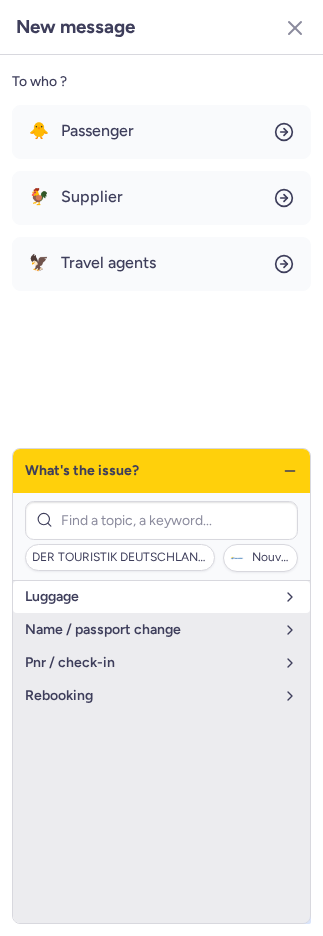 click on "luggage" at bounding box center [161, 597] 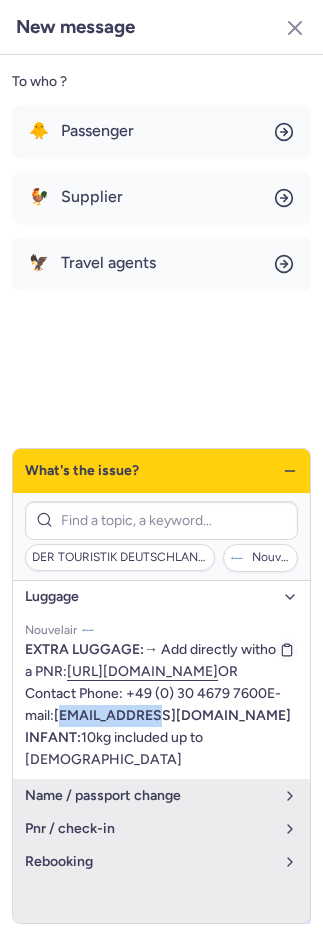 drag, startPoint x: 171, startPoint y: 761, endPoint x: 63, endPoint y: 759, distance: 108.01852 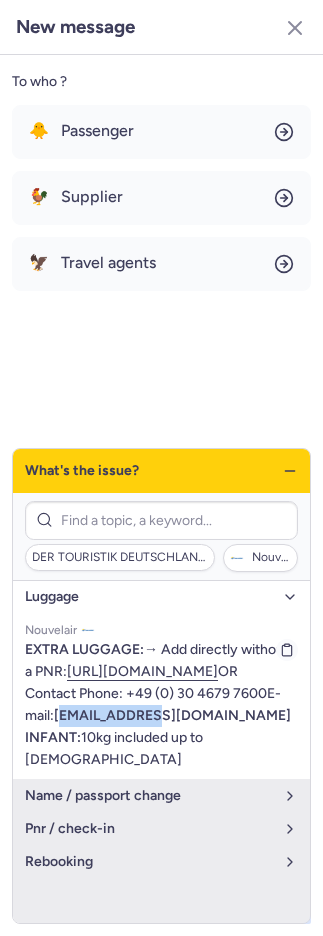 copy on "nfo@air41.de" 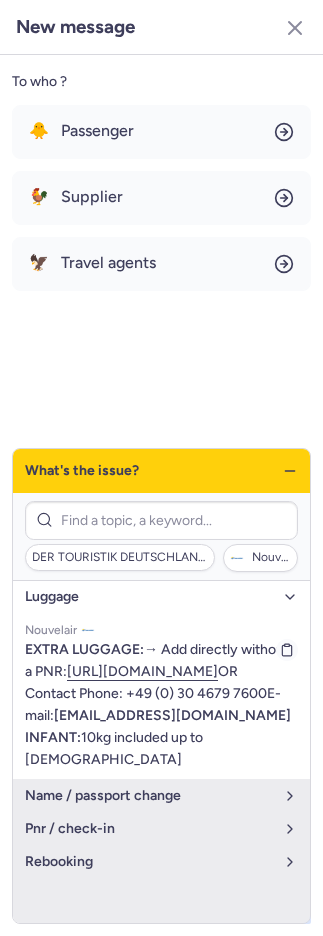 click on "EXTRA LUGGAGE:   → Add directly without a PNR:
https://nouvel.flyair41.de/services/#/
OR
Contact Phone: +49 (0) 30 4679 7600E-mail:   info@air41.de
INFANT:   10kg included up to 2 years old" at bounding box center (161, 705) 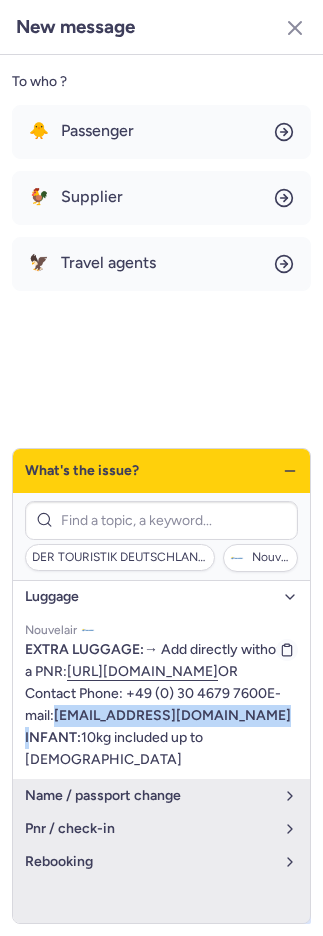 drag, startPoint x: 165, startPoint y: 759, endPoint x: 68, endPoint y: 759, distance: 97 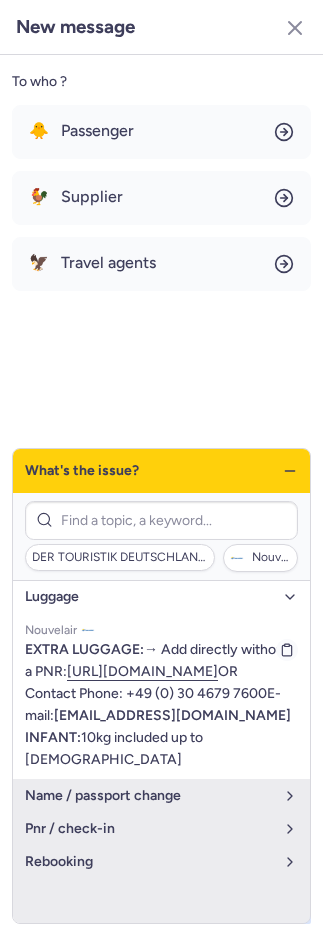 click on "EXTRA LUGGAGE:   → Add directly without a PNR:
https://nouvel.flyair41.de/services/#/
OR
Contact Phone: +49 (0) 30 4679 7600E-mail:   info@air41.de
INFANT:   10kg included up to 2 years old" at bounding box center [161, 705] 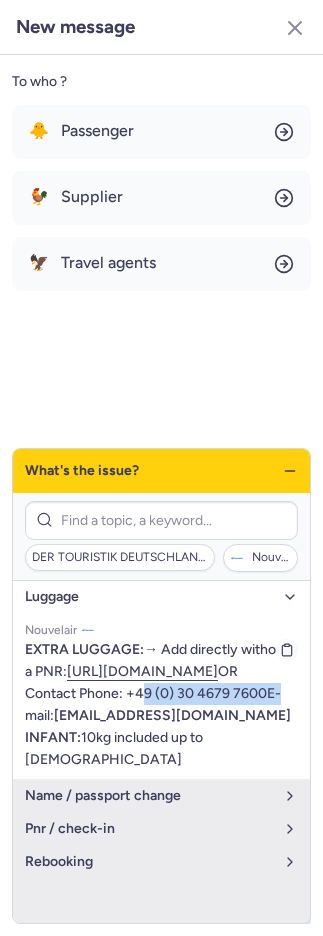 drag, startPoint x: 127, startPoint y: 737, endPoint x: 268, endPoint y: 730, distance: 141.17365 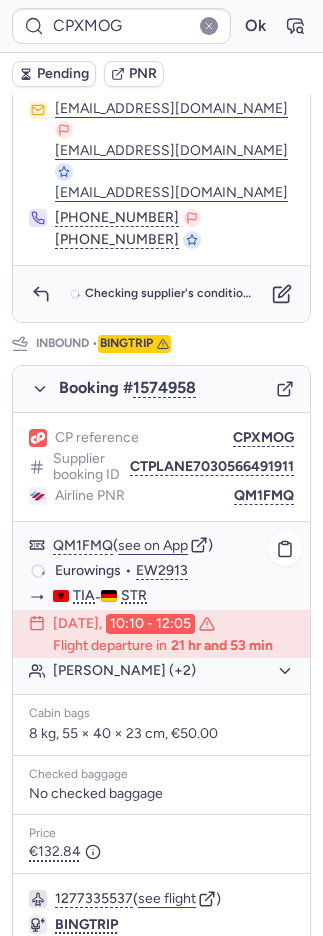 scroll, scrollTop: 1083, scrollLeft: 0, axis: vertical 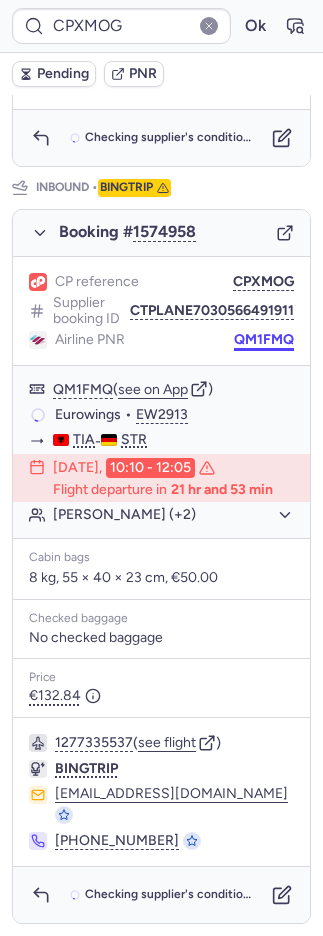 click on "QM1FMQ" at bounding box center (264, 340) 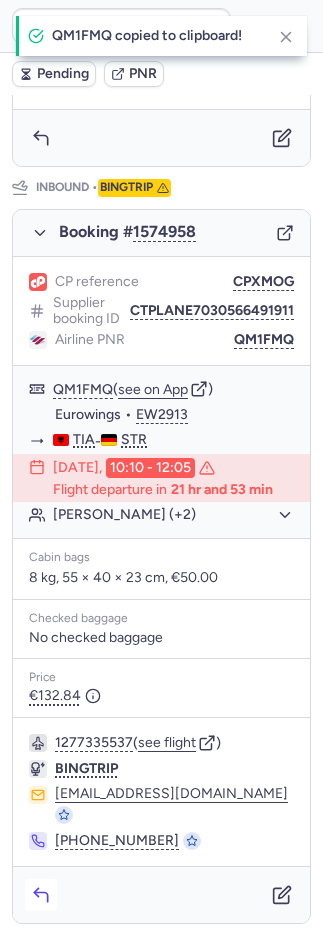 click 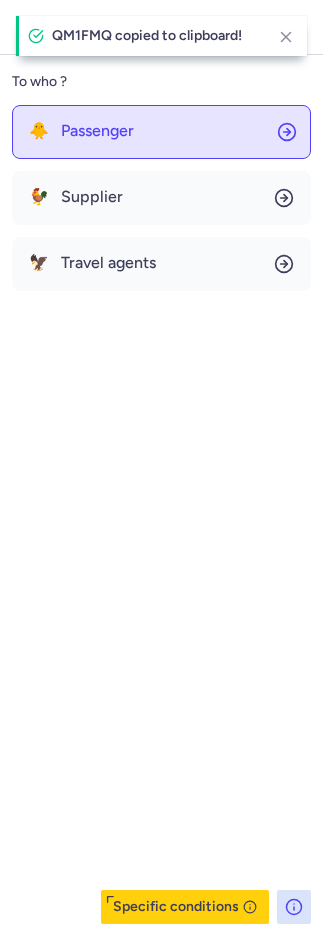 click on "Passenger" at bounding box center [97, 131] 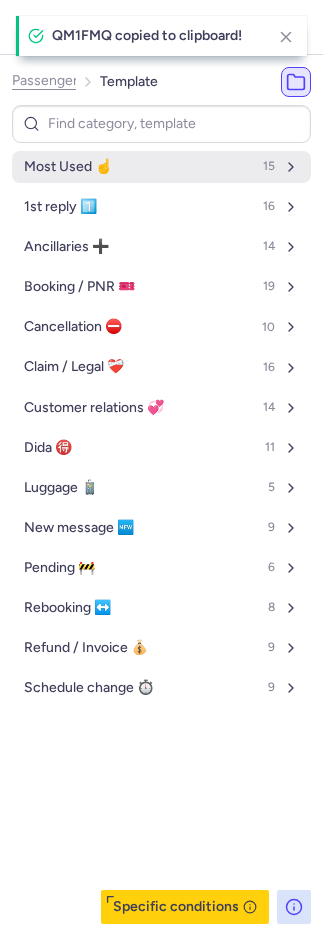 click on "Most Used ☝️ 15" at bounding box center (161, 167) 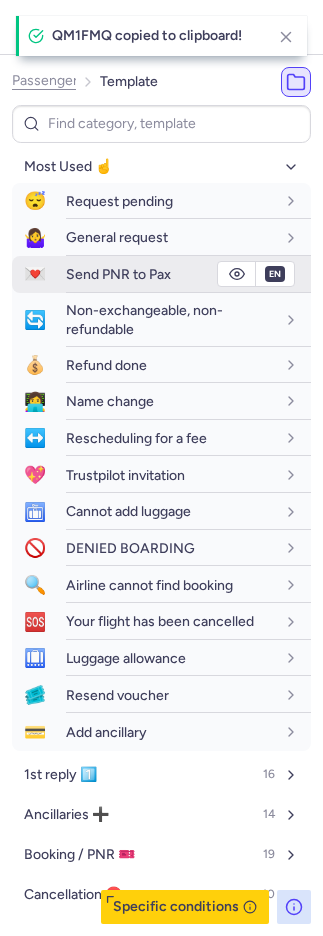 click on "Send PNR to Pax" at bounding box center [118, 274] 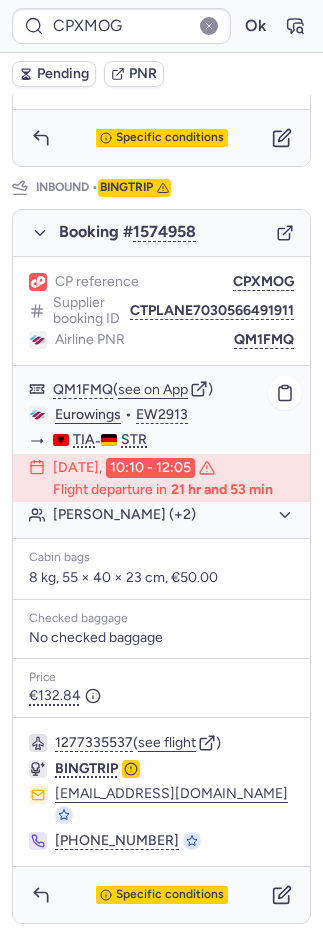click on "Eurowings" 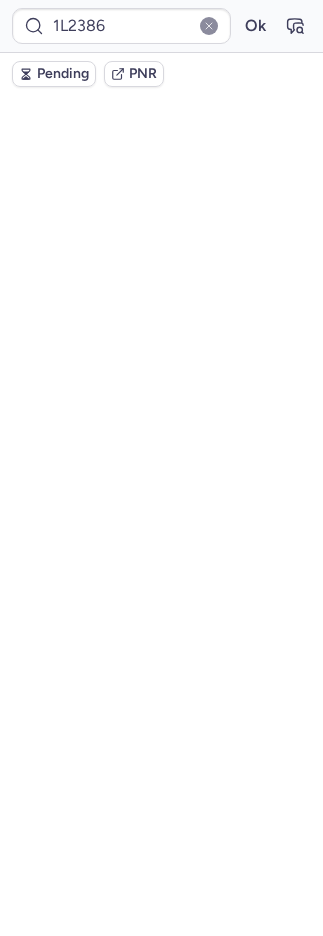 scroll, scrollTop: 0, scrollLeft: 0, axis: both 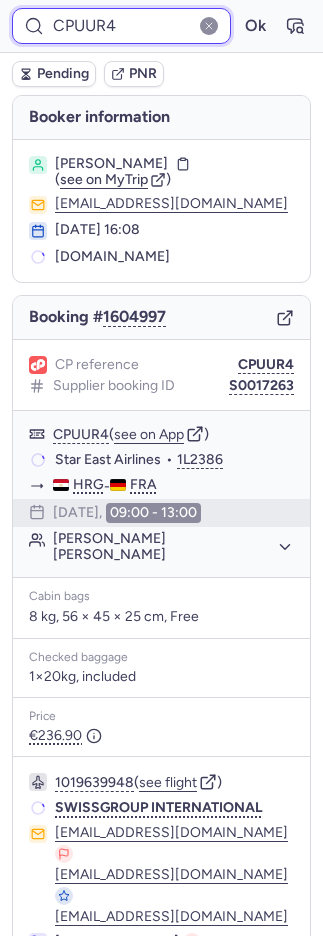 click on "CPUUR4" at bounding box center (121, 26) 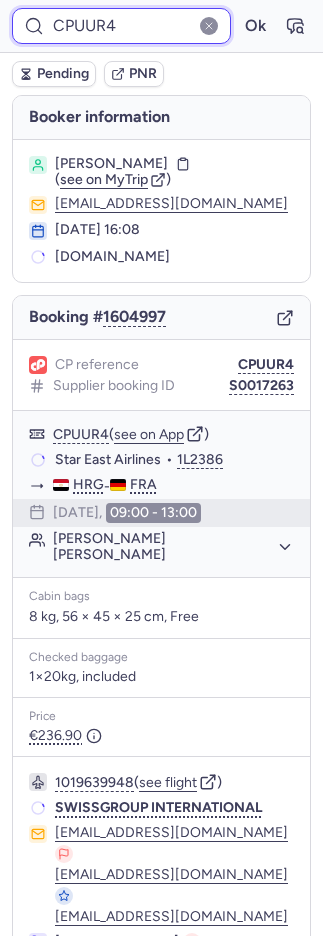 click on "CPUUR4" at bounding box center (121, 26) 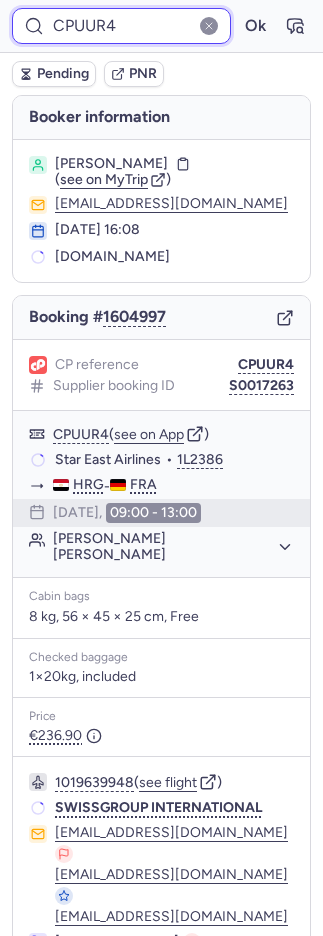 click on "CPUUR4" at bounding box center (121, 26) 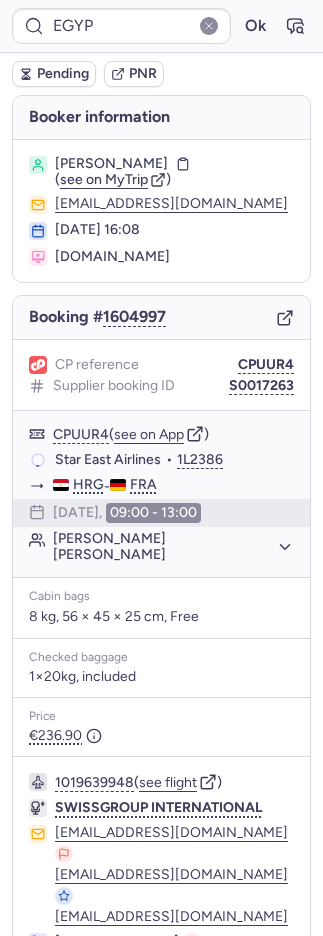 click 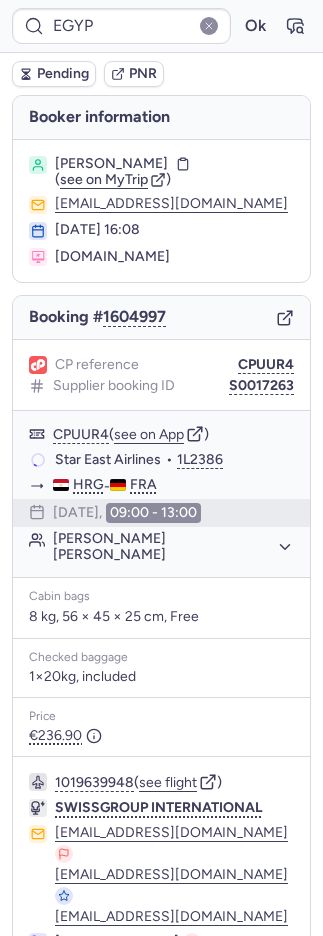 scroll, scrollTop: 104, scrollLeft: 0, axis: vertical 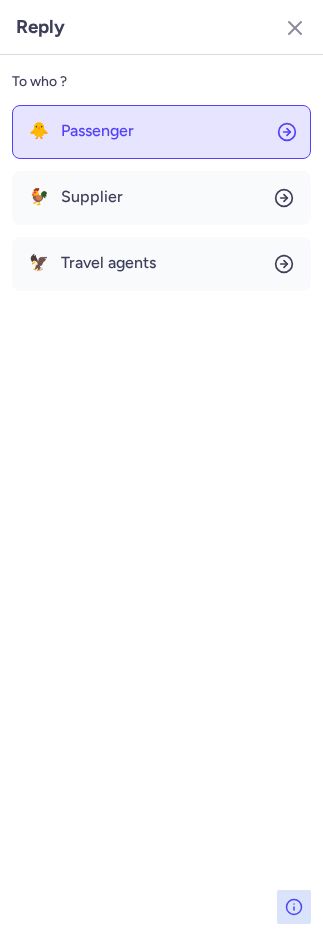 click on "Passenger" at bounding box center (97, 131) 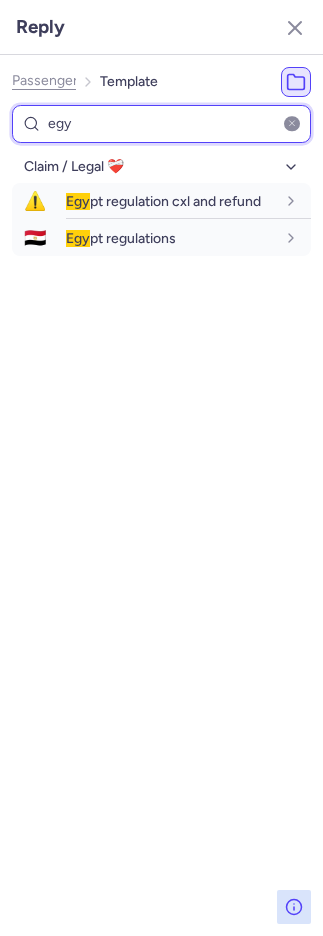 click on "egy" at bounding box center [161, 124] 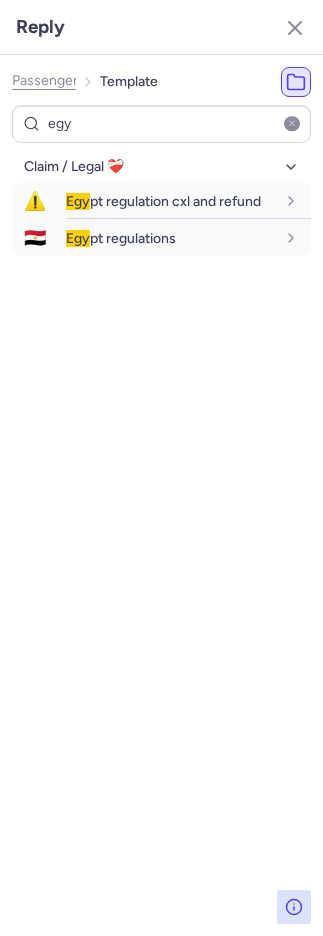 click on "Claim / Legal ❤️‍🩹 ⚠️ Egy pt regulation cxl and refund fr en de nl pt es it ru en 🇪🇬 Egy pt regulations fr en de nl pt es it ru en" at bounding box center (161, 537) 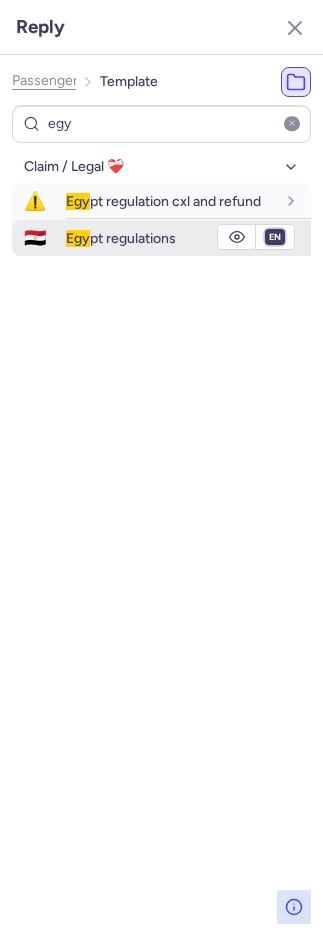 click on "fr en de nl pt es it ru" at bounding box center (275, 237) 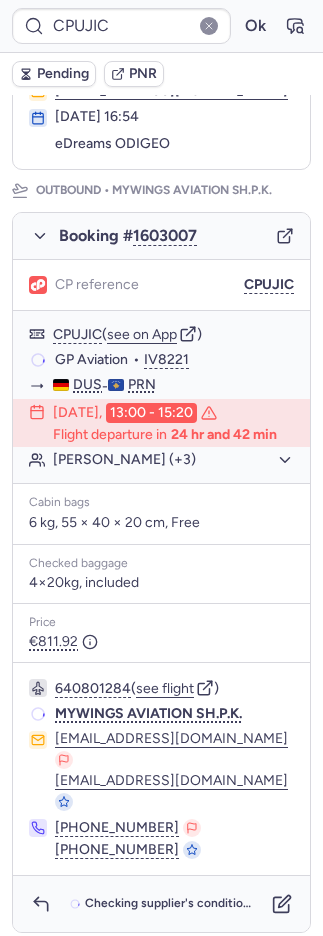 scroll, scrollTop: 234, scrollLeft: 0, axis: vertical 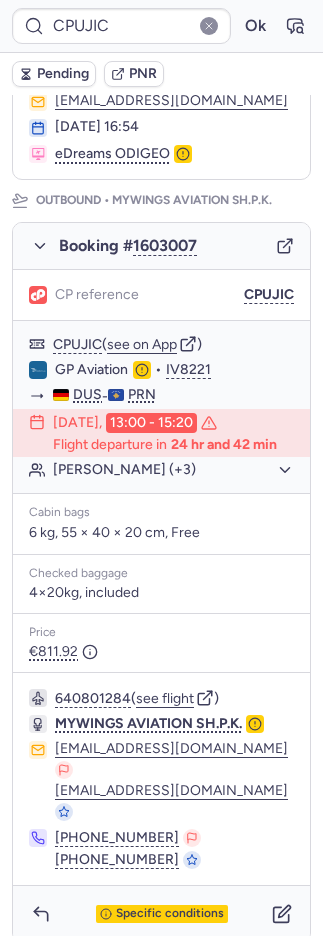 click on "PNR" at bounding box center [143, 74] 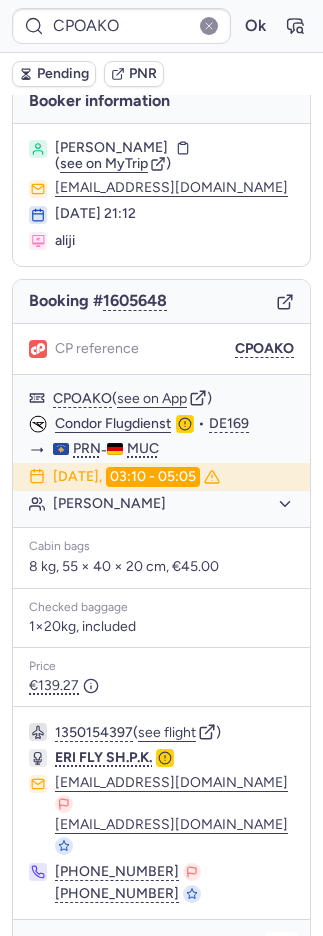scroll, scrollTop: 24, scrollLeft: 0, axis: vertical 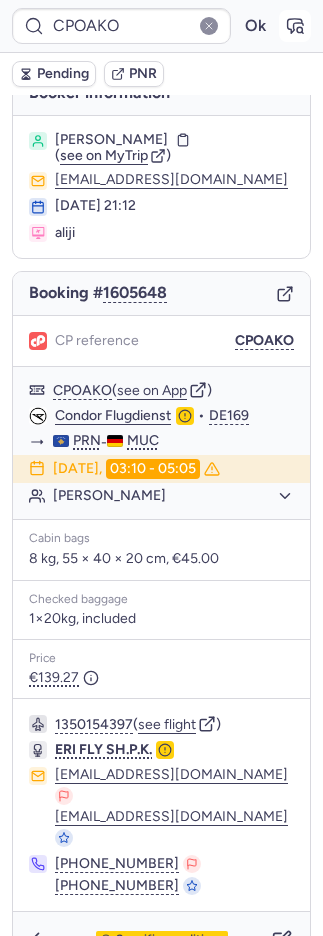 click 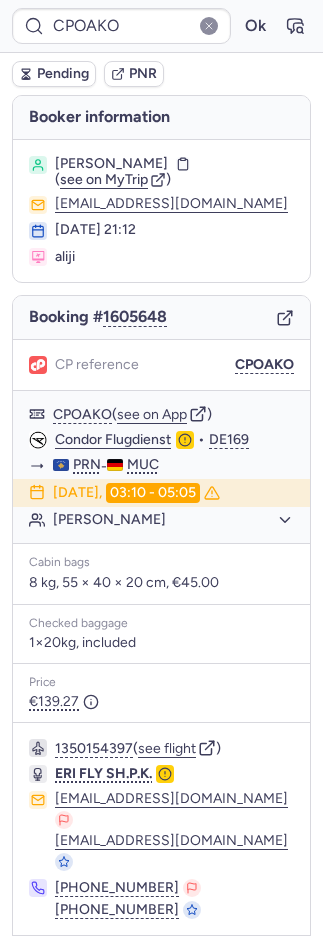 scroll, scrollTop: 10, scrollLeft: 0, axis: vertical 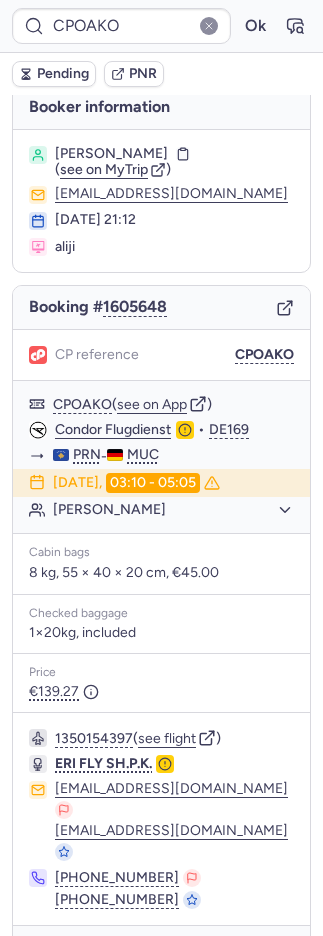 click 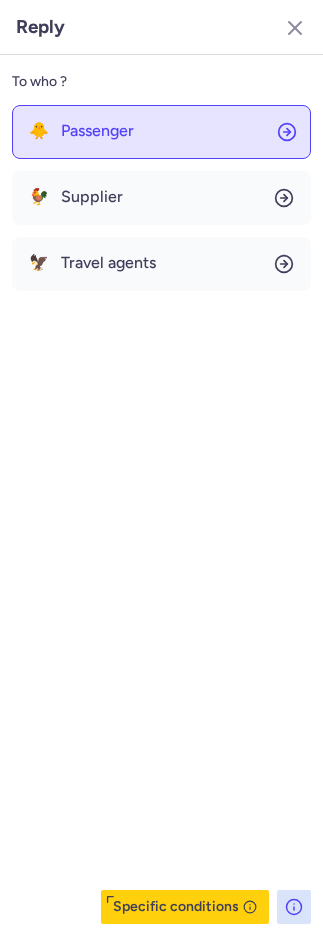 scroll, scrollTop: 24, scrollLeft: 0, axis: vertical 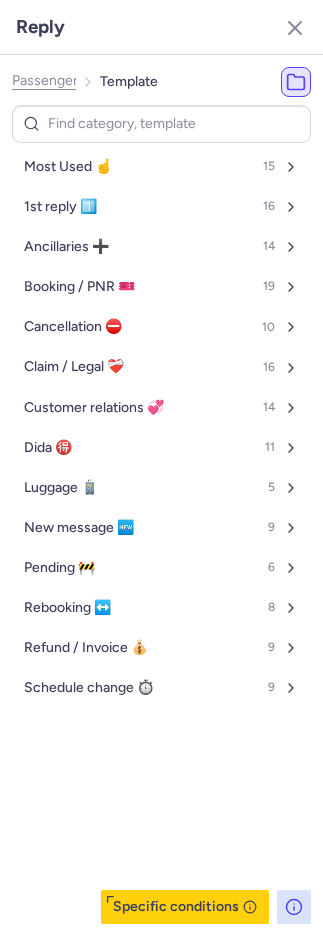 click on "Most Used ☝️" at bounding box center (68, 167) 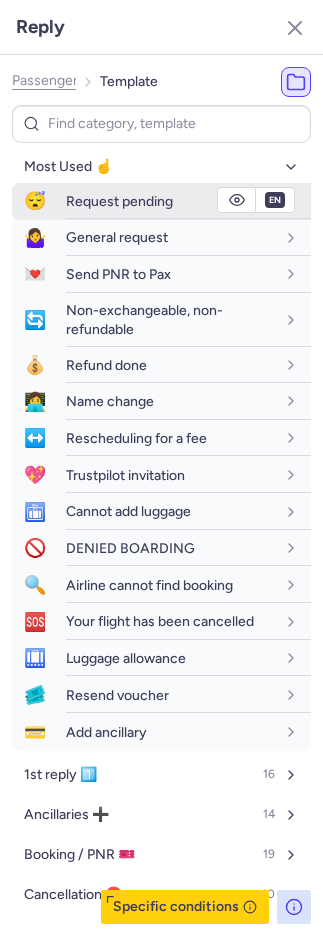 click on "Request pending" at bounding box center [119, 201] 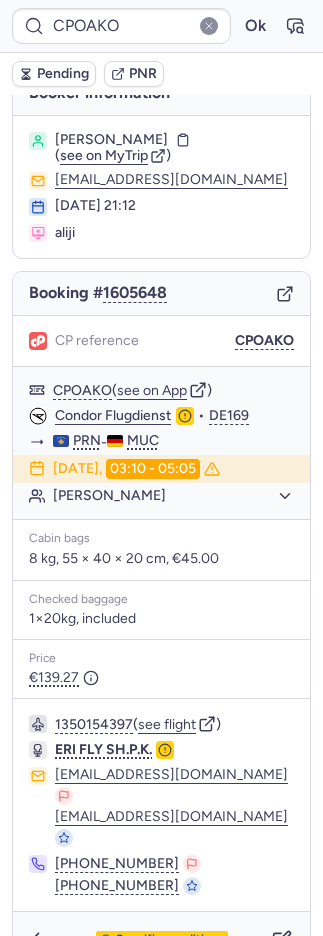 click on "Pending" at bounding box center (63, 74) 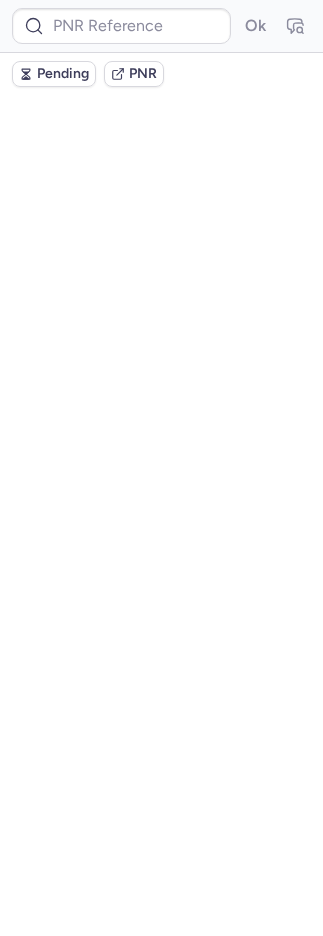 scroll, scrollTop: 0, scrollLeft: 0, axis: both 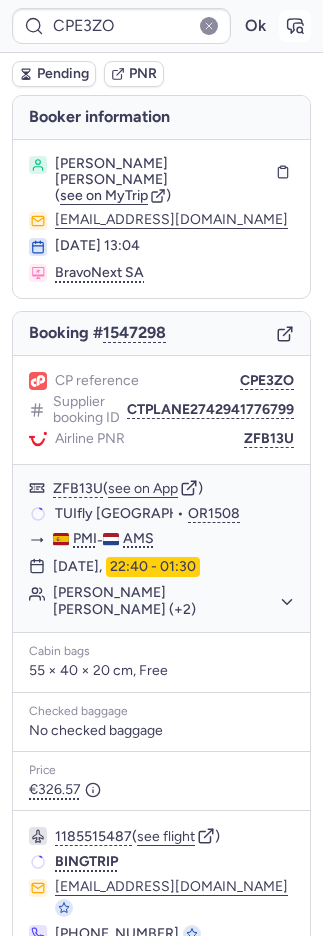 click 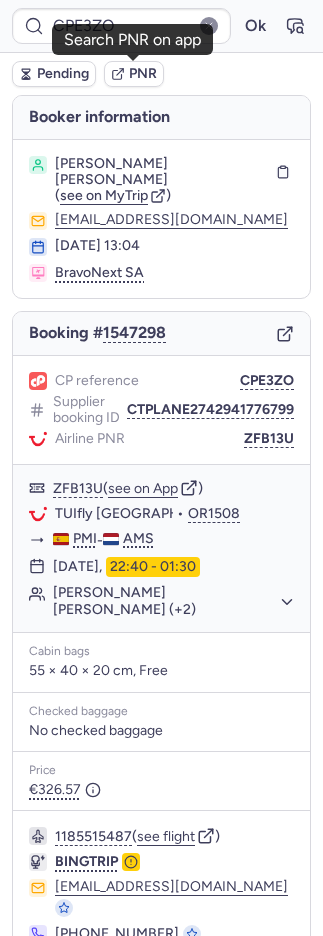 click on "PNR" at bounding box center [143, 74] 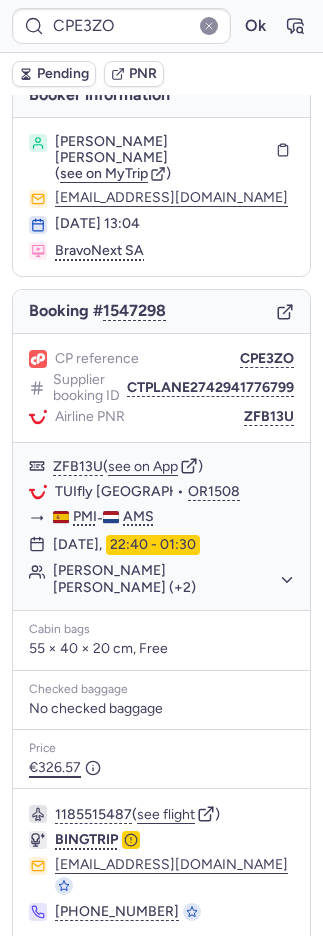 scroll, scrollTop: 54, scrollLeft: 0, axis: vertical 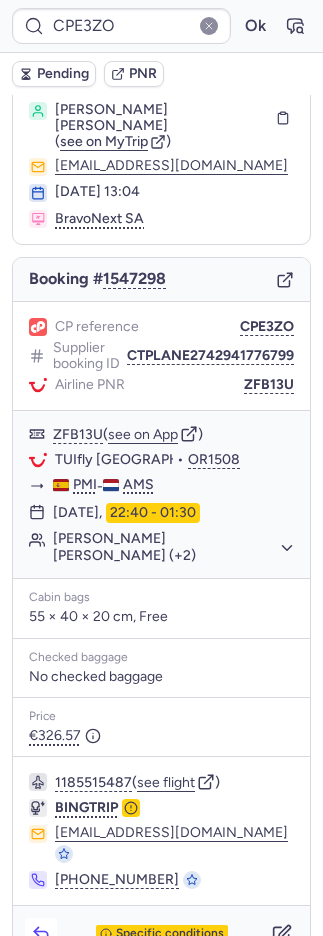 click at bounding box center [41, 934] 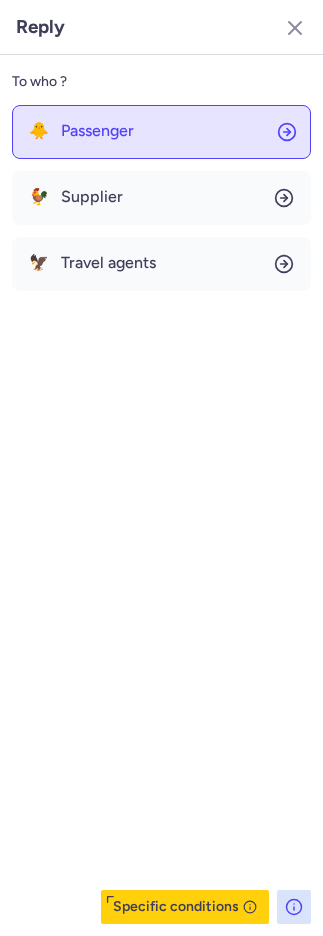 click on "🐥 Passenger" 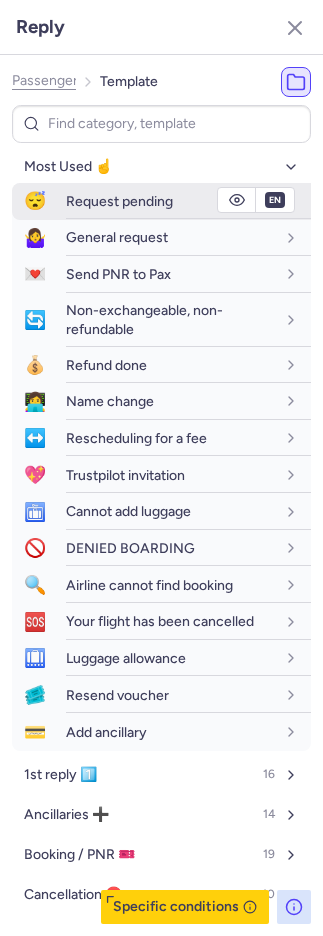 click on "Request pending" at bounding box center [119, 201] 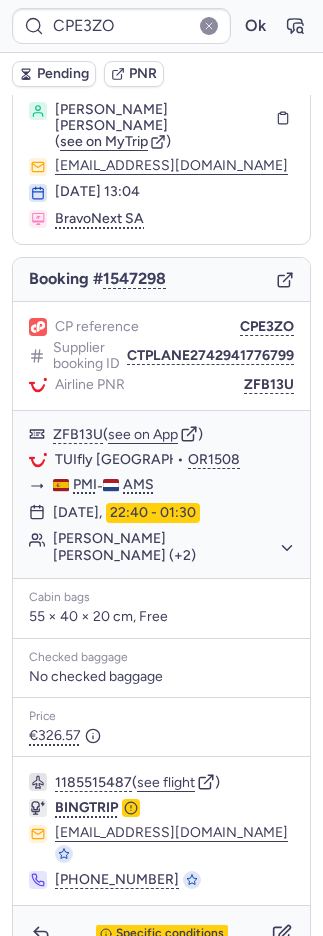 click on "Pending" at bounding box center [63, 74] 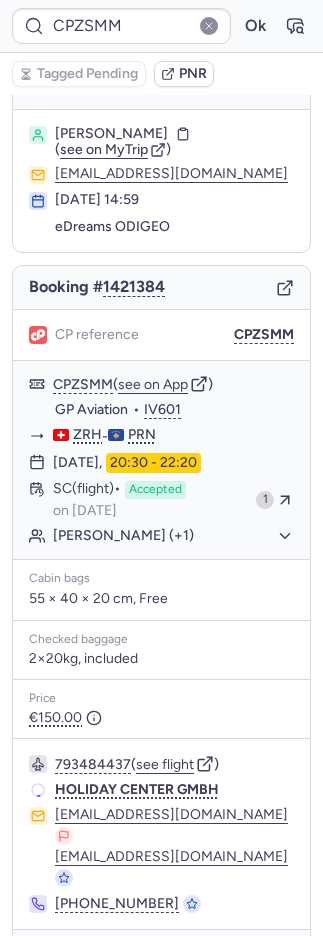 scroll, scrollTop: 0, scrollLeft: 0, axis: both 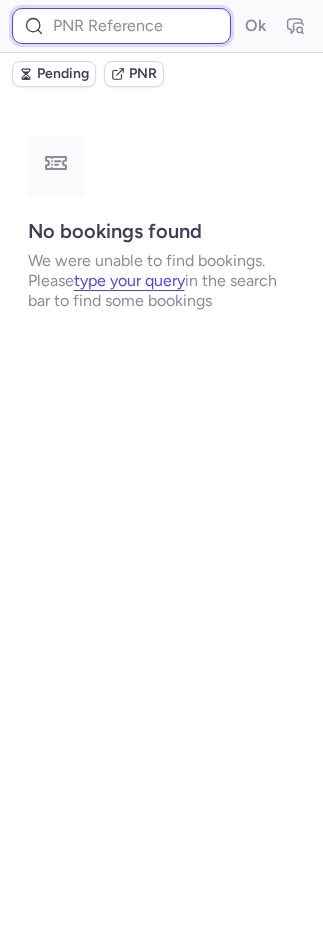 click at bounding box center (121, 26) 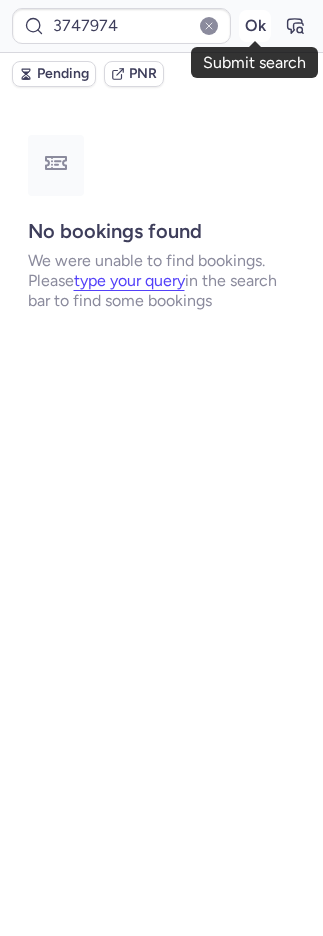 click on "Ok" at bounding box center [255, 26] 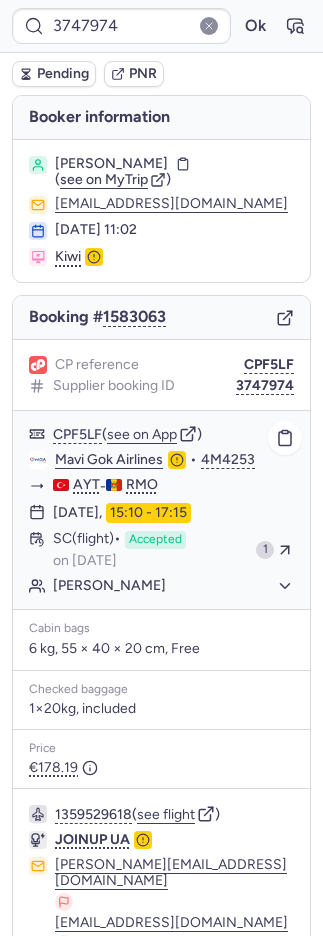 scroll, scrollTop: 278, scrollLeft: 0, axis: vertical 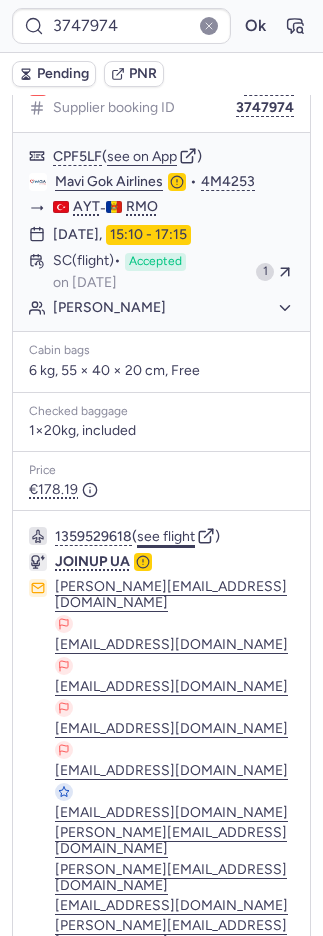 click on "see flight" 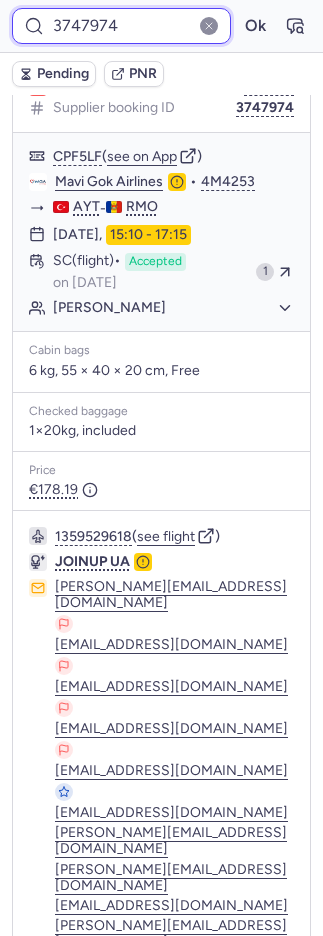 click on "3747974" at bounding box center [121, 26] 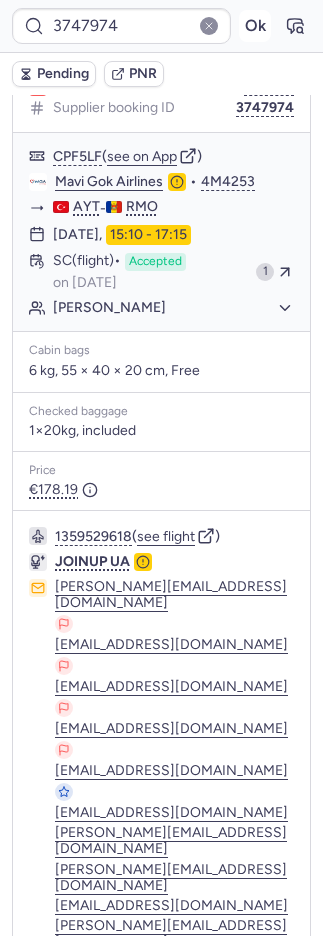 click on "Ok" at bounding box center [255, 26] 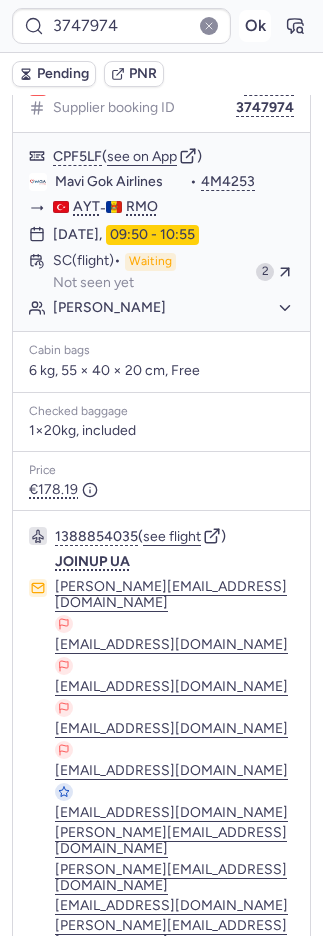 scroll, scrollTop: 278, scrollLeft: 0, axis: vertical 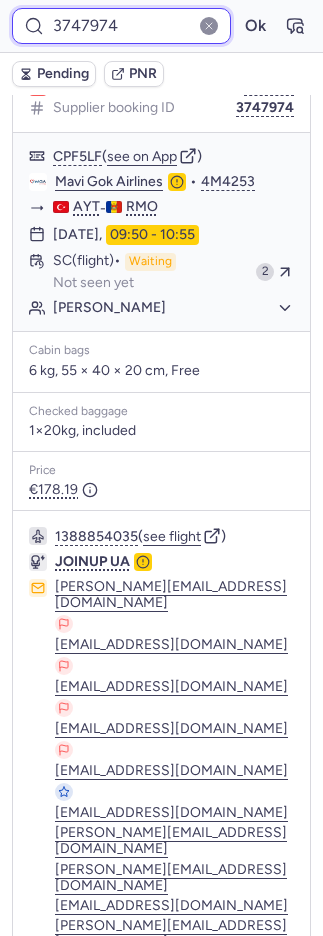 click on "3747974" at bounding box center [121, 26] 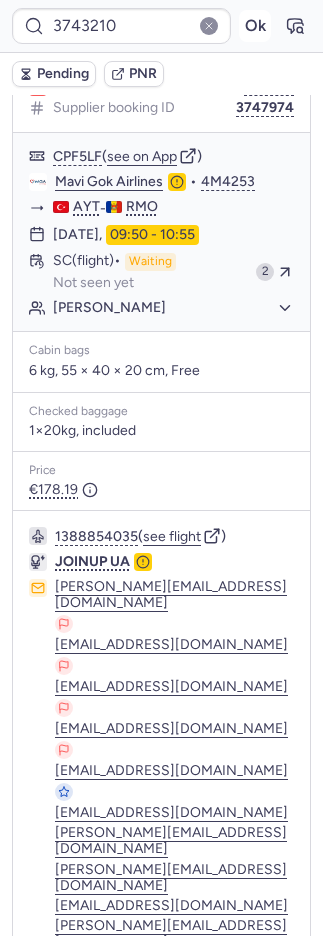 click on "Ok" at bounding box center [255, 26] 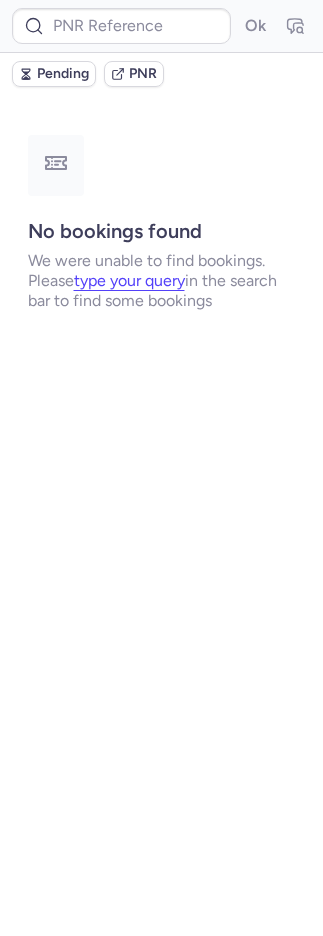 scroll, scrollTop: 0, scrollLeft: 0, axis: both 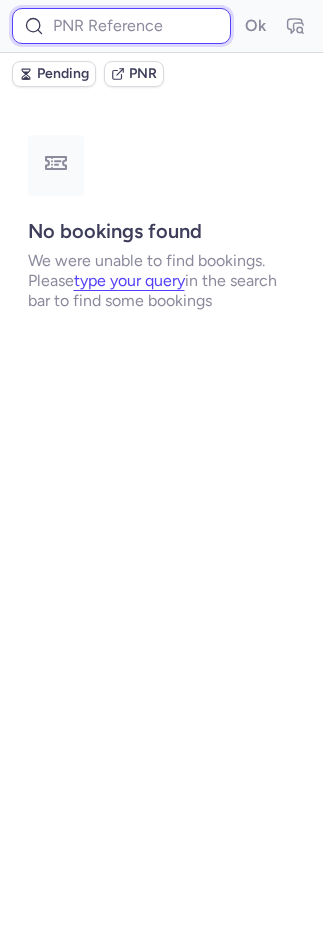 click at bounding box center [121, 26] 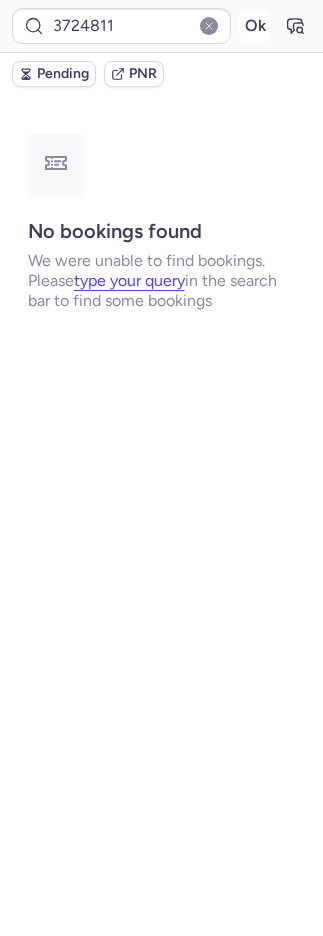 click on "Ok" at bounding box center [255, 26] 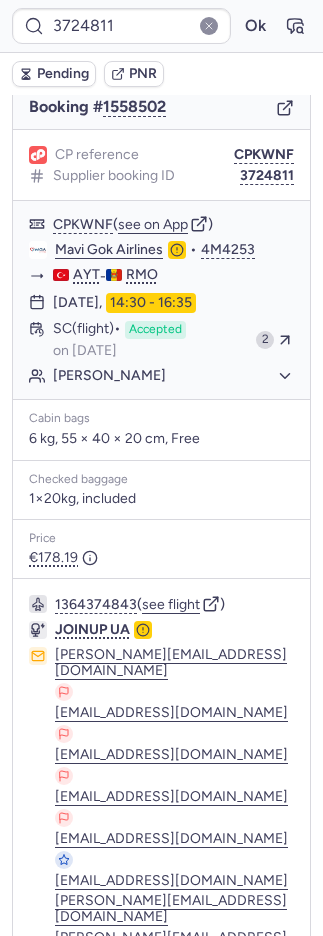 scroll, scrollTop: 278, scrollLeft: 0, axis: vertical 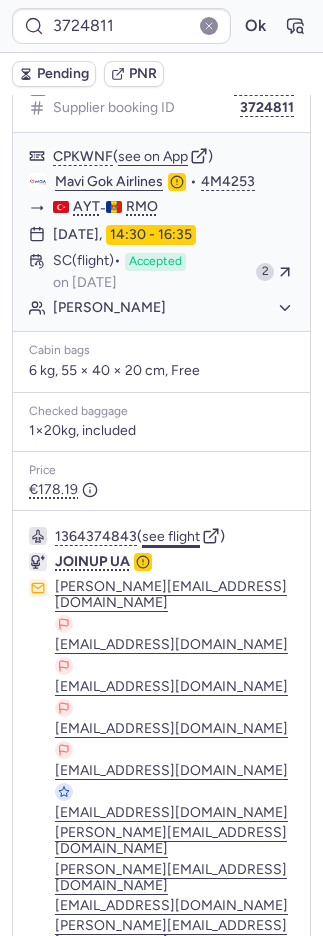 click on "see flight" 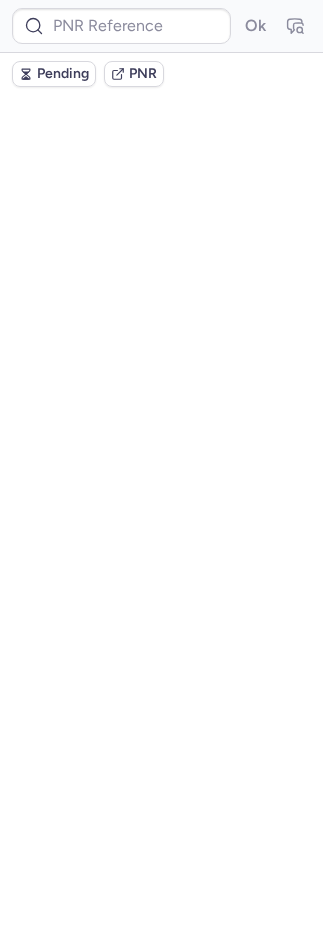 scroll, scrollTop: 0, scrollLeft: 0, axis: both 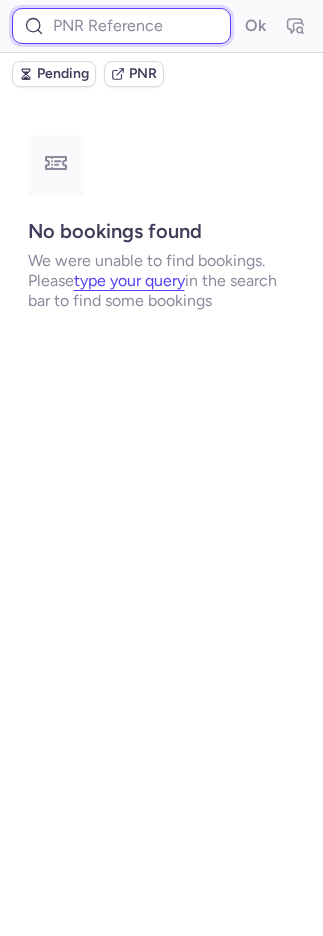 click at bounding box center (121, 26) 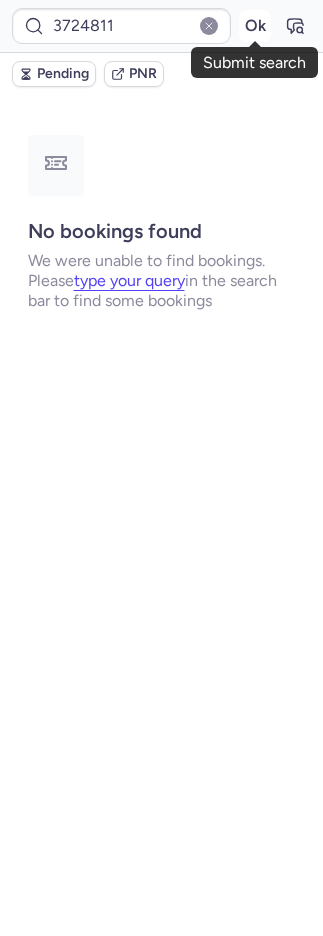 click on "Ok" at bounding box center [255, 26] 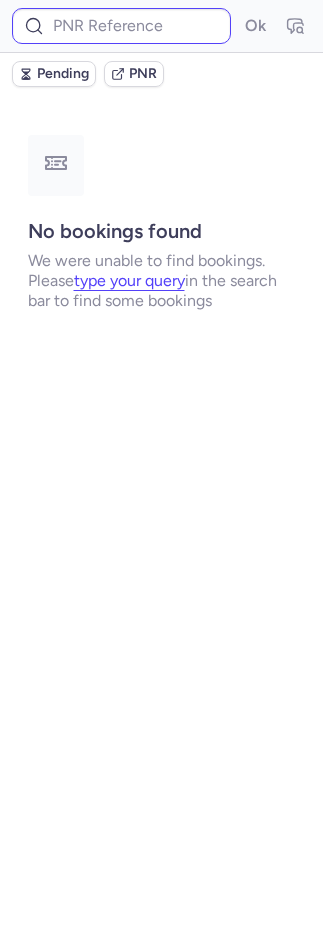 click on "Ok" at bounding box center [161, 26] 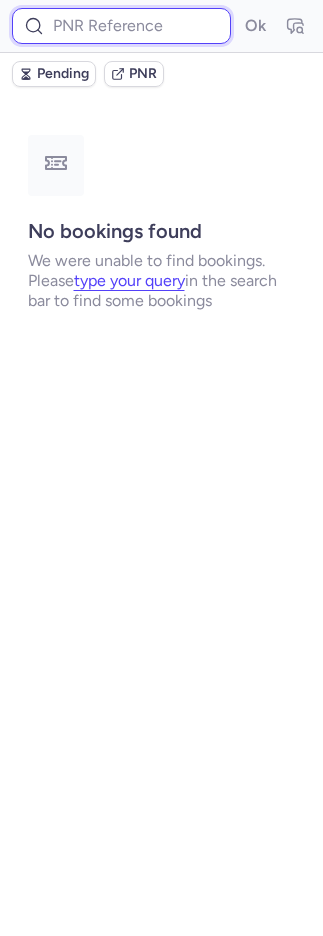 click at bounding box center (121, 26) 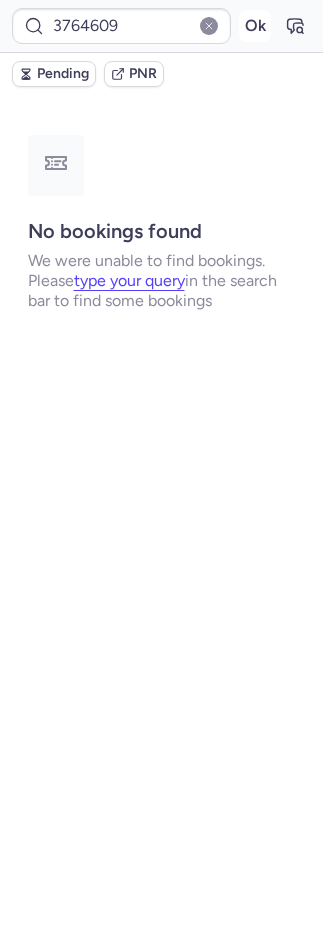 click on "Ok" at bounding box center (255, 26) 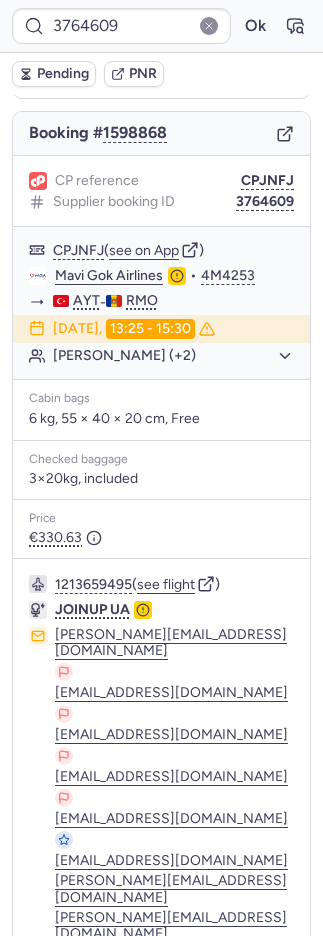 scroll, scrollTop: 232, scrollLeft: 0, axis: vertical 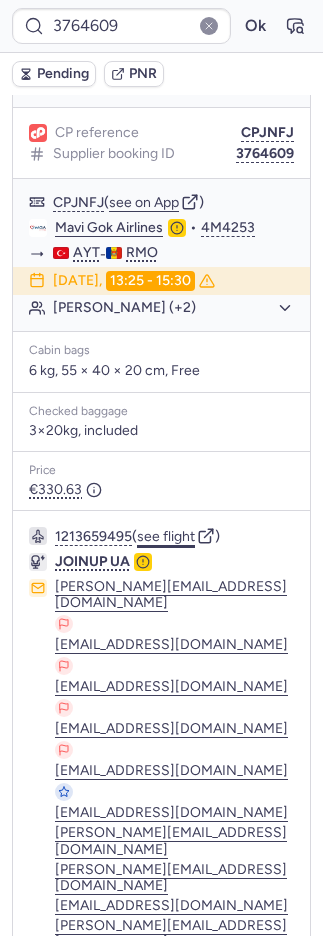 click on "see flight" 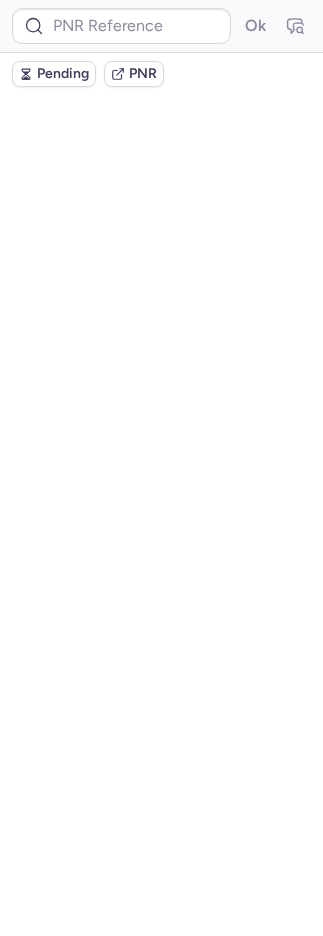 scroll, scrollTop: 0, scrollLeft: 0, axis: both 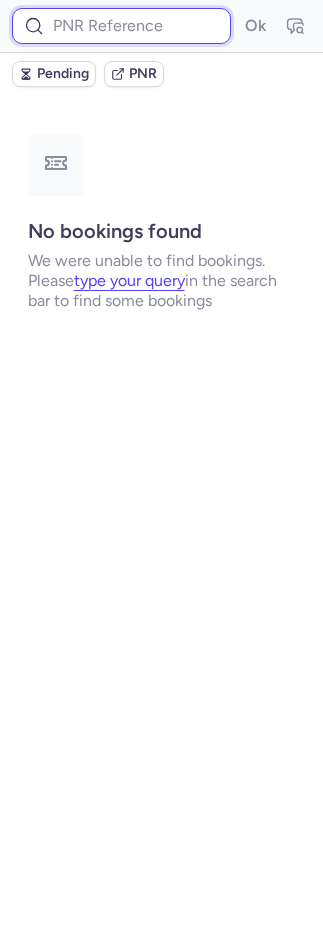 click at bounding box center (121, 26) 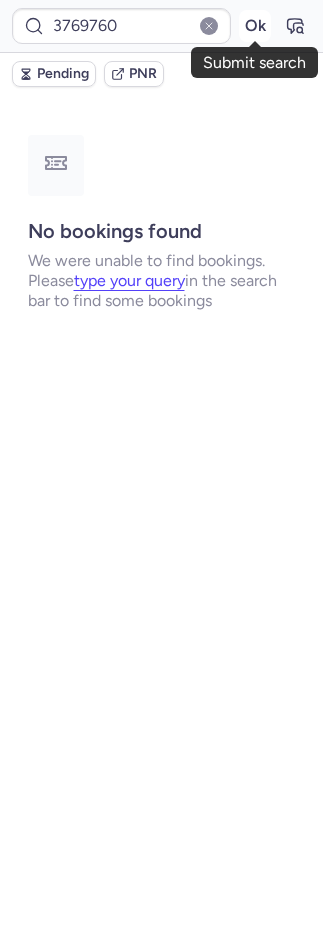 click on "Ok" at bounding box center [255, 26] 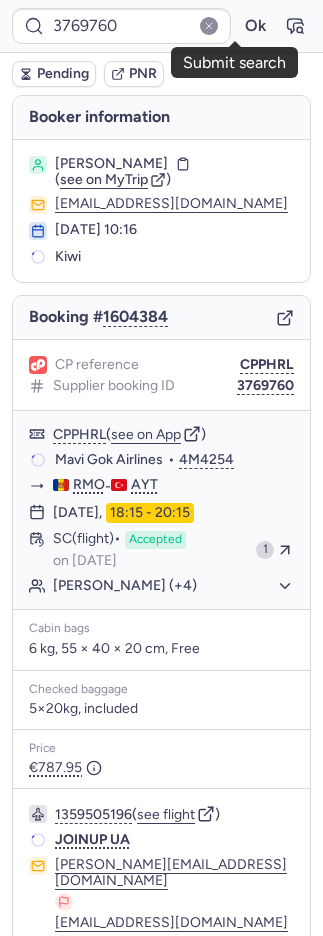 scroll, scrollTop: 278, scrollLeft: 0, axis: vertical 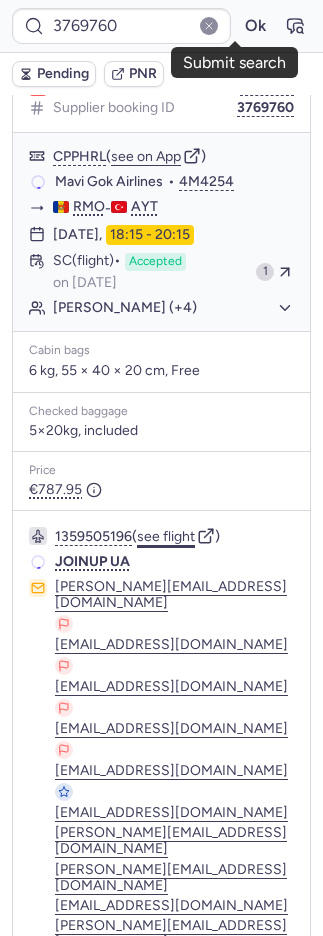 click on "see flight" 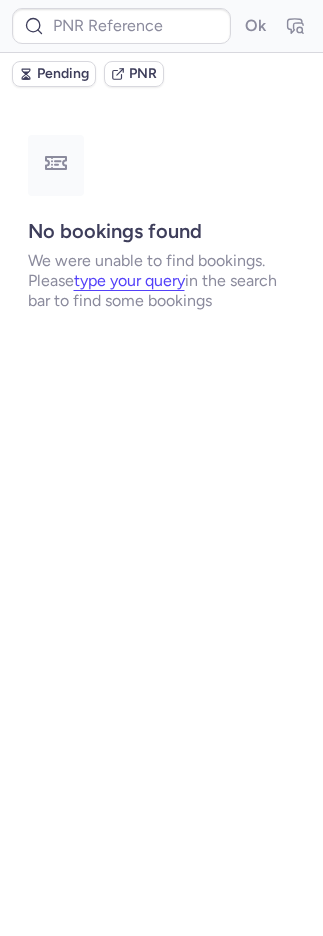 scroll, scrollTop: 0, scrollLeft: 0, axis: both 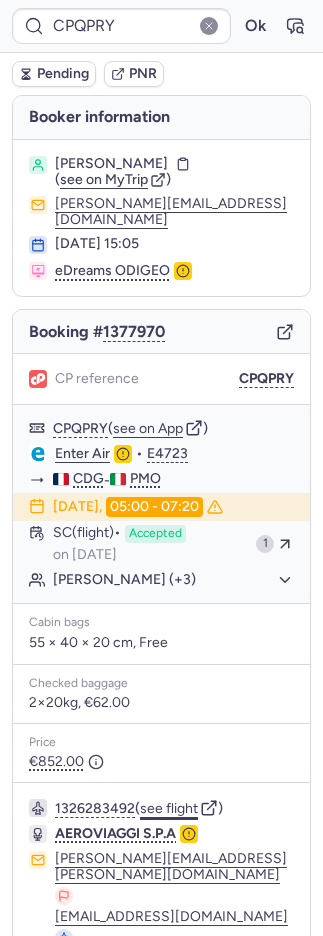 click on "see flight" 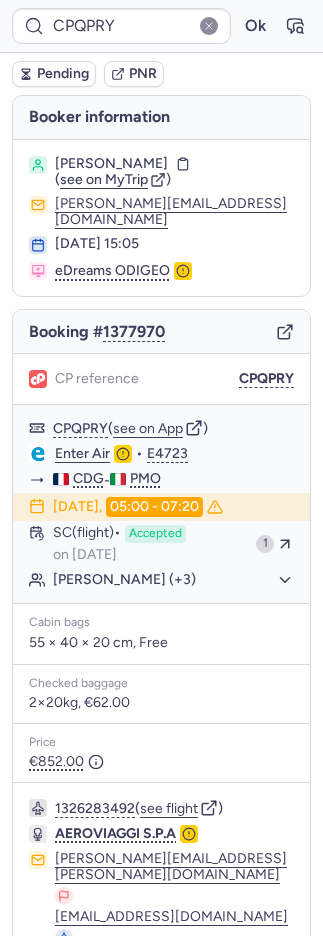 click on "Pending" at bounding box center [63, 74] 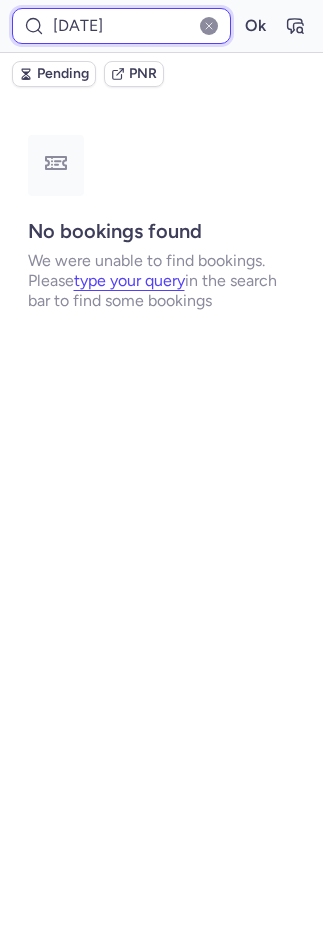 click on "06AUG2025" at bounding box center (121, 26) 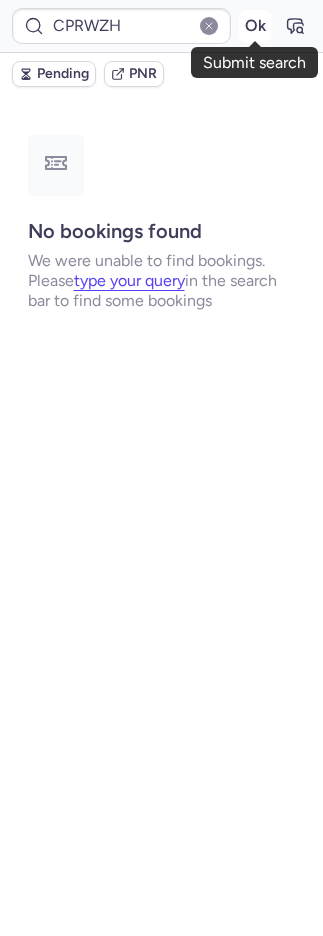 click on "Ok" at bounding box center [255, 26] 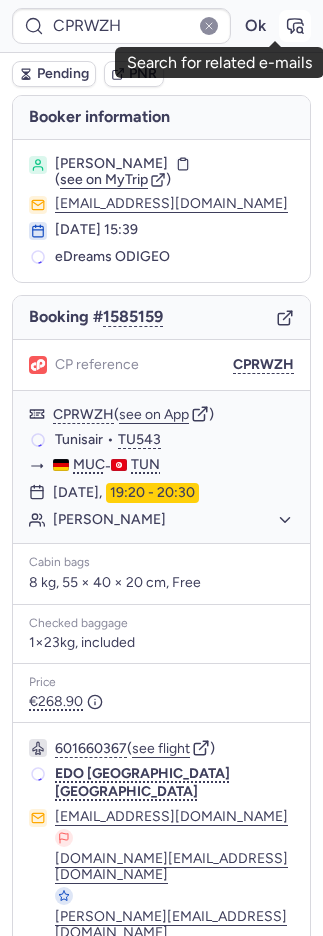 click at bounding box center (295, 26) 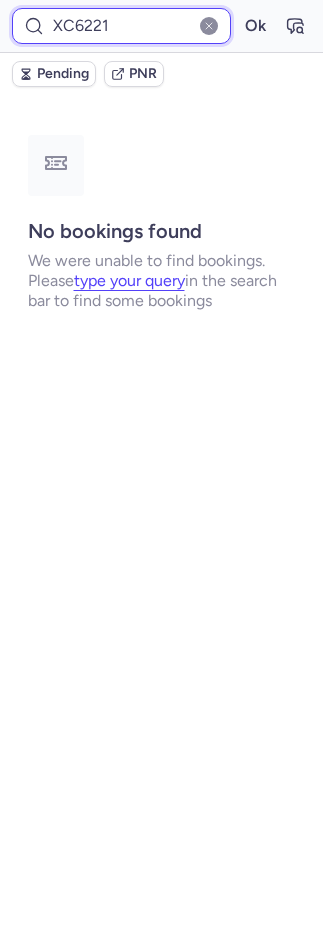 click on "XC6221" at bounding box center [121, 26] 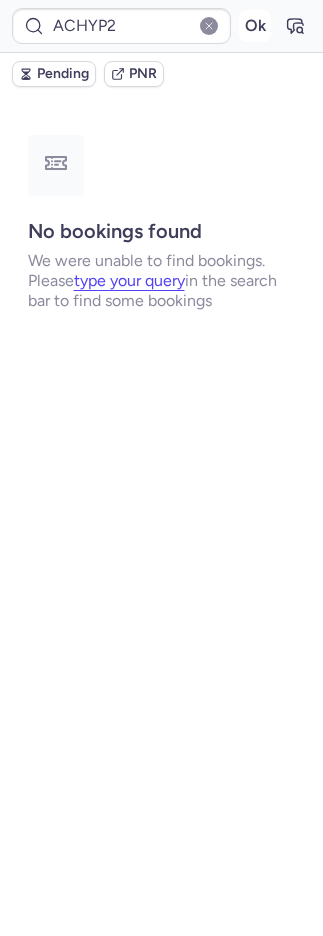 click on "Ok" at bounding box center [255, 26] 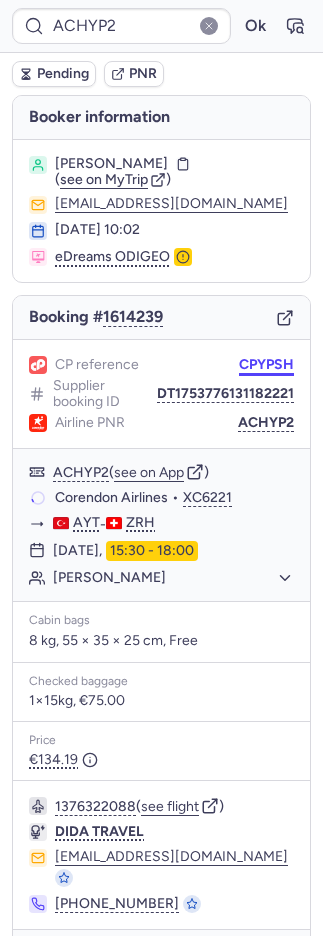 click on "CPYPSH" at bounding box center [266, 365] 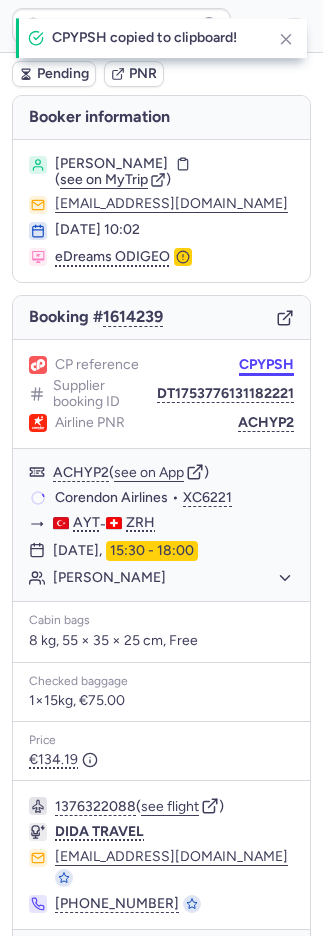 click on "CPYPSH" at bounding box center (266, 365) 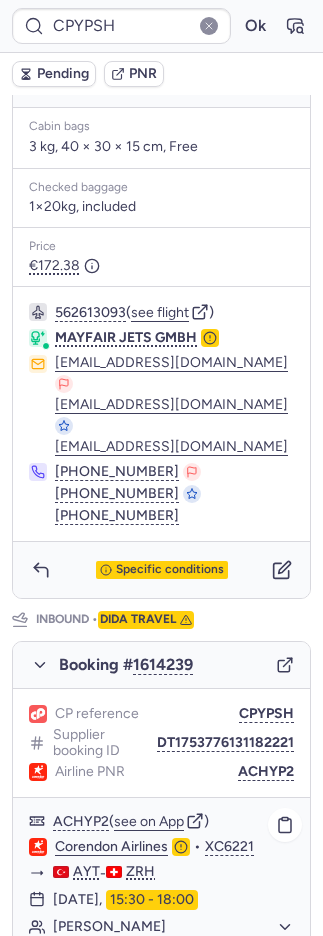 scroll, scrollTop: 964, scrollLeft: 0, axis: vertical 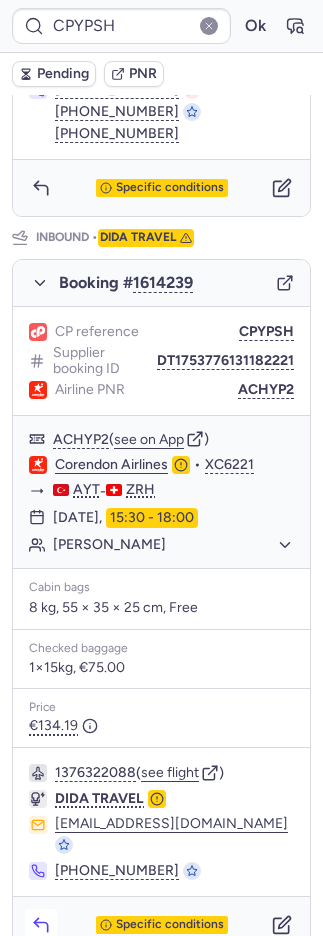 click 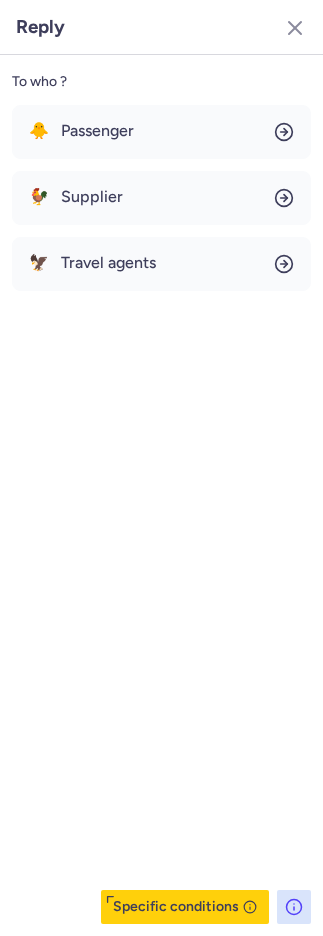 drag, startPoint x: 103, startPoint y: 147, endPoint x: 104, endPoint y: 161, distance: 14.035668 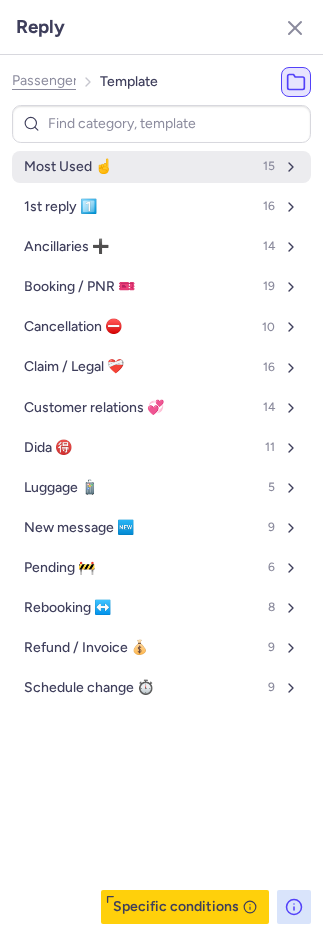 click on "Most Used ☝️" at bounding box center [68, 167] 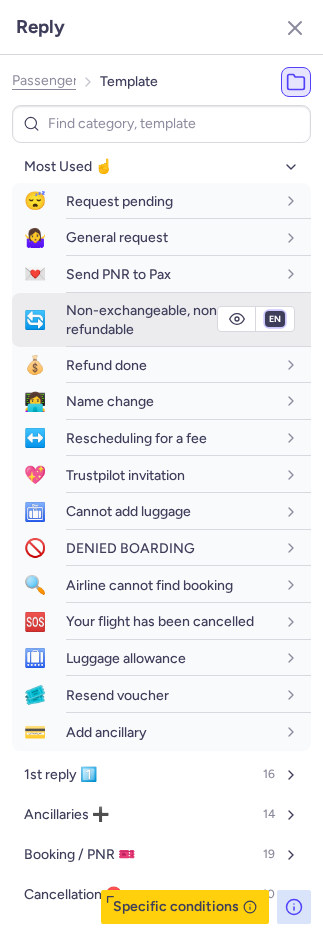 click on "fr en de nl pt es it ru" at bounding box center [275, 319] 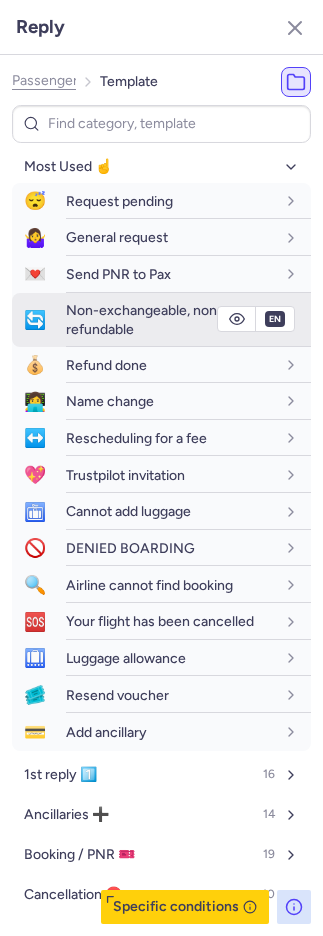 click on "Non-exchangeable, non-refundable" at bounding box center [170, 319] 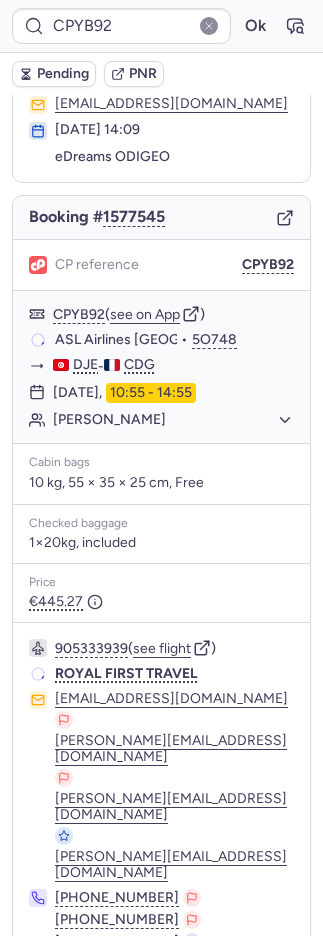 scroll, scrollTop: 88, scrollLeft: 0, axis: vertical 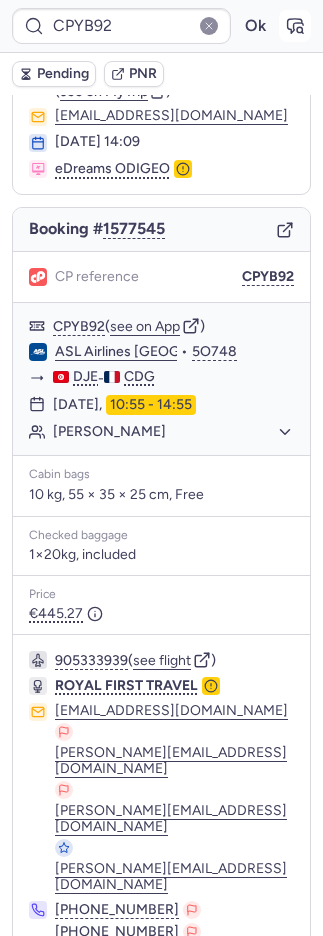 click at bounding box center (295, 26) 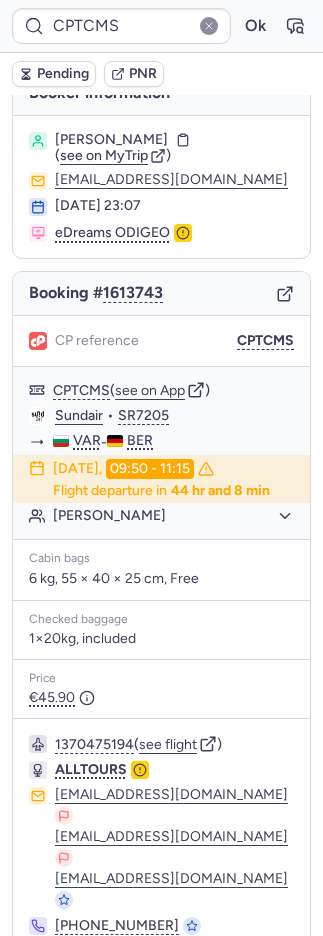 scroll, scrollTop: 44, scrollLeft: 0, axis: vertical 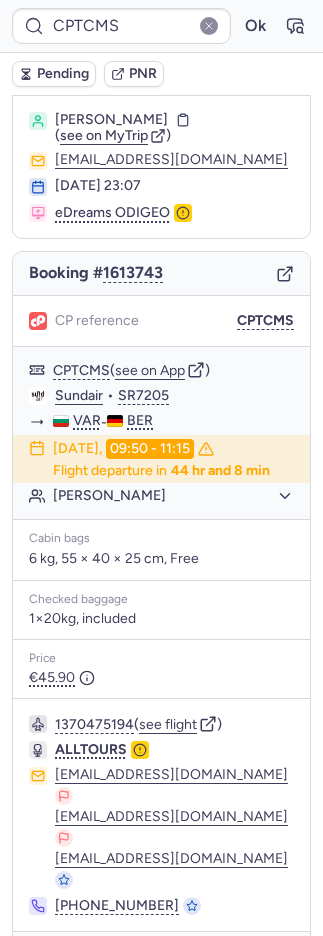 click 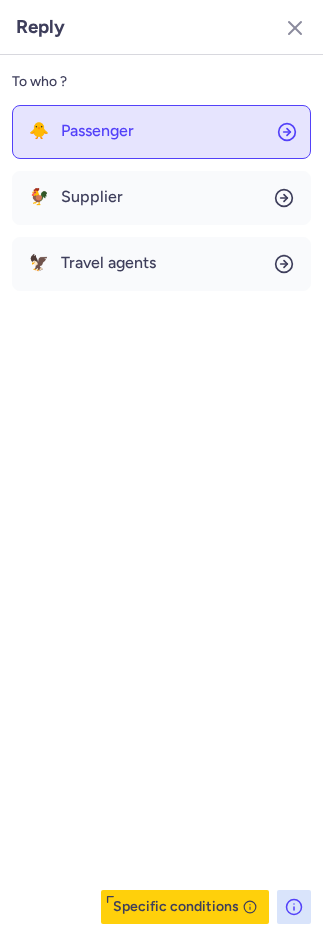 click on "🐥 Passenger" 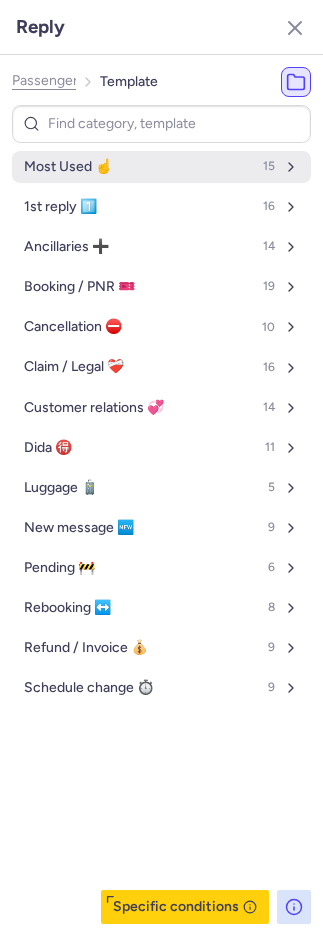 click on "Most Used ☝️ 15" at bounding box center (161, 167) 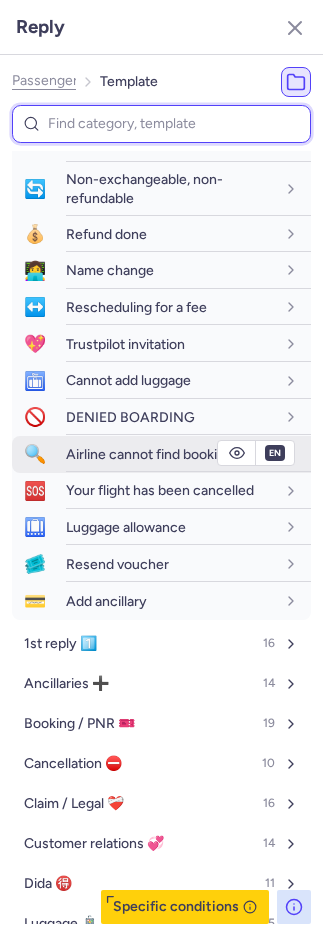 scroll, scrollTop: 0, scrollLeft: 0, axis: both 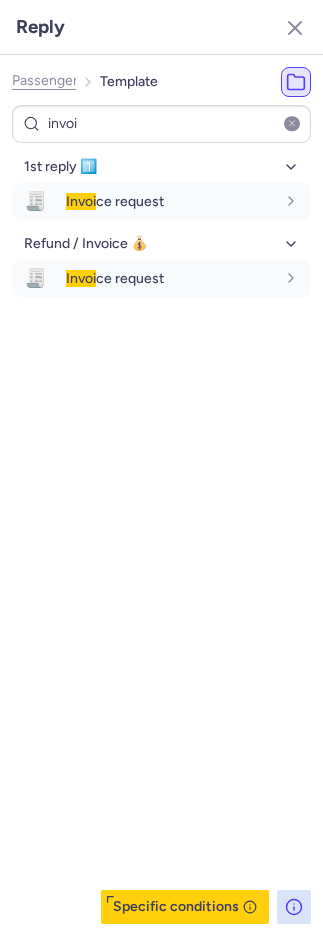 click on "1st reply 1️⃣ 🧾 Invoi ce request fr en de nl pt es it ru en Refund / Invoice 💰 🧾 Invoi ce request fr en de nl pt es it ru en" at bounding box center (161, 537) 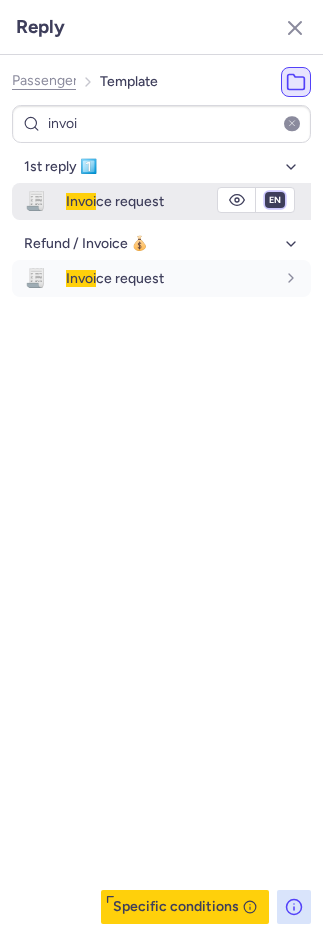 click on "fr en de nl pt es it ru" at bounding box center (275, 200) 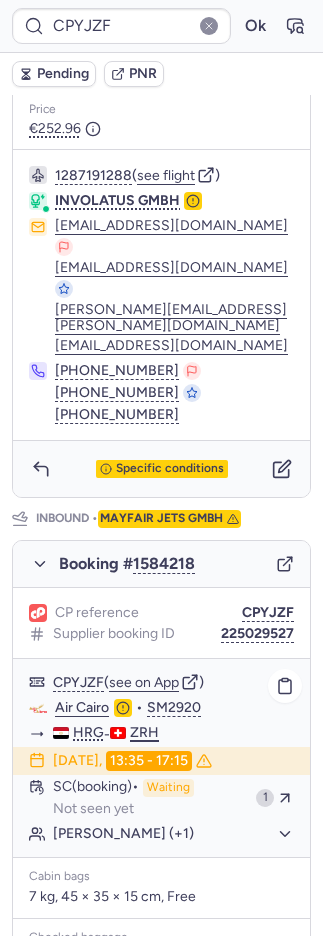 scroll, scrollTop: 1078, scrollLeft: 0, axis: vertical 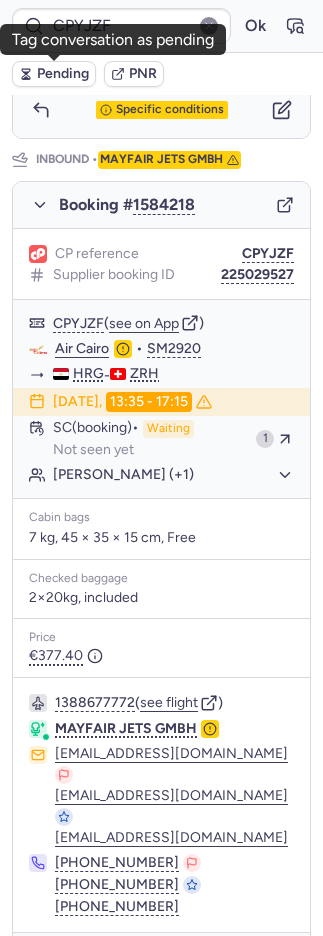 click on "Pending" at bounding box center [63, 74] 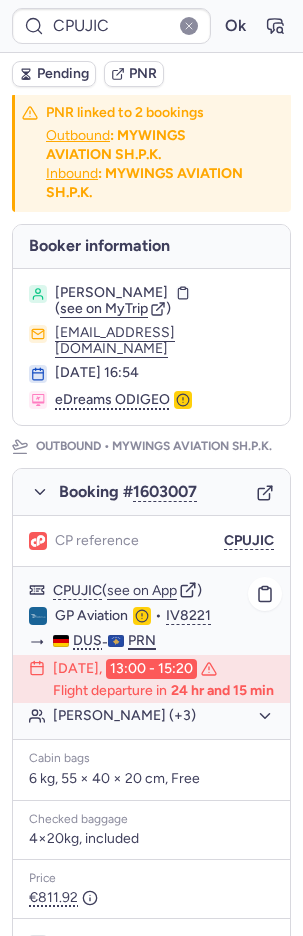 scroll, scrollTop: 0, scrollLeft: 0, axis: both 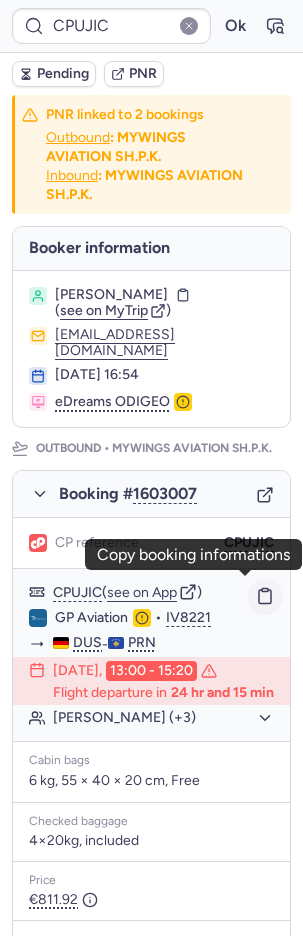 click 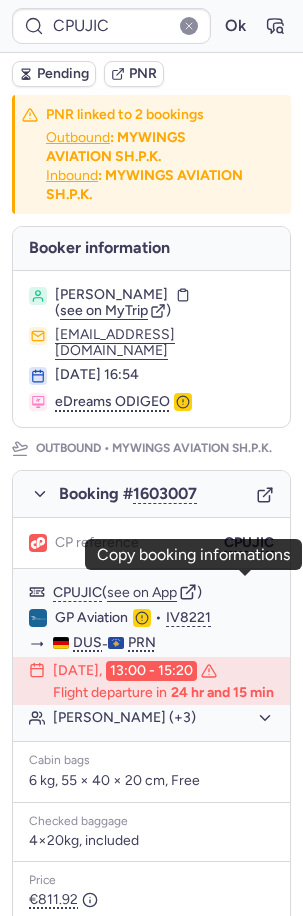 click on "PNR" at bounding box center [143, 74] 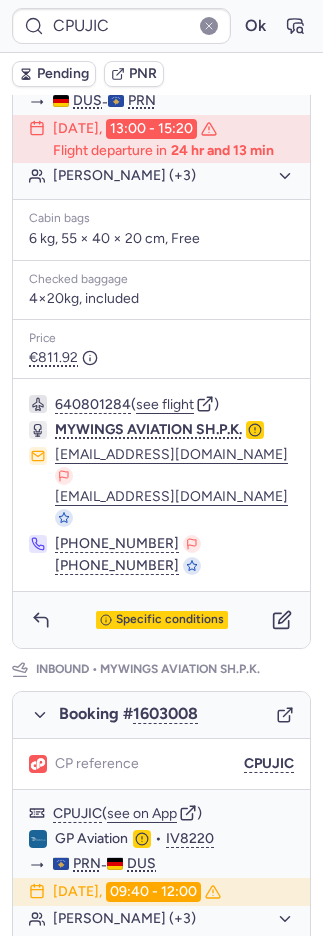 scroll, scrollTop: 978, scrollLeft: 0, axis: vertical 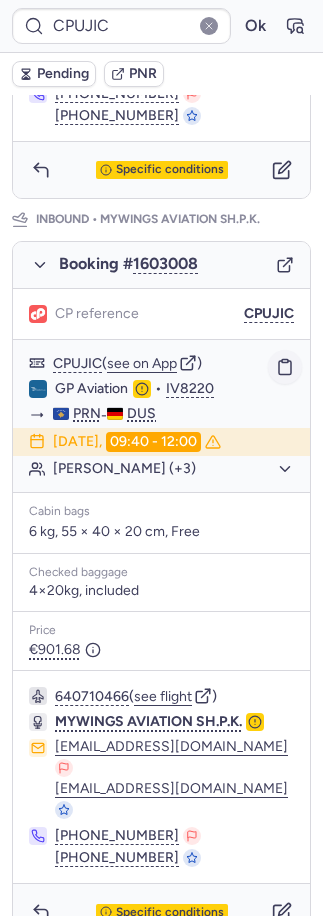 click 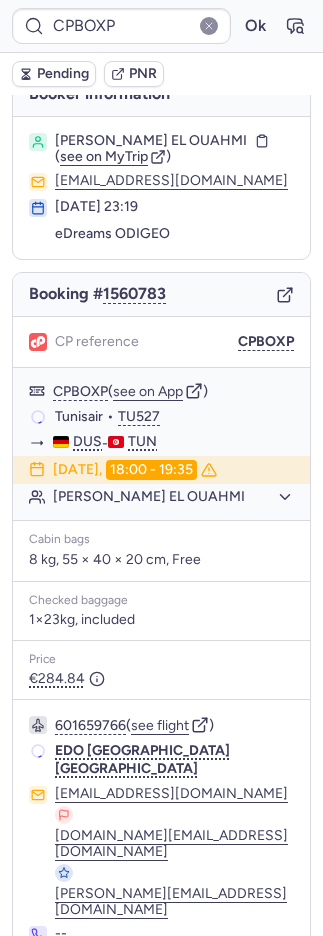 scroll, scrollTop: 22, scrollLeft: 0, axis: vertical 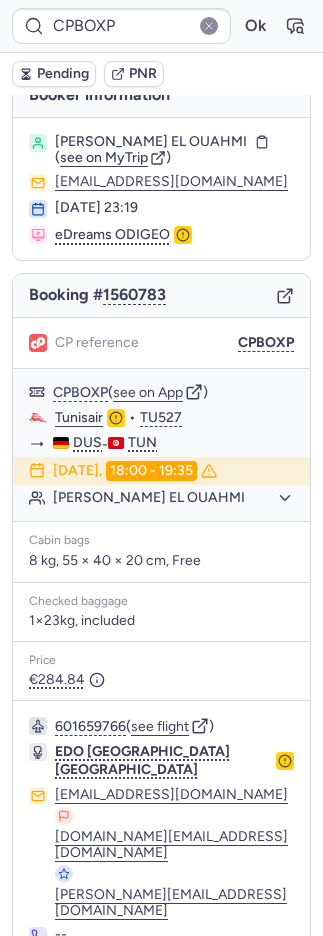 click on "CP reference CPBOXP" at bounding box center [161, 343] 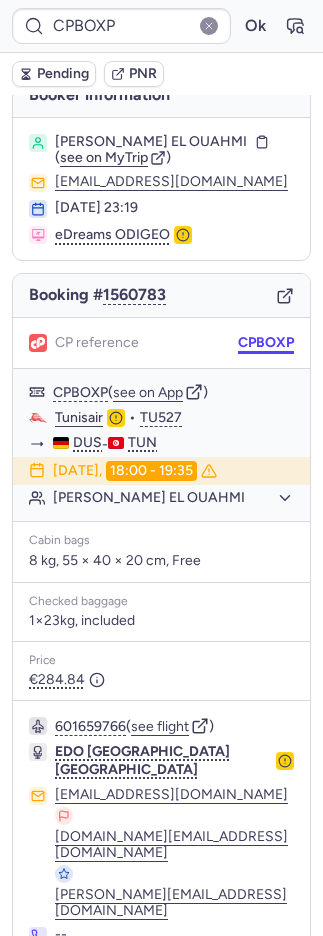 click on "CPBOXP" at bounding box center [266, 343] 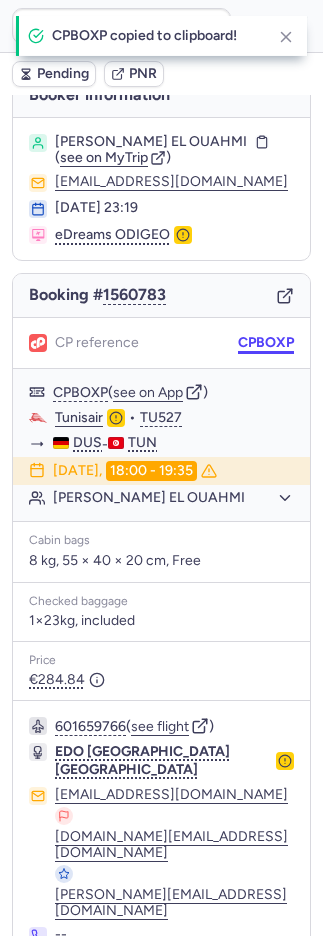 click on "CPBOXP" at bounding box center [266, 343] 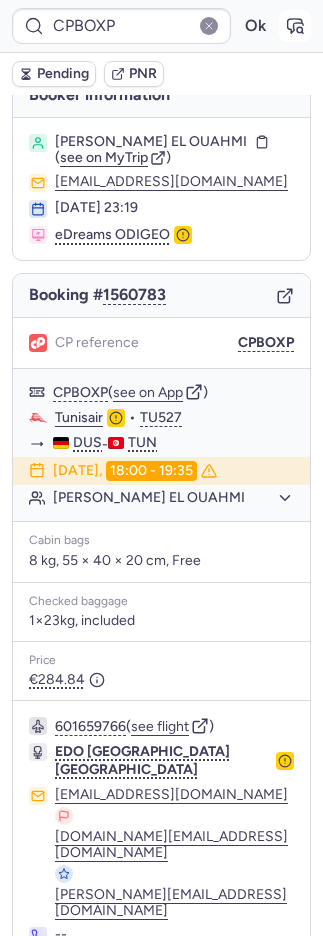 click at bounding box center [295, 26] 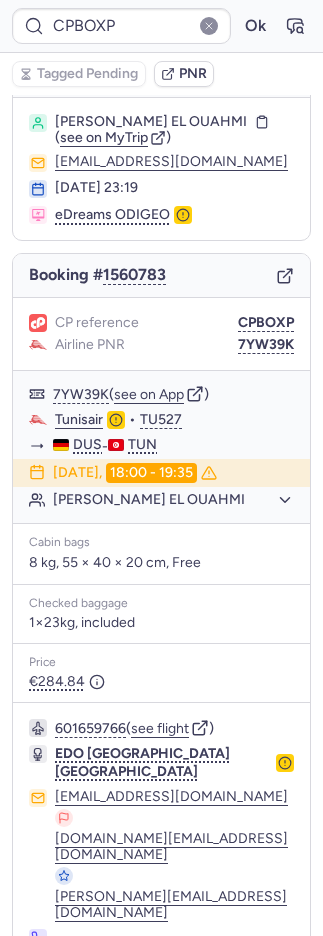 scroll, scrollTop: 44, scrollLeft: 0, axis: vertical 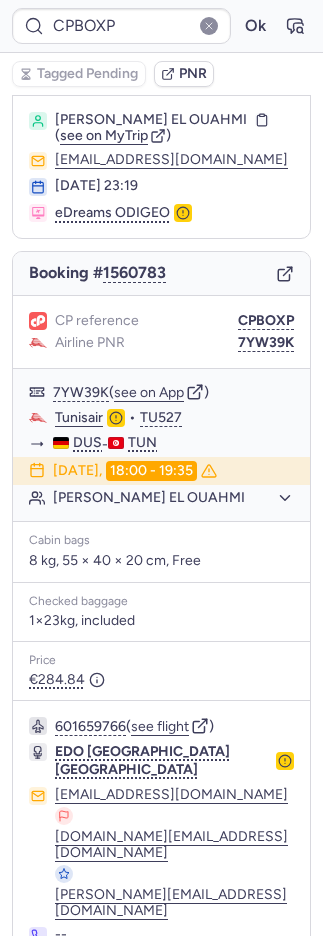 click 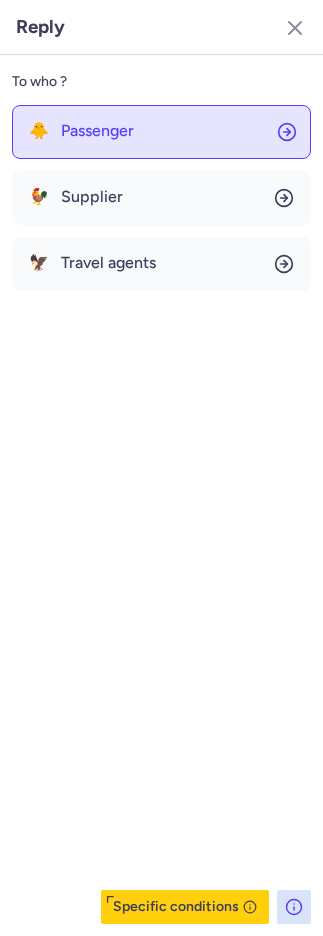 click on "Passenger" at bounding box center (97, 131) 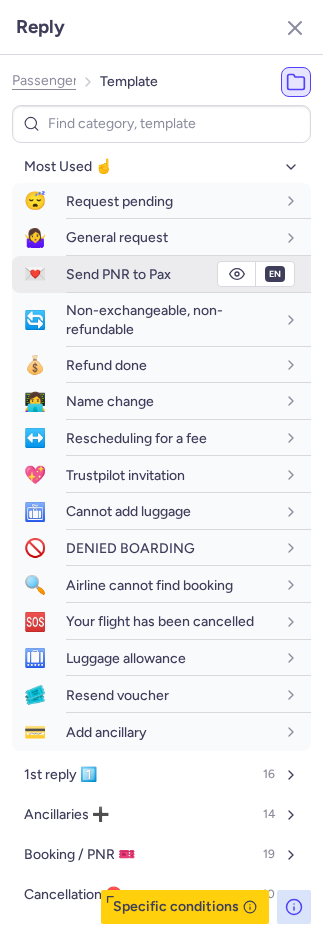 click on "💌" at bounding box center (35, 274) 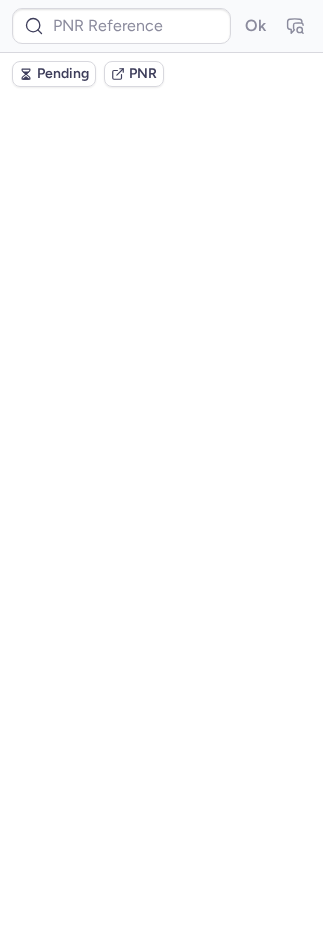 scroll, scrollTop: 0, scrollLeft: 0, axis: both 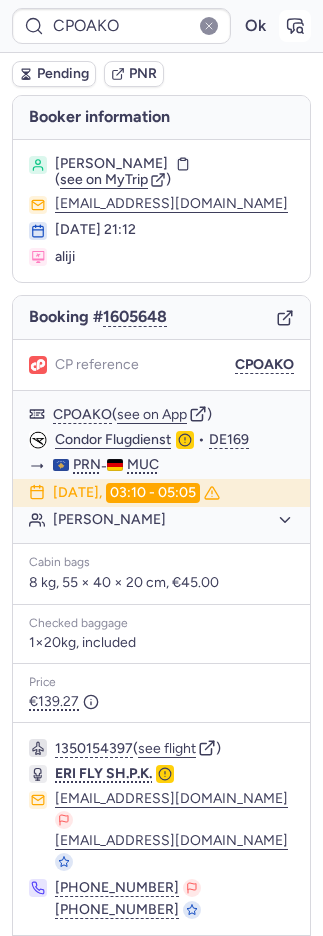 click 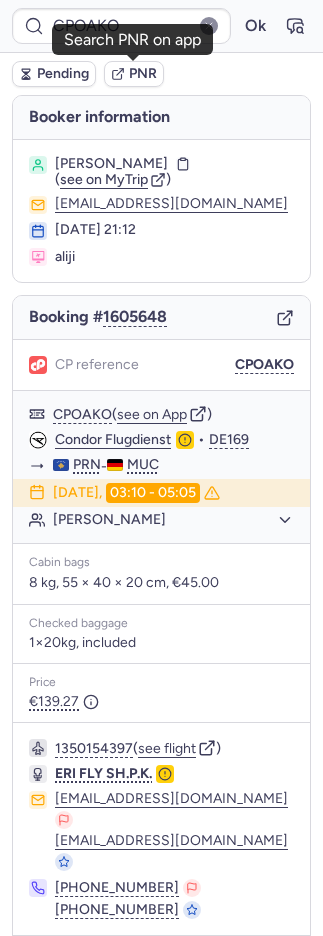 click on "PNR" at bounding box center (143, 74) 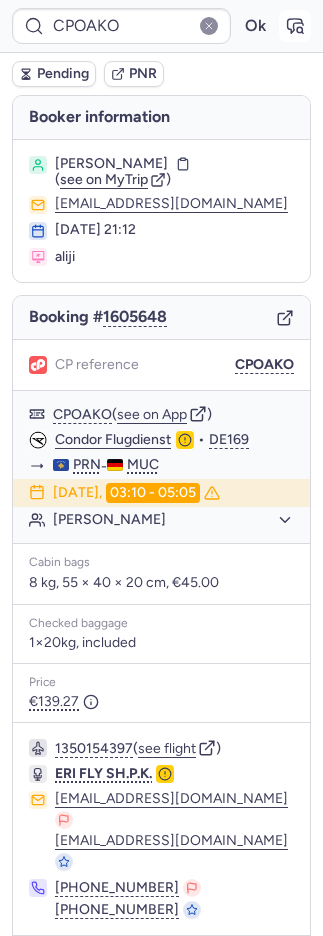 click 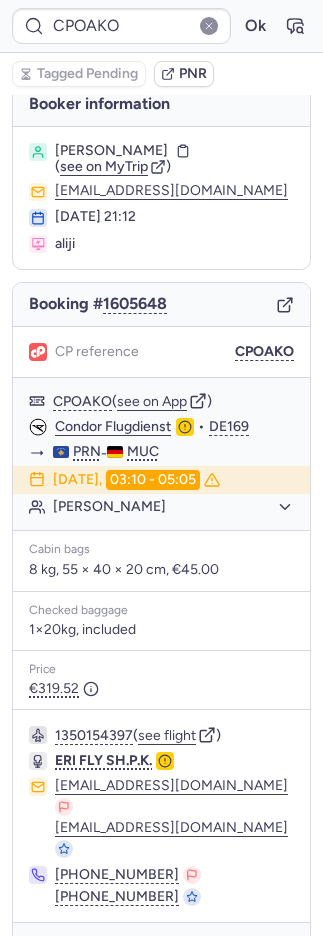 scroll, scrollTop: 24, scrollLeft: 0, axis: vertical 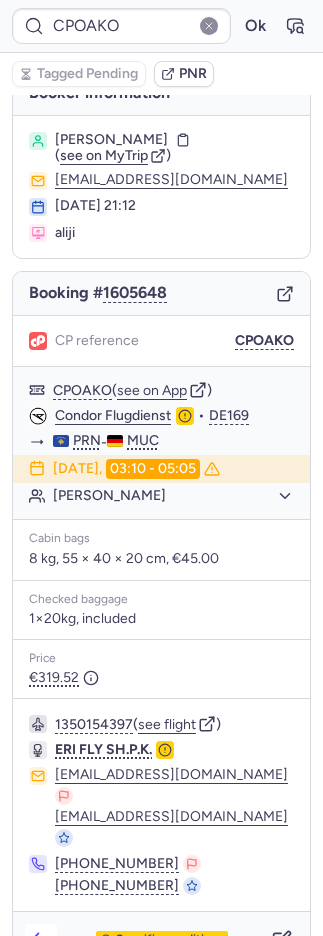 click at bounding box center [41, 940] 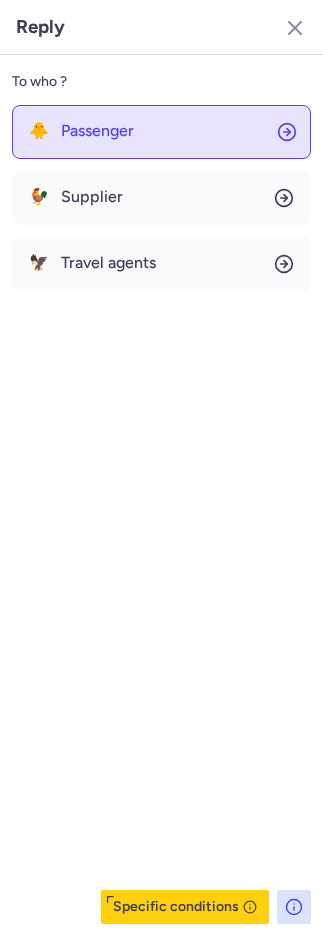 drag, startPoint x: 168, startPoint y: 118, endPoint x: 169, endPoint y: 149, distance: 31.016125 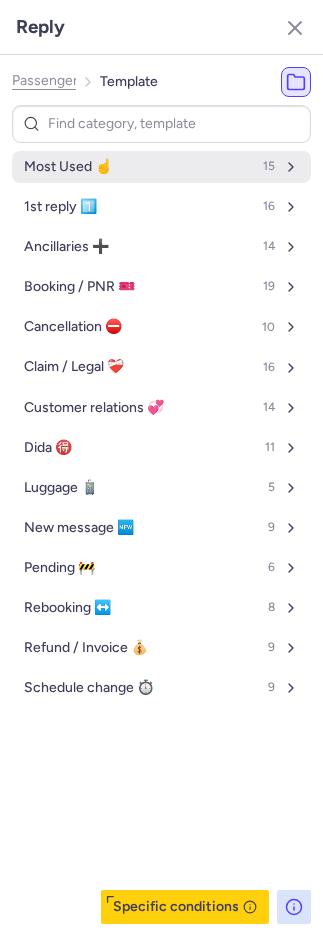 click on "Most Used ☝️ 15" at bounding box center (161, 167) 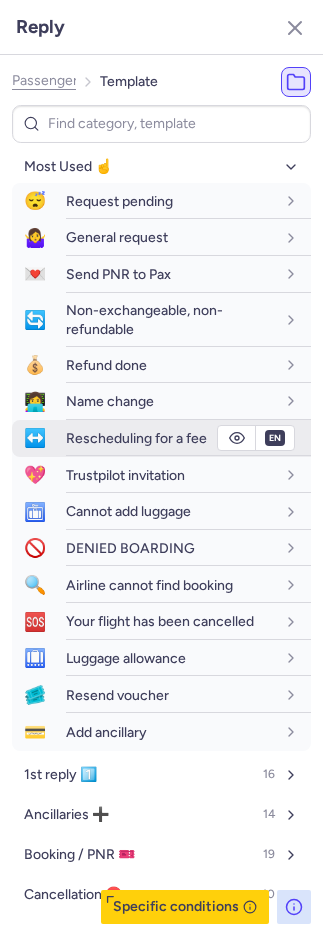 click on "Rescheduling for a fee" at bounding box center [136, 438] 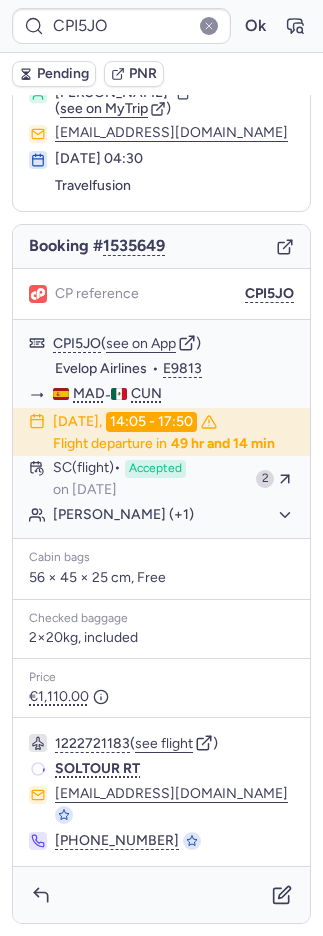 scroll, scrollTop: 80, scrollLeft: 0, axis: vertical 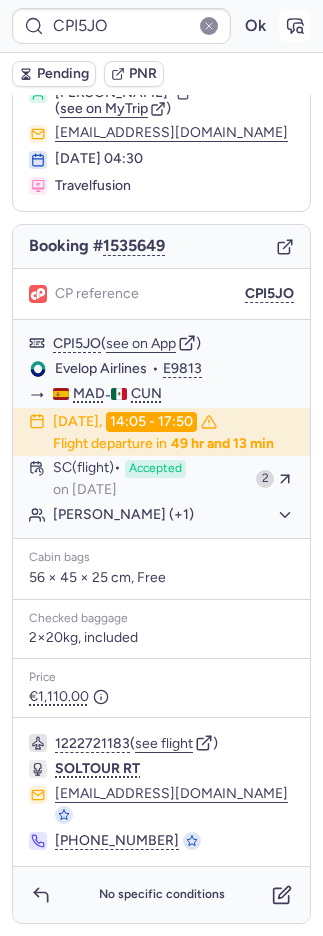 click at bounding box center [295, 26] 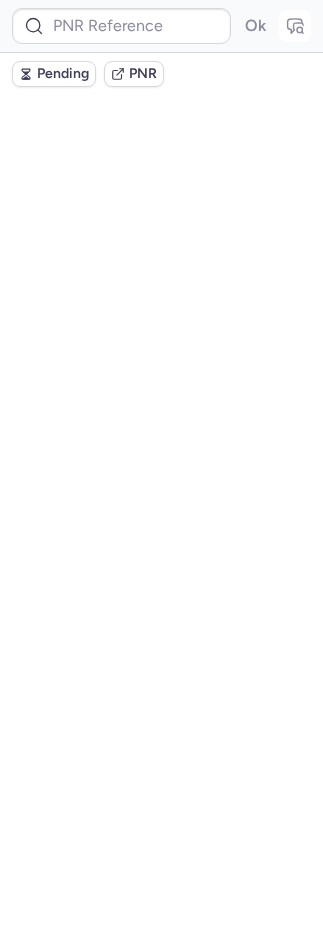 scroll, scrollTop: 0, scrollLeft: 0, axis: both 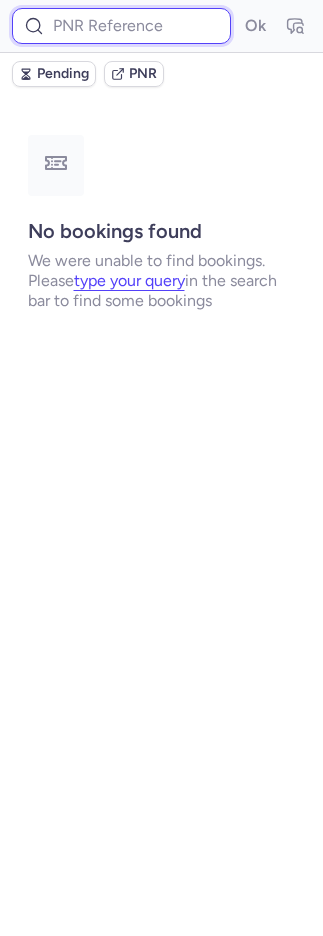 drag, startPoint x: 170, startPoint y: 20, endPoint x: 177, endPoint y: 40, distance: 21.189621 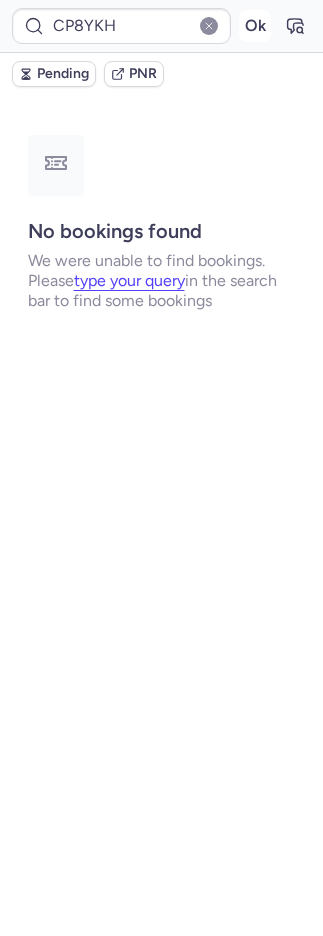 click on "Ok" at bounding box center (255, 26) 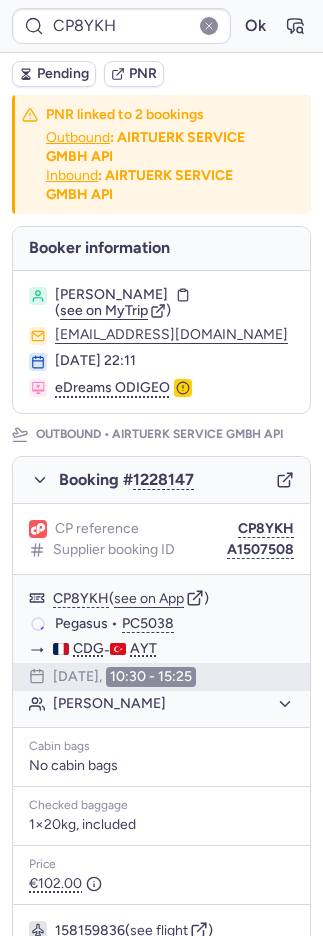 click 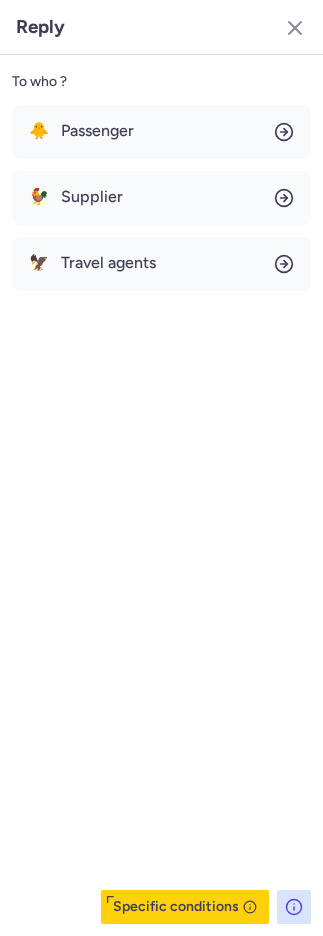 scroll, scrollTop: 958, scrollLeft: 0, axis: vertical 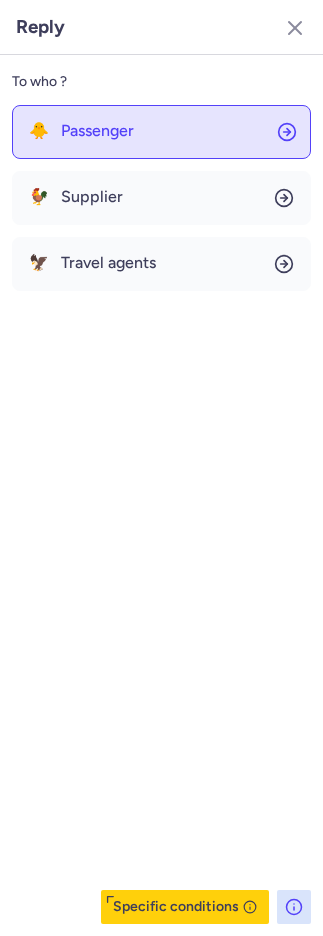 click on "🐥 Passenger" 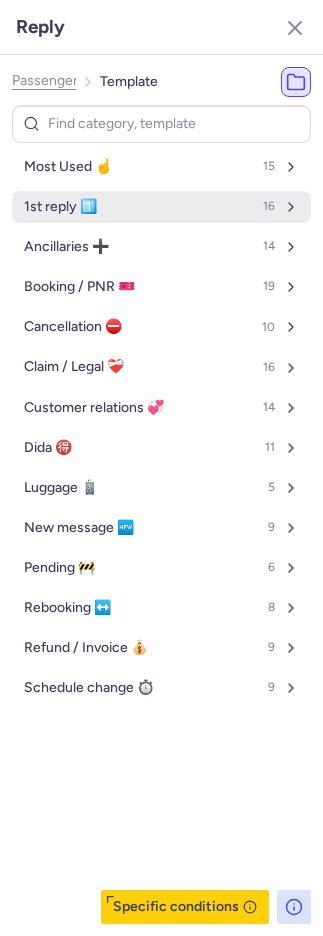 click on "1st reply 1️⃣" at bounding box center (60, 207) 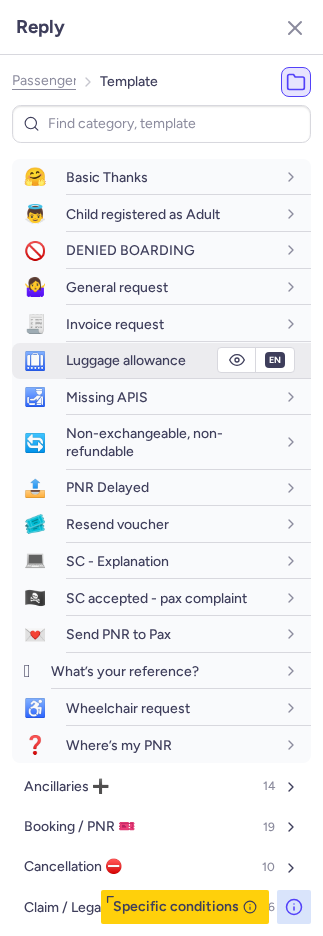 scroll, scrollTop: 426, scrollLeft: 0, axis: vertical 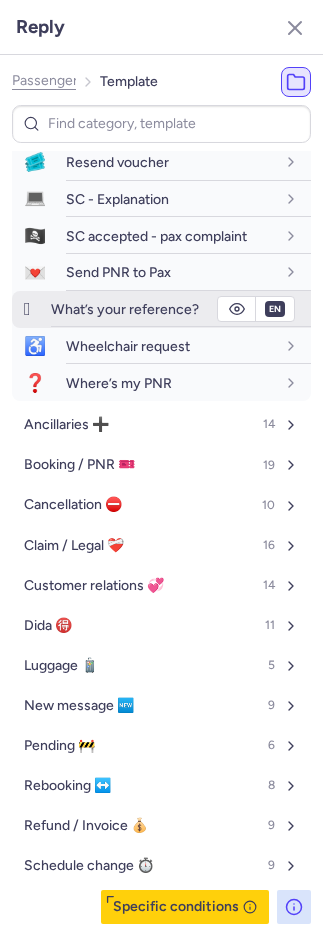 click on "What’s your reference?" at bounding box center (125, 309) 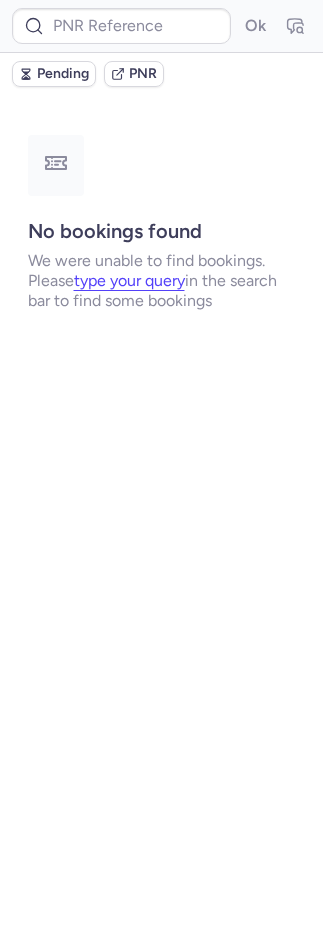 scroll, scrollTop: 0, scrollLeft: 0, axis: both 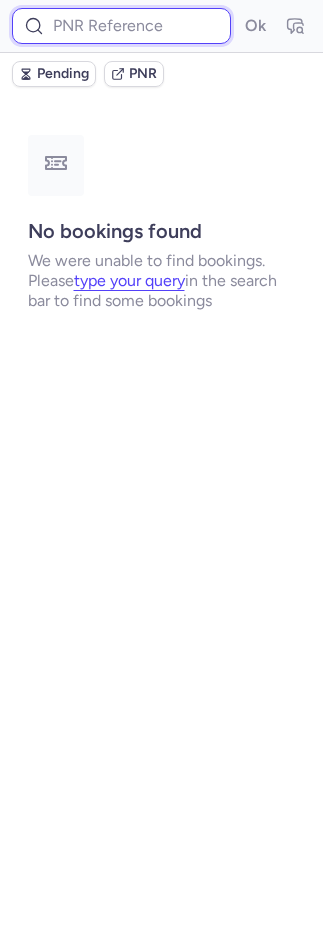 click at bounding box center (121, 26) 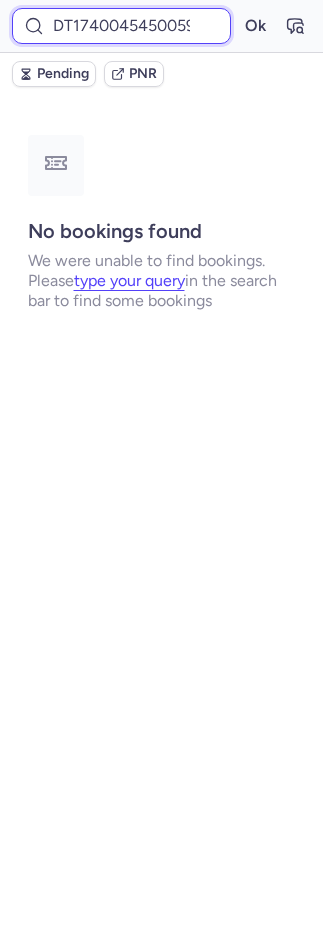 scroll, scrollTop: 0, scrollLeft: 32, axis: horizontal 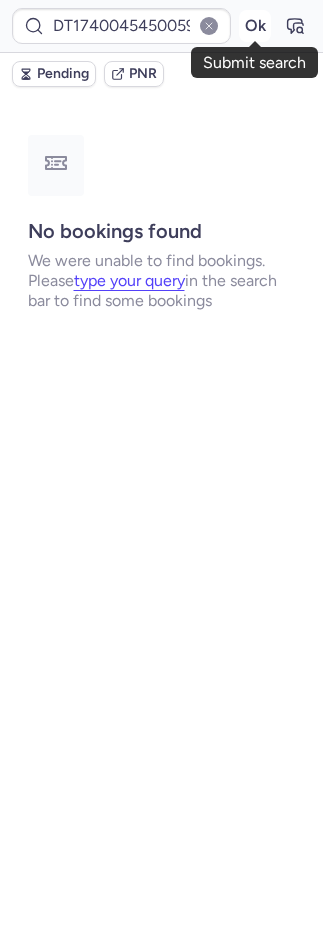click on "Ok" at bounding box center (255, 26) 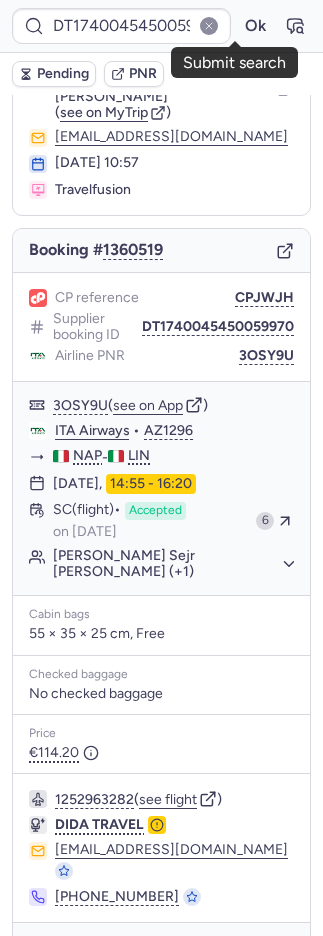 scroll, scrollTop: 84, scrollLeft: 0, axis: vertical 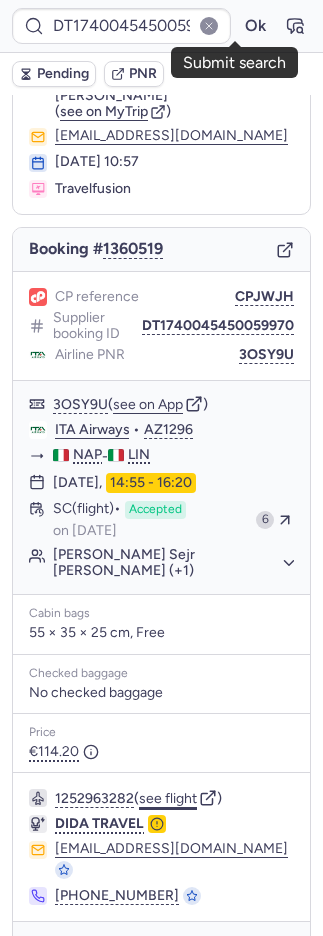 click on "see flight" 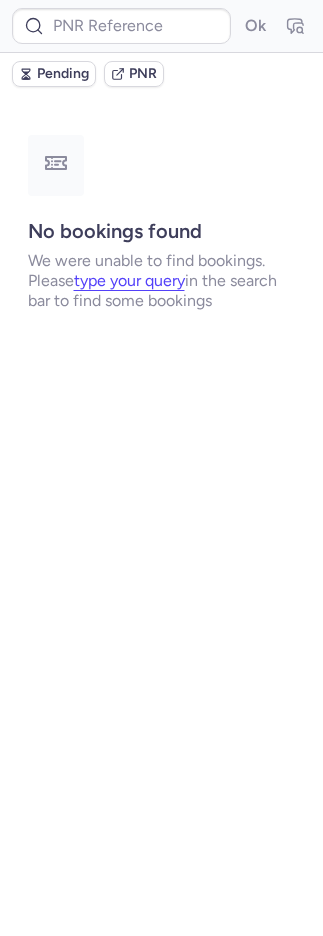scroll, scrollTop: 0, scrollLeft: 0, axis: both 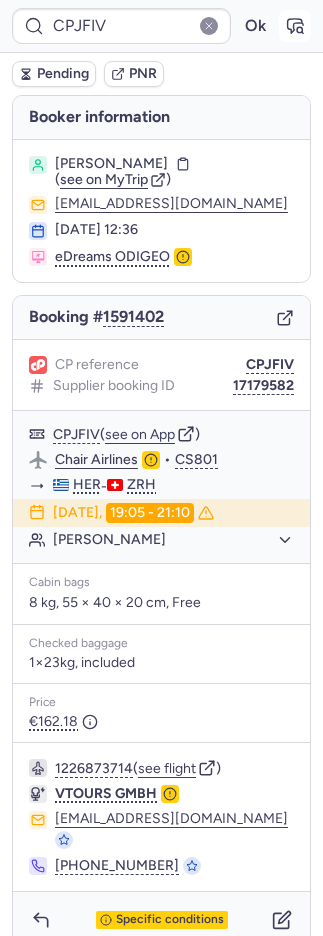 click 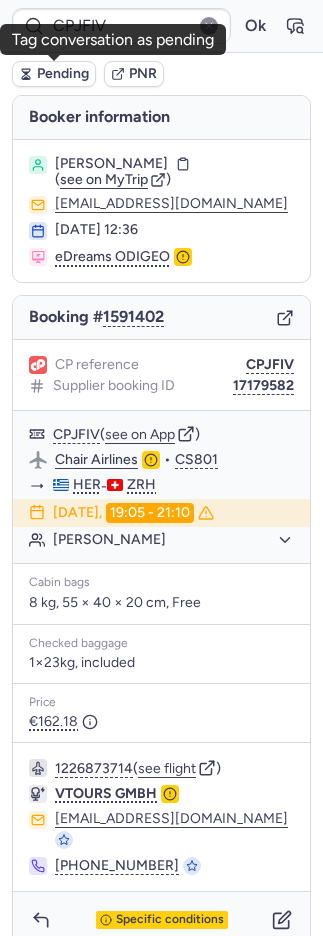 click on "Pending" at bounding box center [63, 74] 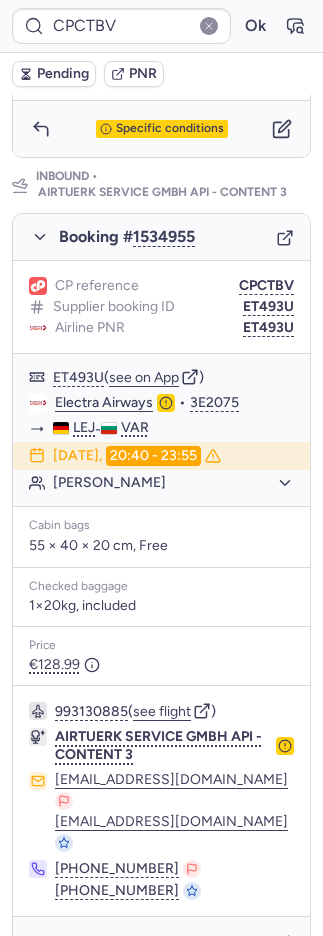 scroll, scrollTop: 1049, scrollLeft: 0, axis: vertical 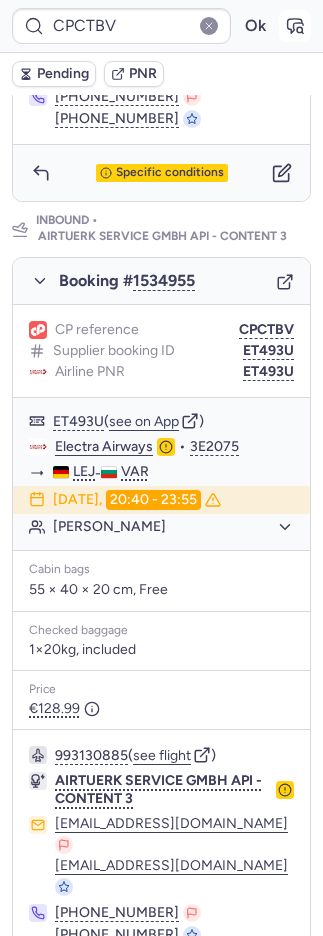 click at bounding box center (295, 26) 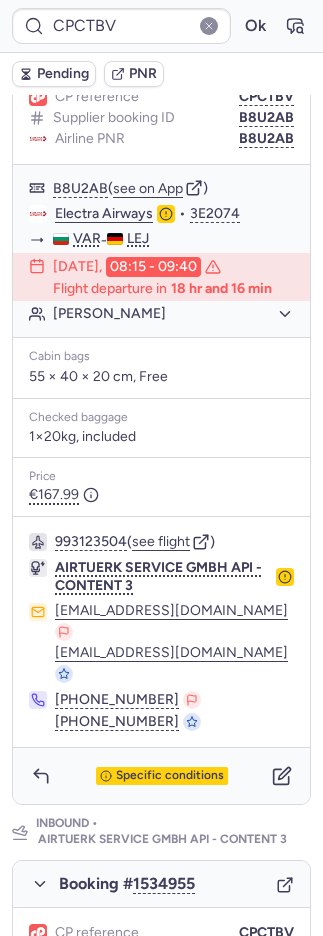 scroll, scrollTop: 1093, scrollLeft: 0, axis: vertical 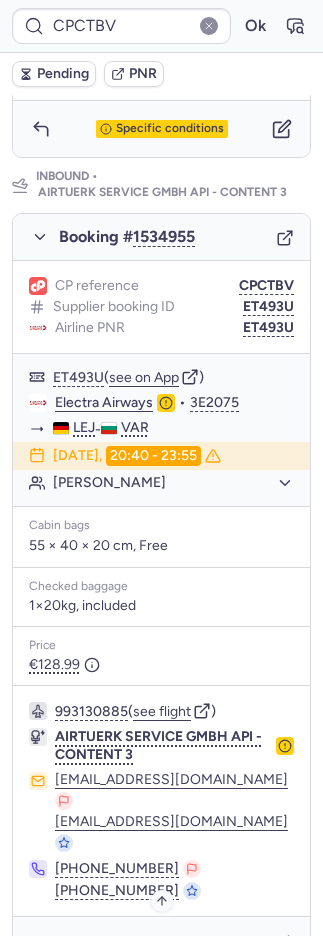 click on "Specific conditions" at bounding box center (170, 945) 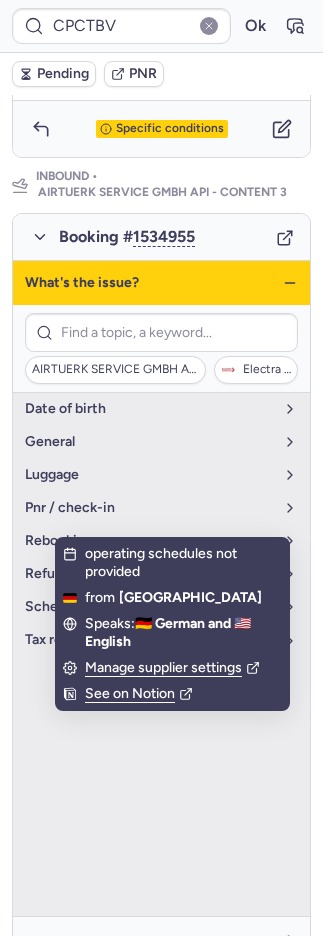 click on "date of birth general luggage pnr / check-in rebooking refund policy schedule change tax refund" at bounding box center (161, 654) 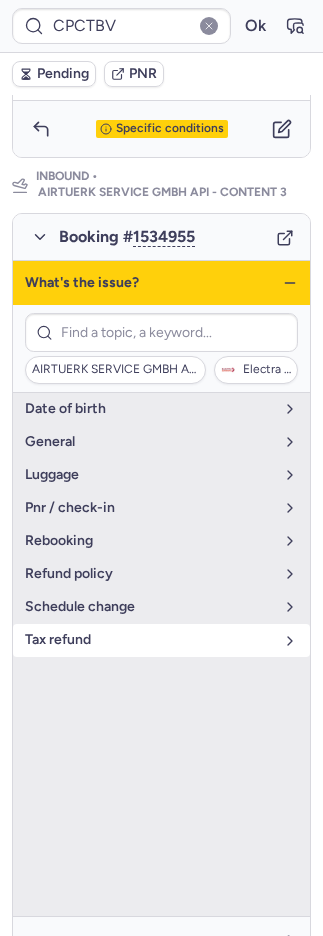click on "tax refund" at bounding box center (149, 640) 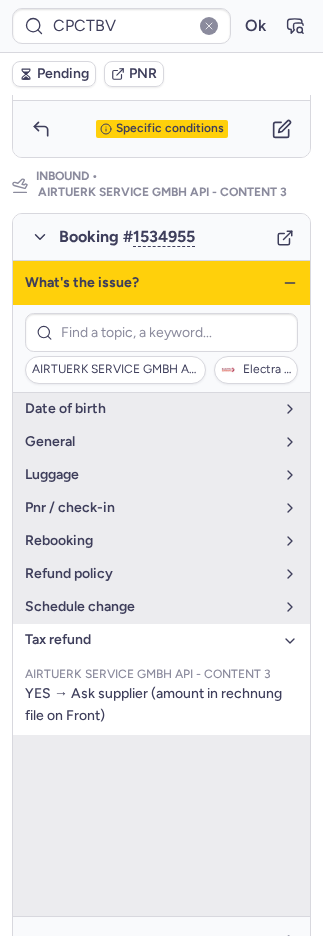click on "Specific conditions" at bounding box center (170, 945) 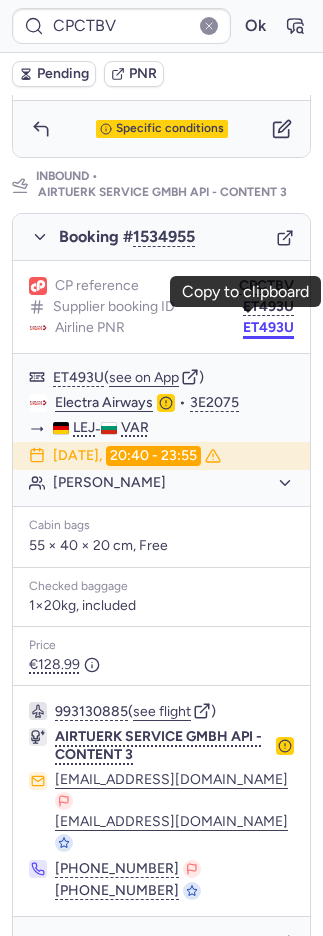 click on "ET493U" at bounding box center (268, 328) 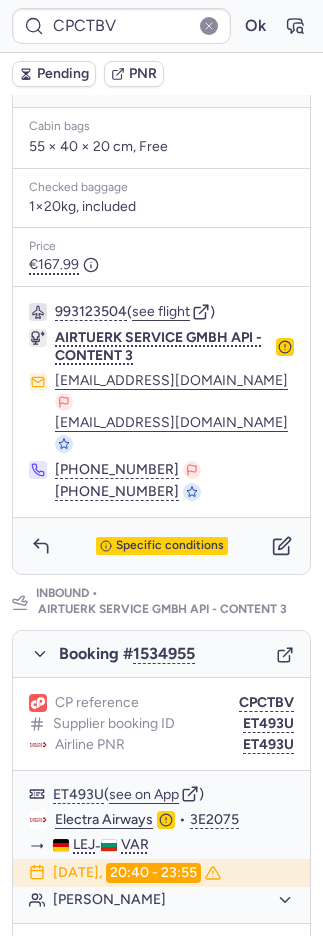 scroll, scrollTop: 1029, scrollLeft: 0, axis: vertical 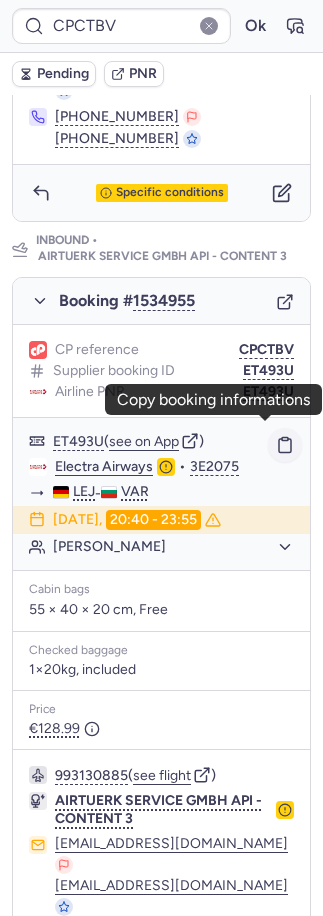 click 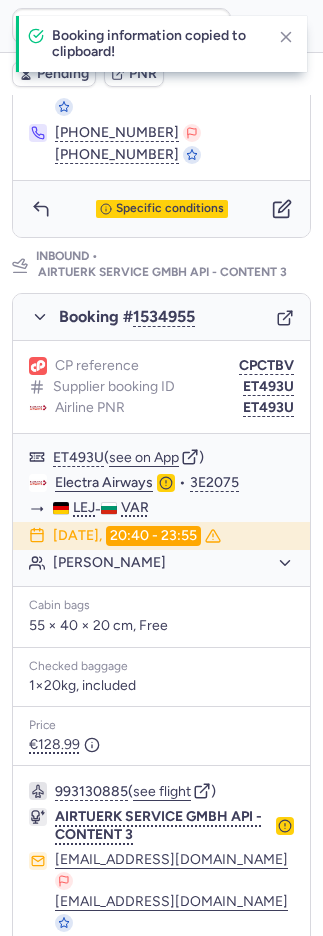 scroll, scrollTop: 985, scrollLeft: 0, axis: vertical 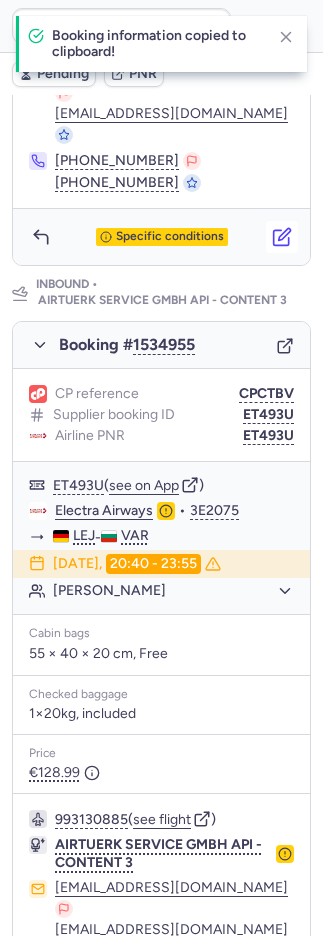 click 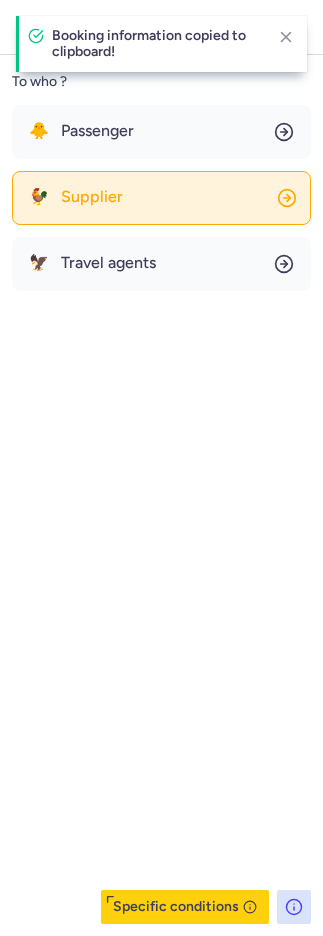 click on "🐓 Supplier" 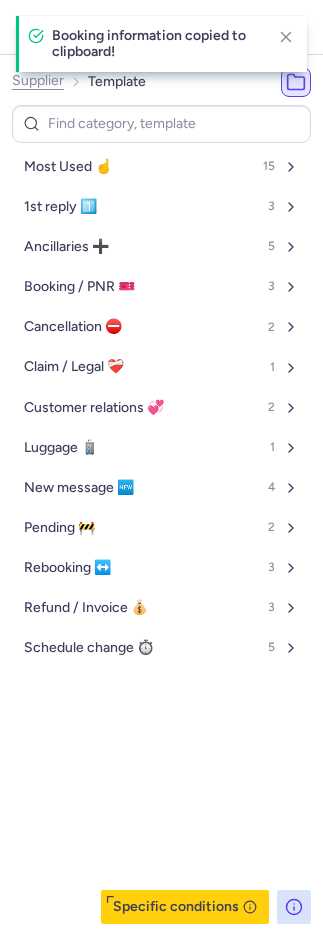 click on "Most Used ☝️ 15" at bounding box center [161, 167] 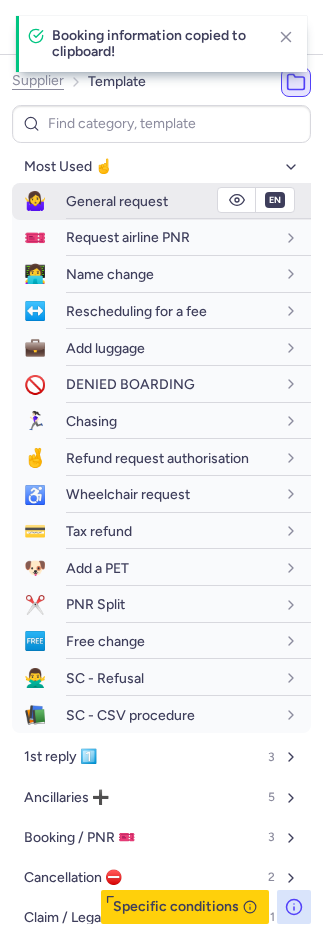 click on "General request" at bounding box center (117, 201) 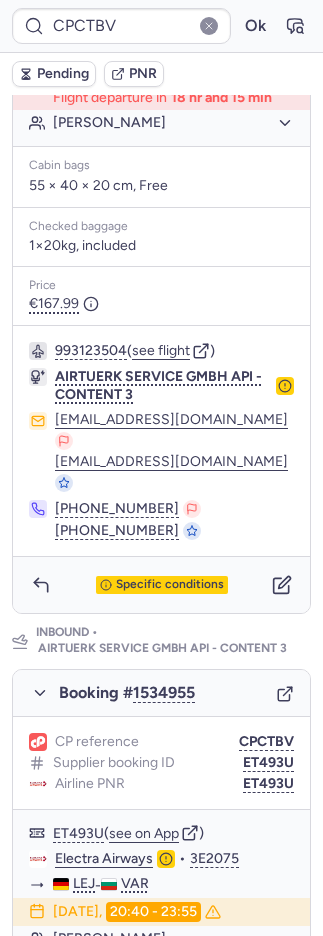 scroll, scrollTop: 131, scrollLeft: 0, axis: vertical 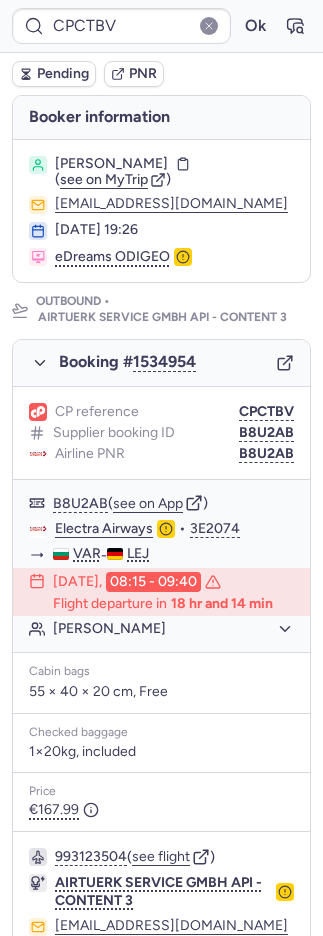click on "PNR" at bounding box center (134, 74) 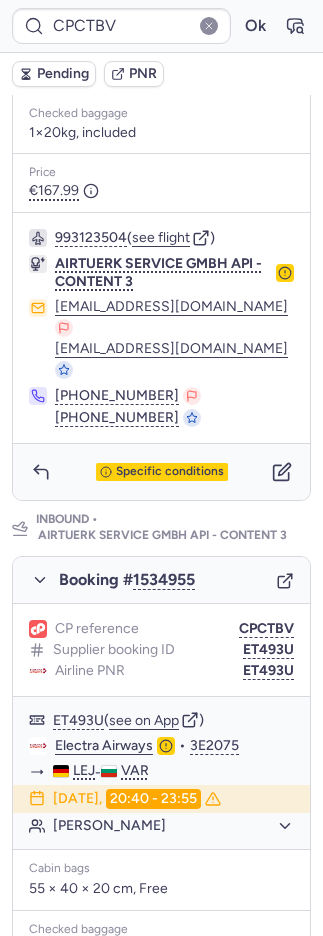 scroll, scrollTop: 1093, scrollLeft: 0, axis: vertical 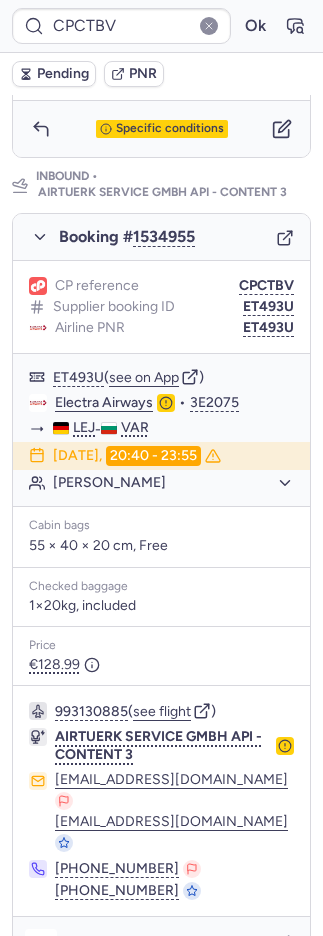 click at bounding box center (41, 945) 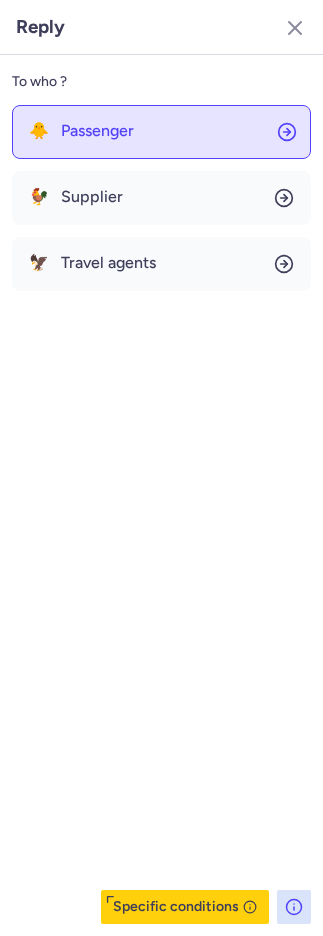 click on "🐥 Passenger" 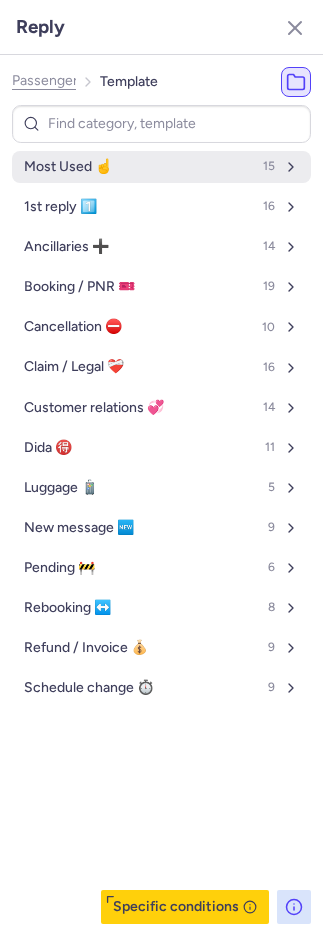 click on "Most Used ☝️ 15" at bounding box center (161, 167) 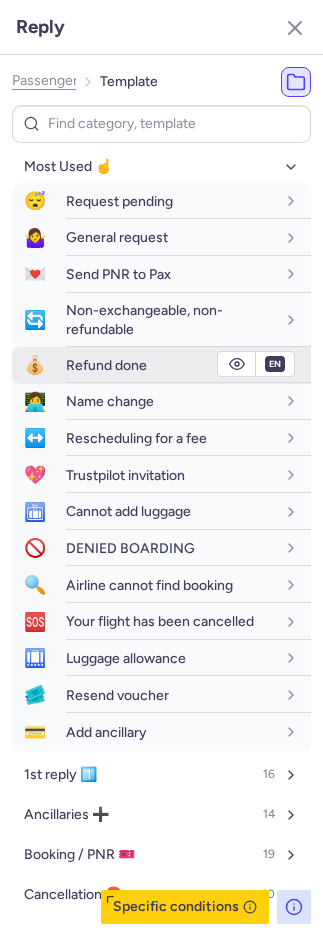 click on "Refund done" at bounding box center (106, 365) 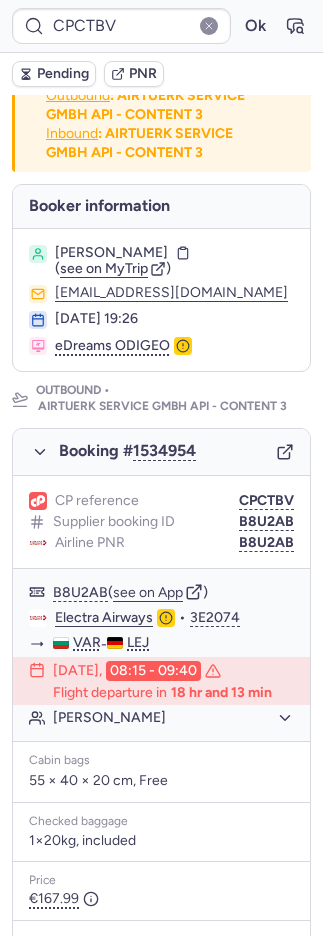 scroll, scrollTop: 0, scrollLeft: 0, axis: both 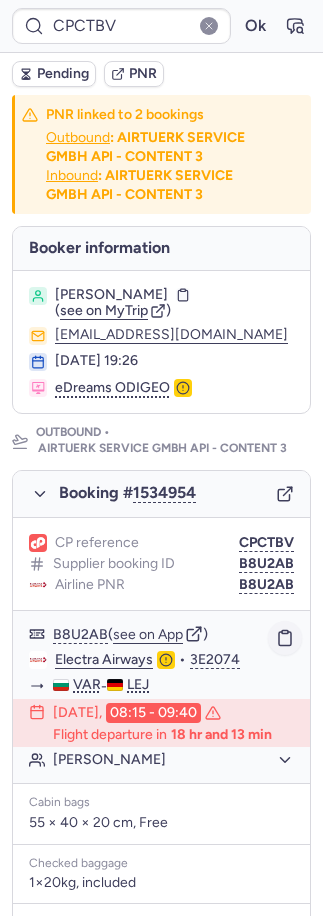 click 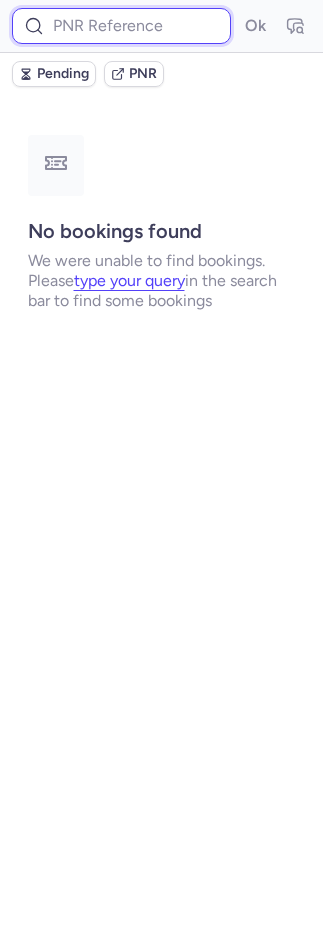 click at bounding box center (121, 26) 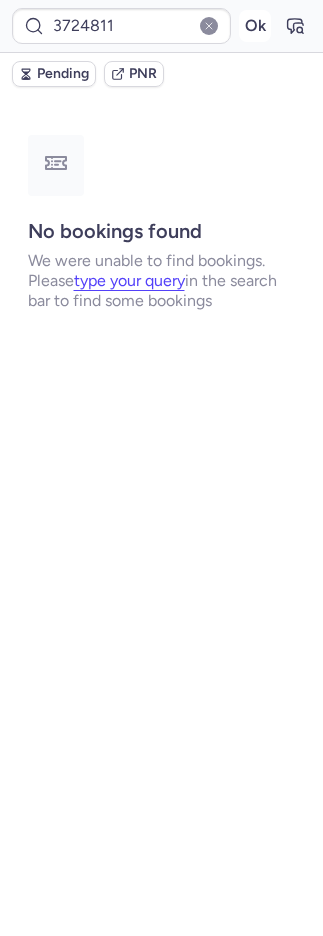 click on "Ok" at bounding box center (255, 26) 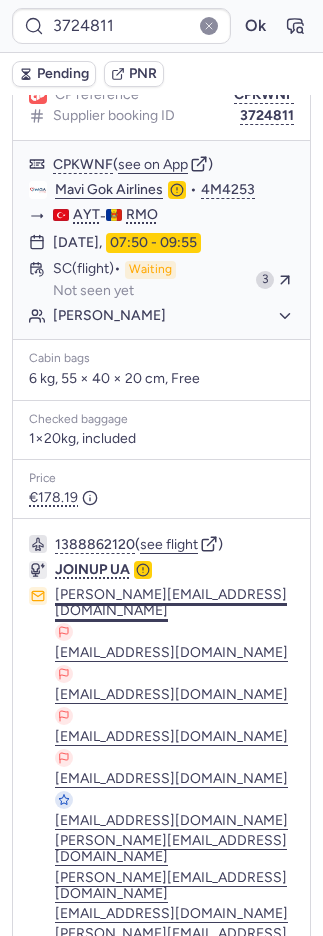 scroll, scrollTop: 278, scrollLeft: 0, axis: vertical 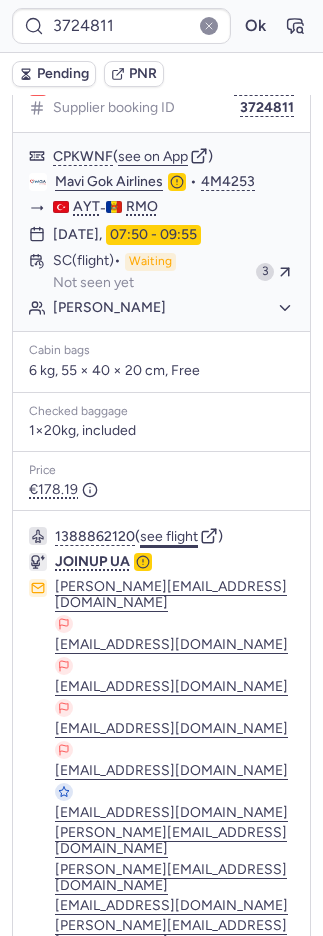 click on "see flight" 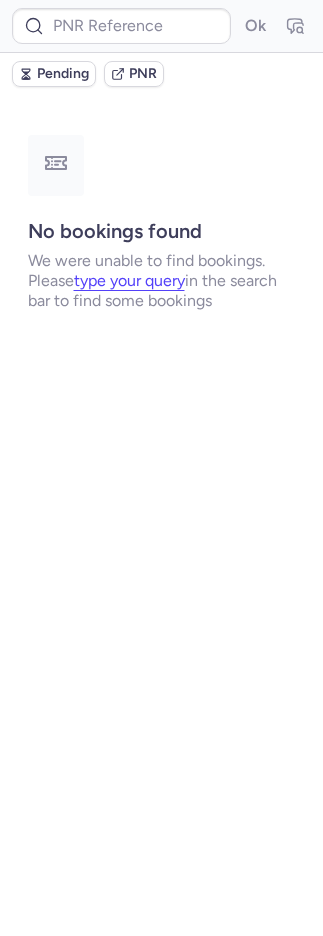 scroll, scrollTop: 0, scrollLeft: 0, axis: both 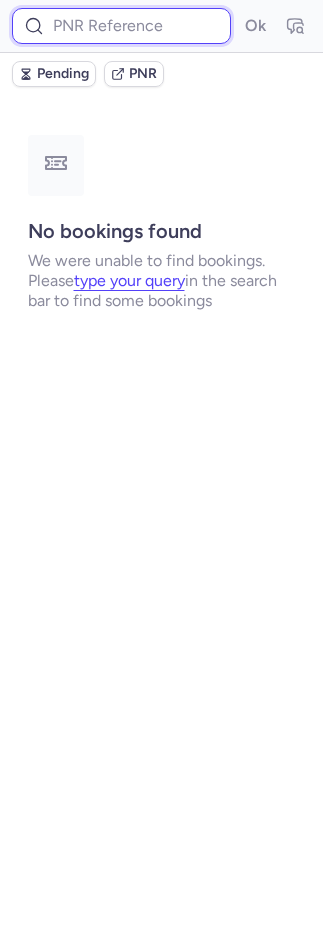 drag, startPoint x: 138, startPoint y: 29, endPoint x: 152, endPoint y: 35, distance: 15.231546 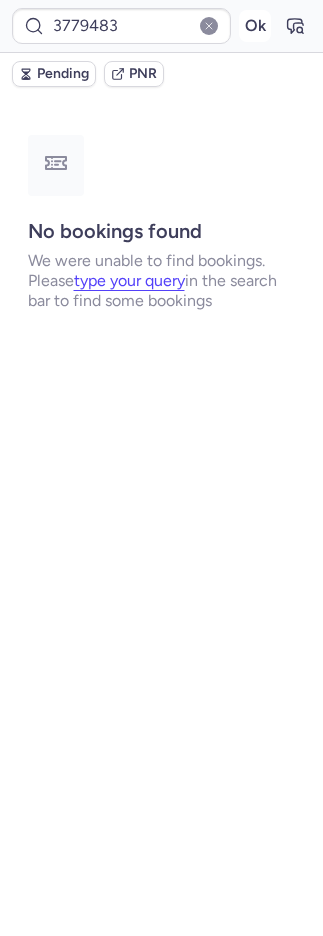 click on "Ok" at bounding box center (255, 26) 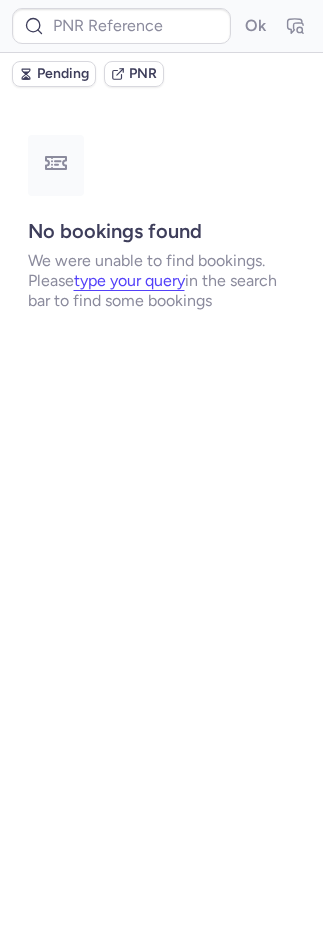 click on "Ok" at bounding box center [161, 26] 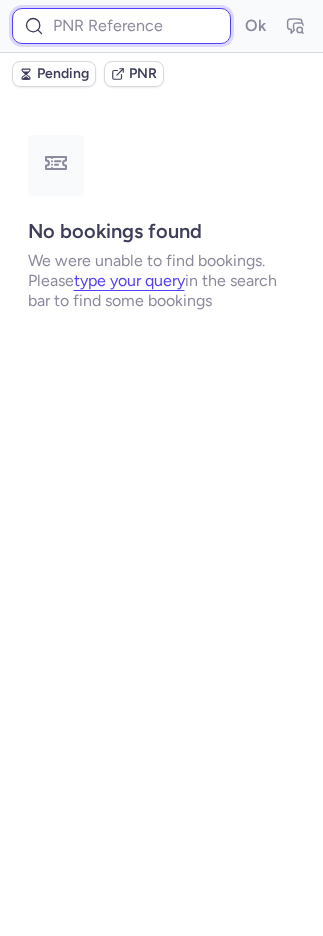 click at bounding box center [121, 26] 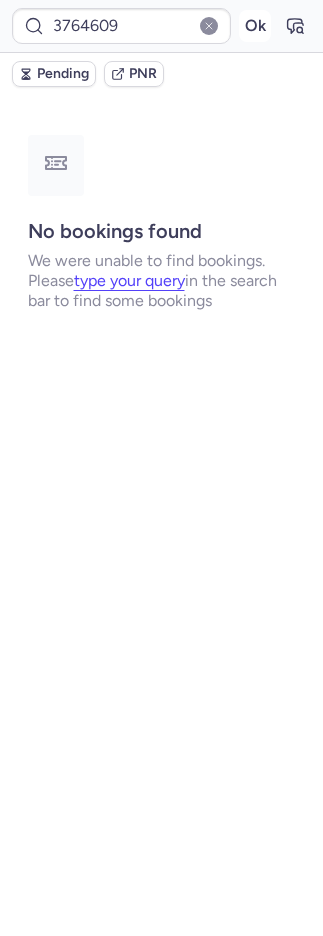 click on "Ok" at bounding box center (255, 26) 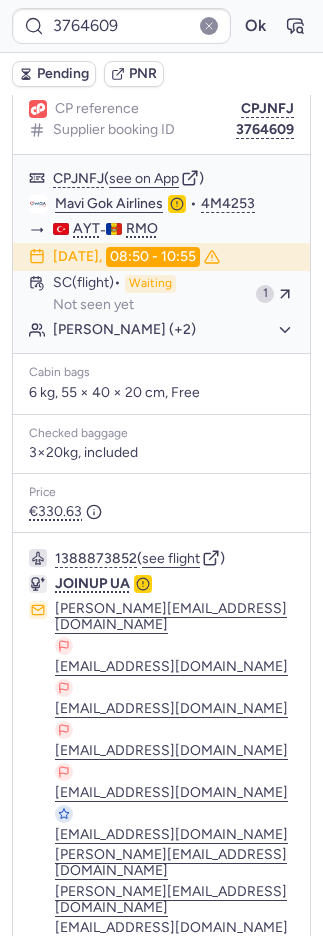 scroll, scrollTop: 278, scrollLeft: 0, axis: vertical 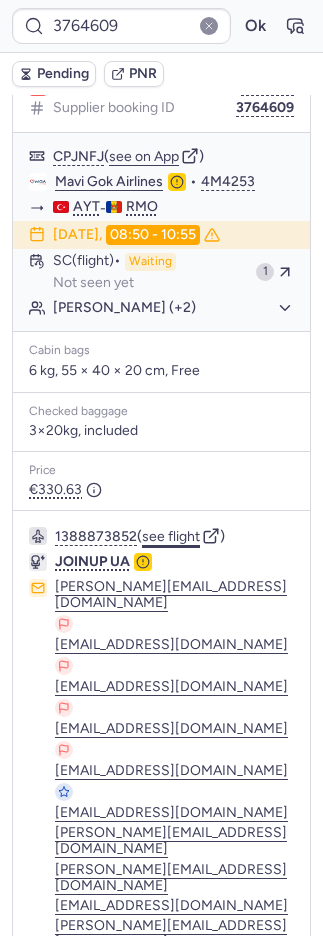 click on "see flight" 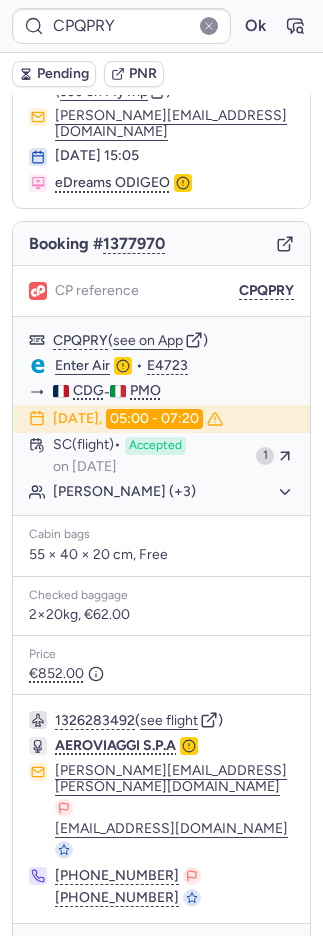 scroll, scrollTop: 90, scrollLeft: 0, axis: vertical 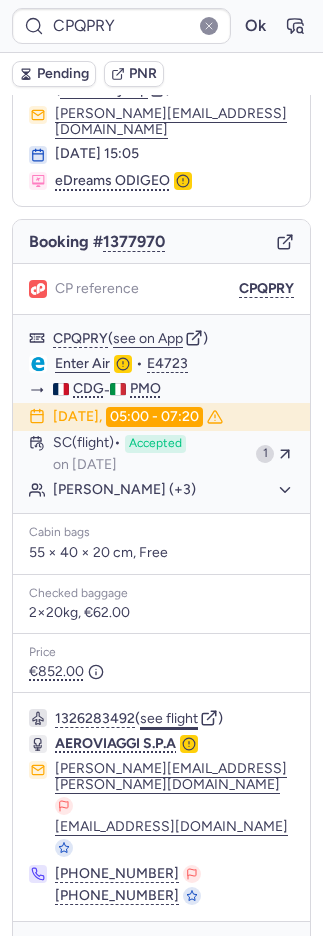 click on "see flight" 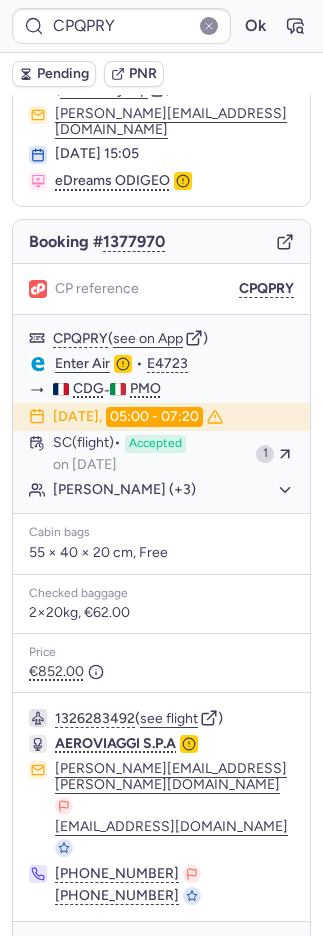 click on "Pending" at bounding box center [63, 74] 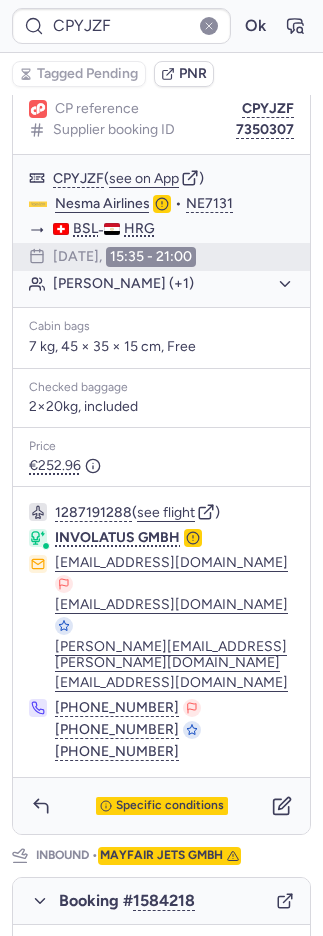 scroll, scrollTop: 1078, scrollLeft: 0, axis: vertical 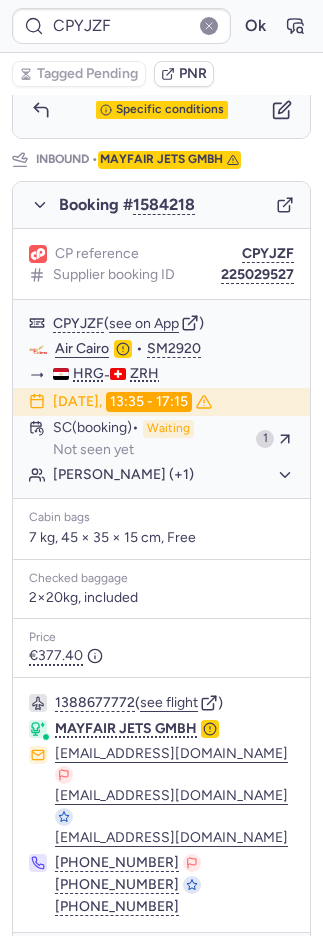 click 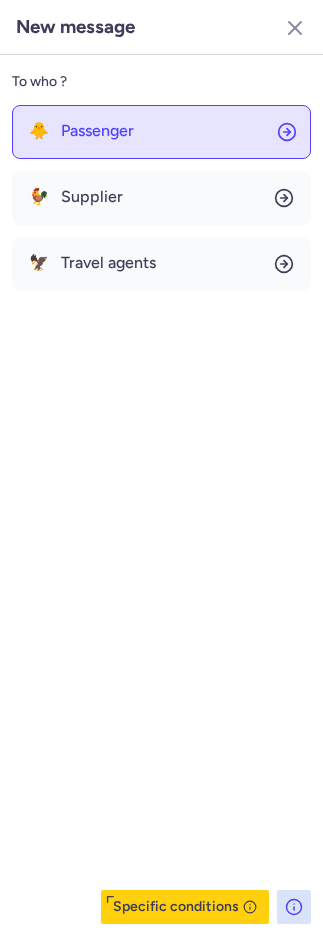 click on "🐥 Passenger" 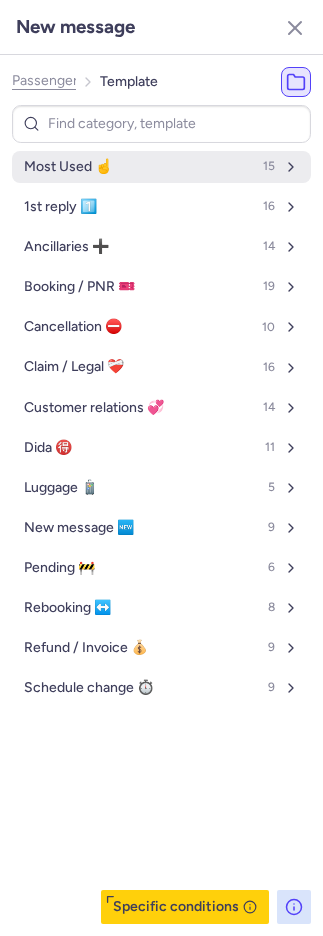 click on "Most Used ☝️" at bounding box center [68, 167] 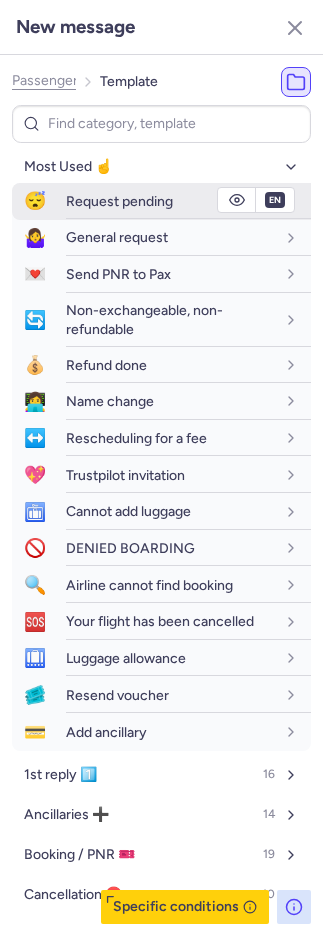 click on "Request pending" at bounding box center [119, 201] 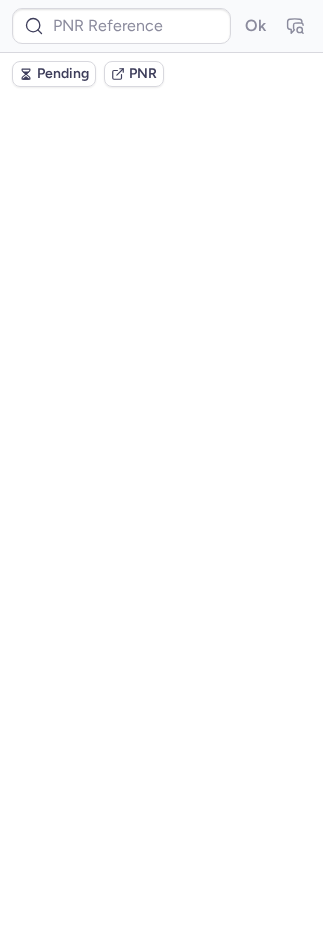 scroll, scrollTop: 0, scrollLeft: 0, axis: both 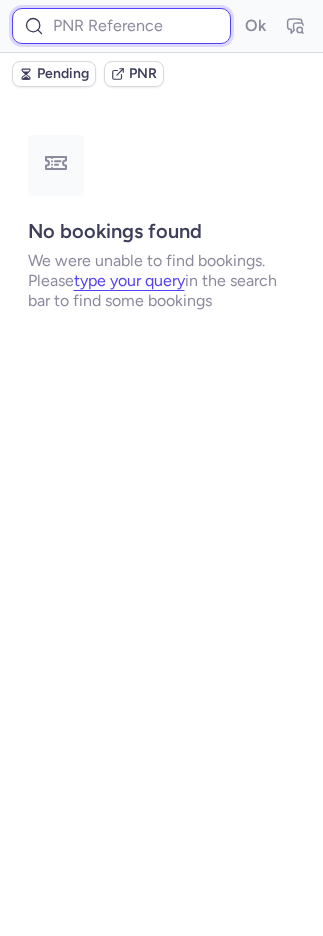 click at bounding box center (121, 26) 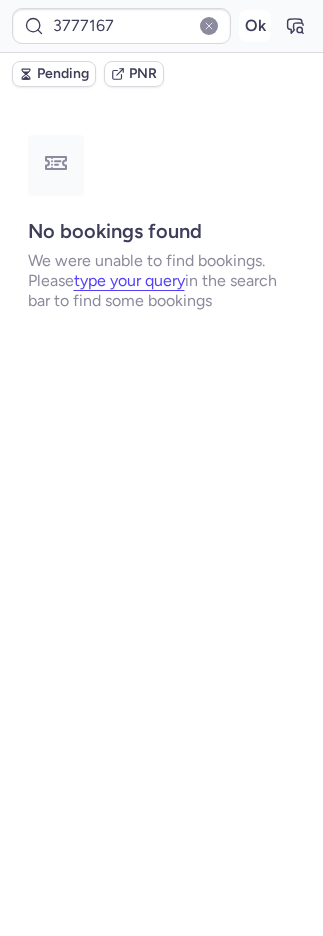 click on "Ok" at bounding box center [255, 26] 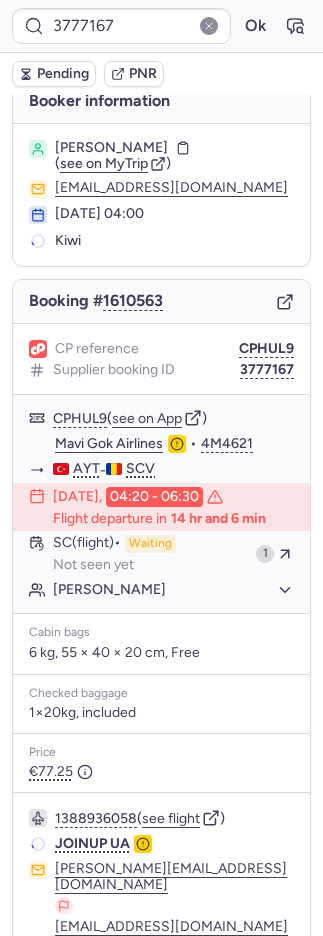 scroll, scrollTop: 0, scrollLeft: 0, axis: both 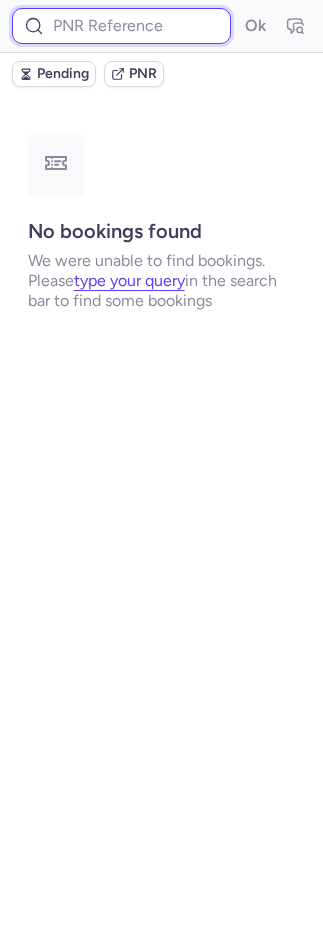click at bounding box center [121, 26] 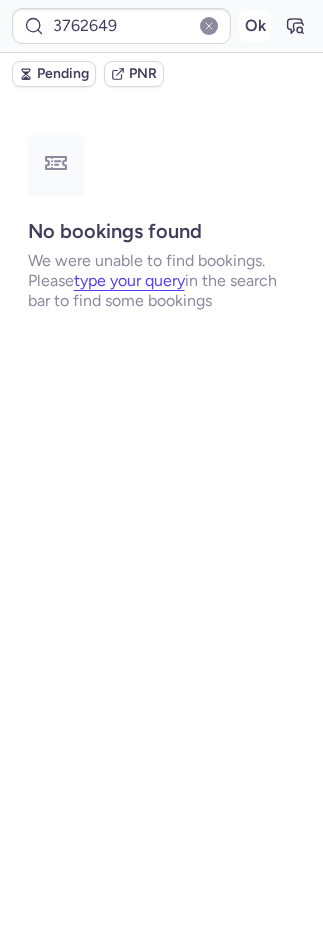 click on "Ok" at bounding box center (255, 26) 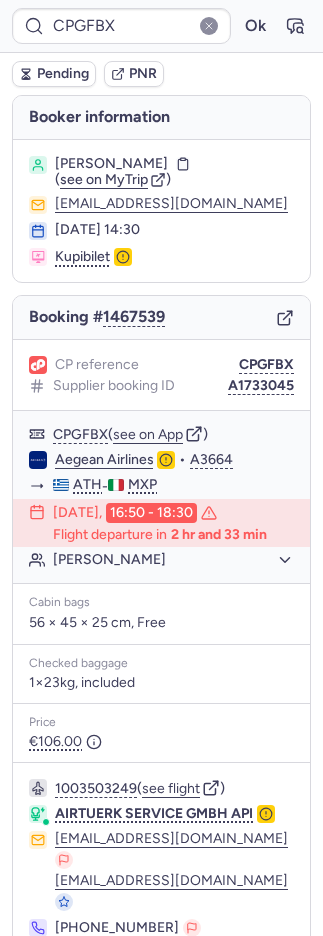scroll, scrollTop: 82, scrollLeft: 0, axis: vertical 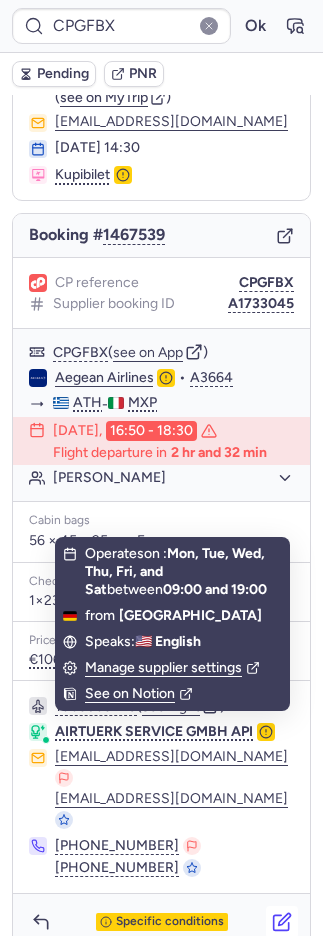 click at bounding box center [282, 922] 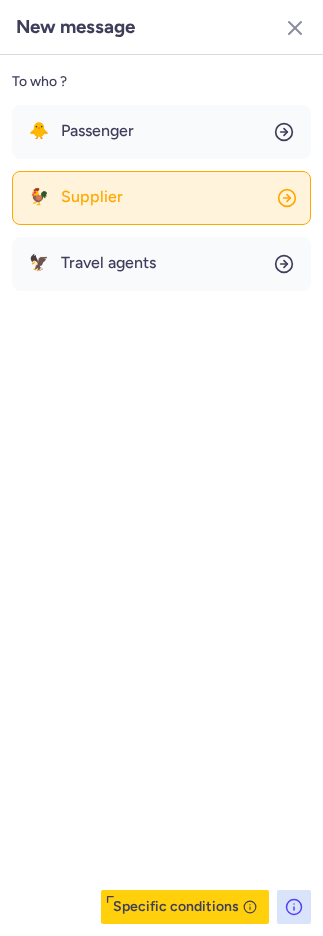 click on "🐓 Supplier" 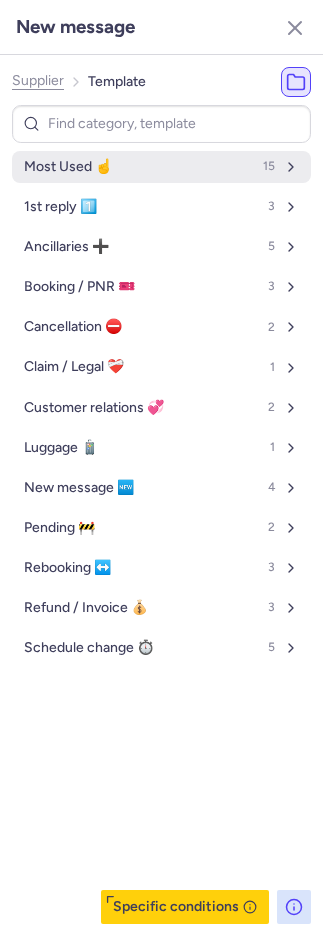 click on "Most Used ☝️ 15" at bounding box center [161, 167] 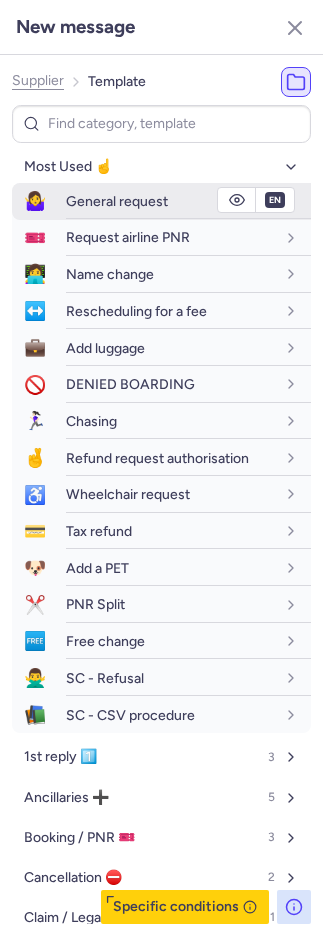 click on "General request" at bounding box center [117, 201] 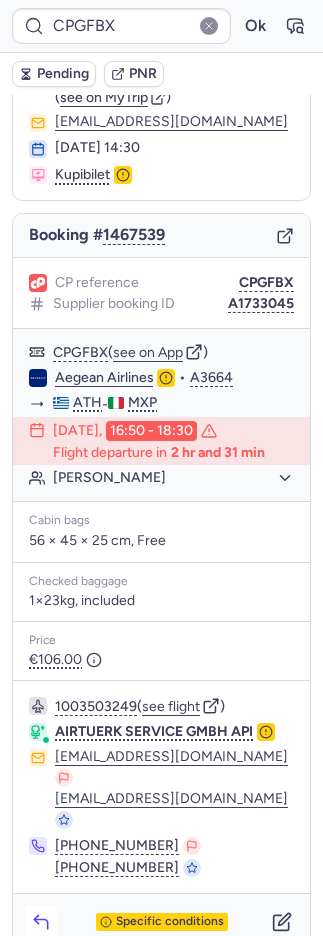click at bounding box center [41, 922] 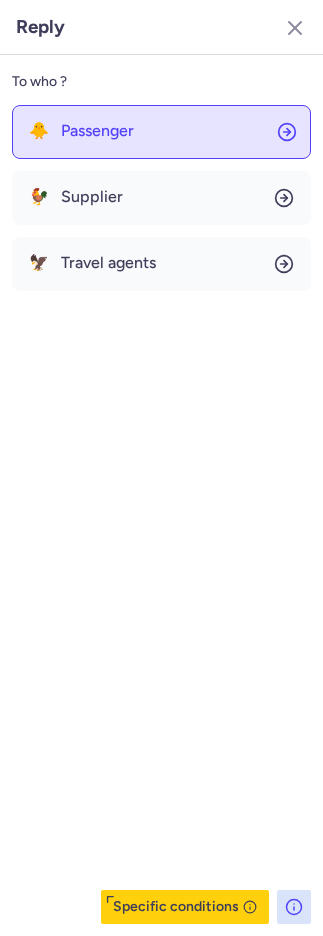 click on "Passenger" at bounding box center [97, 131] 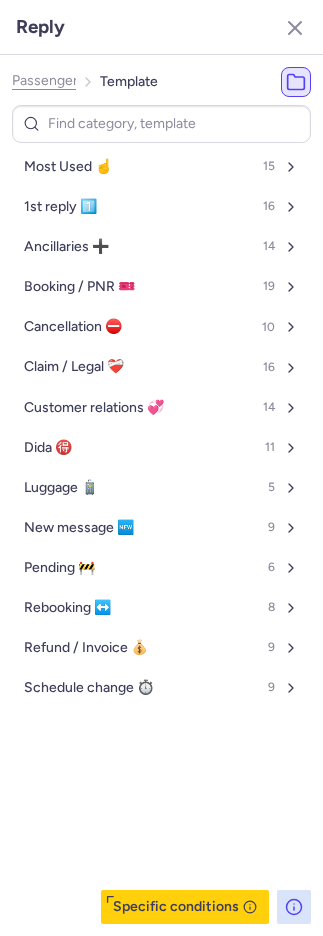 click on "Most Used ☝️" at bounding box center (68, 167) 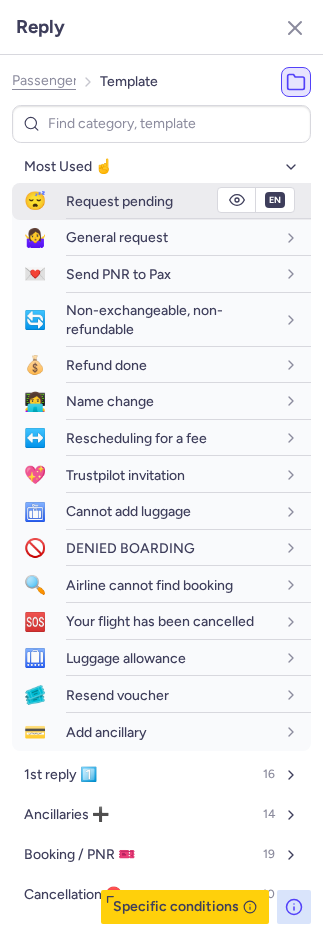 click on "Request pending" at bounding box center [119, 201] 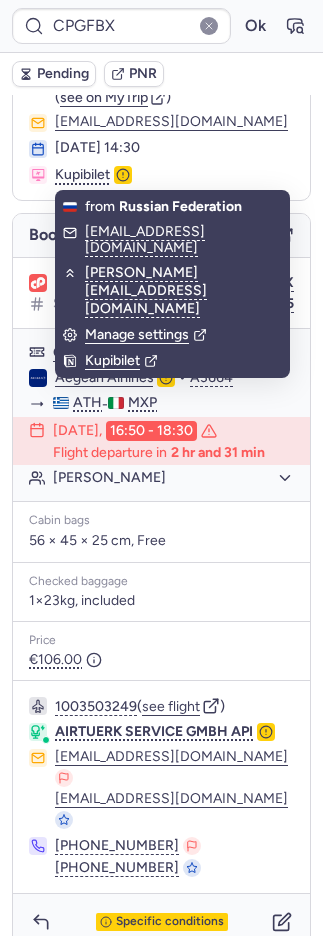 click on "Pending" at bounding box center [54, 74] 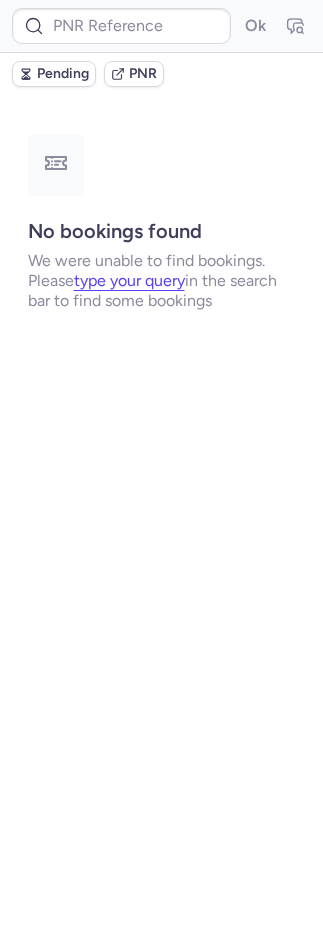 scroll, scrollTop: 0, scrollLeft: 0, axis: both 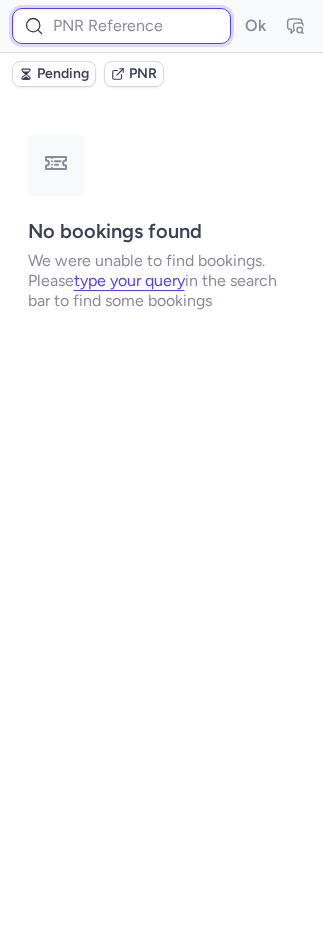 drag, startPoint x: 93, startPoint y: 35, endPoint x: 105, endPoint y: 34, distance: 12.0415945 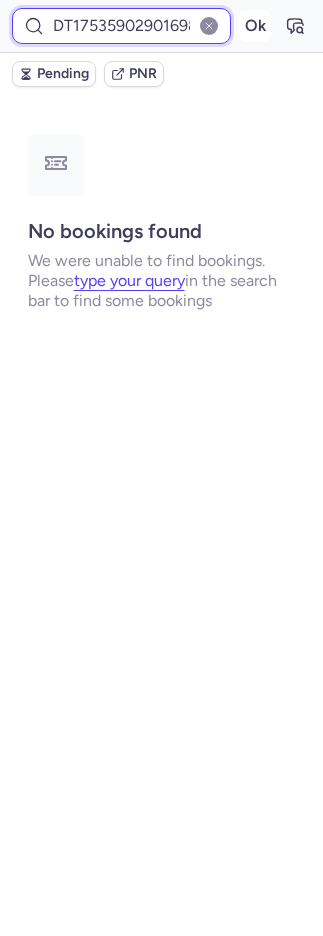 scroll, scrollTop: 0, scrollLeft: 22, axis: horizontal 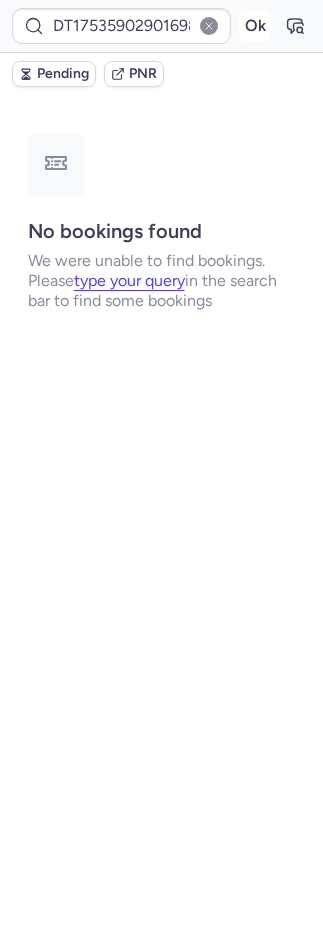 click on "Ok" at bounding box center [255, 26] 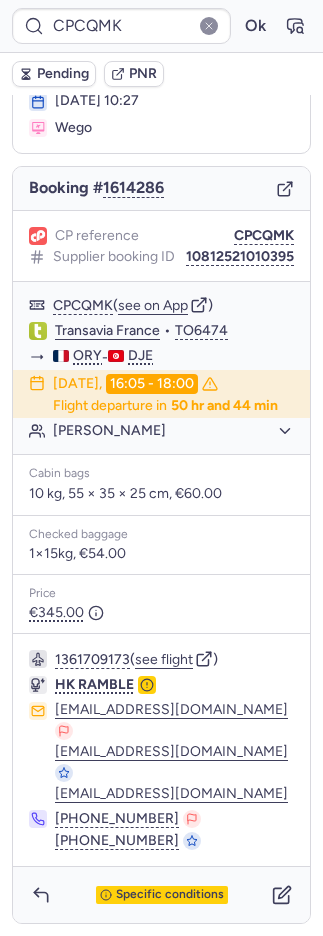 scroll, scrollTop: 160, scrollLeft: 0, axis: vertical 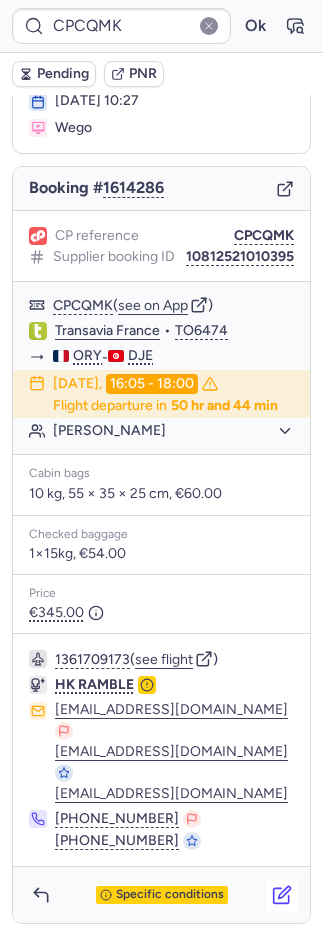 click 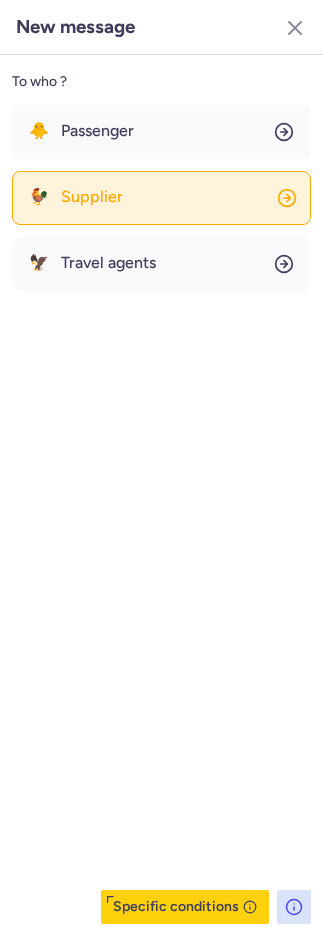 click on "Supplier" at bounding box center (92, 197) 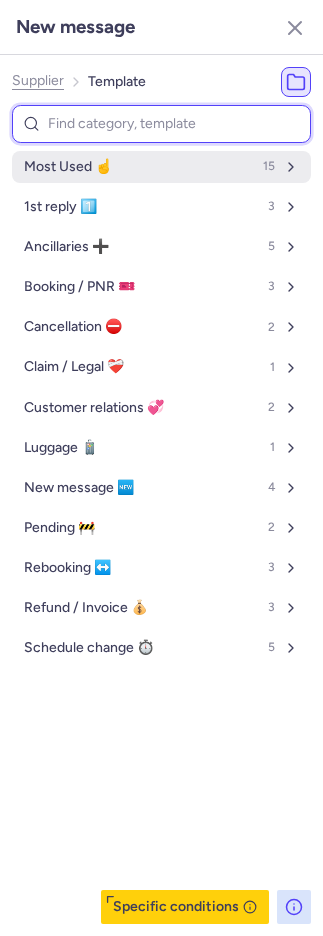 click on "Most Used ☝️" at bounding box center [68, 167] 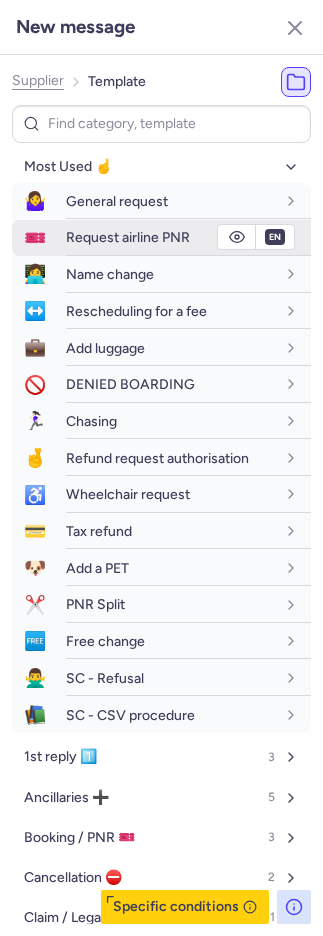click on "Request airline PNR" at bounding box center (128, 237) 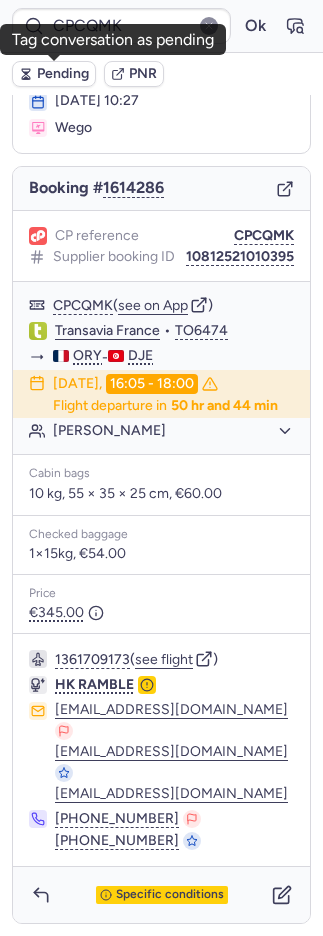 click on "Pending" at bounding box center [63, 74] 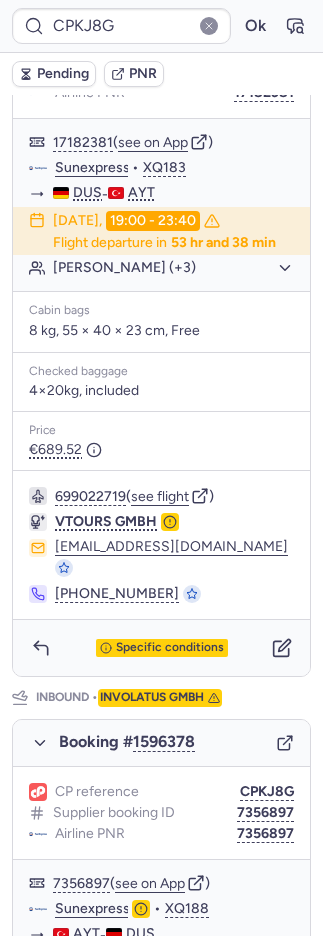 scroll, scrollTop: 392, scrollLeft: 0, axis: vertical 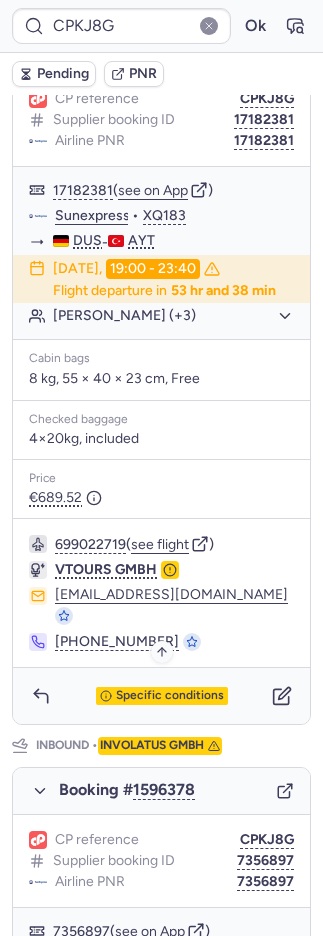 click on "Specific conditions" at bounding box center [170, 696] 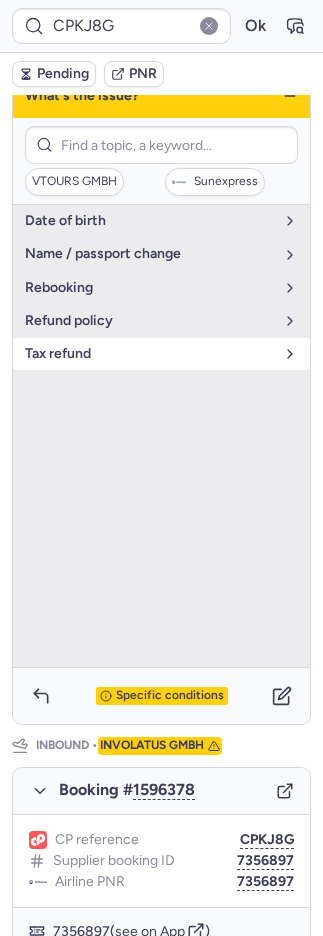 click on "tax refund" at bounding box center [149, 354] 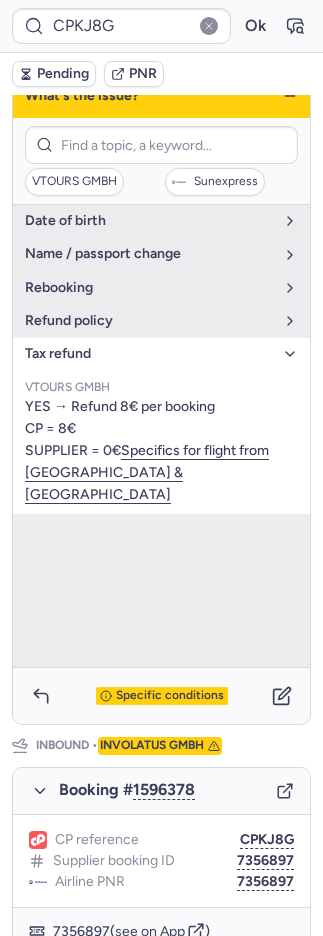 click on "Specific conditions" at bounding box center [170, 696] 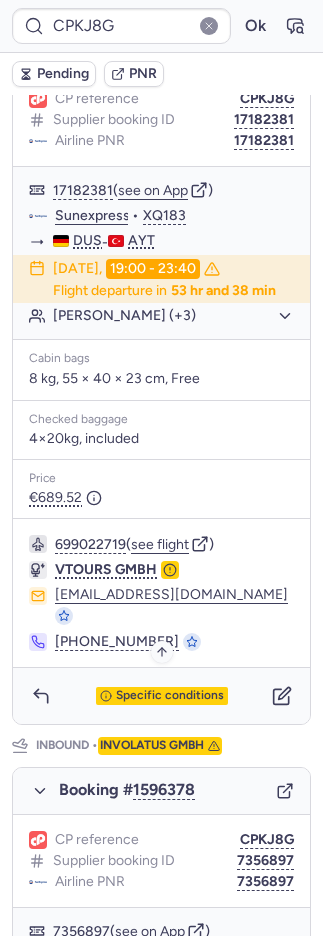 click on "Specific conditions" at bounding box center (170, 696) 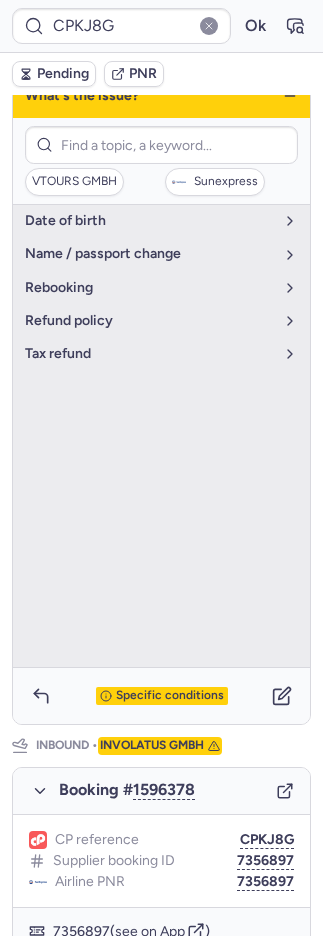 click on "Specific conditions" at bounding box center (170, 696) 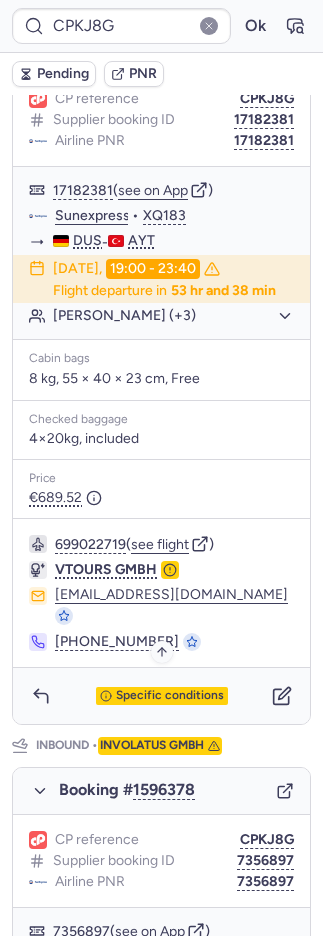 click on "Specific conditions" at bounding box center [170, 696] 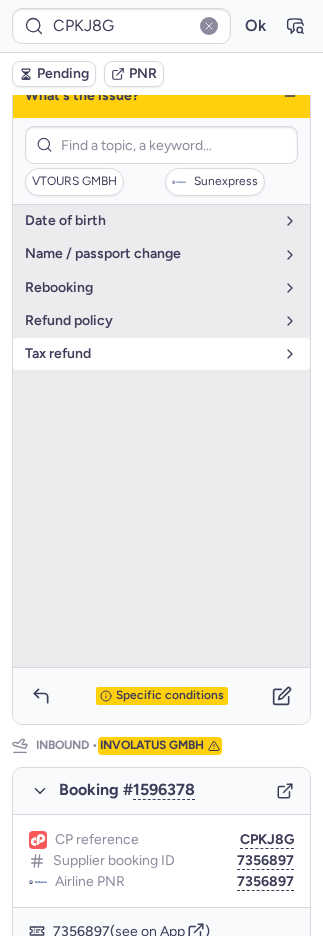 click on "tax refund" at bounding box center [149, 354] 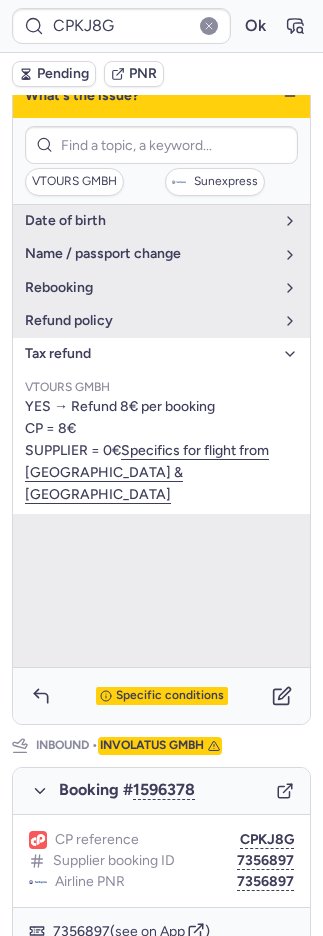 scroll, scrollTop: 990, scrollLeft: 0, axis: vertical 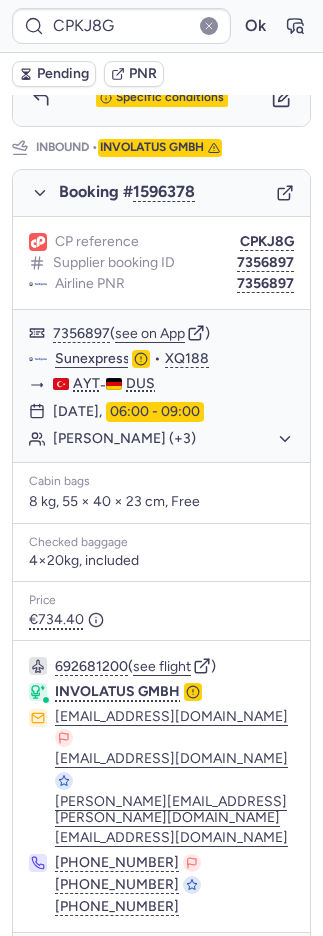 click on "Specific conditions" at bounding box center (161, 961) 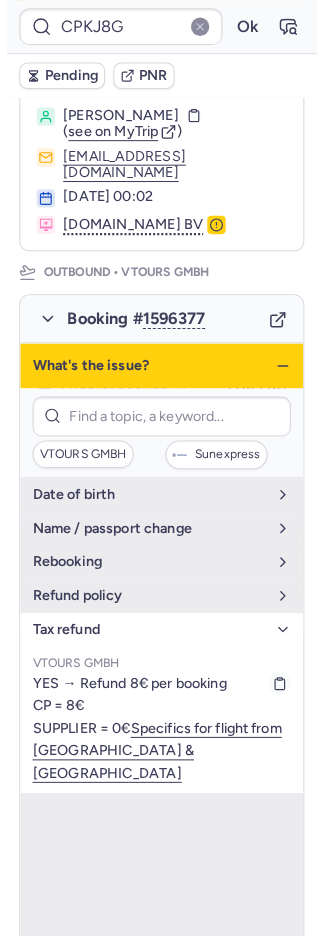 scroll, scrollTop: 581, scrollLeft: 0, axis: vertical 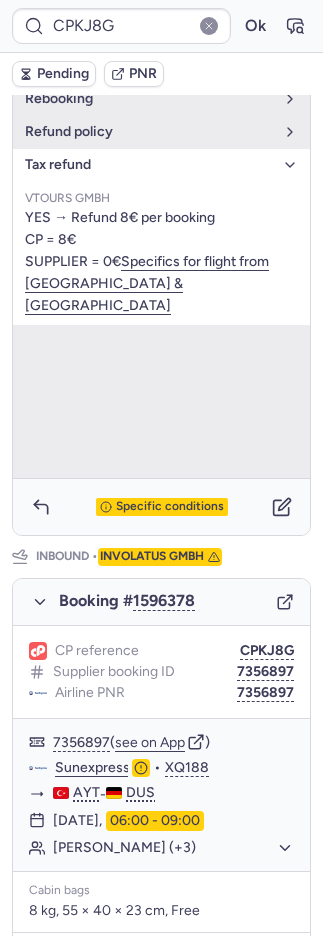 click on "Specific conditions" at bounding box center [162, 507] 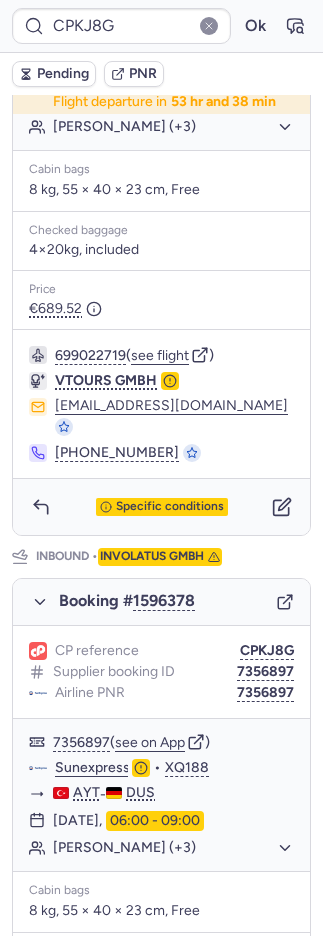 scroll, scrollTop: 906, scrollLeft: 0, axis: vertical 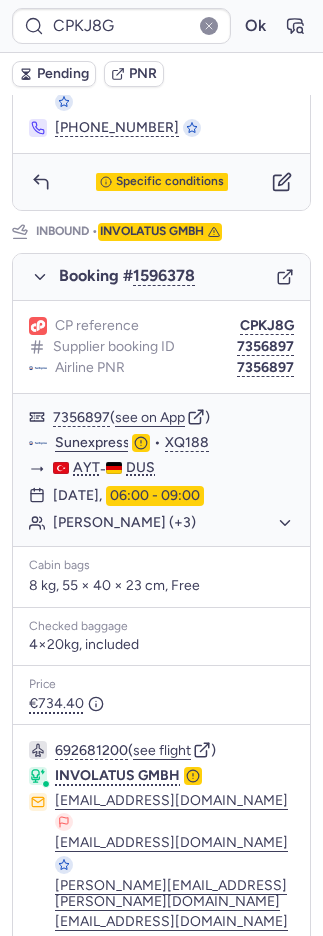 click on "Specific conditions" at bounding box center (170, 1045) 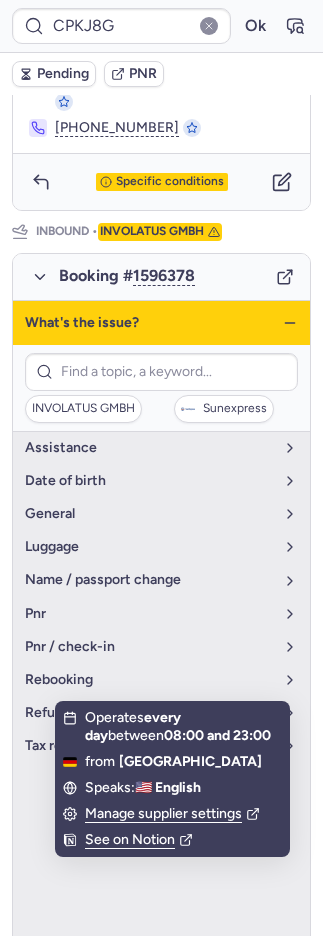 scroll, scrollTop: 990, scrollLeft: 0, axis: vertical 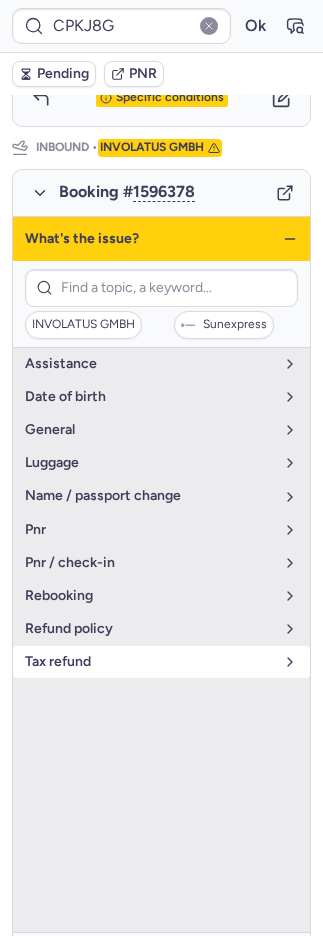 click on "tax refund" at bounding box center (149, 662) 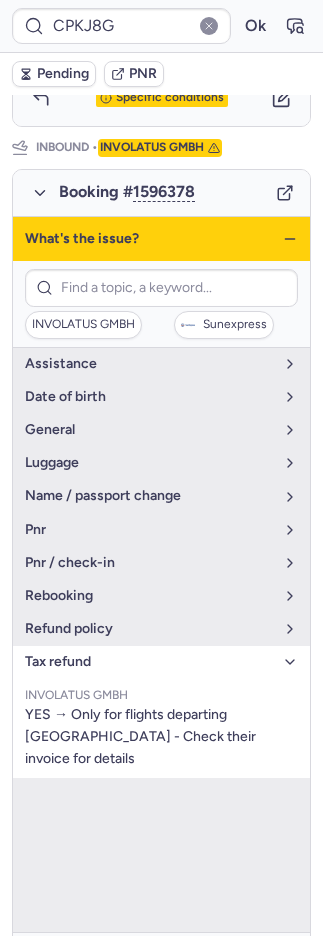 click on "Specific conditions" at bounding box center [170, 961] 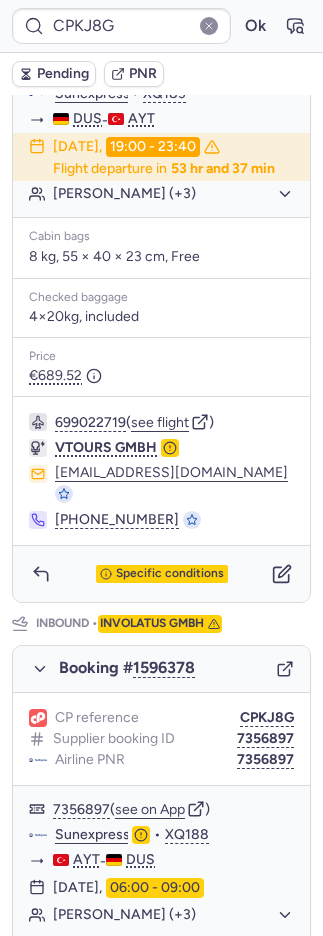 scroll, scrollTop: 536, scrollLeft: 0, axis: vertical 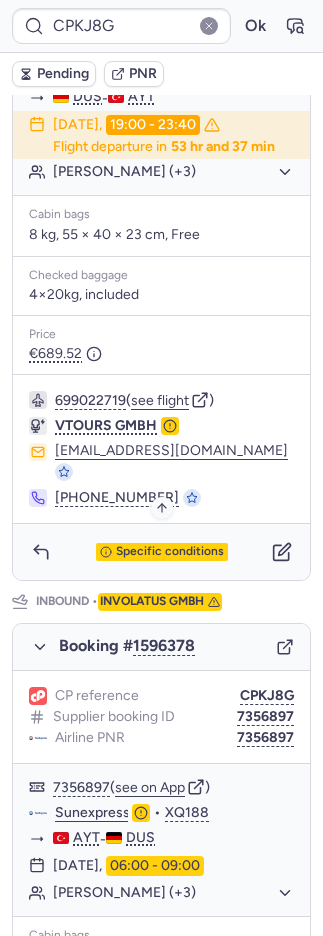 click on "Specific conditions" at bounding box center (170, 552) 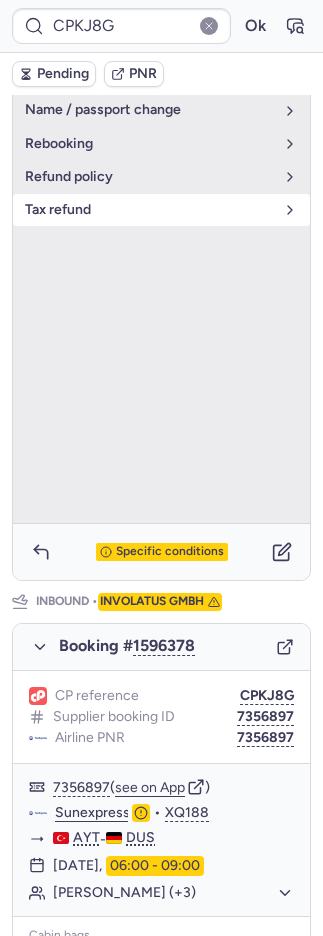 click on "tax refund" at bounding box center [161, 210] 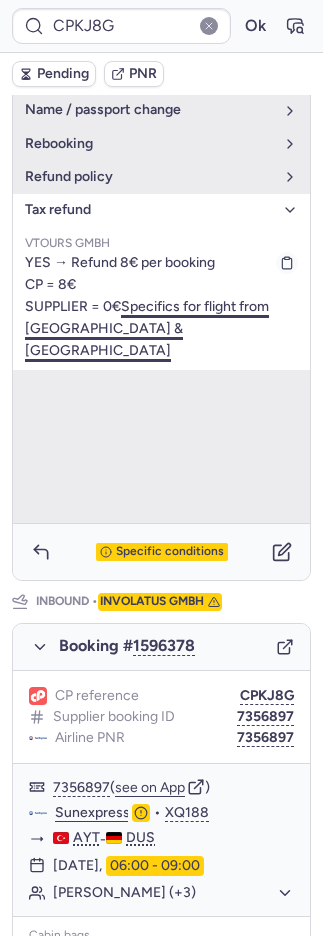 click on "Specifics for flight from Germany & Austria" at bounding box center [147, 328] 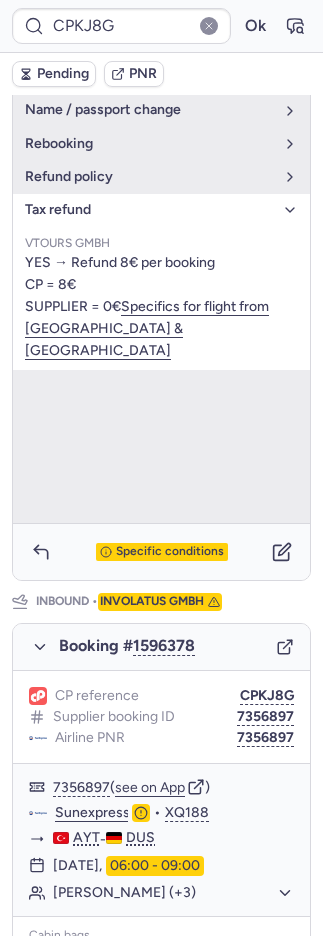 click on "Specific conditions" at bounding box center (170, 552) 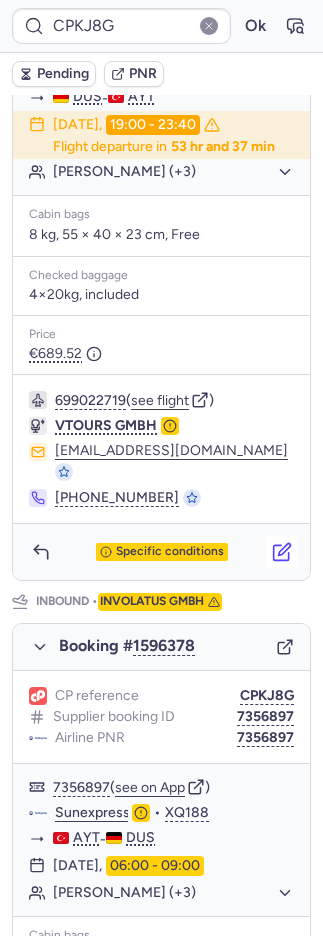 click 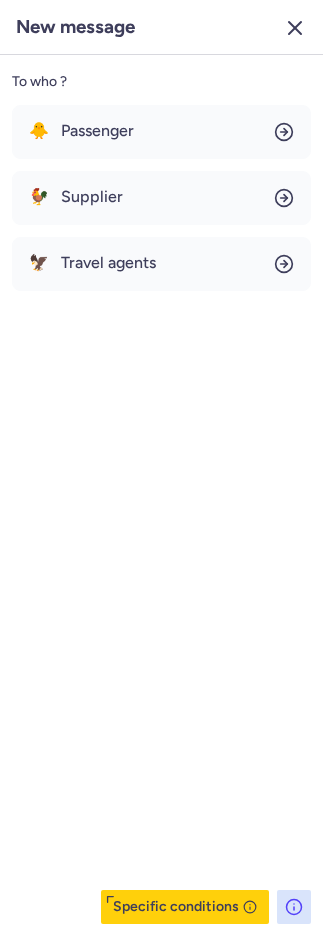 click 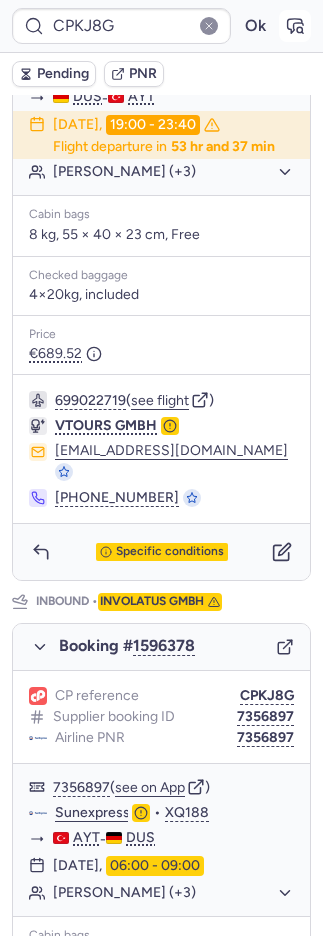 click 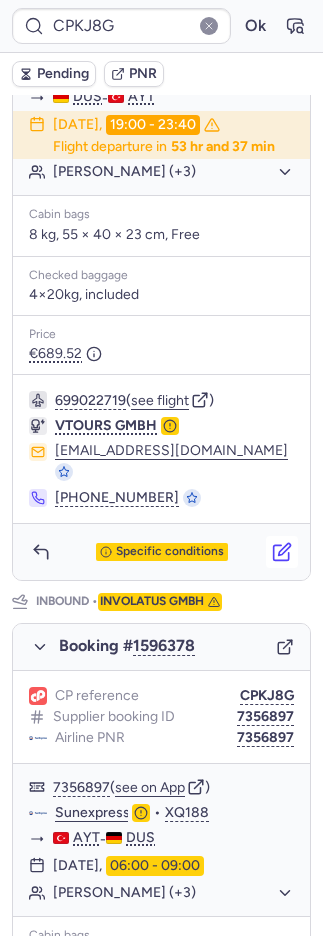 click 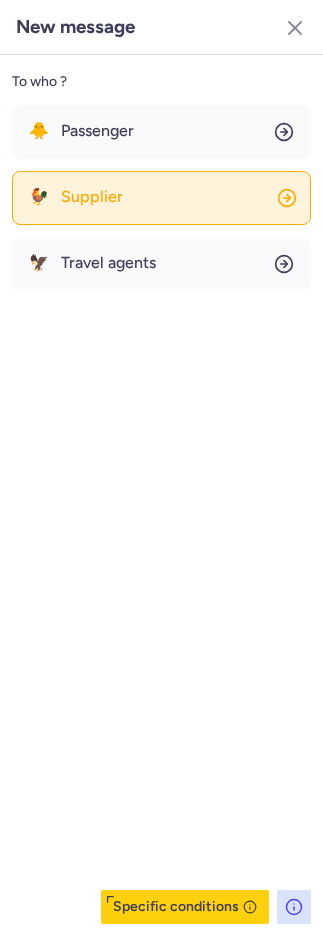 click on "🐓 Supplier" 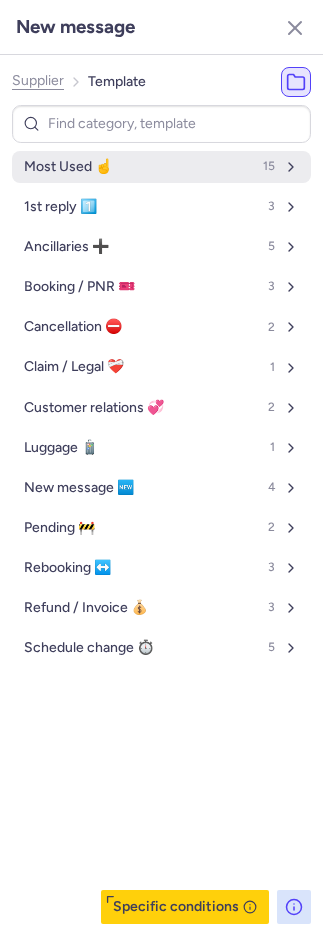 click on "Most Used ☝️ 15" at bounding box center [161, 167] 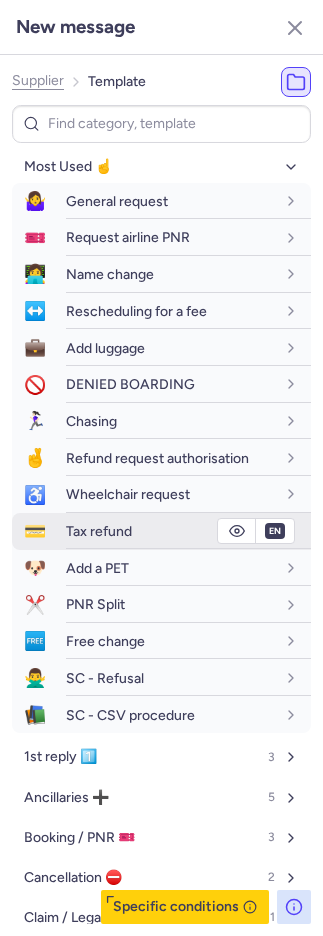 click on "Tax refund" at bounding box center (188, 531) 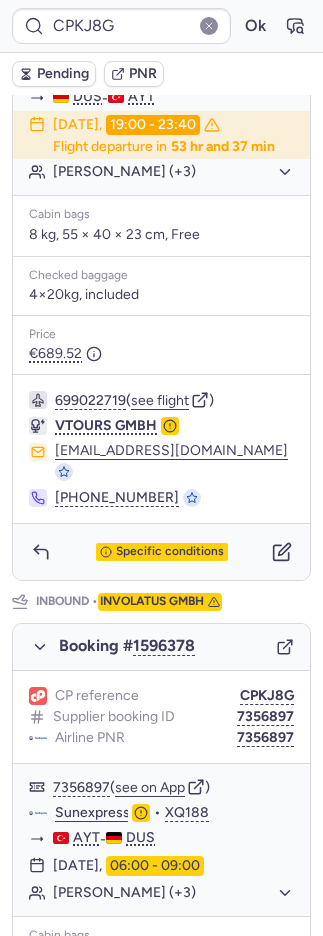 scroll, scrollTop: 990, scrollLeft: 0, axis: vertical 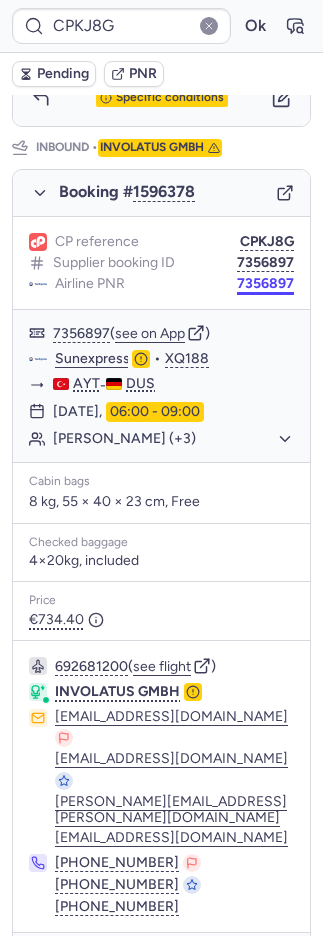 click on "7356897" at bounding box center [265, 284] 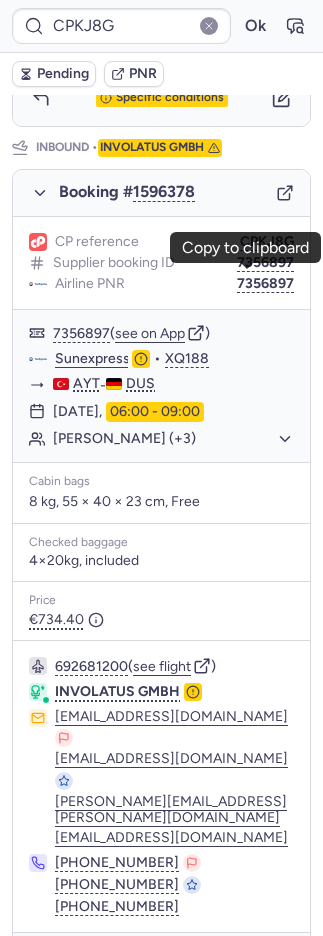 click 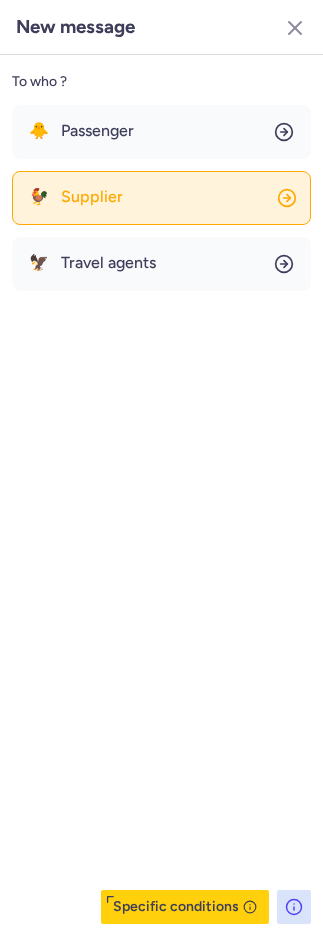 click on "🐓 Supplier" 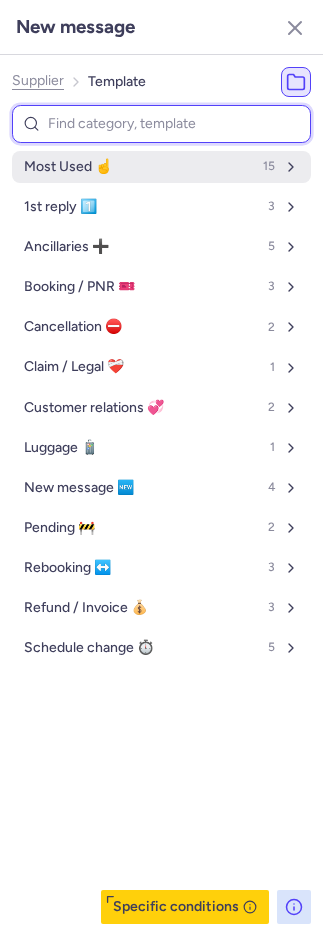 click on "Most Used ☝️ 15" at bounding box center (161, 167) 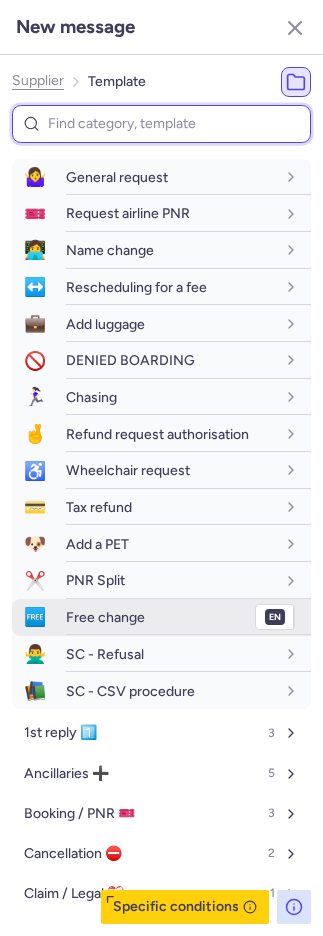 scroll, scrollTop: 44, scrollLeft: 0, axis: vertical 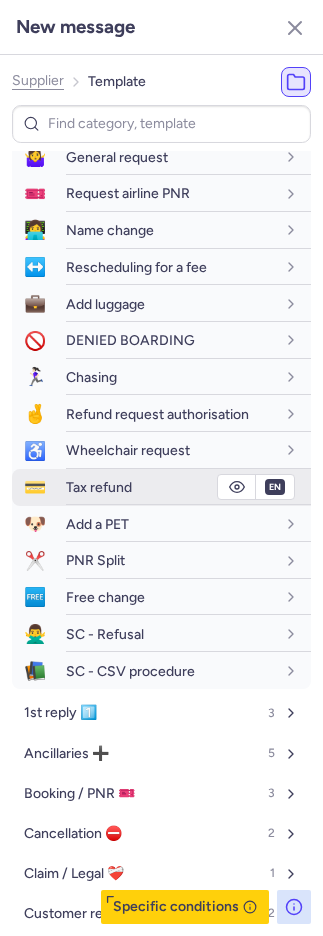 click on "Tax refund" at bounding box center (99, 487) 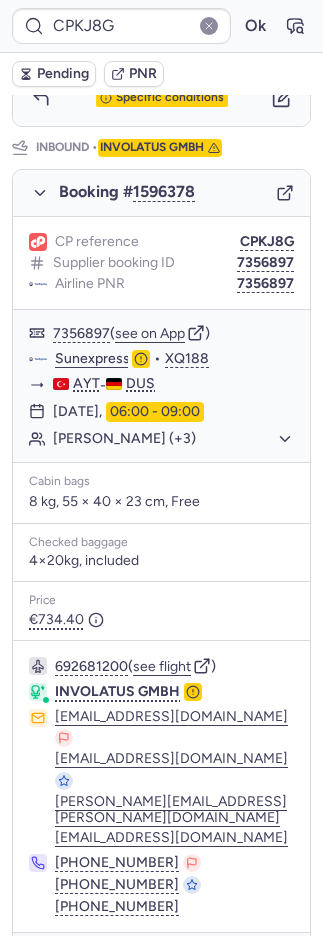 click 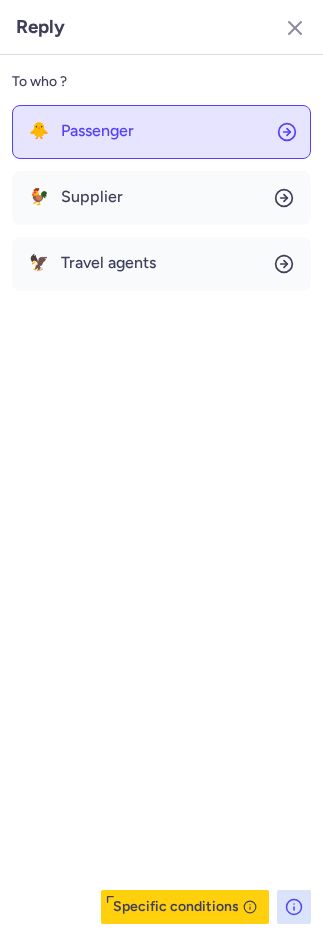 click on "🐥 Passenger" 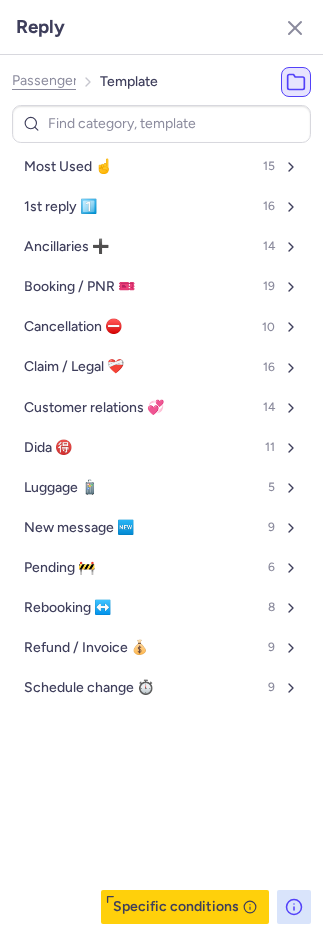 click on "Most Used ☝️" at bounding box center (68, 167) 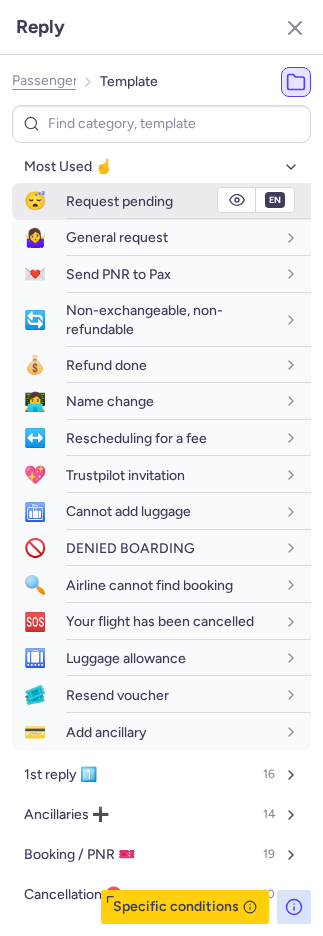 click on "Request pending" at bounding box center [188, 201] 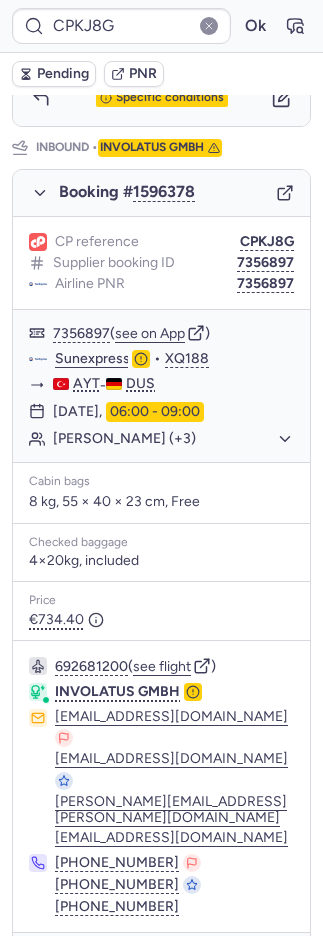 click on "Pending" at bounding box center [63, 74] 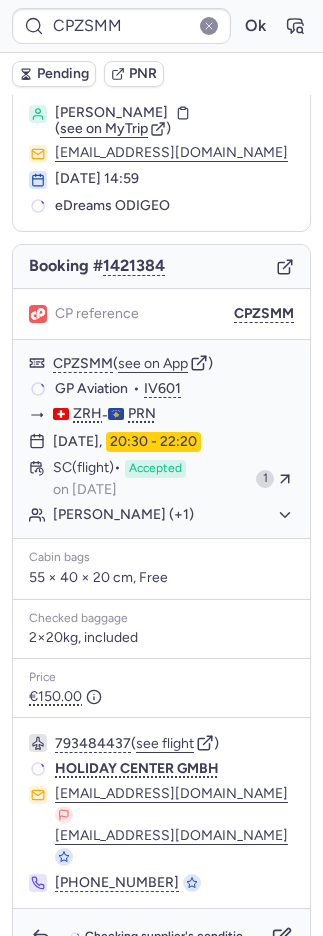 scroll, scrollTop: 47, scrollLeft: 0, axis: vertical 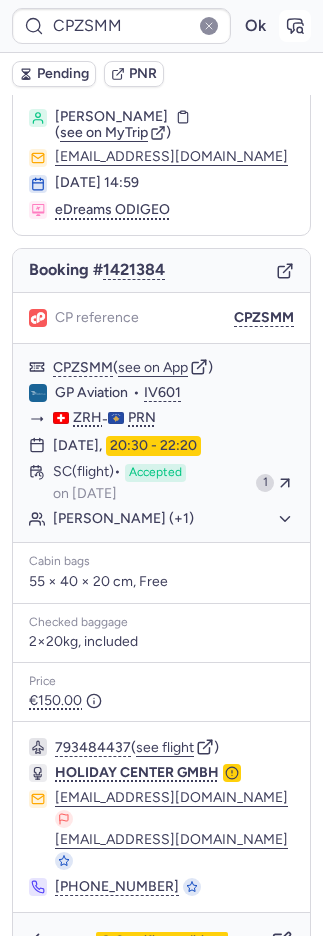 click 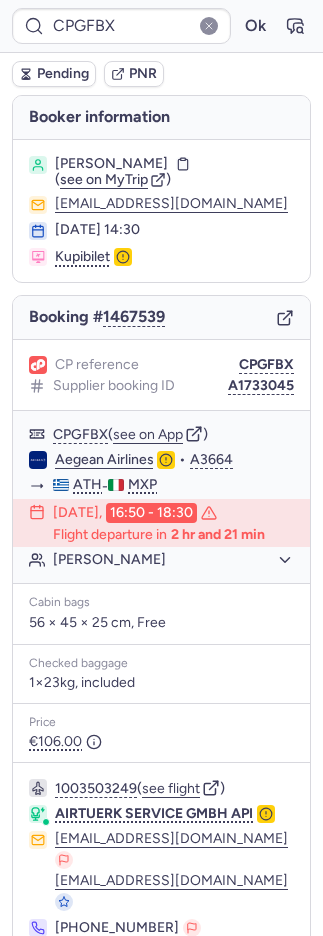 scroll, scrollTop: 38, scrollLeft: 0, axis: vertical 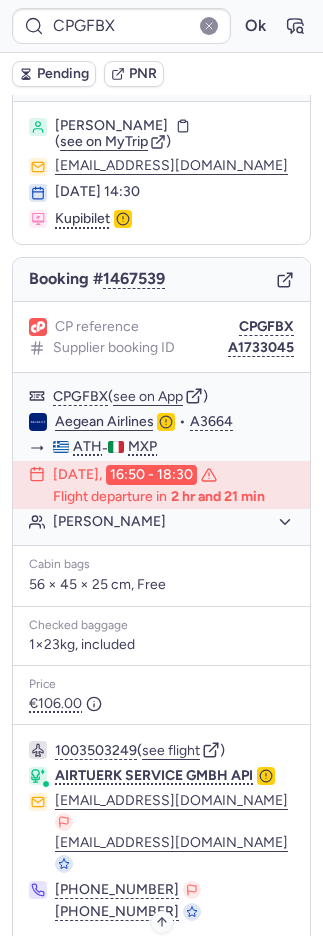 click on "Specific conditions" at bounding box center (170, 966) 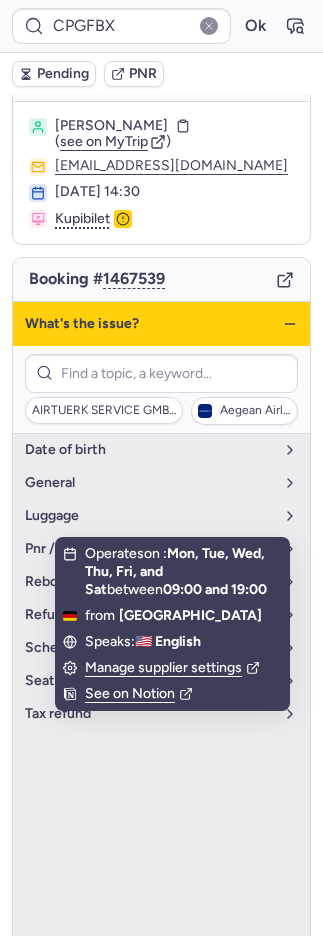 scroll, scrollTop: 82, scrollLeft: 0, axis: vertical 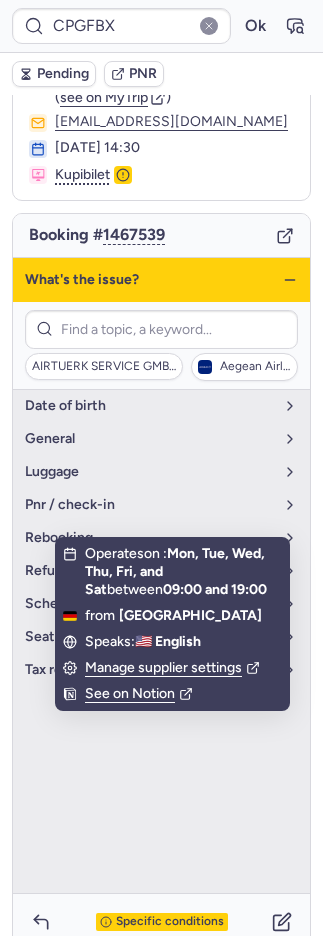 click on "date of birth general luggage pnr / check-in rebooking refund policy schedule change Seats tax refund" at bounding box center [161, 642] 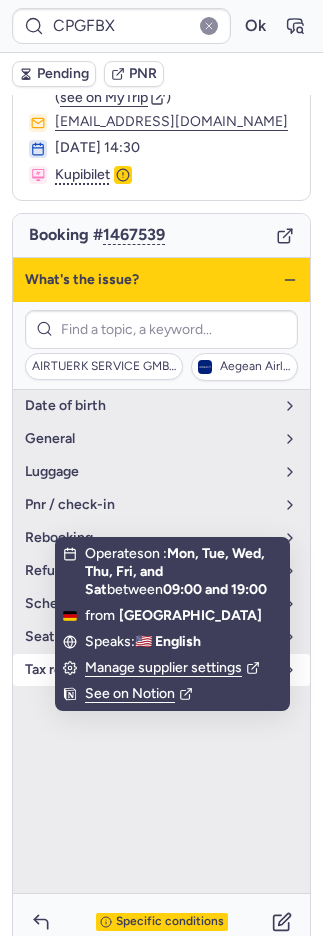 click on "tax refund" at bounding box center [149, 670] 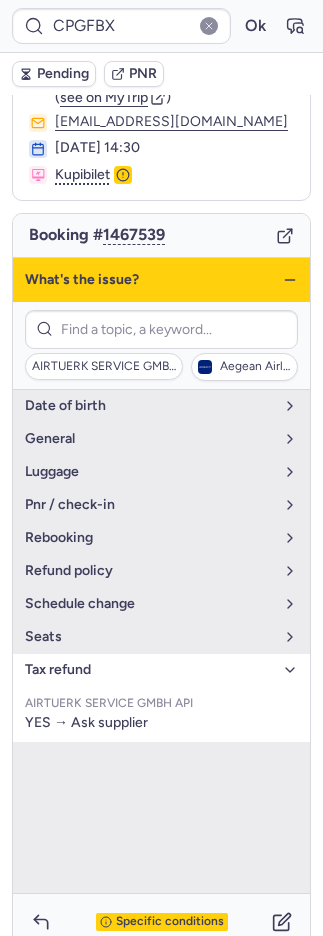 click on "tax refund" at bounding box center [149, 670] 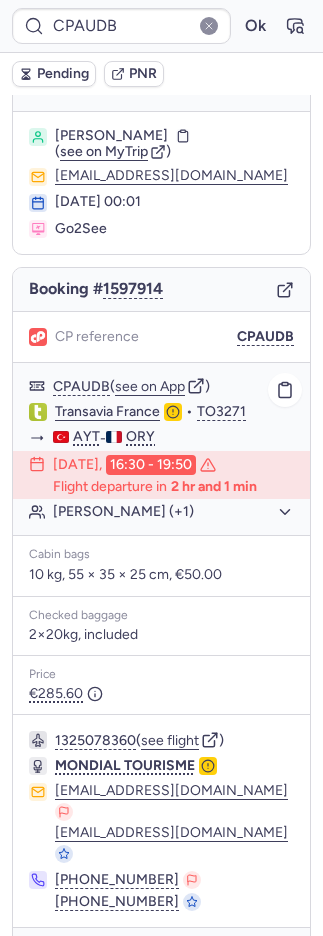 scroll, scrollTop: 44, scrollLeft: 0, axis: vertical 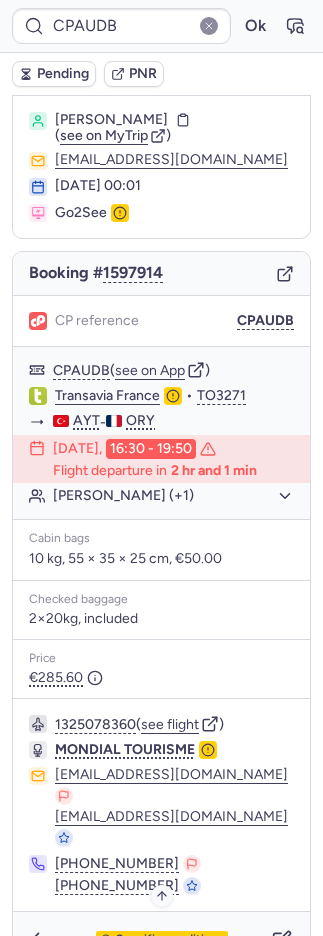 click on "Specific conditions" at bounding box center (170, 940) 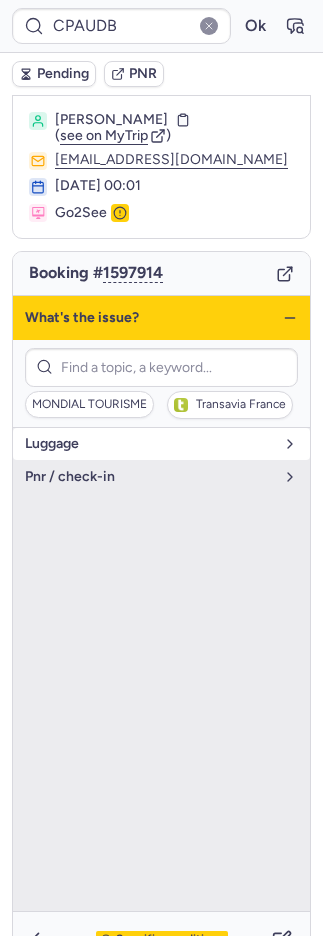 click on "luggage" at bounding box center [149, 444] 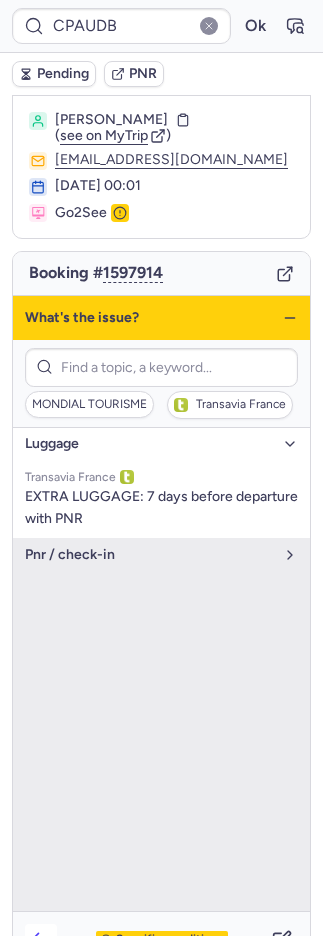 click 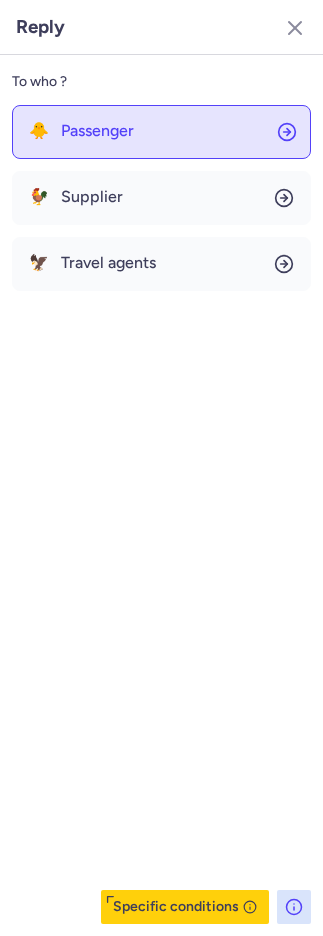 click on "🐥 Passenger" 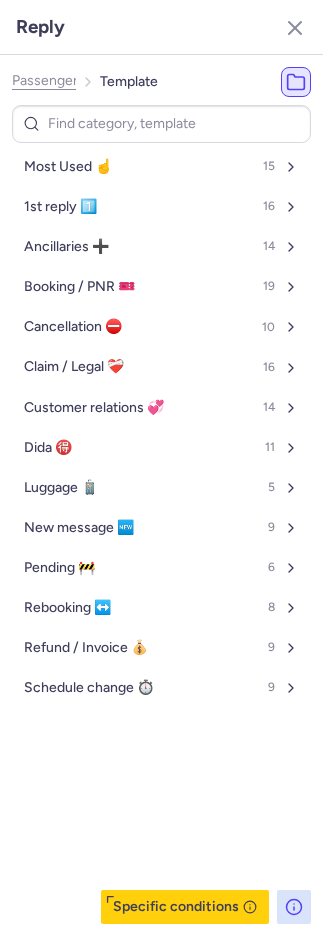 click on "Most Used ☝️ 15" at bounding box center (161, 167) 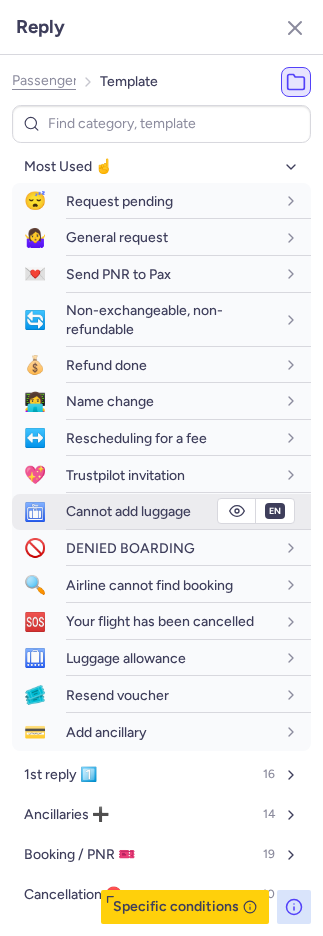 click on "Cannot add luggage" at bounding box center (128, 511) 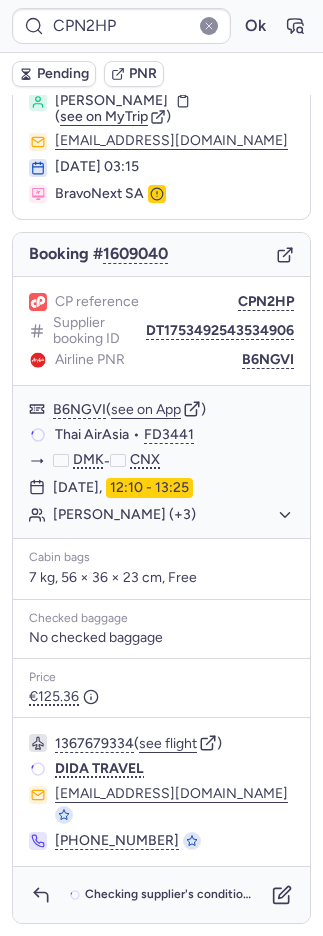 scroll, scrollTop: 38, scrollLeft: 0, axis: vertical 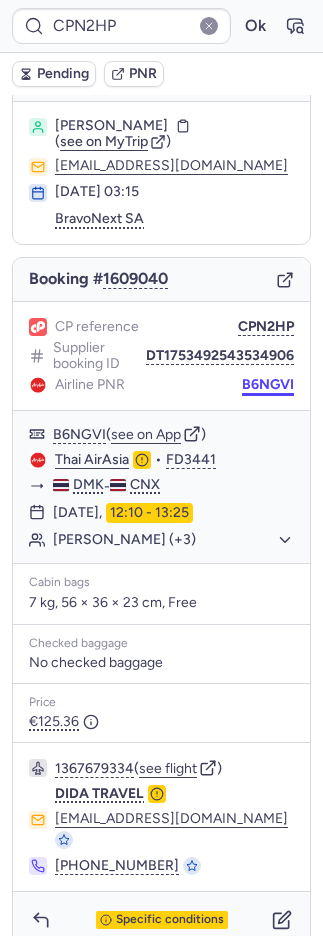 click on "B6NGVI" at bounding box center (268, 385) 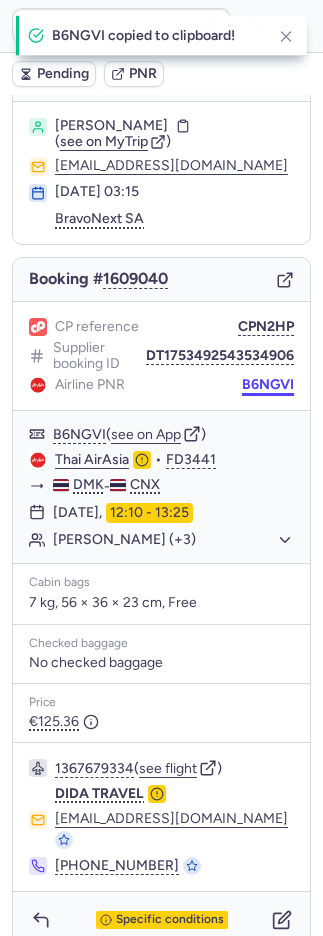 click on "B6NGVI" at bounding box center [268, 385] 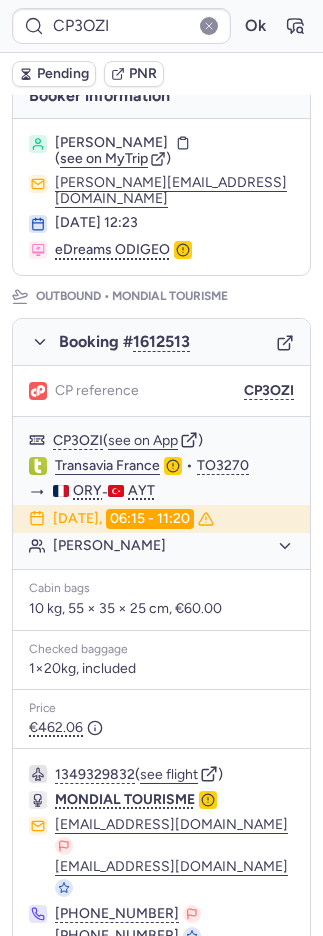 scroll, scrollTop: 123, scrollLeft: 0, axis: vertical 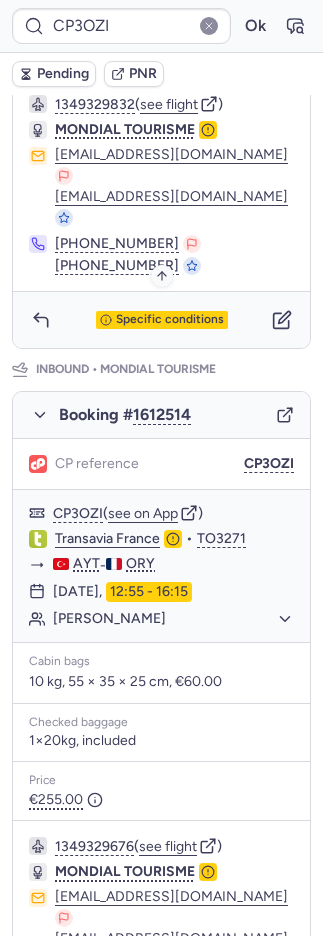 click on "Specific conditions" at bounding box center [170, 320] 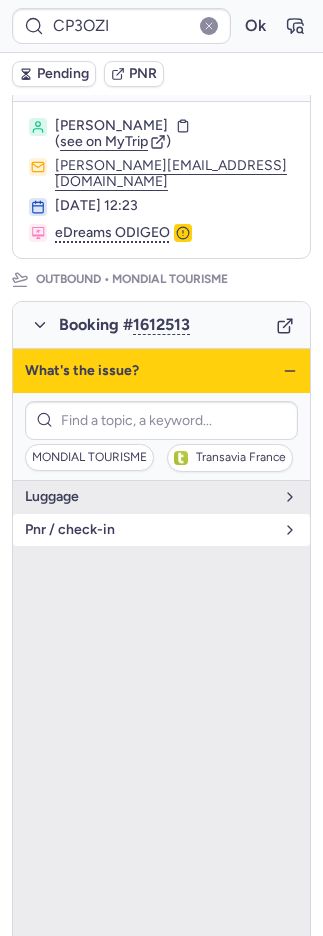 click on "pnr / check-in" at bounding box center (149, 530) 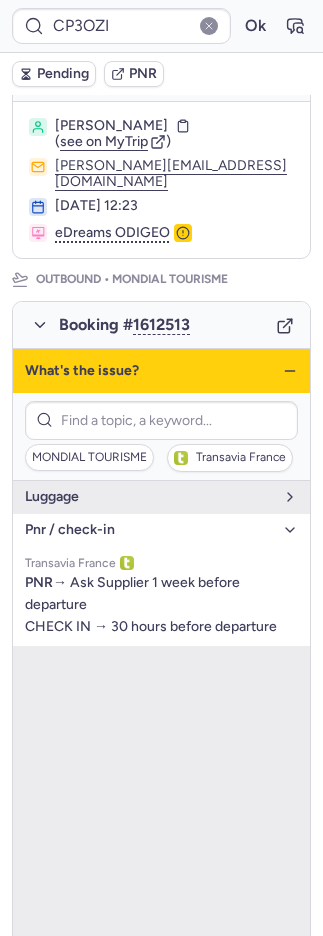 click on "pnr / check-in" at bounding box center (149, 530) 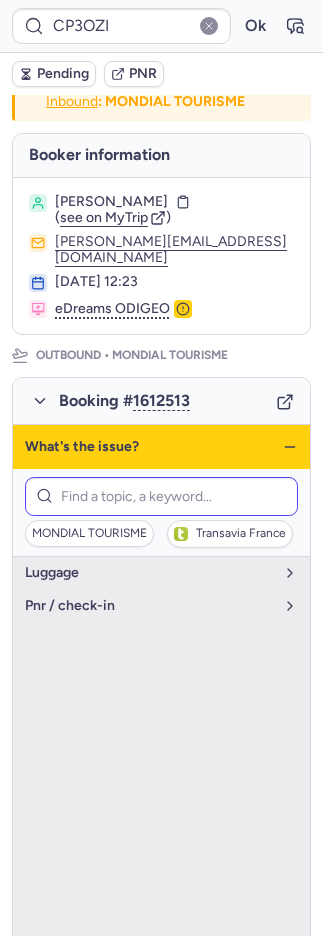 scroll, scrollTop: 0, scrollLeft: 0, axis: both 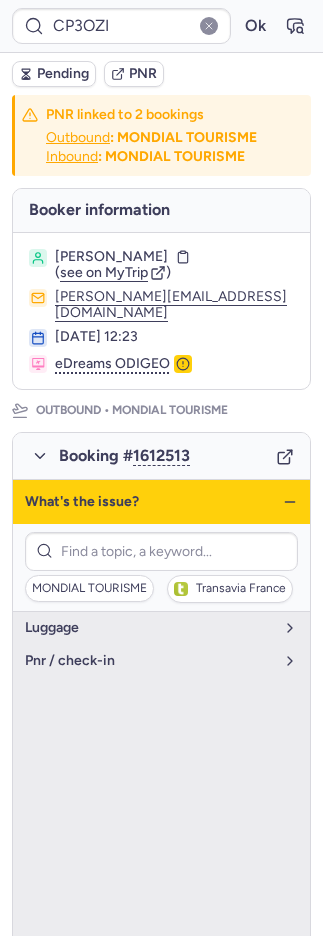 click 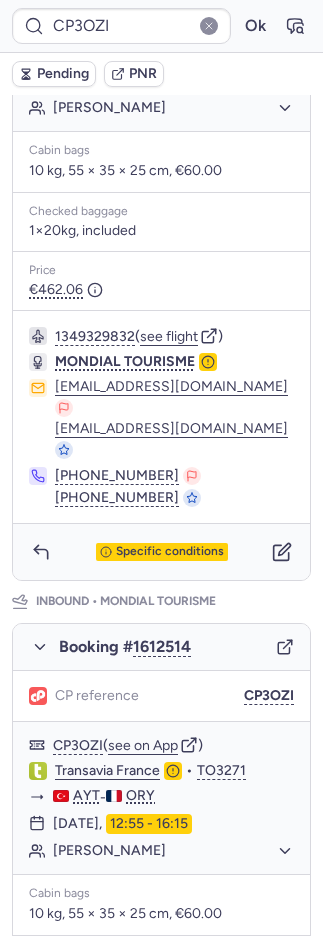 scroll, scrollTop: 867, scrollLeft: 0, axis: vertical 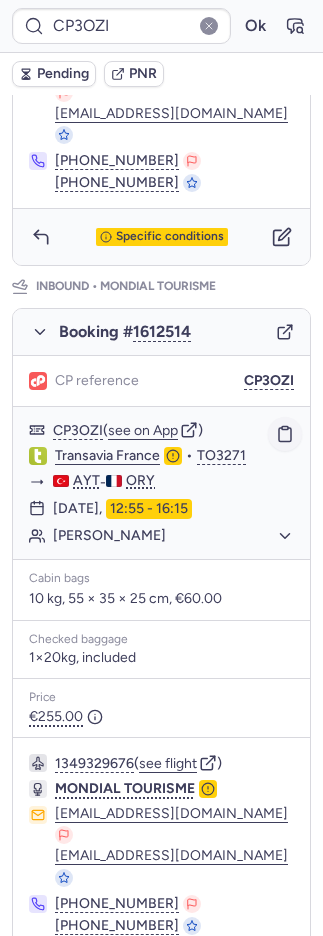 click 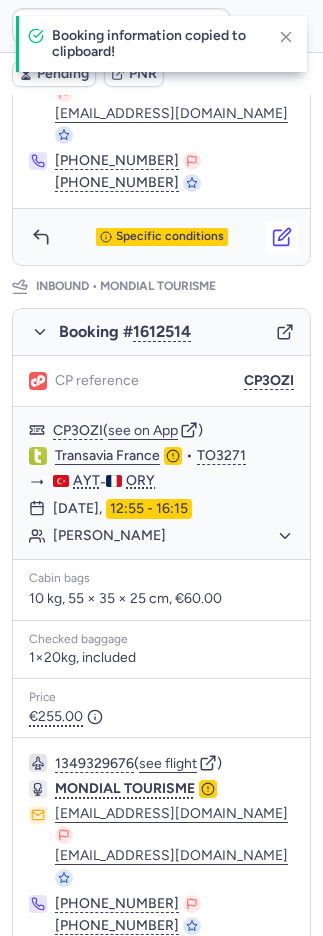 click at bounding box center [282, 237] 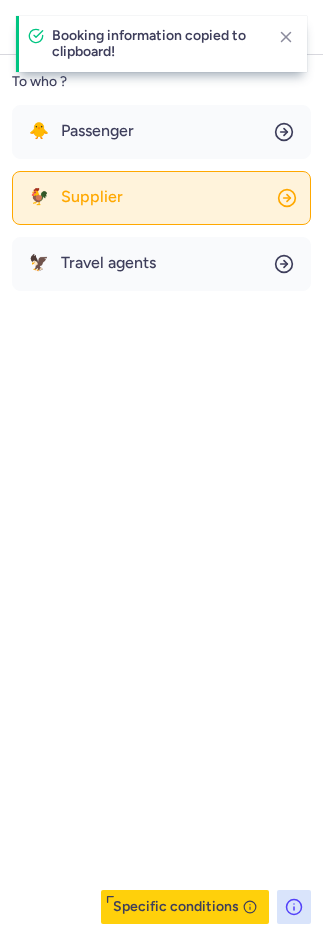 drag, startPoint x: 148, startPoint y: 192, endPoint x: 182, endPoint y: 199, distance: 34.713108 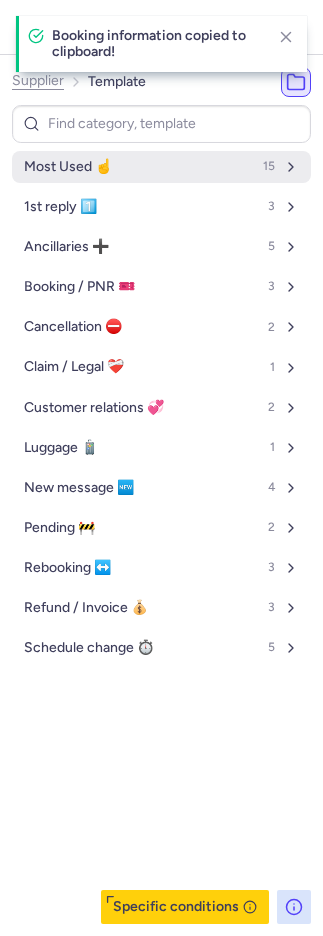 click on "Most Used ☝️ 15" at bounding box center [161, 167] 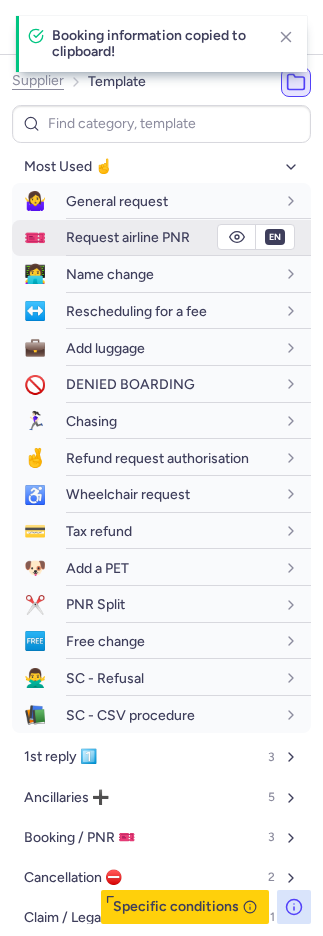 click on "Request airline PNR" at bounding box center [128, 237] 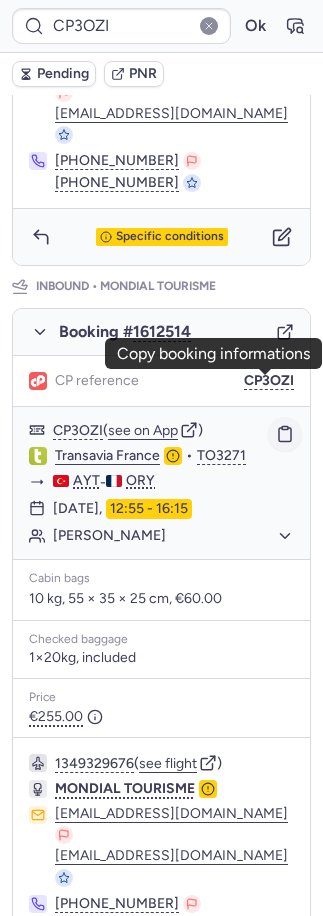 click 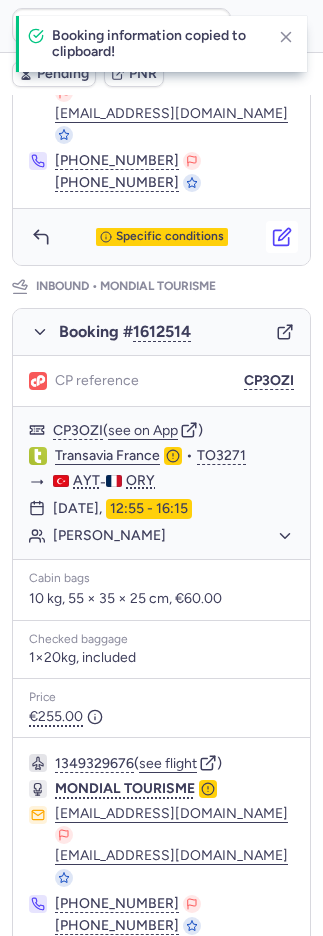 click 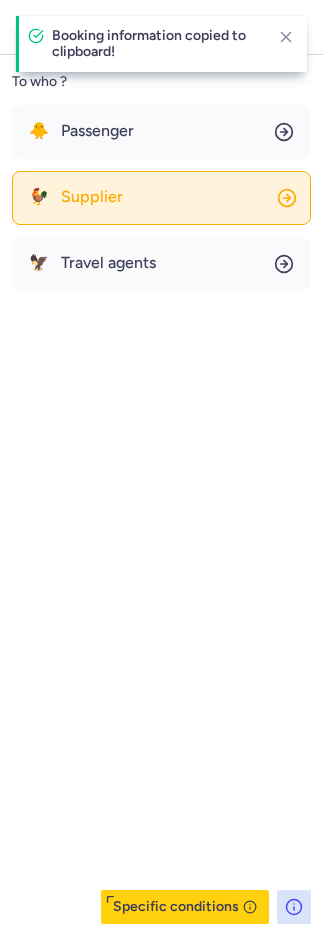 click on "🐓 Supplier" 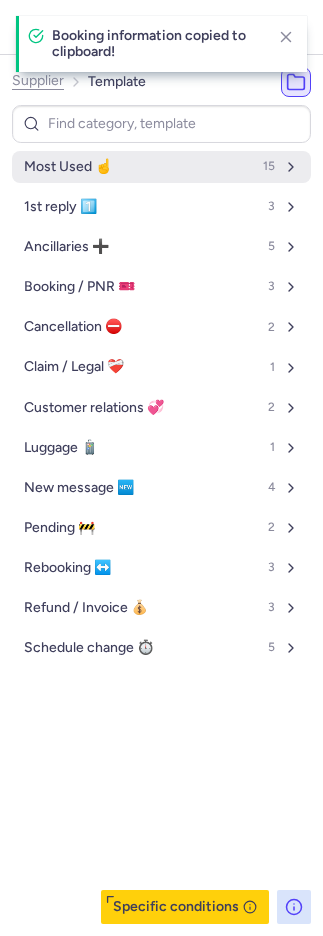 click on "Most Used ☝️ 15" at bounding box center [161, 167] 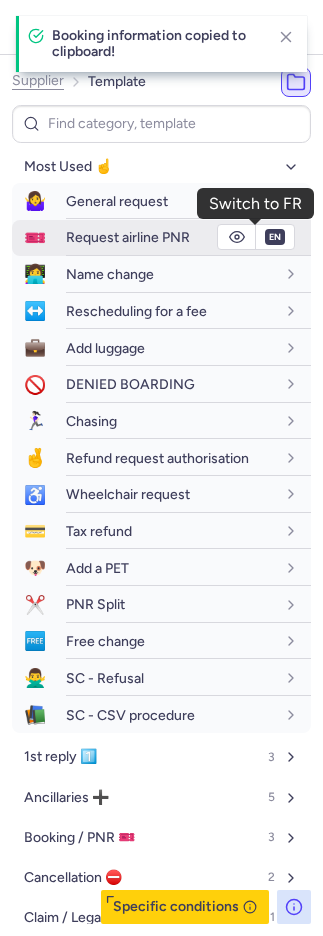 click on "en" at bounding box center (275, 237) 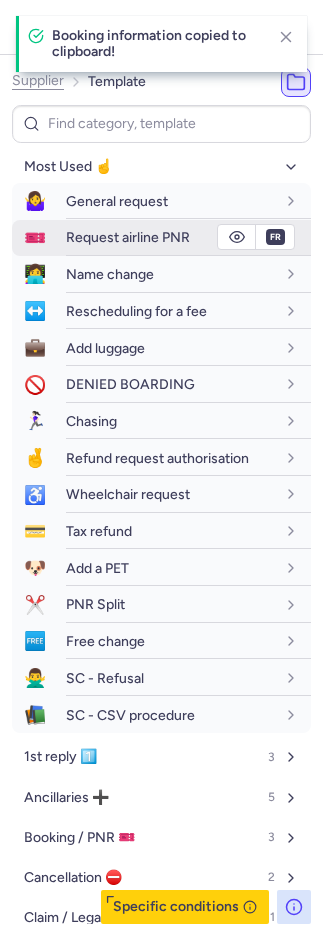 click on "Request airline PNR" at bounding box center (128, 237) 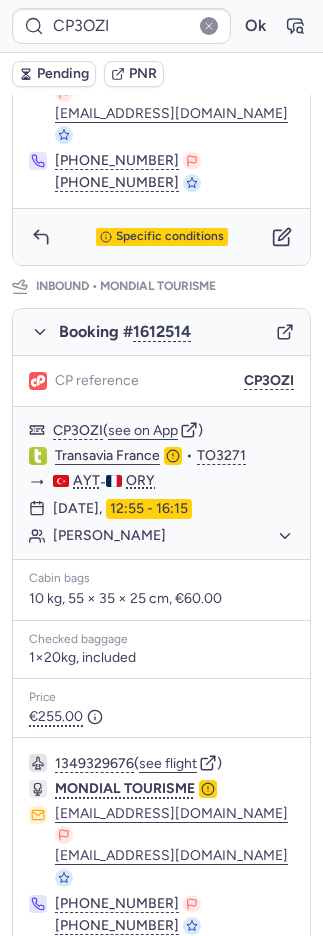 click 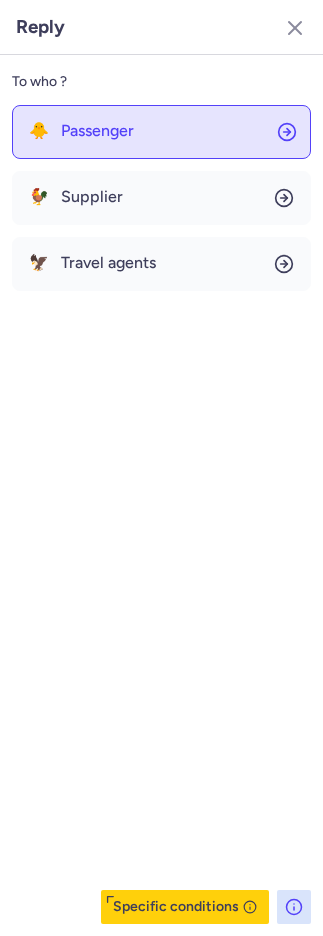 click on "Passenger" at bounding box center (97, 131) 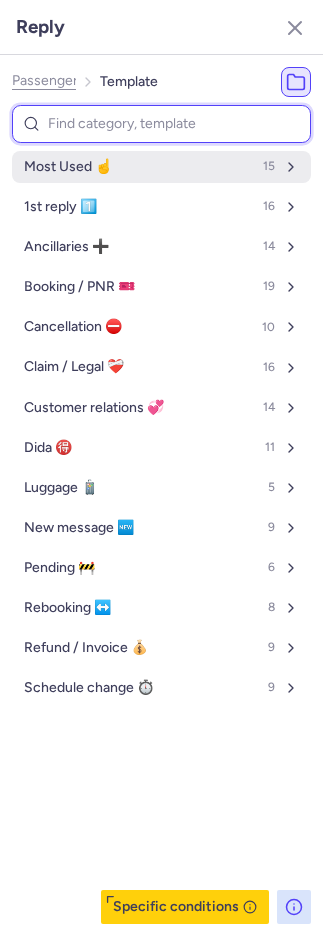 click on "Most Used ☝️ 15" at bounding box center (161, 167) 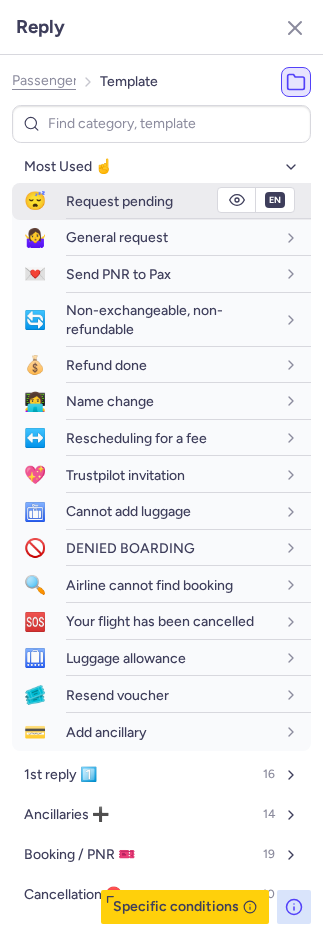 click on "😴 Request pending" at bounding box center [161, 201] 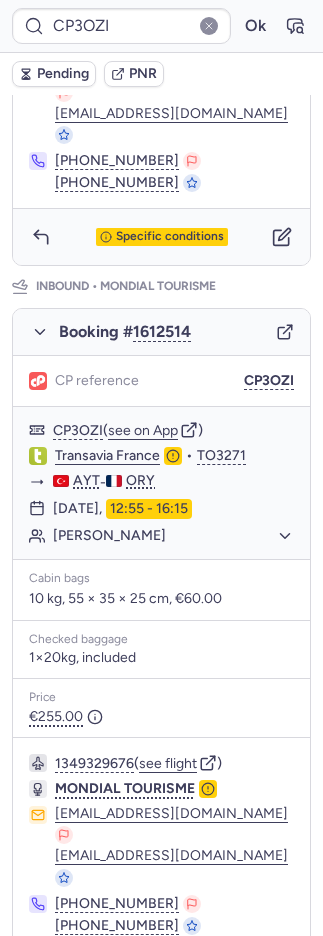 click on "Pending" at bounding box center [54, 74] 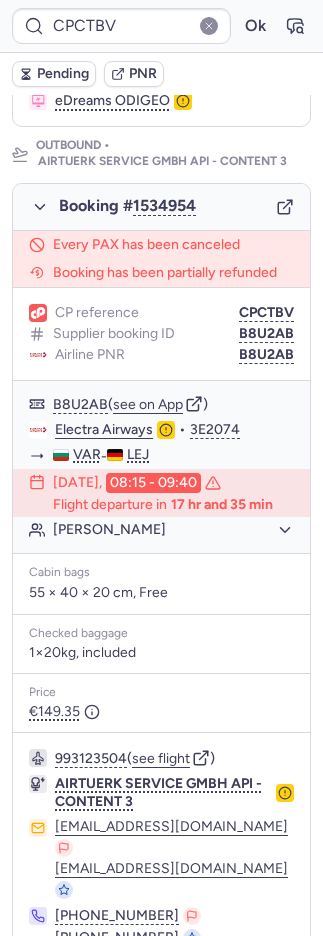 scroll, scrollTop: 946, scrollLeft: 0, axis: vertical 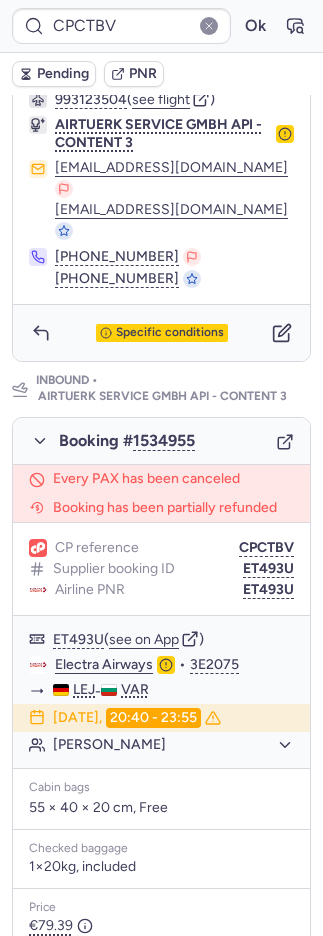 click on "Specific conditions" at bounding box center (170, 1207) 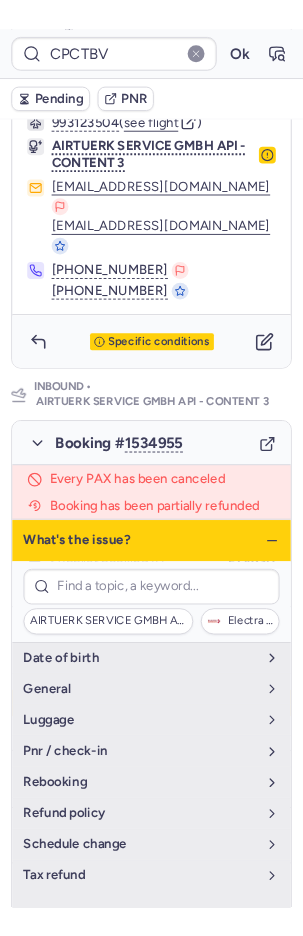 scroll, scrollTop: 1239, scrollLeft: 0, axis: vertical 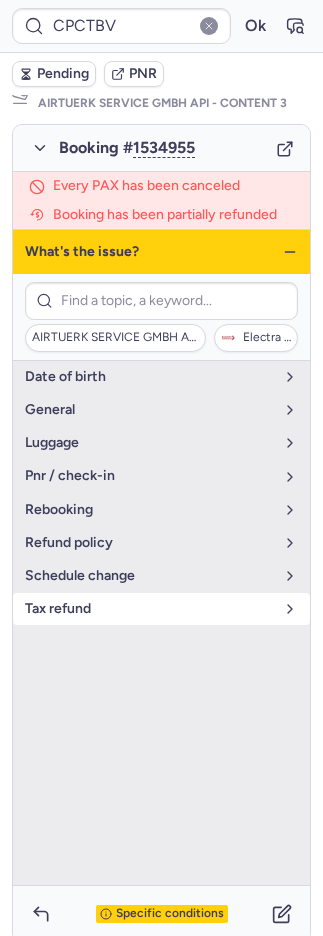 click on "tax refund" at bounding box center [161, 609] 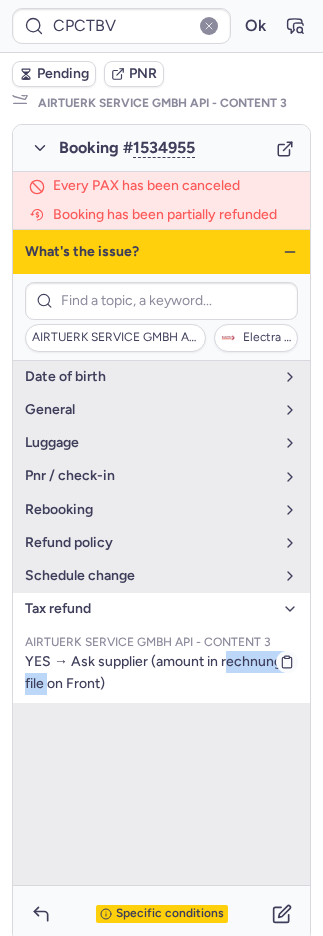drag, startPoint x: 111, startPoint y: 708, endPoint x: 29, endPoint y: 704, distance: 82.0975 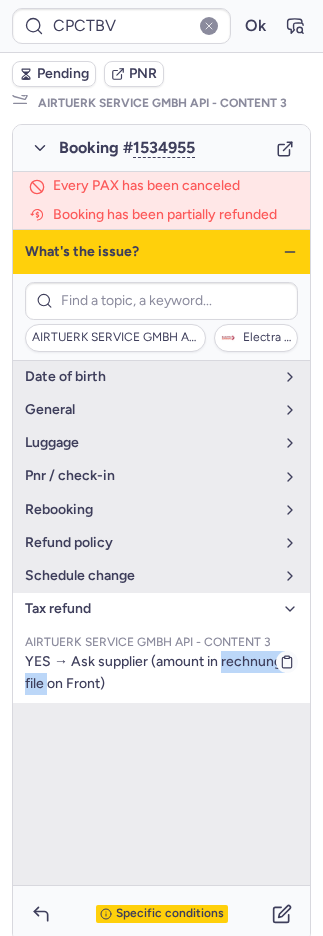 drag, startPoint x: 113, startPoint y: 704, endPoint x: 25, endPoint y: 704, distance: 88 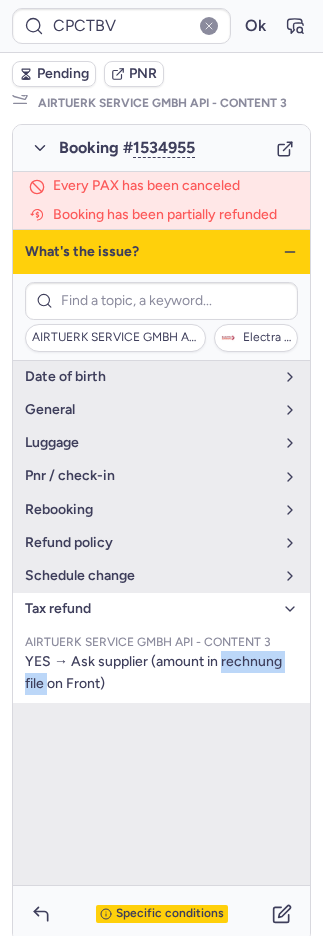 copy on "rechnung file" 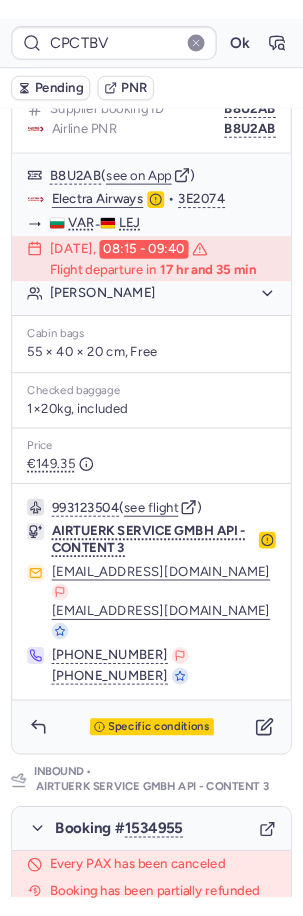 scroll, scrollTop: 0, scrollLeft: 0, axis: both 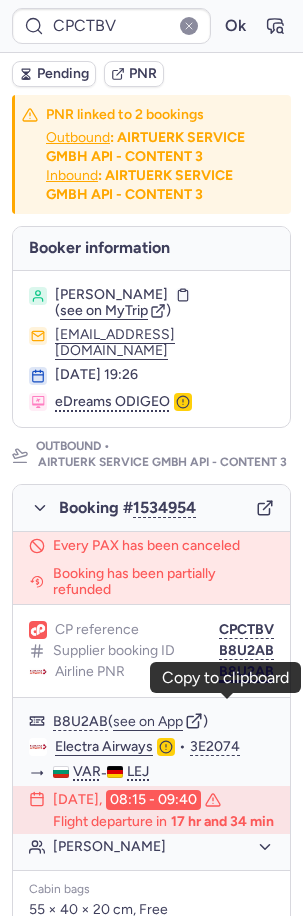click on "B8U2AB" at bounding box center [246, 672] 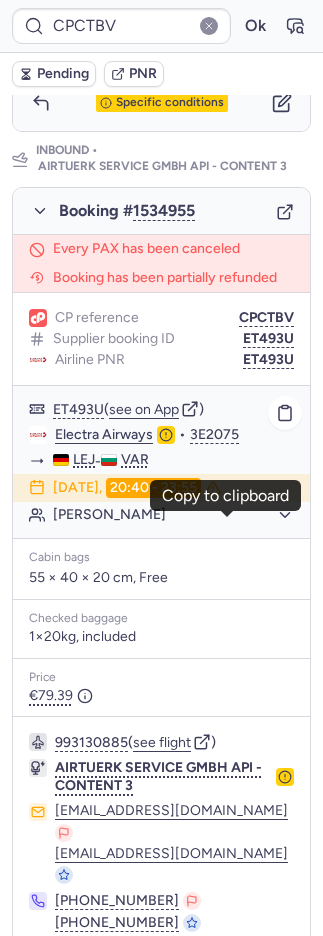 scroll, scrollTop: 1239, scrollLeft: 0, axis: vertical 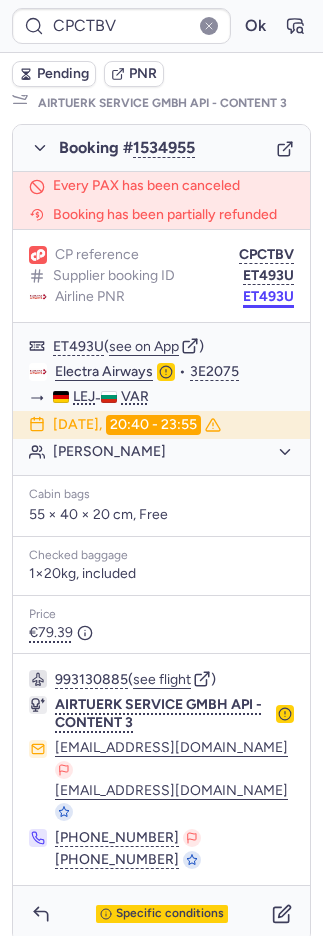 click on "ET493U" at bounding box center [268, 297] 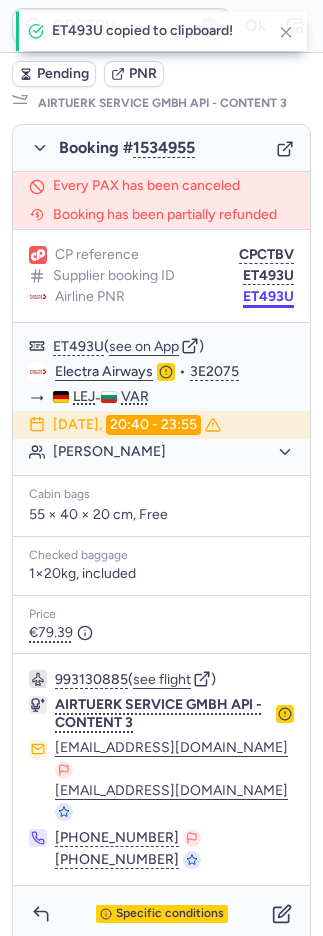 click on "ET493U" at bounding box center [268, 297] 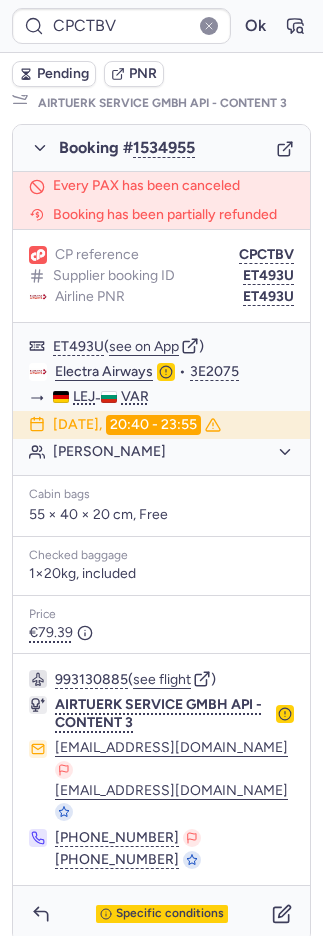 click on "Pending" at bounding box center (63, 74) 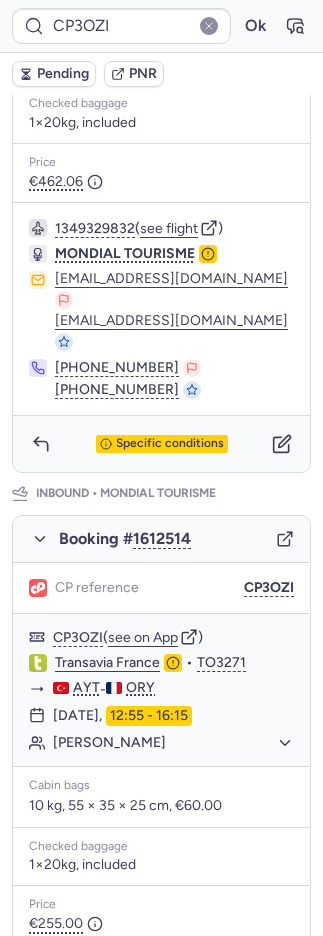 scroll, scrollTop: 556, scrollLeft: 0, axis: vertical 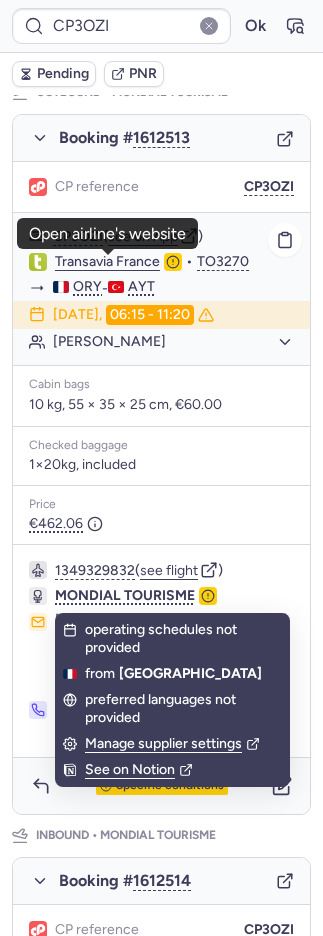 click on "Transavia France" 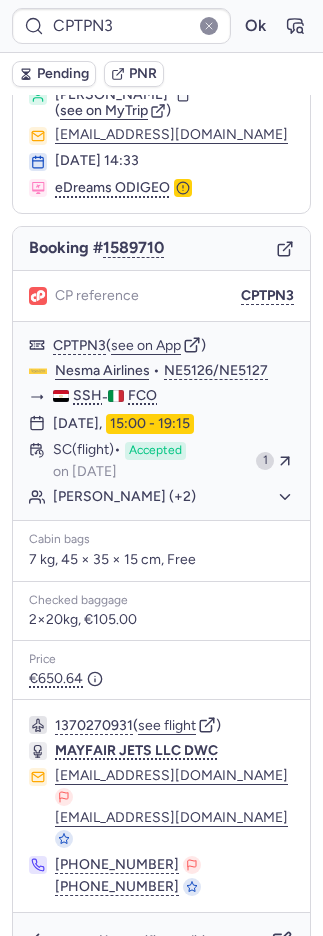 scroll, scrollTop: 64, scrollLeft: 0, axis: vertical 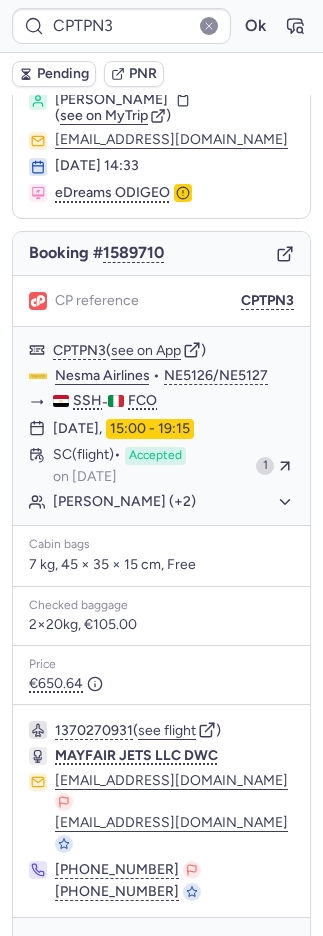 click on "PNR" at bounding box center (143, 74) 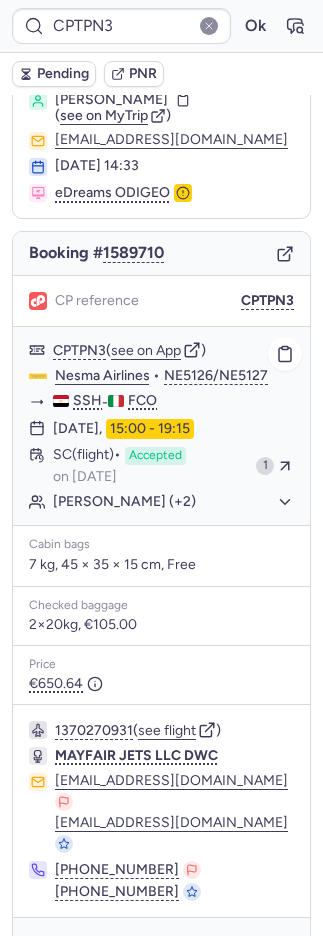 click on "Raffaele BOTTA (+2)" 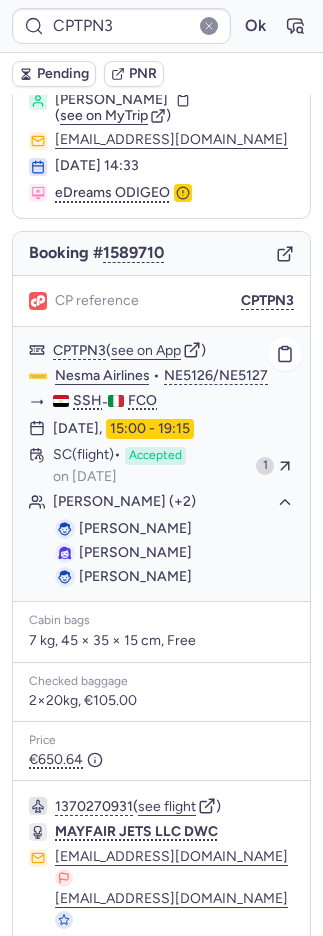 click on "Raffaele BOTTA" at bounding box center [135, 528] 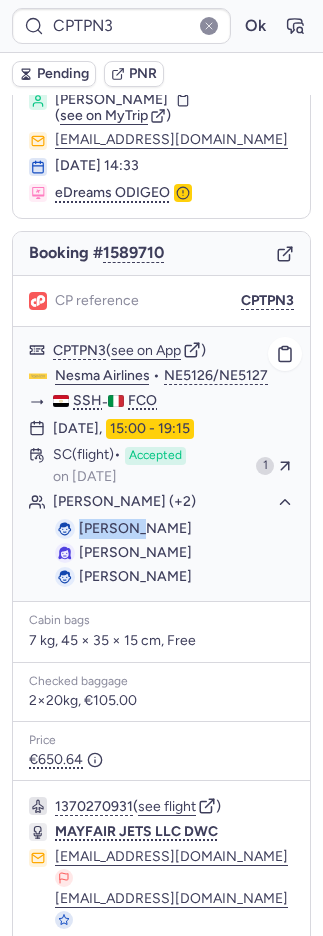 click on "Raffaele BOTTA" at bounding box center (135, 528) 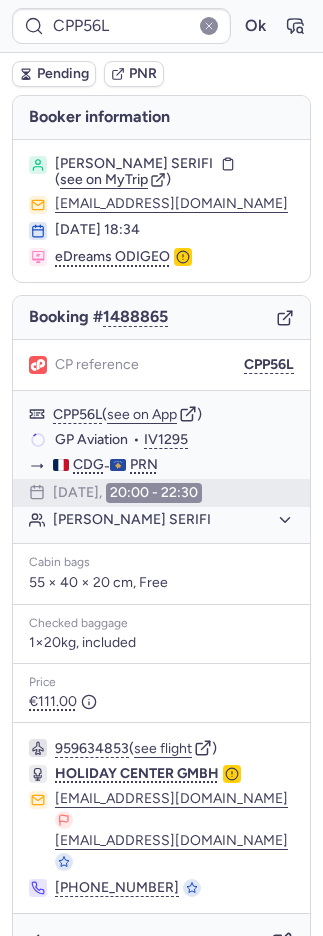 scroll, scrollTop: 0, scrollLeft: 0, axis: both 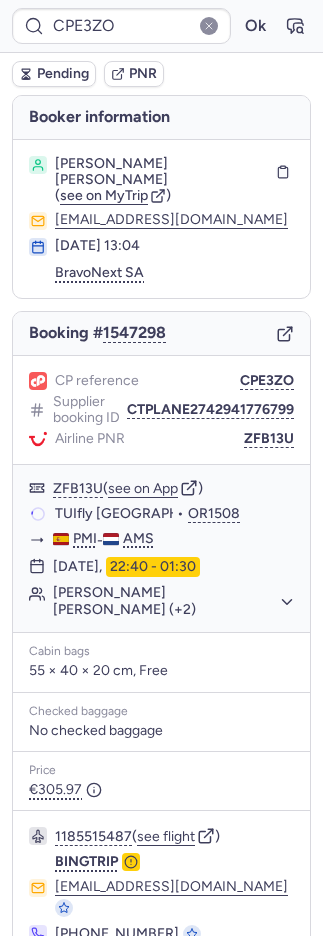 type on "CZ042180" 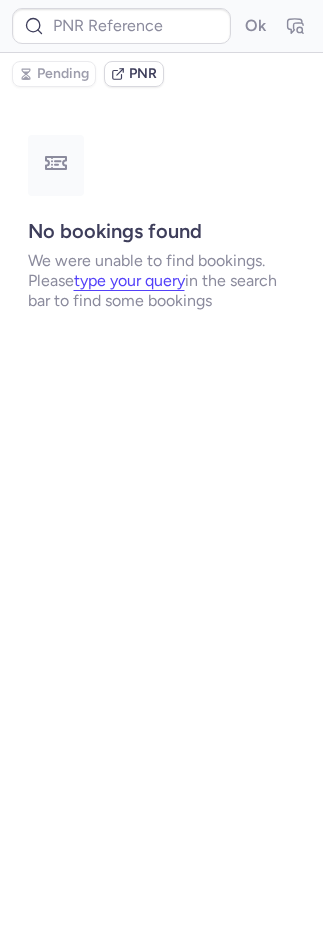 type on "CPQSJG" 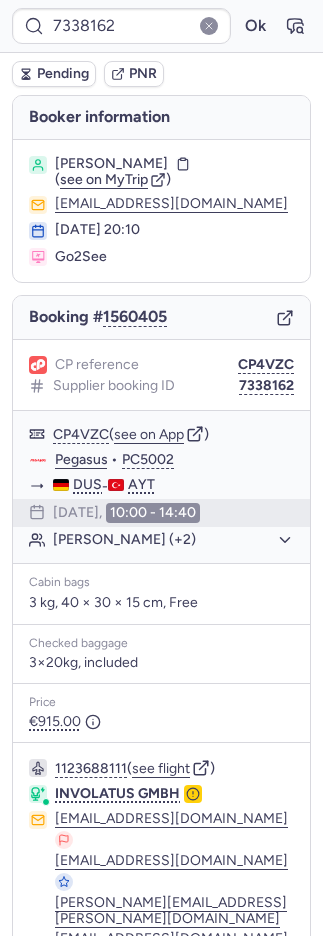 type on "CP4VZC" 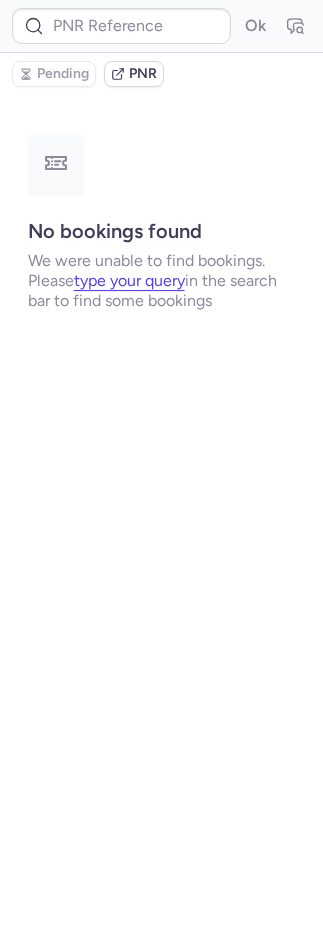 scroll, scrollTop: 0, scrollLeft: 0, axis: both 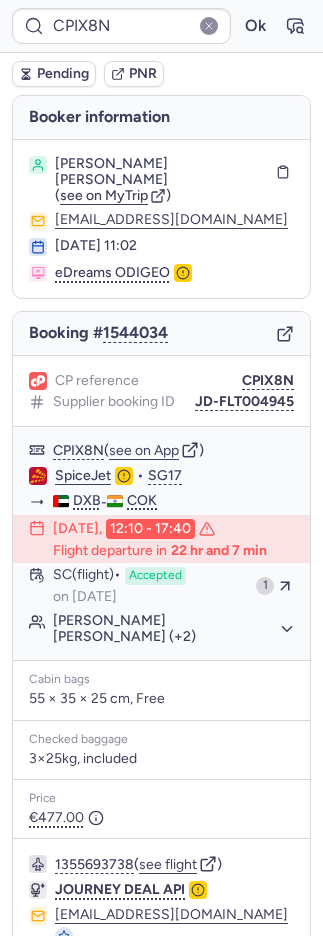 type on "CPJFIV" 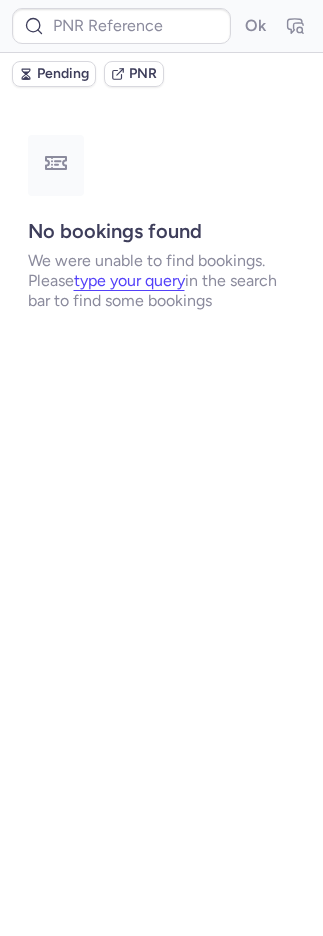 click at bounding box center [121, 26] 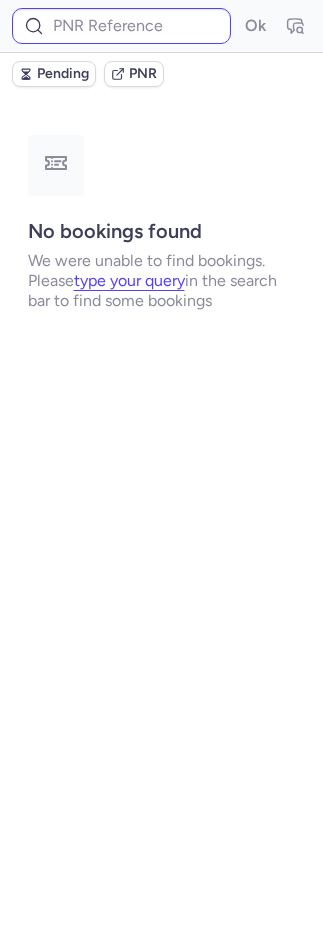 scroll, scrollTop: 0, scrollLeft: 0, axis: both 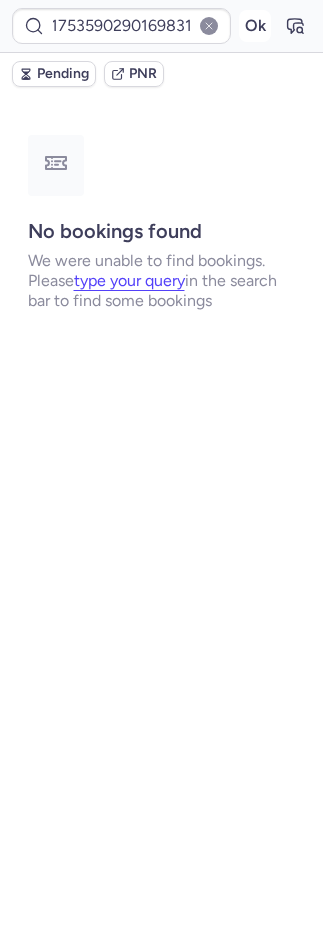 type on "DT1753590290169831" 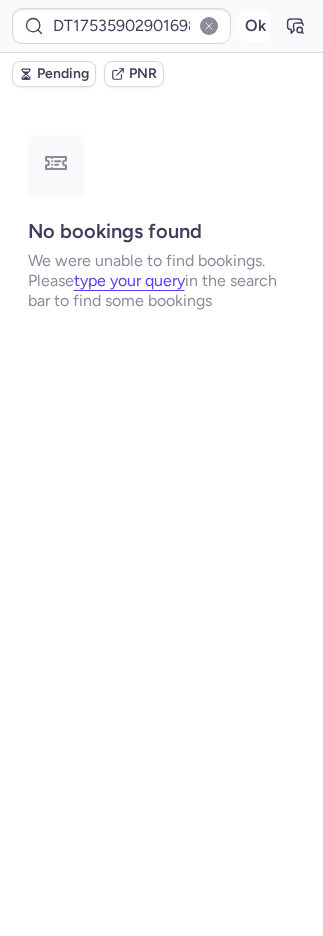 click on "Ok" at bounding box center (255, 26) 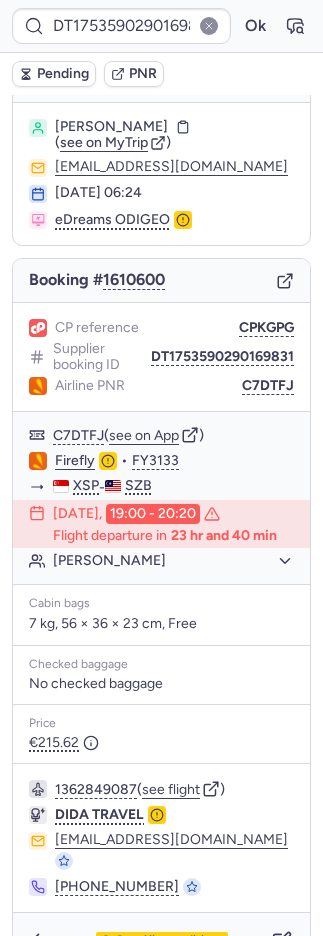 scroll, scrollTop: 78, scrollLeft: 0, axis: vertical 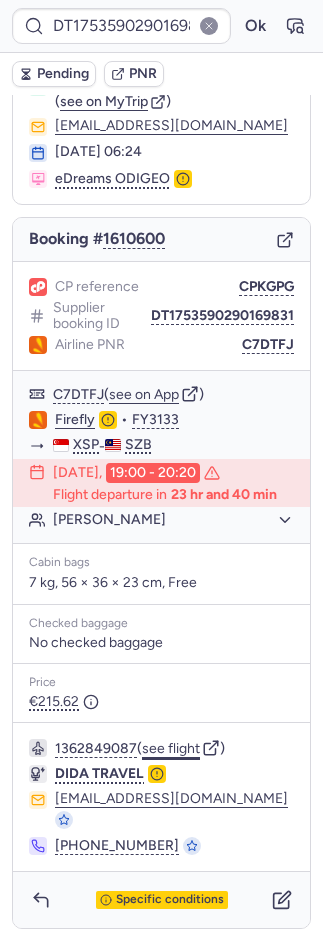 click on "see flight" 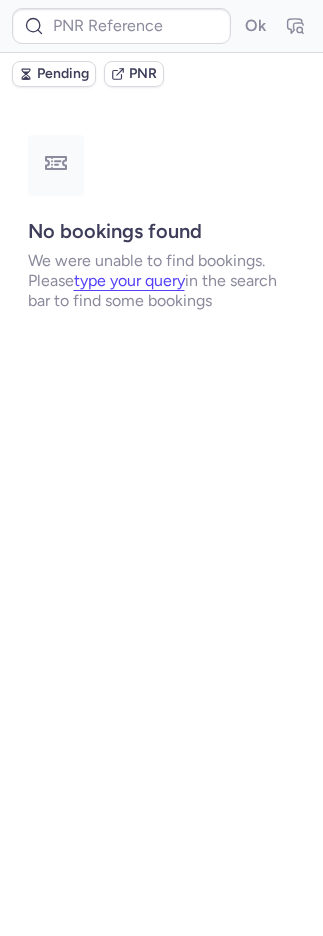 scroll, scrollTop: 0, scrollLeft: 0, axis: both 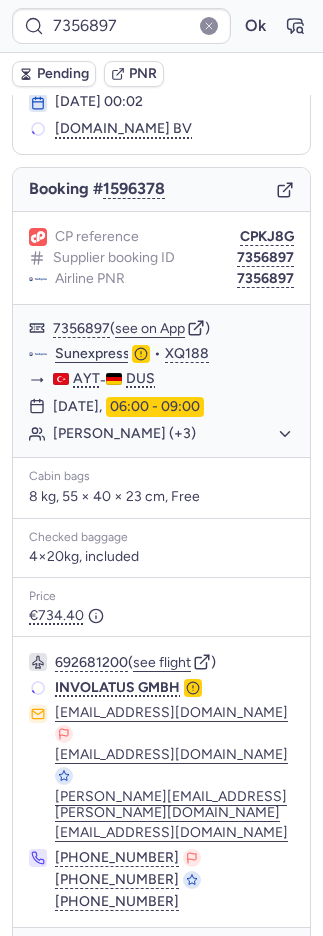 click on "Specific conditions" at bounding box center (161, 956) 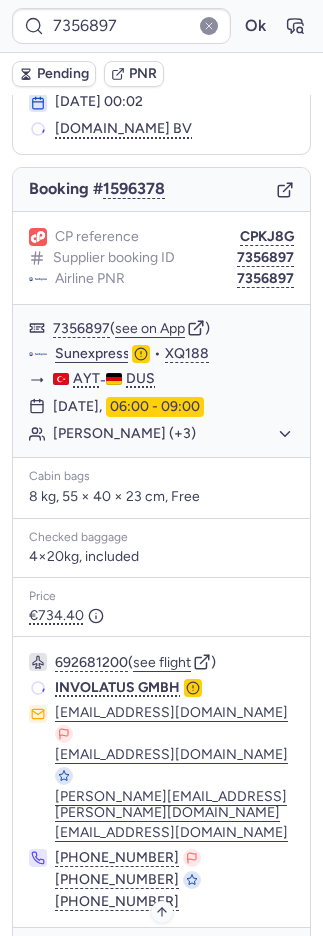 click on "Specific conditions" at bounding box center (170, 956) 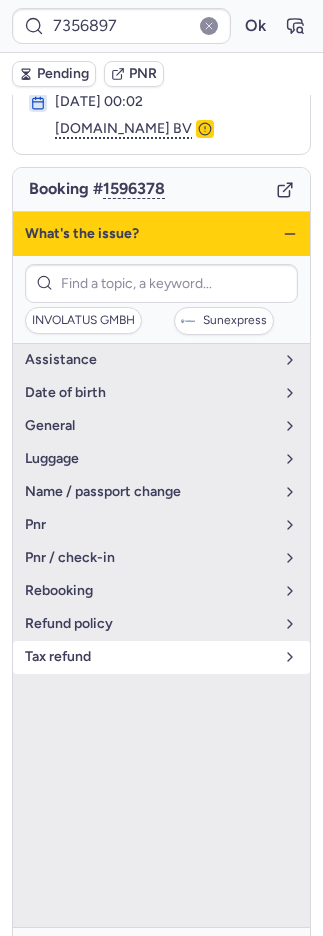 click on "tax refund" at bounding box center (161, 657) 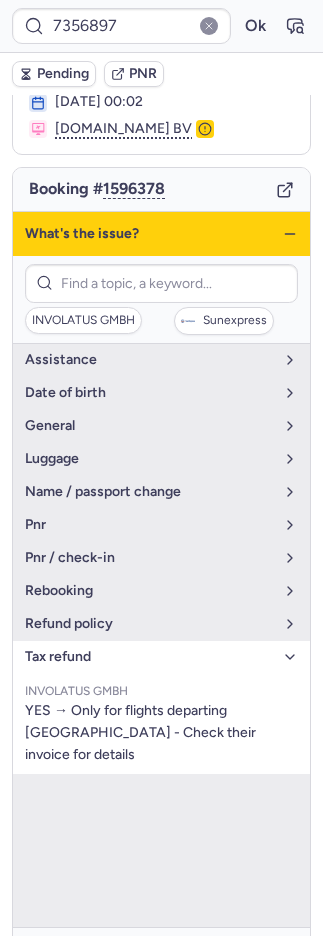 type on "CPN2HP" 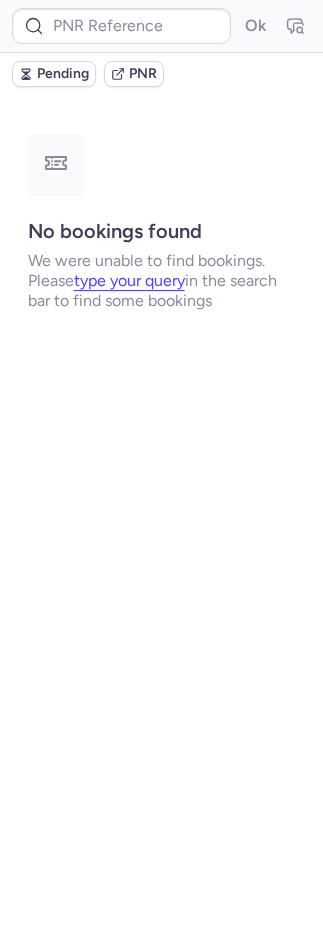 scroll, scrollTop: 0, scrollLeft: 0, axis: both 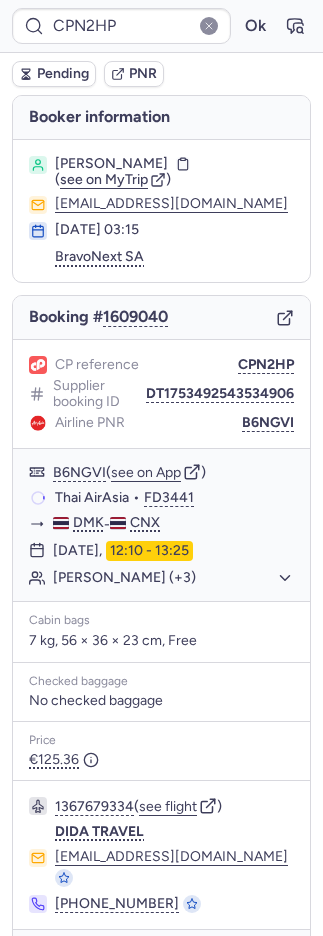 type on "CPKJ8G" 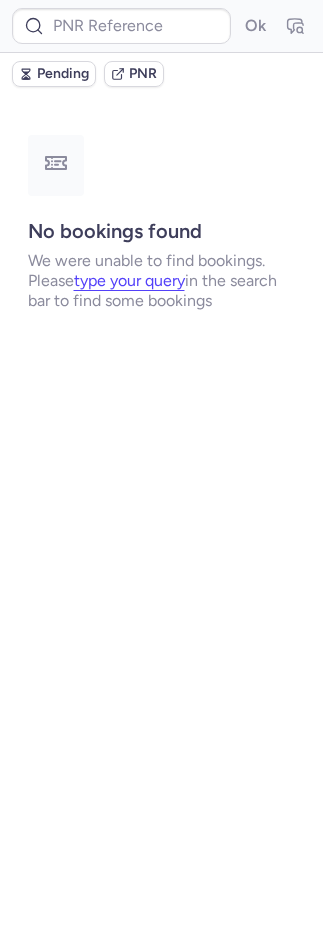 type on "CPHXAE" 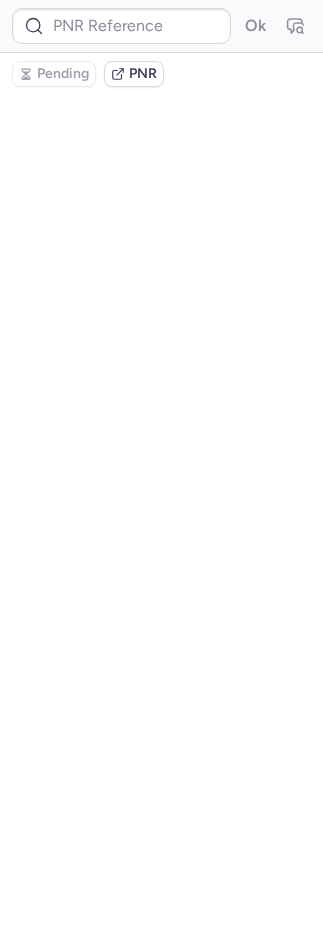type on "CPN2HP" 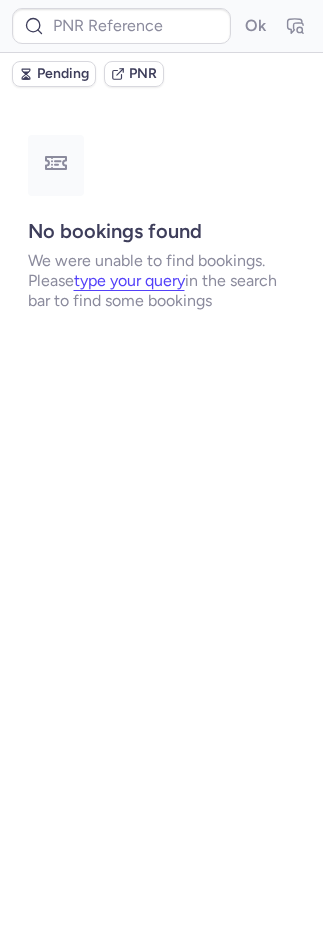 type on "CP3OZI" 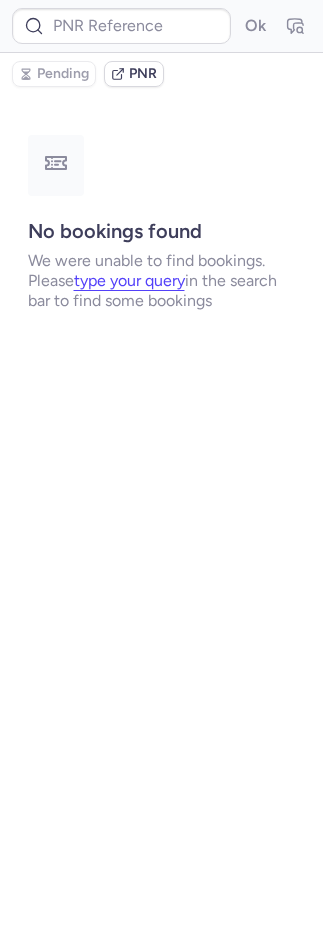 type on "CPCTBV" 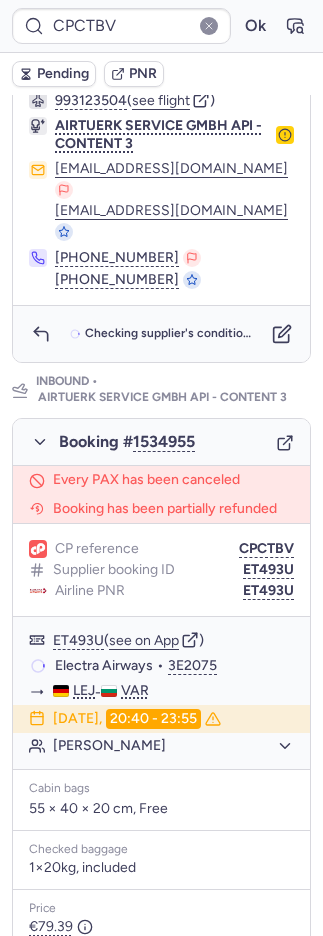 scroll, scrollTop: 1239, scrollLeft: 0, axis: vertical 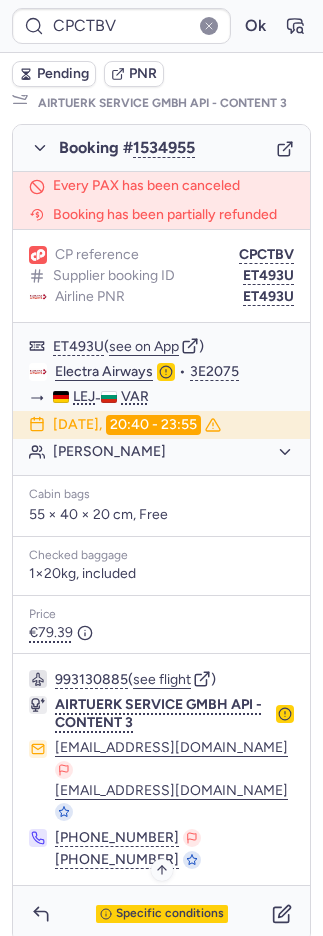 click on "Specific conditions" at bounding box center (170, 914) 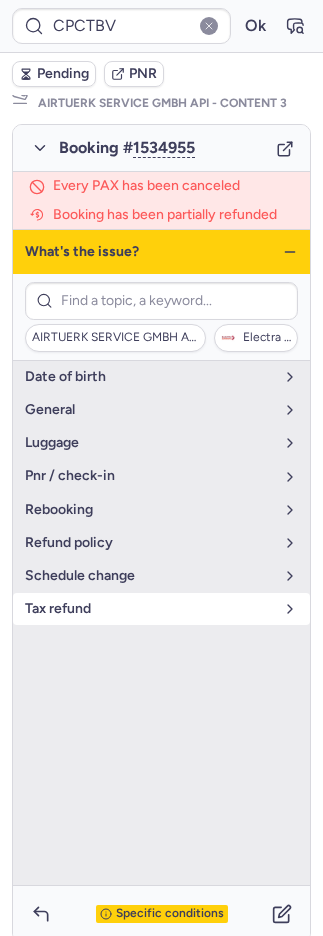click on "tax refund" at bounding box center (149, 609) 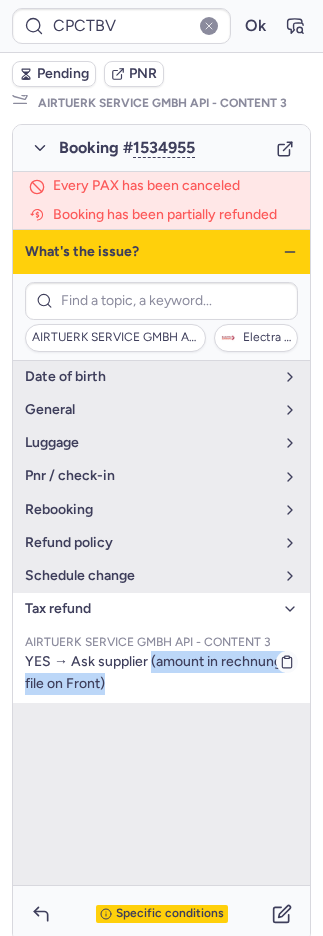 drag, startPoint x: 179, startPoint y: 711, endPoint x: 151, endPoint y: 685, distance: 38.209946 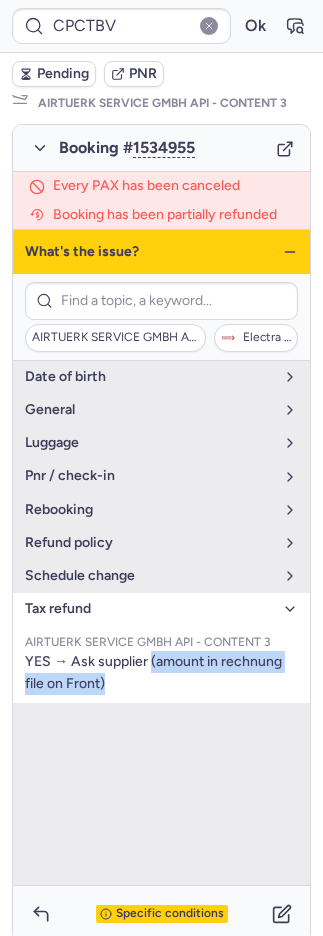 copy on "(amount in rechnung file on Front)" 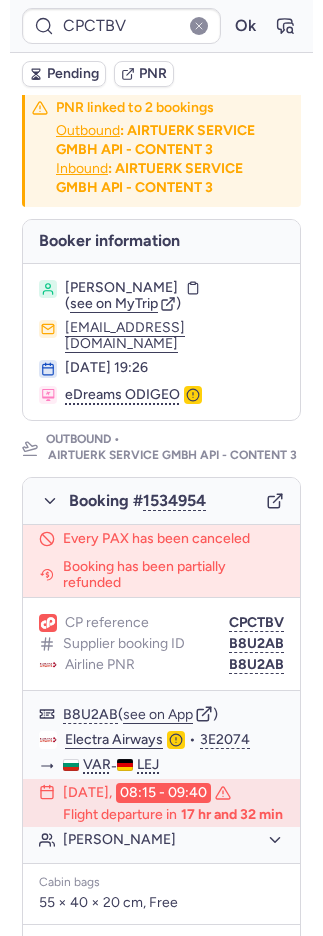 scroll, scrollTop: 0, scrollLeft: 0, axis: both 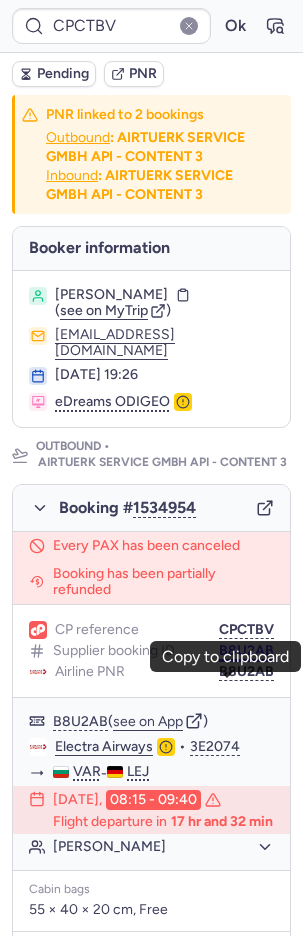 click on "CPCTBV  Ok  Pending PNR PNR linked to 2 bookings Outbound : AIRTUERK SERVICE GMBH API - CONTENT 3 Inbound : AIRTUERK SERVICE GMBH API - CONTENT 3 Booker information Jessica BOHMEIER  ( see on MyTrip  )  ikkecbm@gmail.com 16 Jun 2025, 19:26 eDreams ODIGEO Outbound •  AIRTUERK SERVICE GMBH API - CONTENT 3  Booking # 1534954 Every PAX has been canceled Booking has been partially refunded CP reference CPCTBV Supplier booking ID B8U2AB Airline PNR B8U2AB B8U2AB  ( see on App )  Electra Airways  •  3E2074 VAR  -  LEJ 30 Jul 2025,  08:15 - 09:40  Flight departure in  17 hr and 32 min Jessica BOHMEIER   Cabin bags  55 × 40 × 20 cm, Free Checked baggage 1×20kg, included Price €149.35  993123504  ( see flight )  AIRTUERK SERVICE GMBH API - CONTENT 3 flugdispo@airtuerk.de flugdispo@airtuerk.de +49 69 2648678 +33 6 98 48 11 21 Specific conditions Inbound •  AIRTUERK SERVICE GMBH API - CONTENT 3  Booking # 1534955 Every PAX has been canceled Booking has been partially refunded CP reference CPCTBV ET493U ET493U" at bounding box center [151, 0] 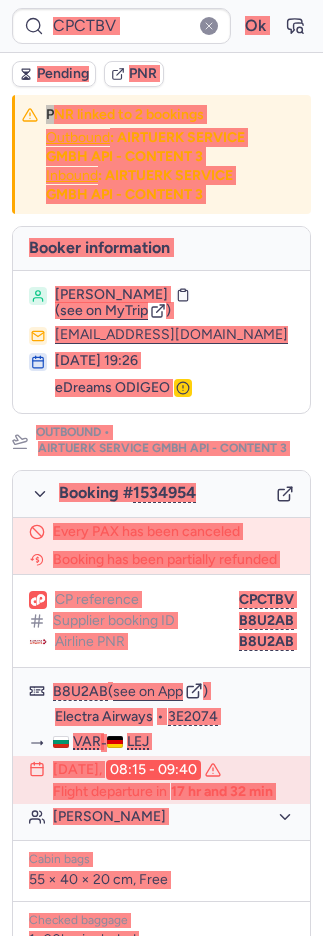 scroll, scrollTop: 5, scrollLeft: 0, axis: vertical 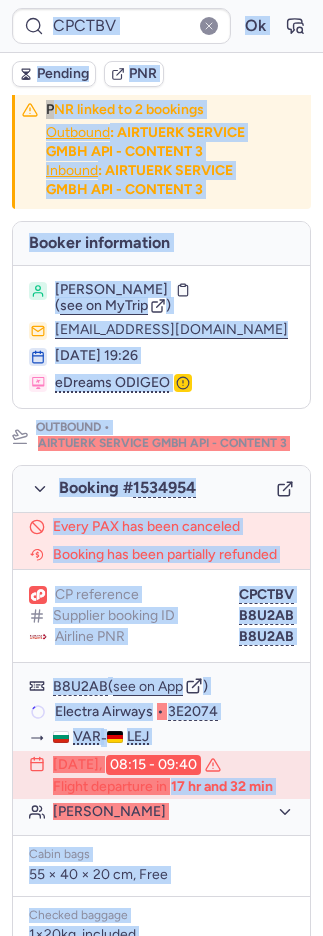 click on "Jessica BOHMEIER  ( see on MyTrip  )  ikkecbm@gmail.com 16 Jun 2025, 19:26 eDreams ODIGEO" at bounding box center (161, 337) 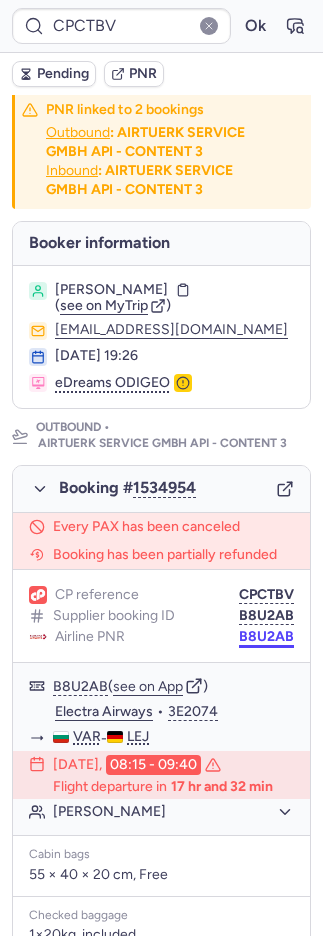 click on "B8U2AB" at bounding box center [266, 637] 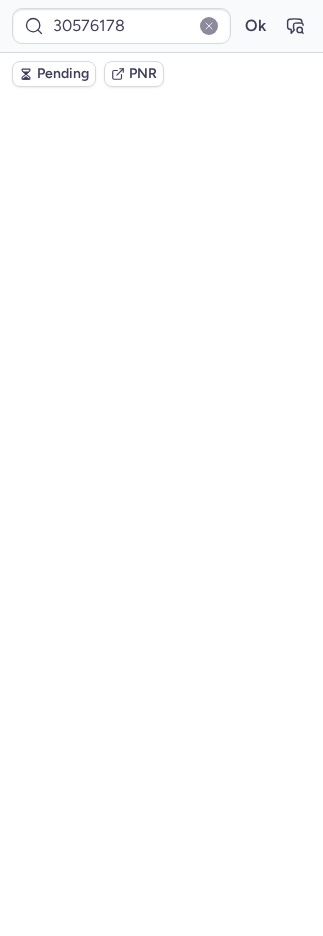 scroll, scrollTop: 0, scrollLeft: 0, axis: both 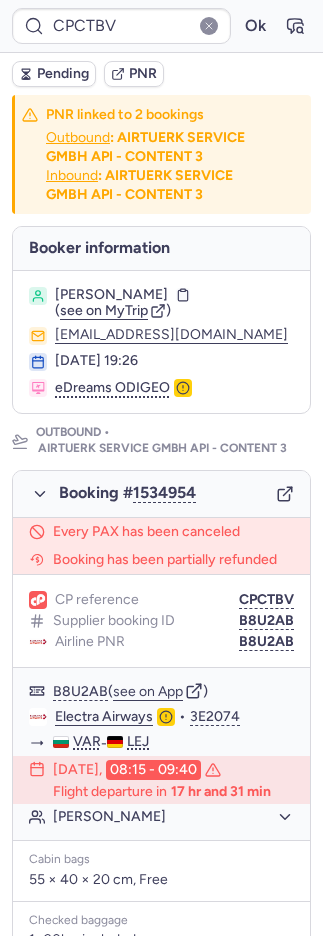 type on "30576178" 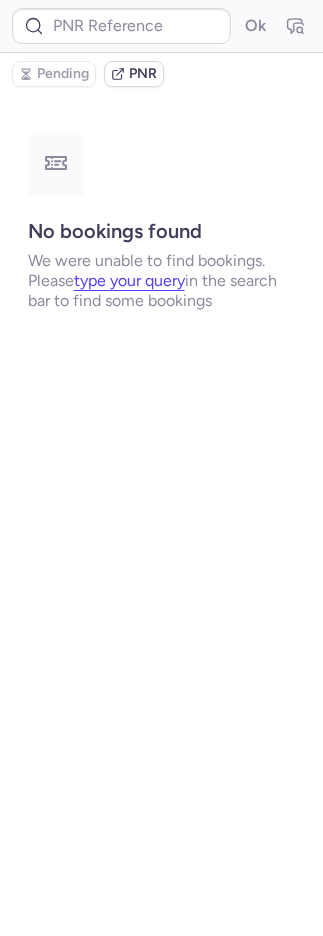 type on "30576179" 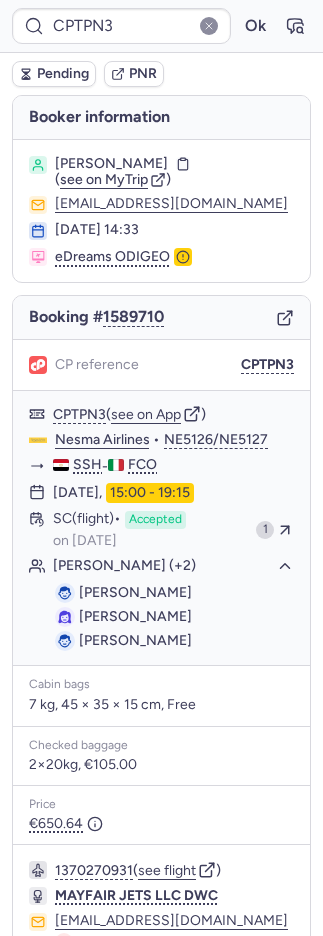 scroll, scrollTop: 0, scrollLeft: 0, axis: both 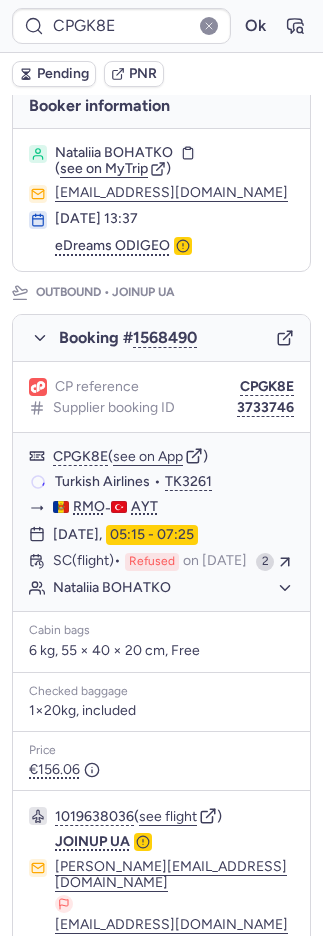 type on "CPGFBX" 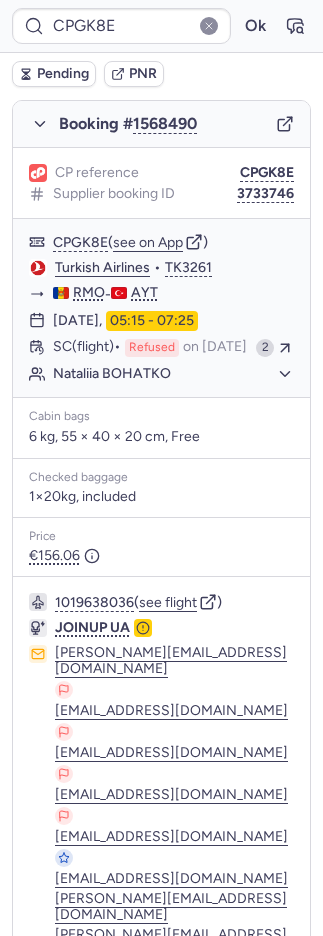 scroll, scrollTop: 0, scrollLeft: 0, axis: both 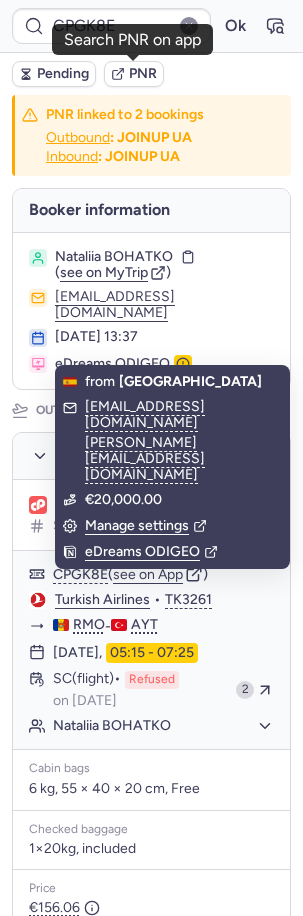 click on "PNR" at bounding box center (143, 74) 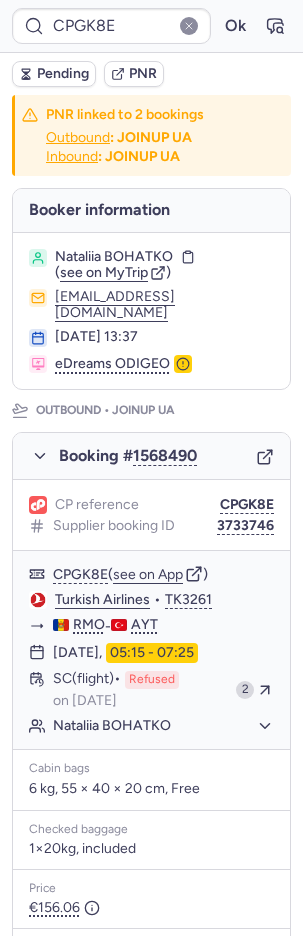 type on "CPCTBV" 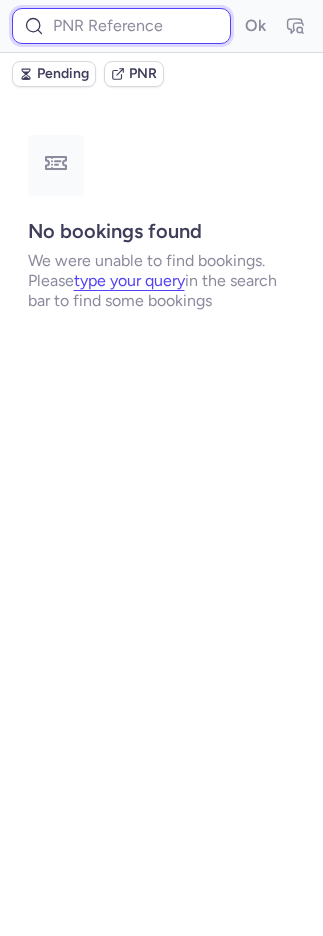 drag, startPoint x: 88, startPoint y: 42, endPoint x: 97, endPoint y: 37, distance: 10.29563 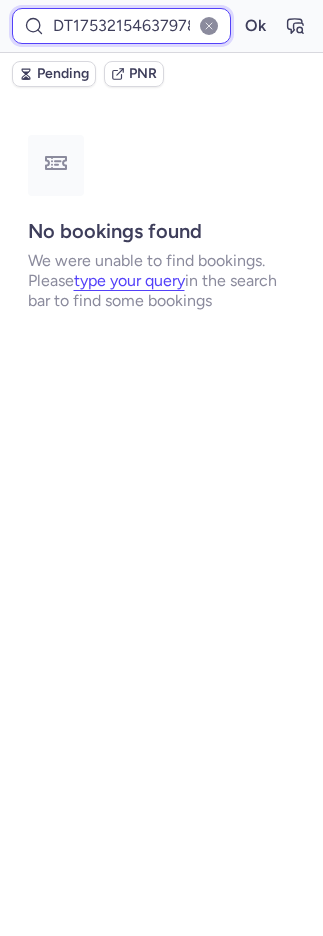 scroll, scrollTop: 0, scrollLeft: 19, axis: horizontal 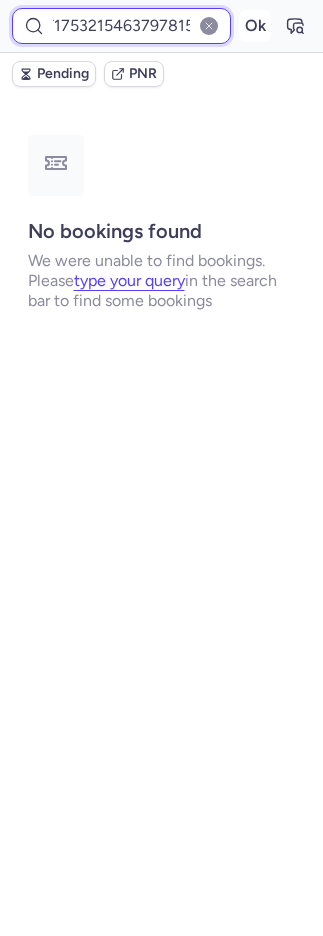 type on "DT1753215463797815" 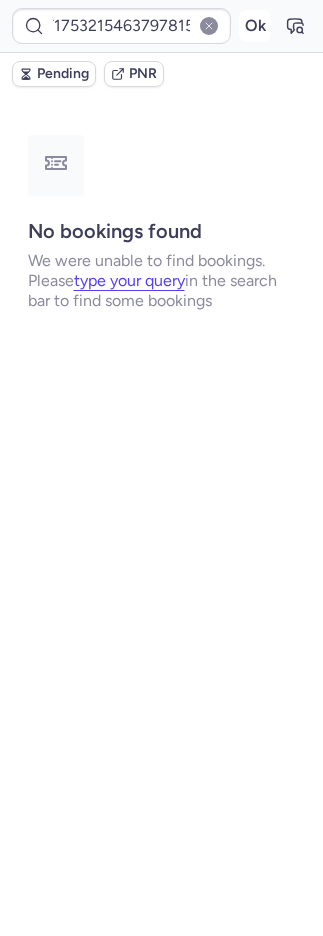 scroll, scrollTop: 0, scrollLeft: 0, axis: both 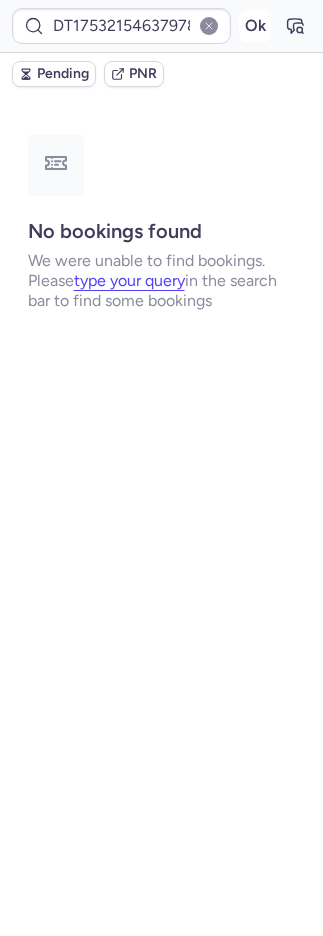 click on "Ok" at bounding box center [255, 26] 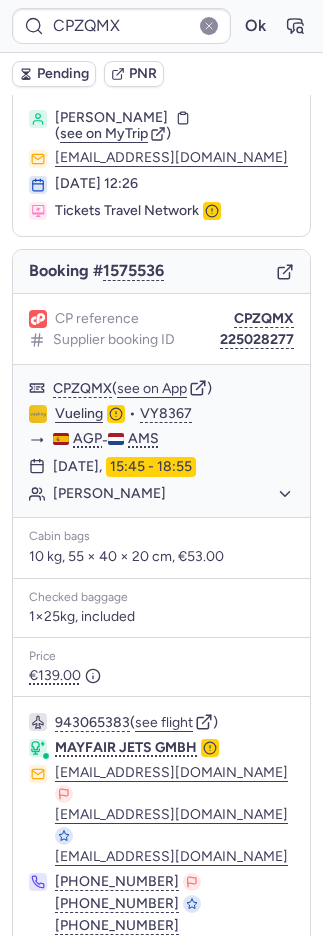scroll, scrollTop: 130, scrollLeft: 0, axis: vertical 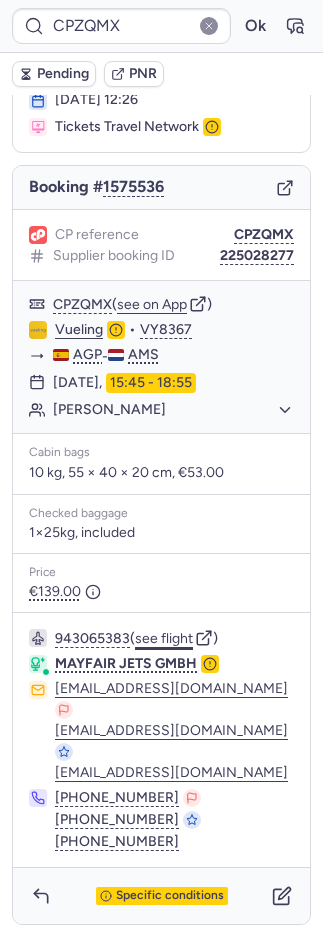 click on "see flight" 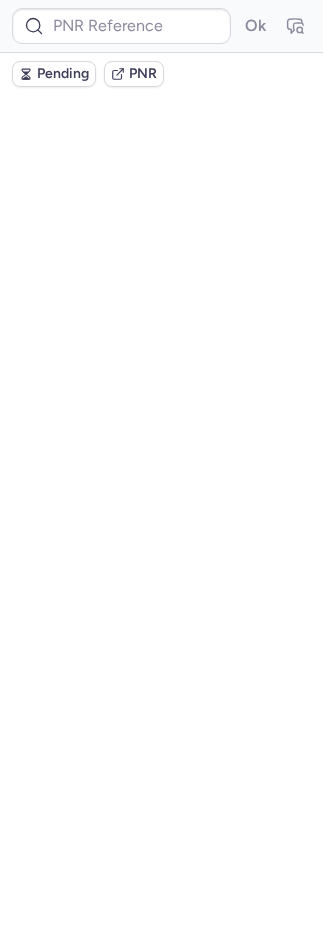 scroll, scrollTop: 0, scrollLeft: 0, axis: both 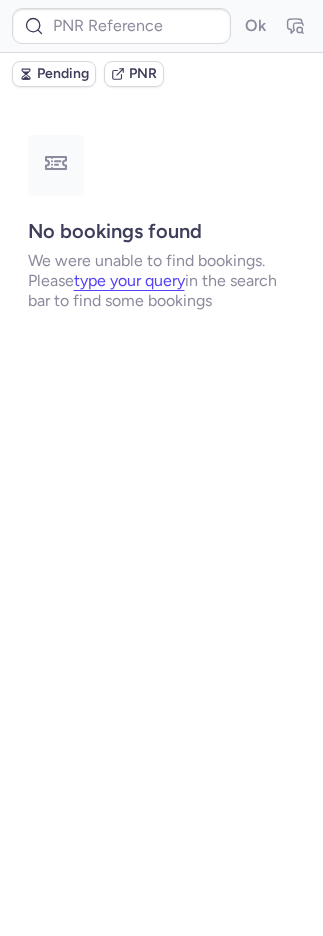 type on "CPIATR" 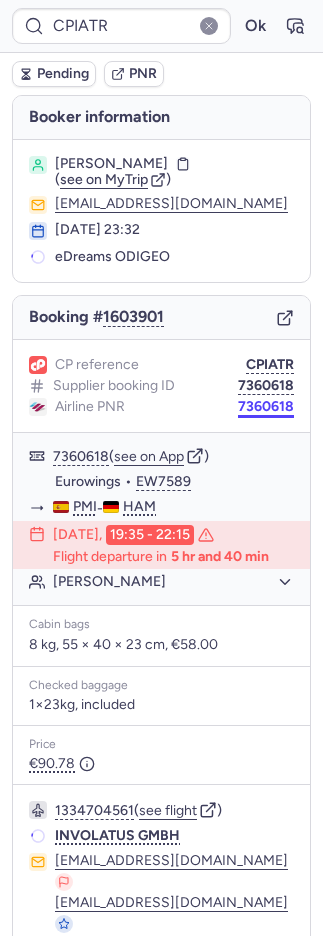 click on "7360618" at bounding box center (266, 407) 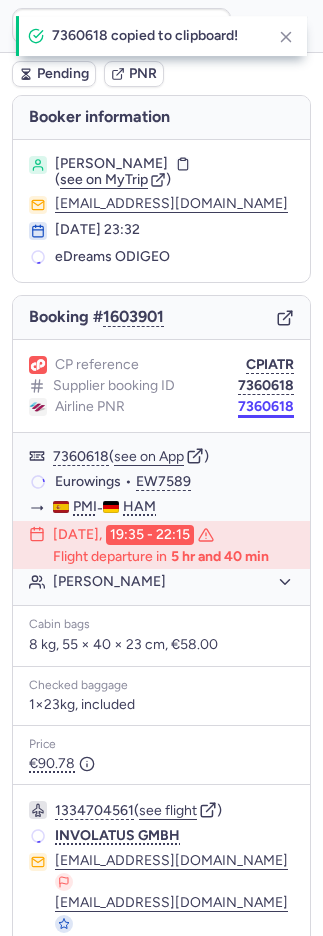 click on "7360618" at bounding box center (266, 407) 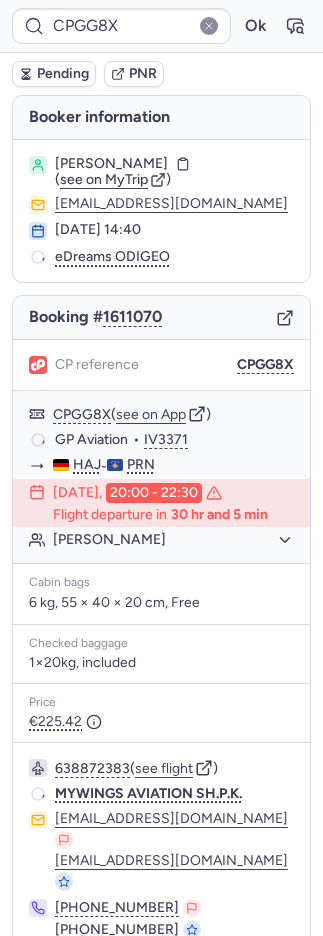 type on "CPUTWC" 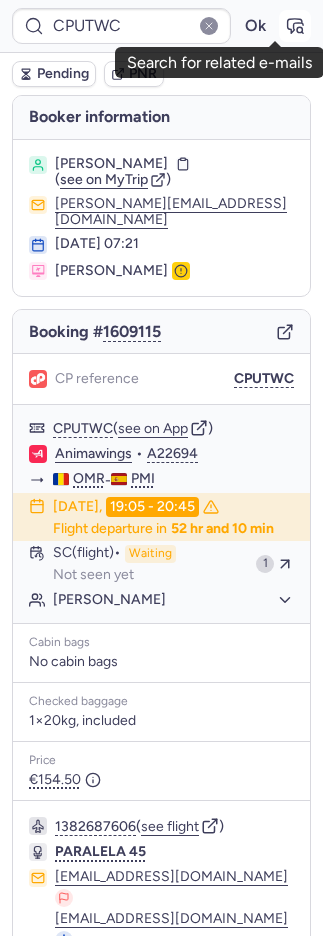 click 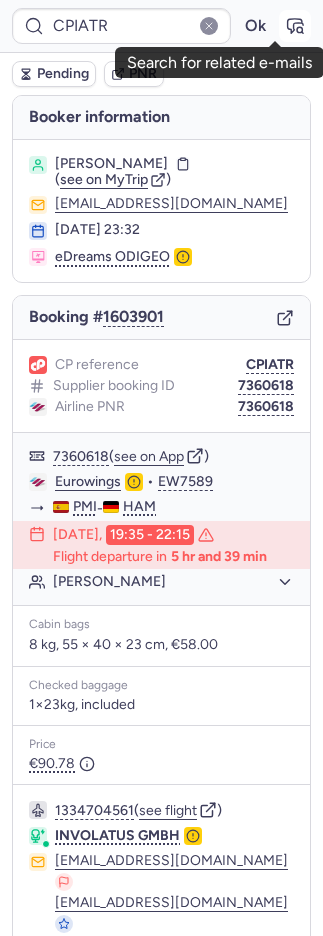 click 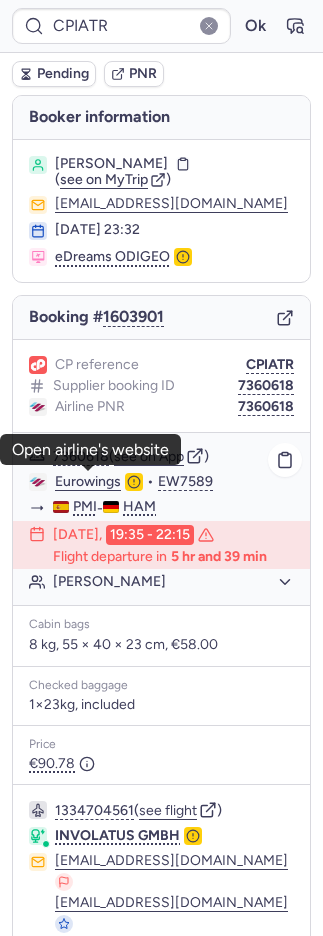 click on "Eurowings" 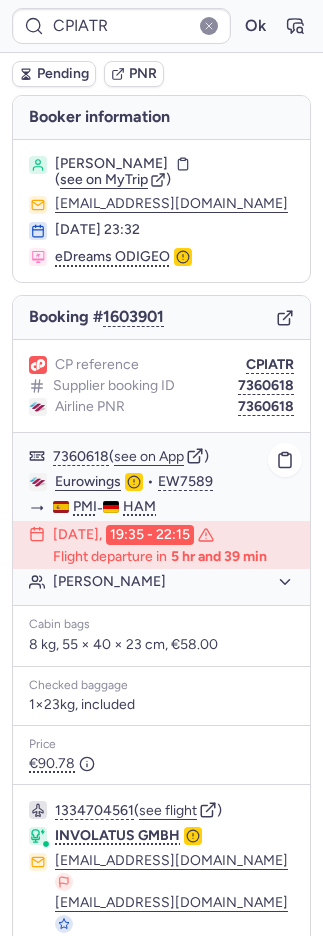 click on "[PERSON_NAME]" 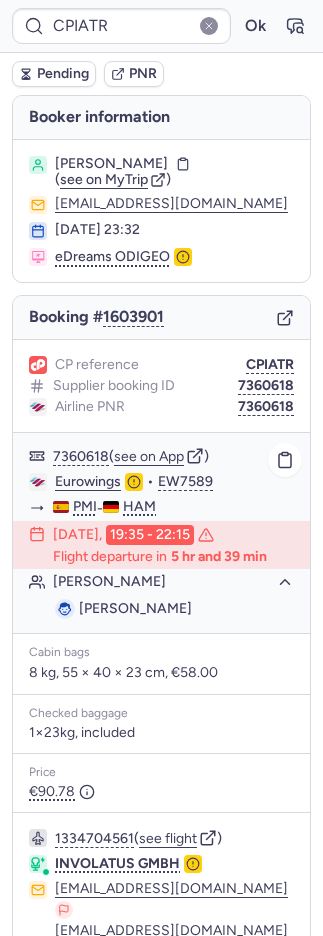 click on "[PERSON_NAME]" at bounding box center [135, 608] 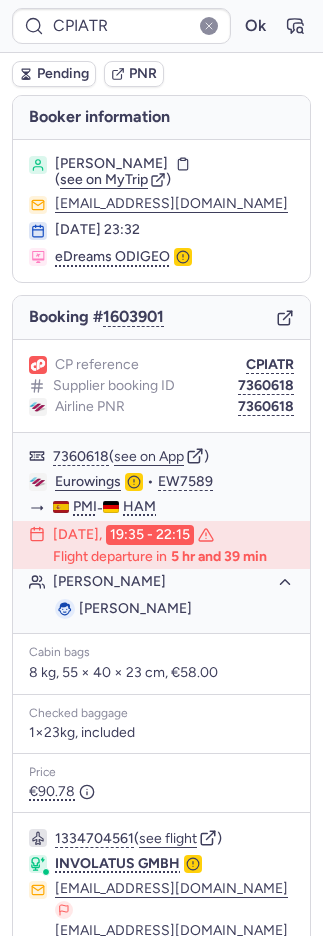 copy on "FORTRIE" 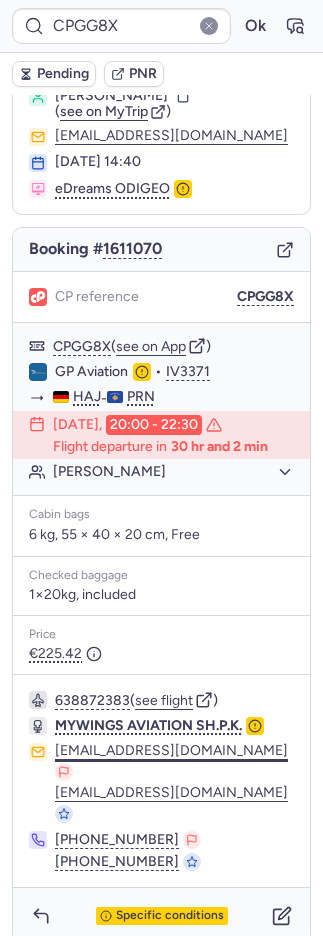 scroll, scrollTop: 70, scrollLeft: 0, axis: vertical 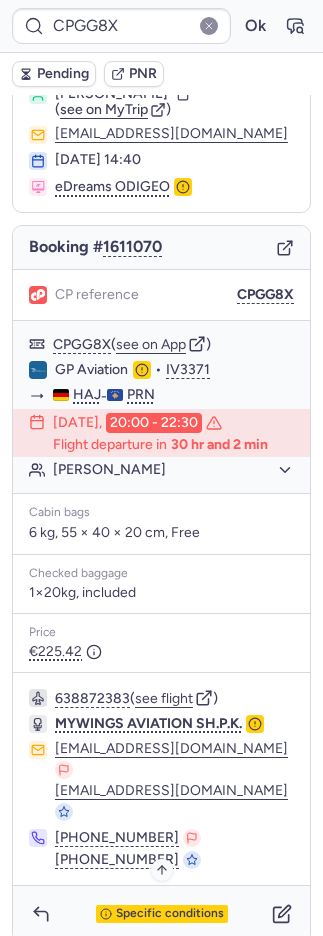 click on "Specific conditions" at bounding box center (170, 914) 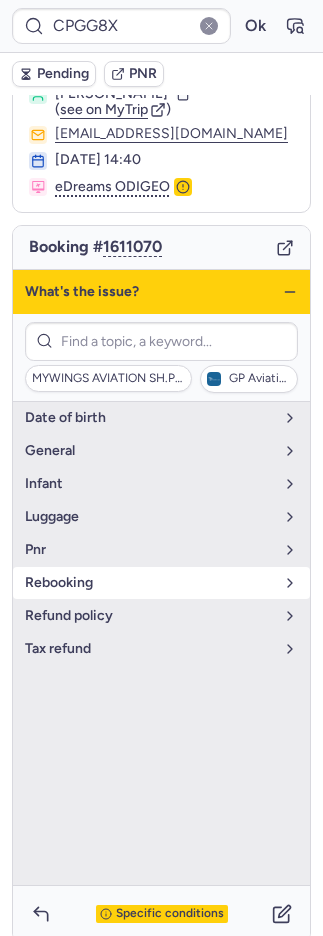 click on "rebooking" at bounding box center (149, 583) 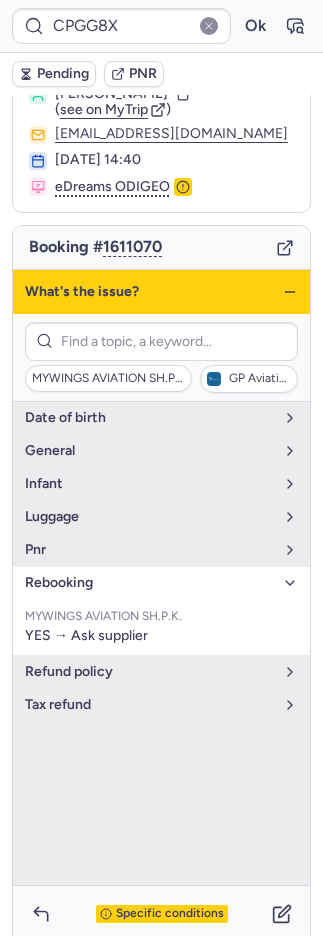 click on "rebooking" at bounding box center [149, 583] 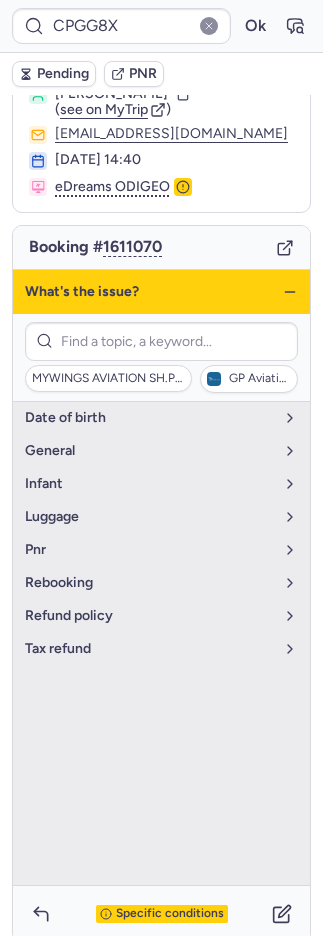 click on "Specific conditions" at bounding box center (162, 914) 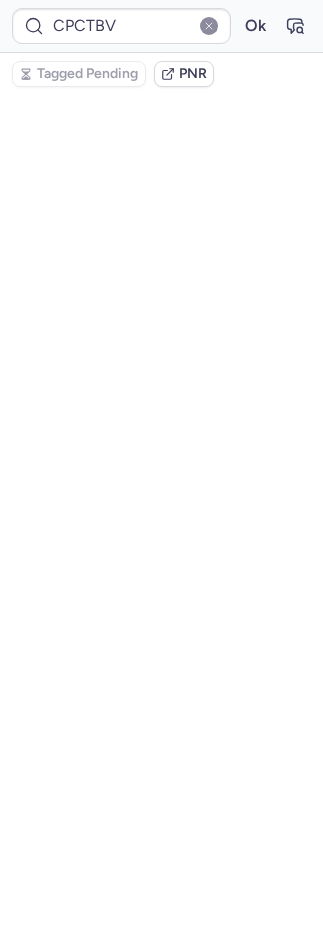 scroll, scrollTop: 110, scrollLeft: 0, axis: vertical 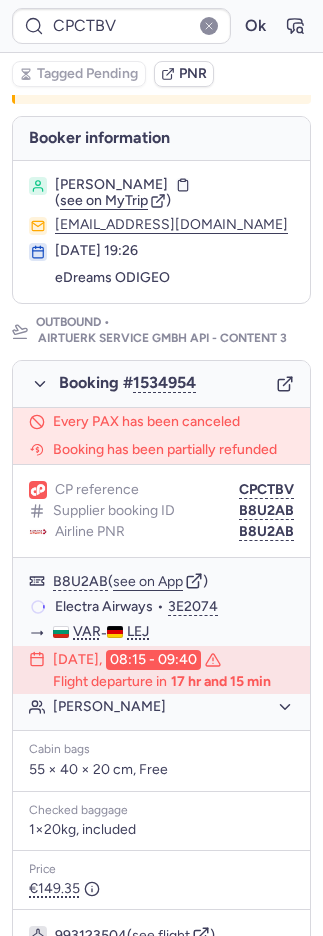 type on "CPMJIZ" 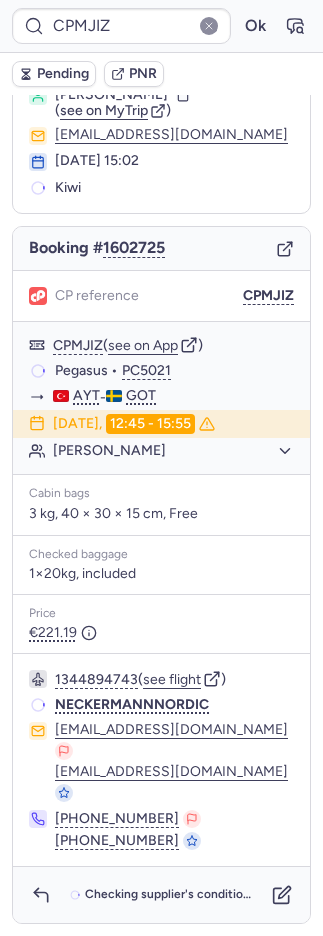scroll, scrollTop: 0, scrollLeft: 0, axis: both 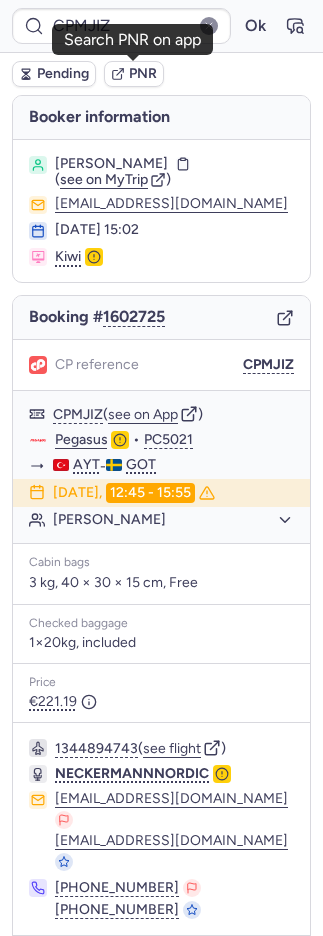 click on "PNR" at bounding box center [143, 74] 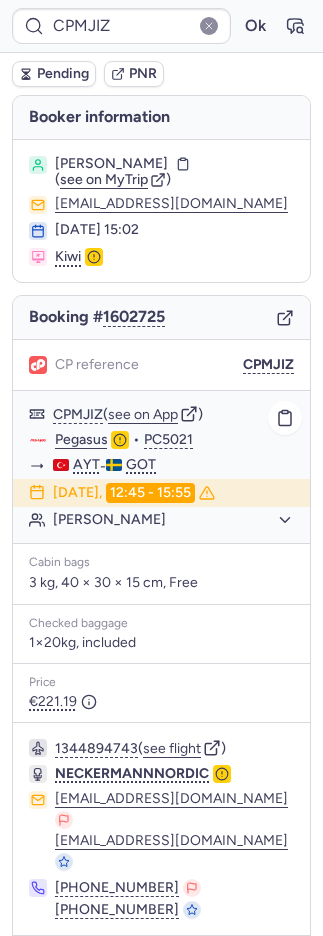 scroll, scrollTop: 80, scrollLeft: 0, axis: vertical 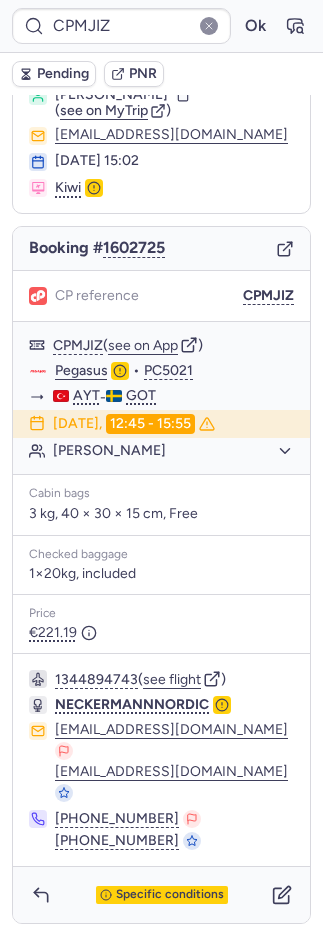 click on "Specific conditions" at bounding box center (161, 895) 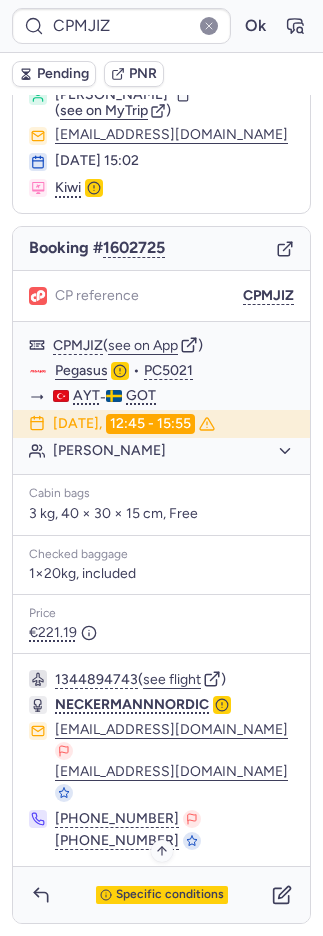 click on "Specific conditions" at bounding box center [170, 895] 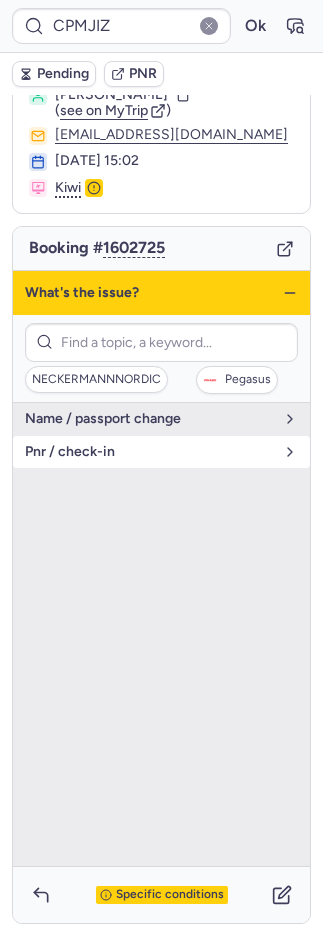 click on "pnr / check-in" at bounding box center (149, 452) 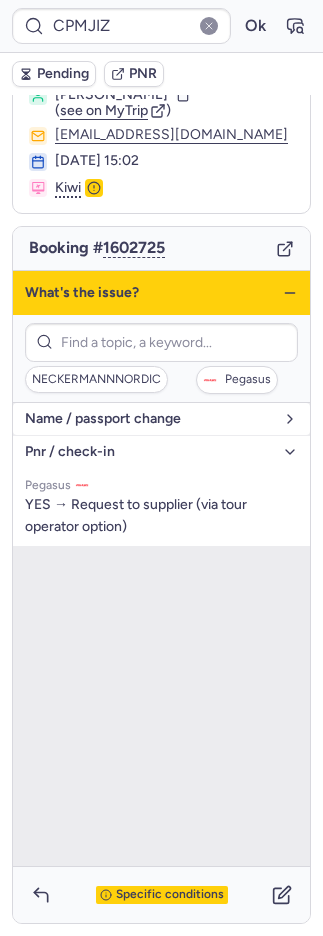 click on "name / passport change" at bounding box center [149, 419] 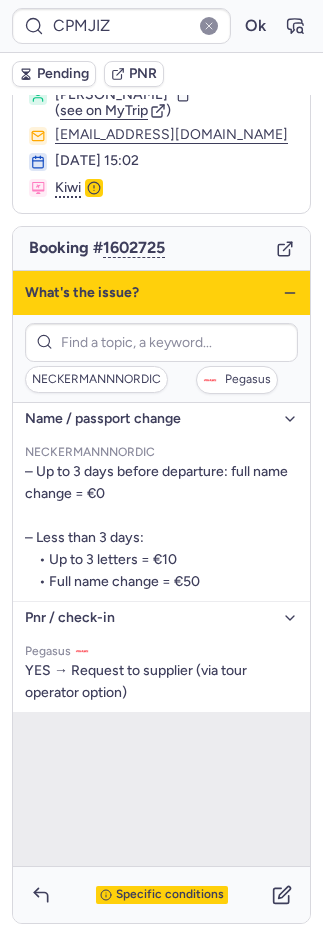 click on "Specific conditions" at bounding box center (170, 895) 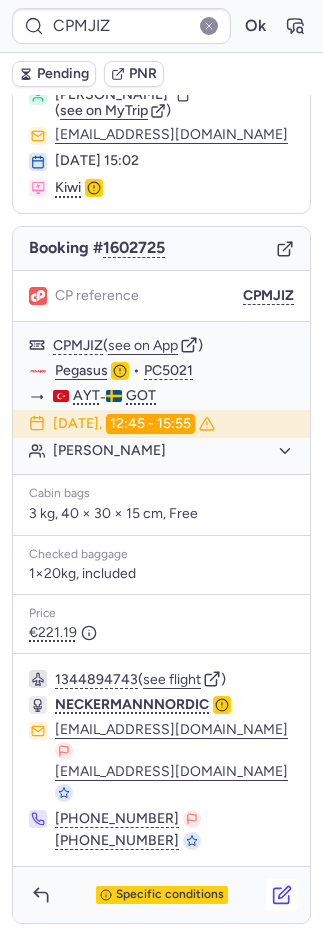 click 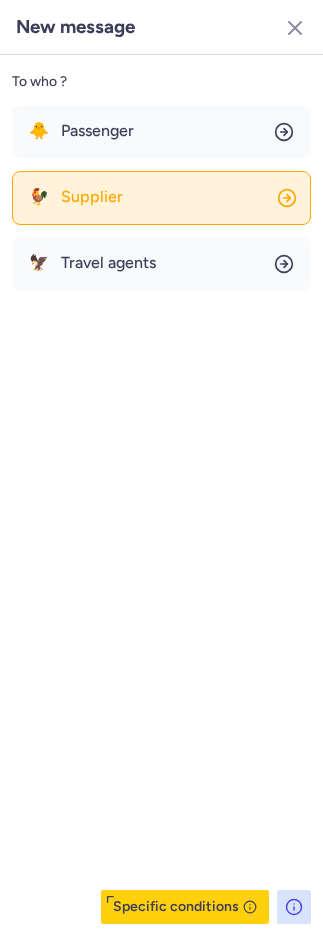 click on "Supplier" at bounding box center (92, 197) 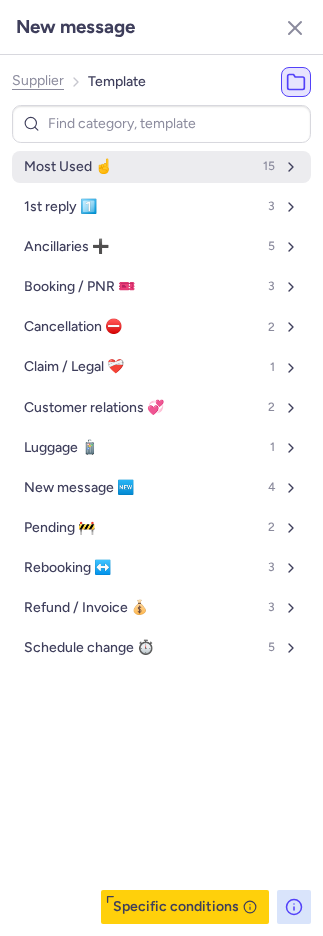 click on "Most Used ☝️ 15" at bounding box center (161, 167) 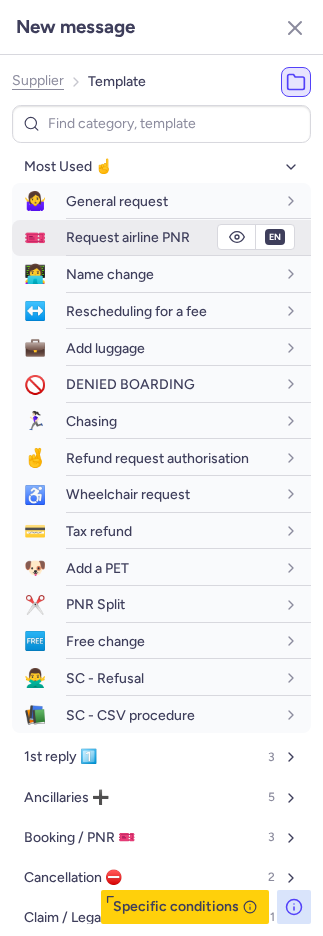 click on "Request airline PNR" at bounding box center (170, 237) 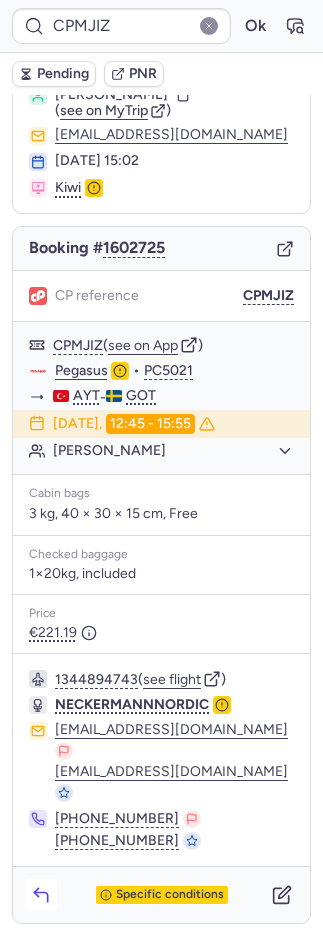 click at bounding box center [41, 895] 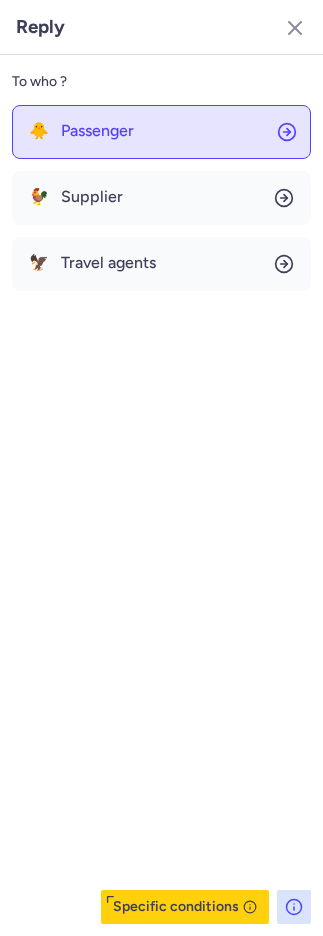 click on "Passenger" at bounding box center [97, 131] 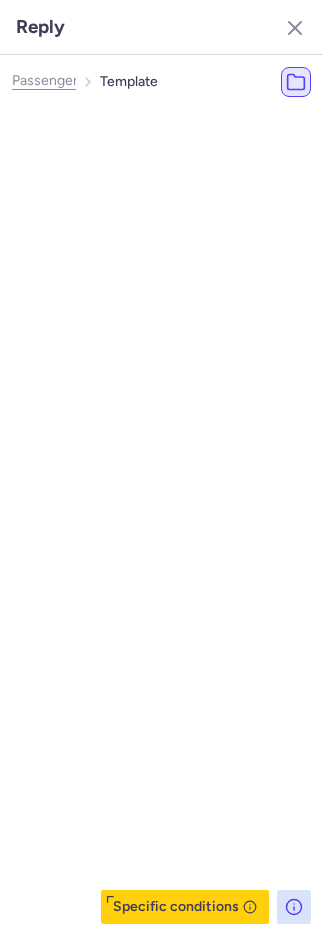 select on "en" 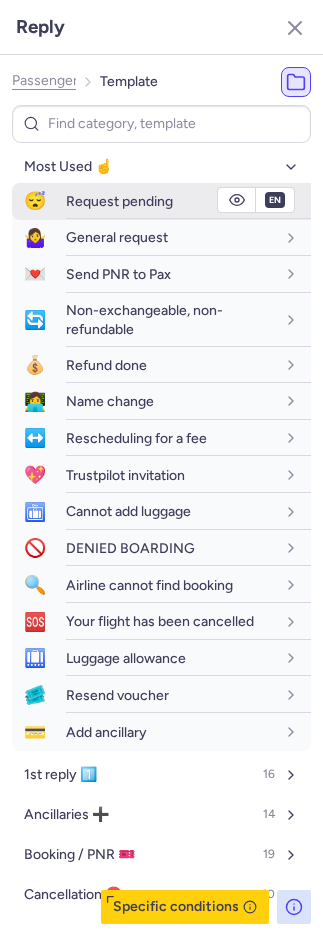 click on "Request pending" at bounding box center (188, 201) 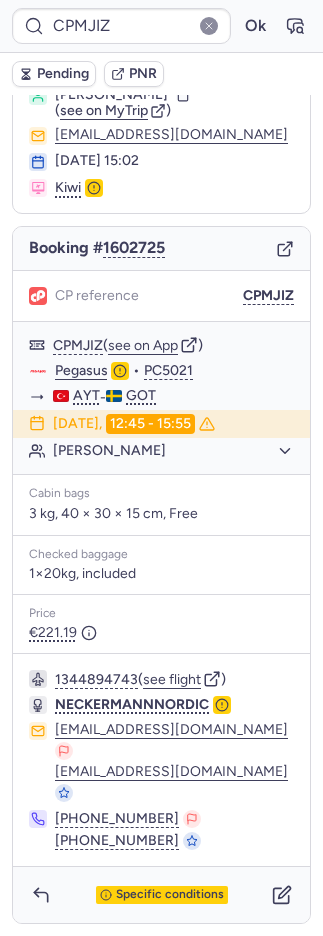 click on "Pending" at bounding box center [54, 74] 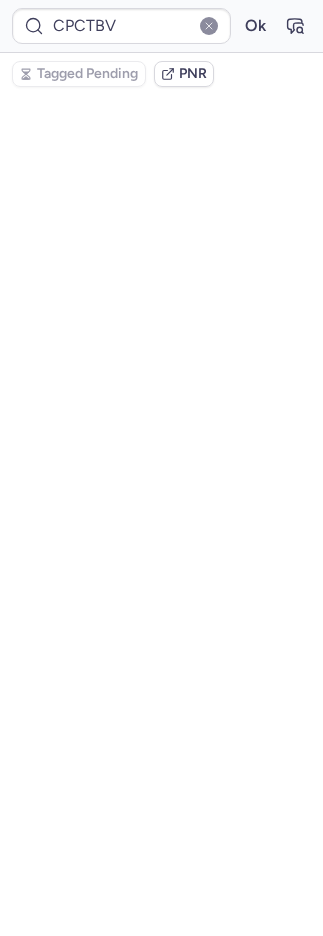 scroll, scrollTop: 114, scrollLeft: 0, axis: vertical 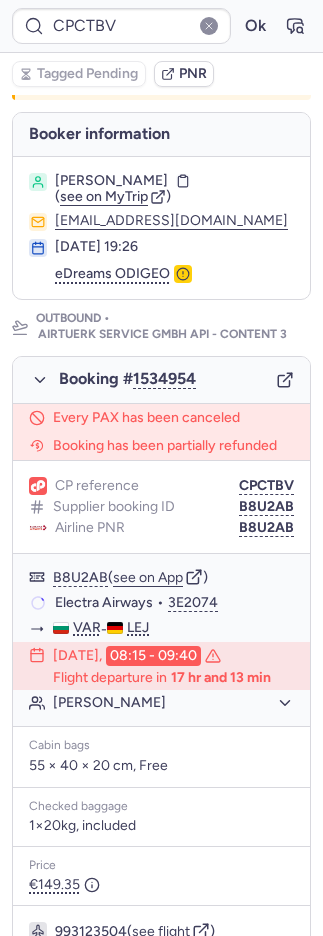 type on "CPKWNF" 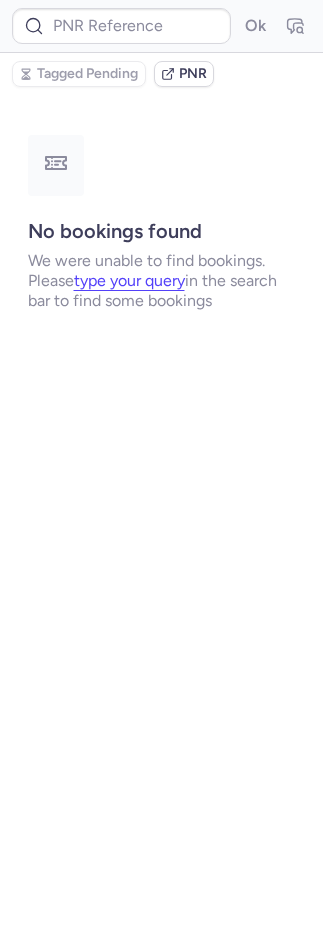 scroll, scrollTop: 0, scrollLeft: 0, axis: both 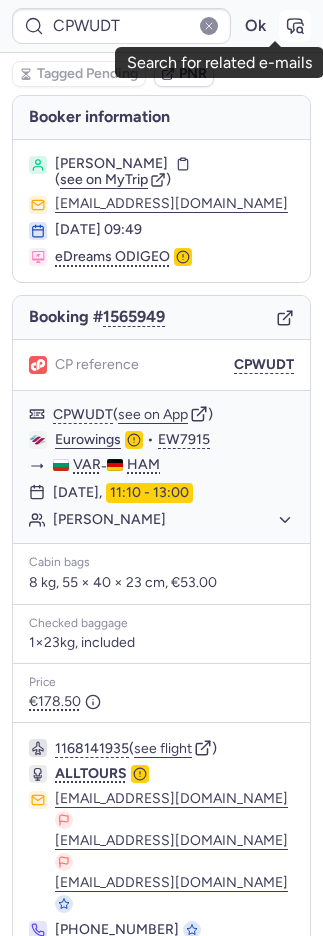 click 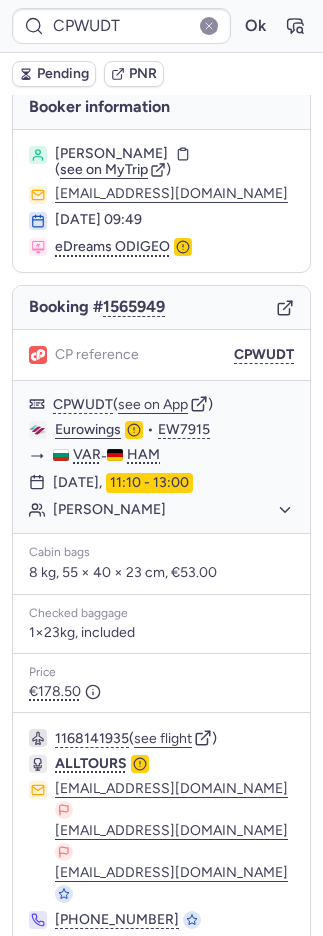 scroll, scrollTop: 24, scrollLeft: 0, axis: vertical 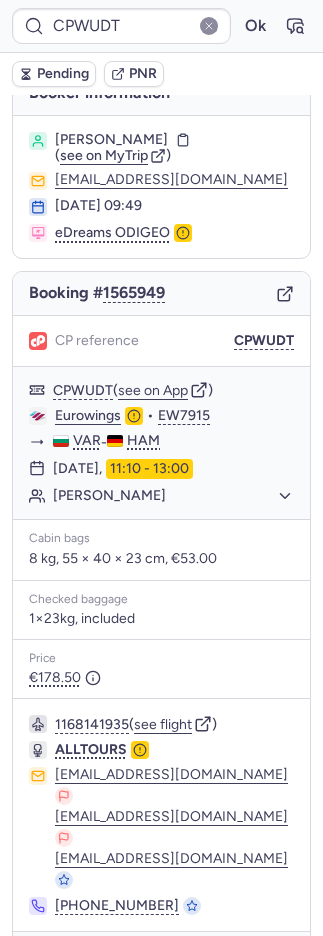 click 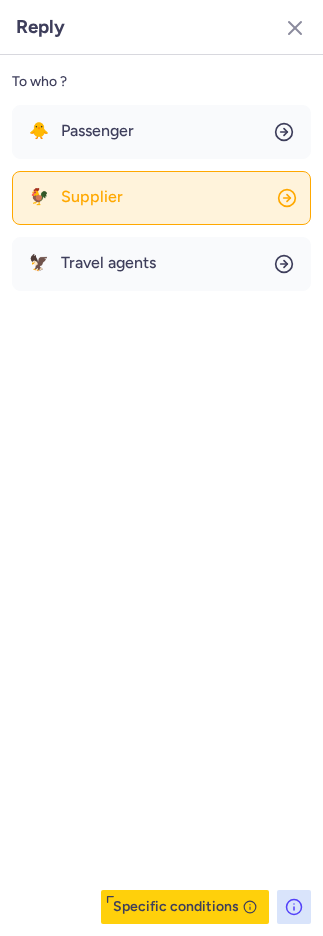 click on "🐓 Supplier" 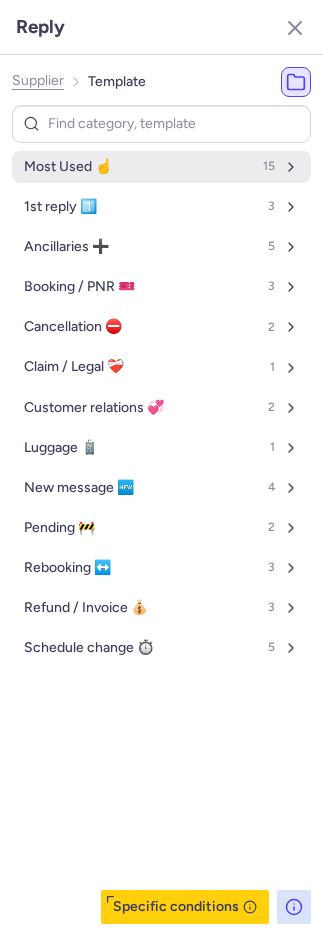 click on "Most Used ☝️ 15" at bounding box center [161, 167] 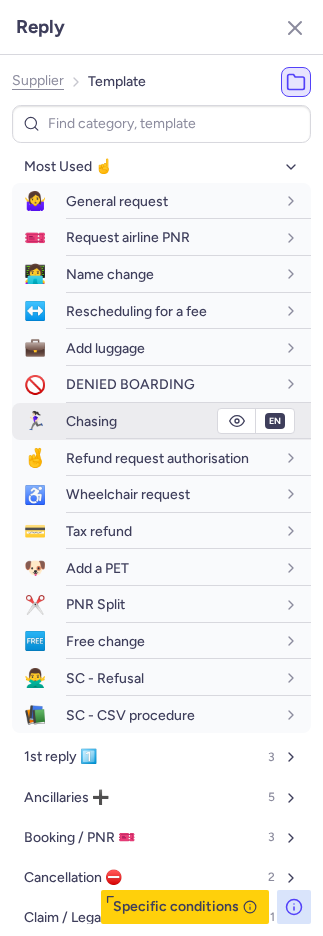 click on "Chasing" at bounding box center (91, 421) 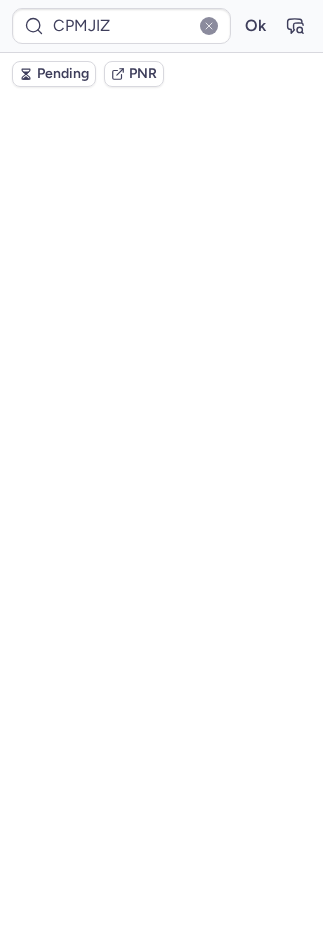 scroll, scrollTop: 64, scrollLeft: 0, axis: vertical 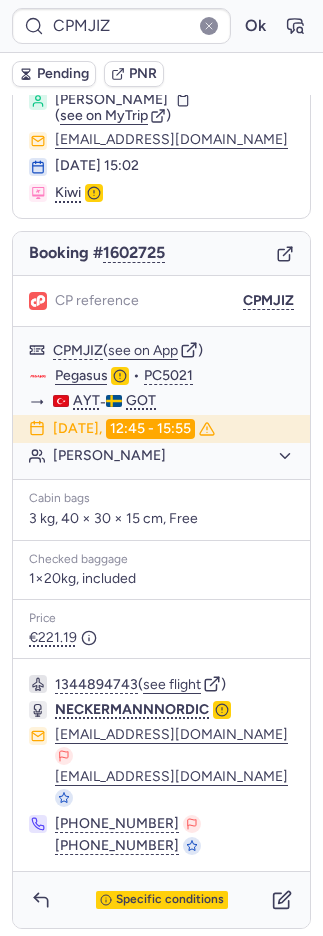 type on "CPKWNF" 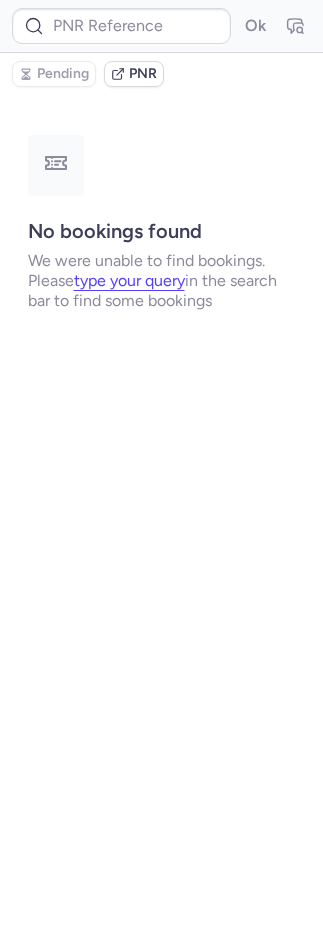 scroll, scrollTop: 0, scrollLeft: 0, axis: both 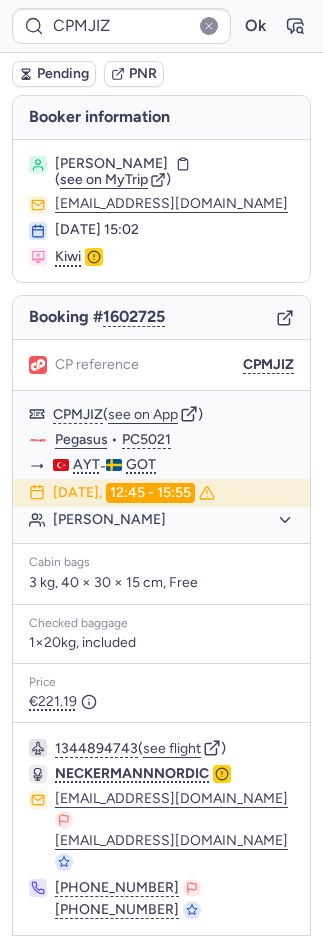 type on "CPKWNF" 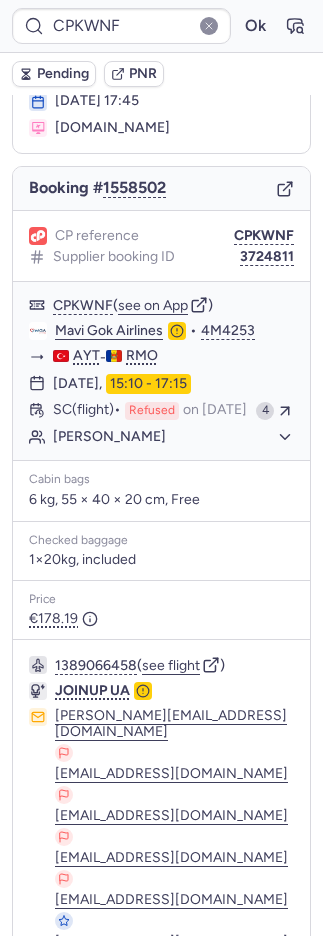 scroll, scrollTop: 0, scrollLeft: 0, axis: both 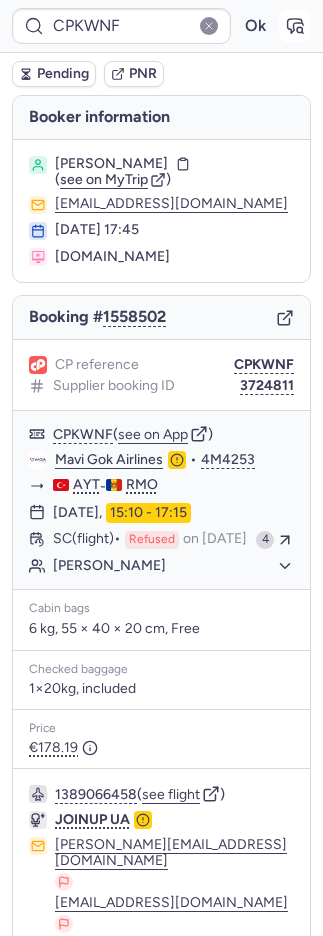 click on "CPKWNF  Ok" at bounding box center (161, 26) 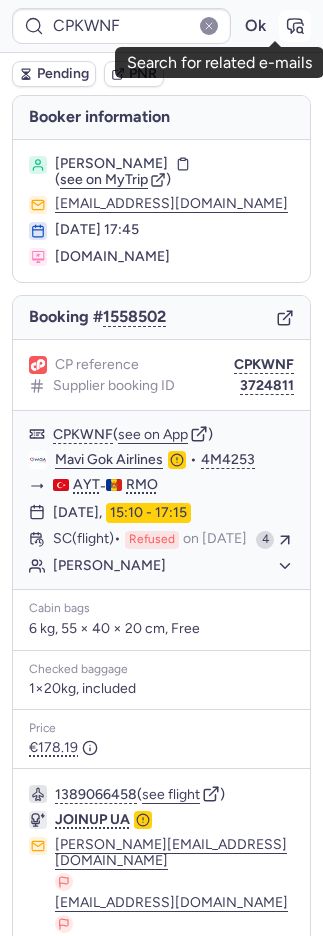 click at bounding box center [295, 26] 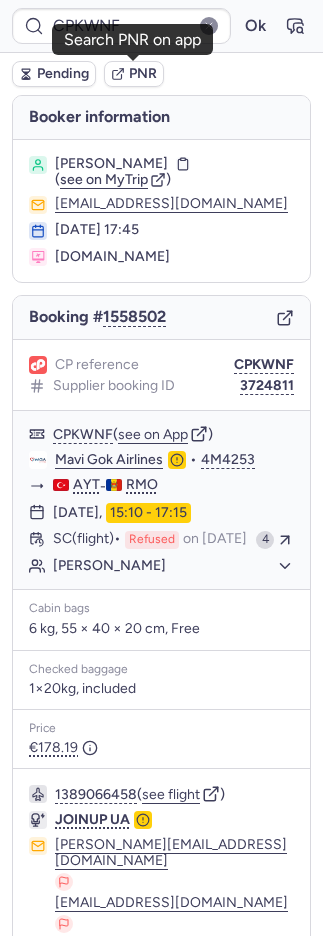 click on "PNR" at bounding box center [143, 74] 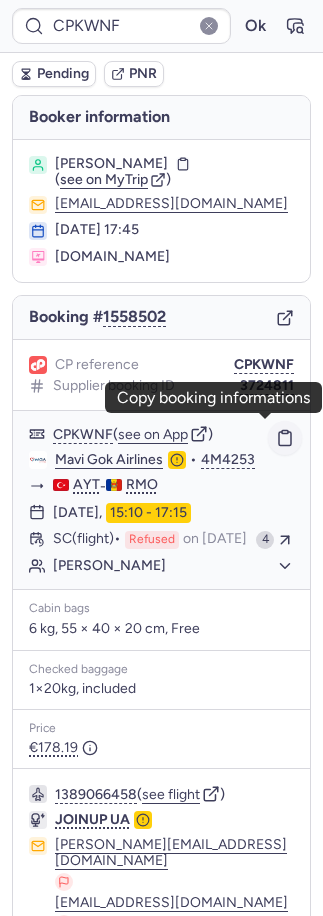 click 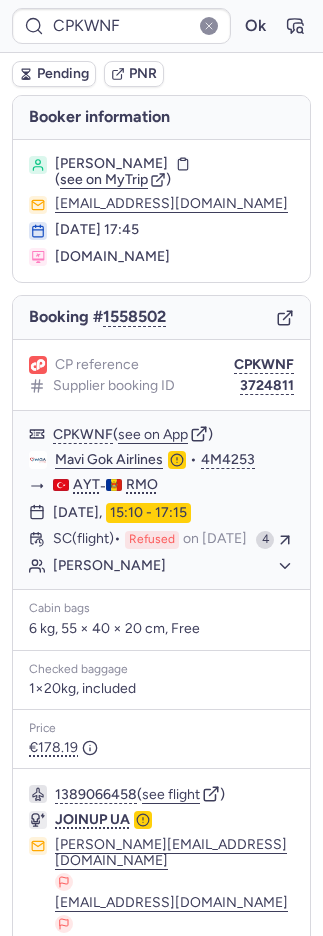 click on "Pending" at bounding box center [63, 74] 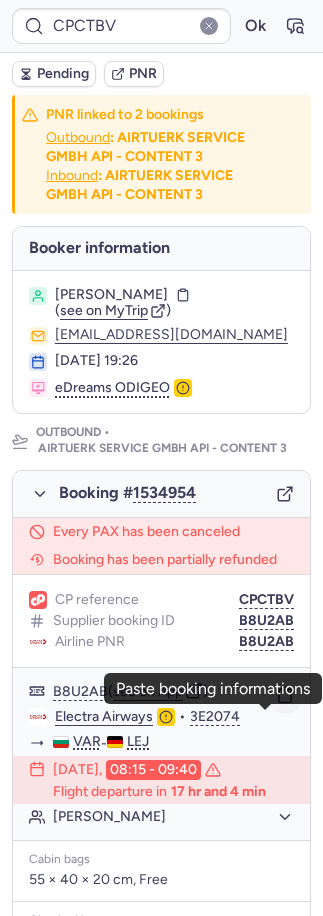 click 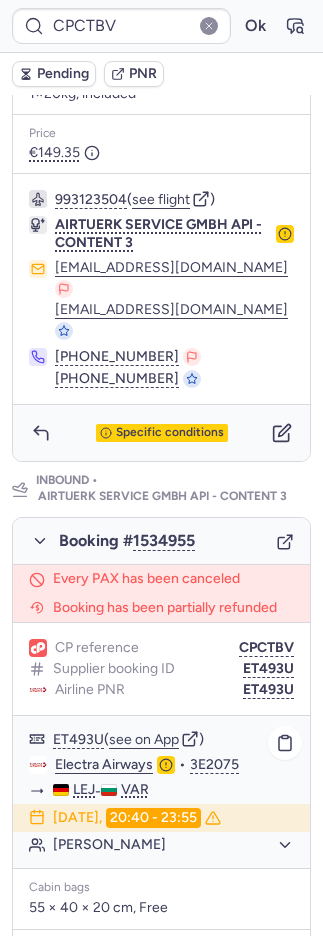 scroll, scrollTop: 837, scrollLeft: 0, axis: vertical 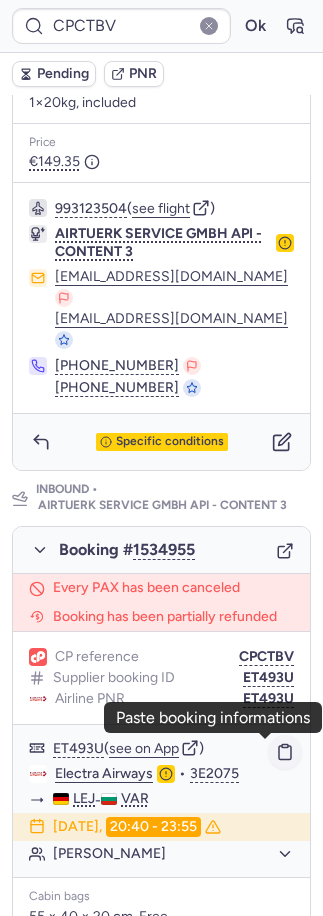 click 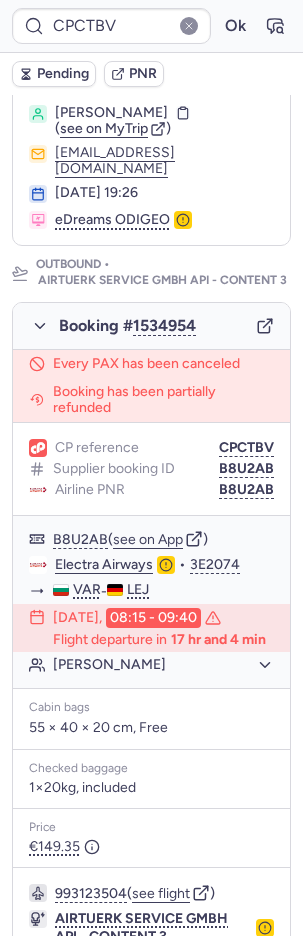 scroll, scrollTop: 180, scrollLeft: 0, axis: vertical 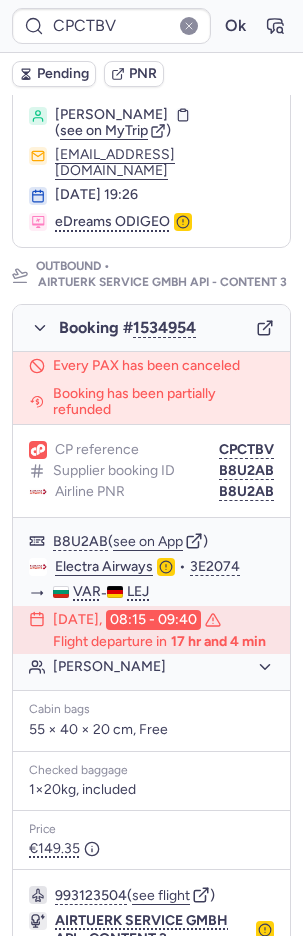 click on "CP reference CPCTBV Supplier booking ID B8U2AB Airline PNR B8U2AB" at bounding box center (151, 471) 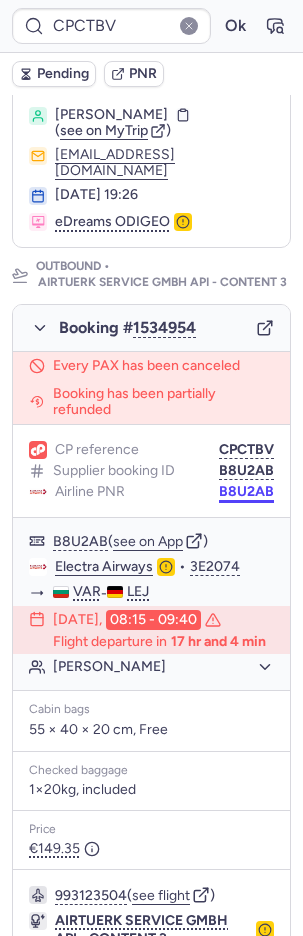 click on "B8U2AB" at bounding box center (246, 492) 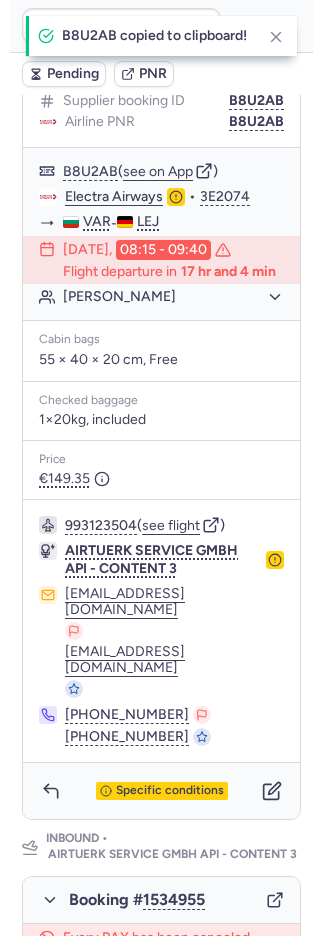 scroll, scrollTop: 1051, scrollLeft: 0, axis: vertical 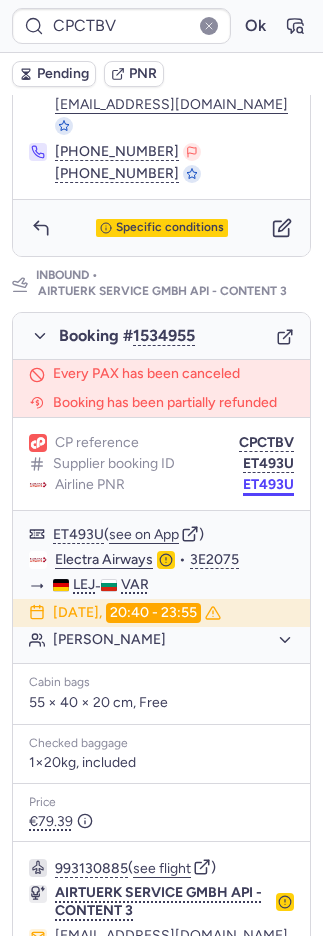 click on "ET493U" at bounding box center (268, 485) 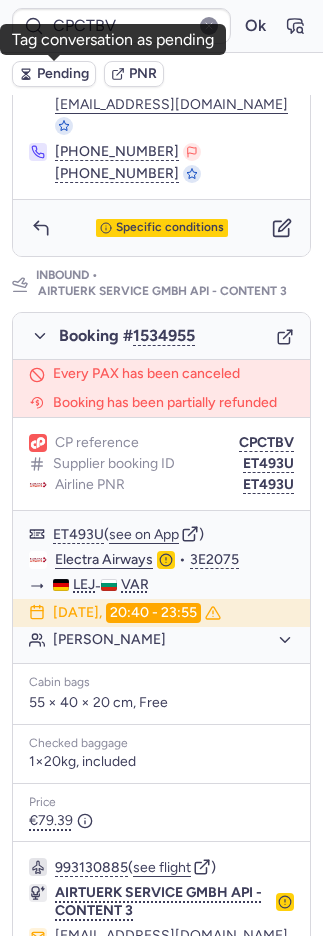 click on "Pending" at bounding box center (63, 74) 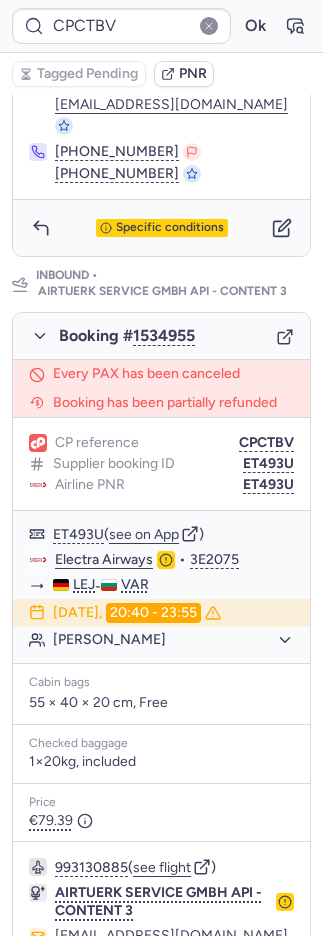 type on "CPKWNF" 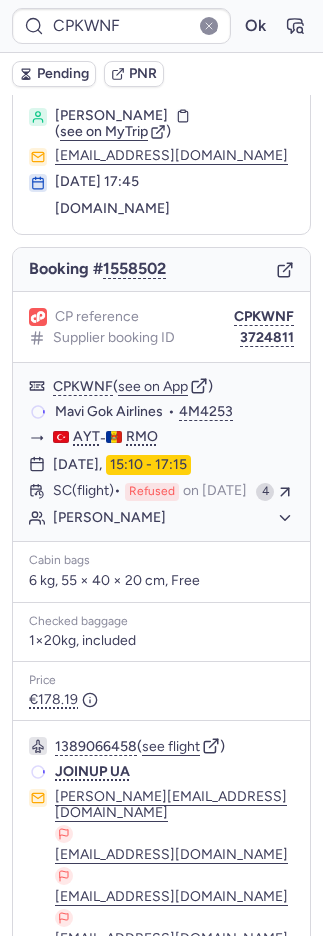 scroll, scrollTop: 35, scrollLeft: 0, axis: vertical 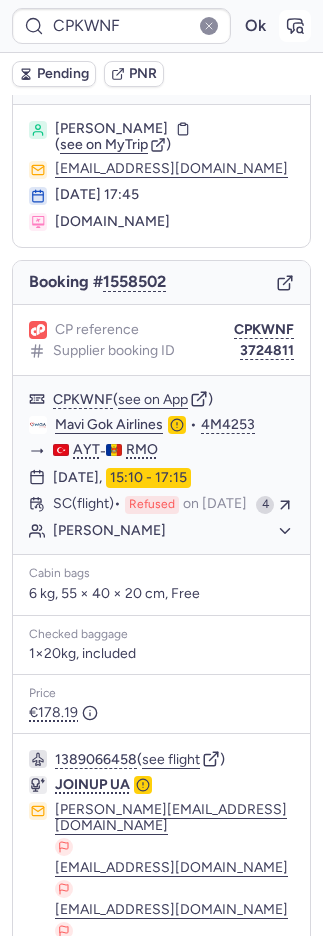 click 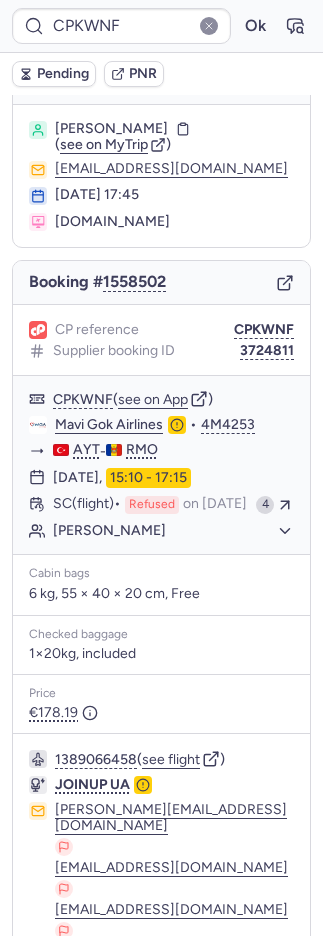 click on "PNR" at bounding box center (134, 74) 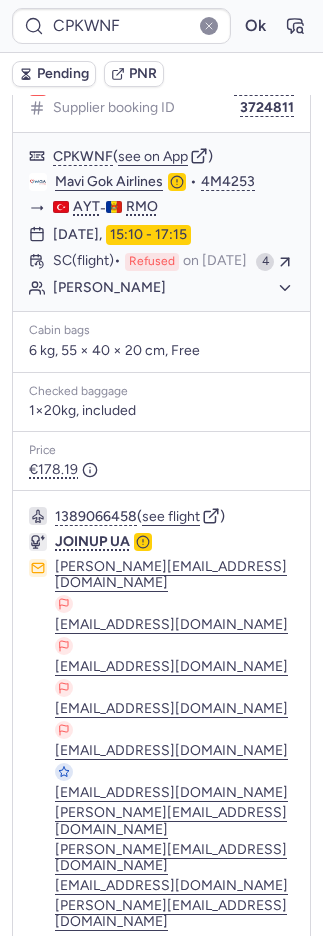 click at bounding box center (41, 1045) 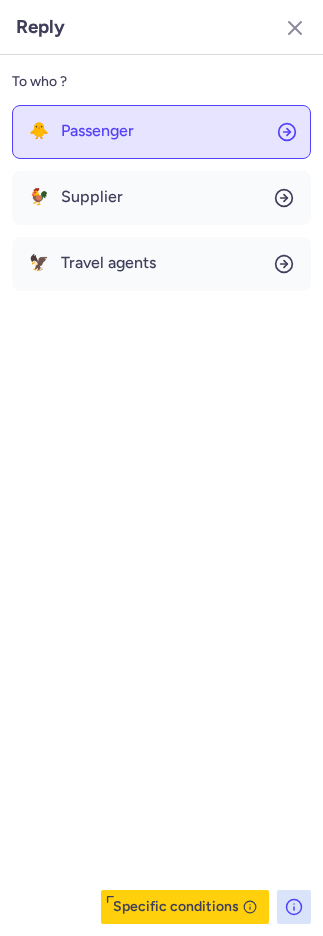 click on "🐥 Passenger" 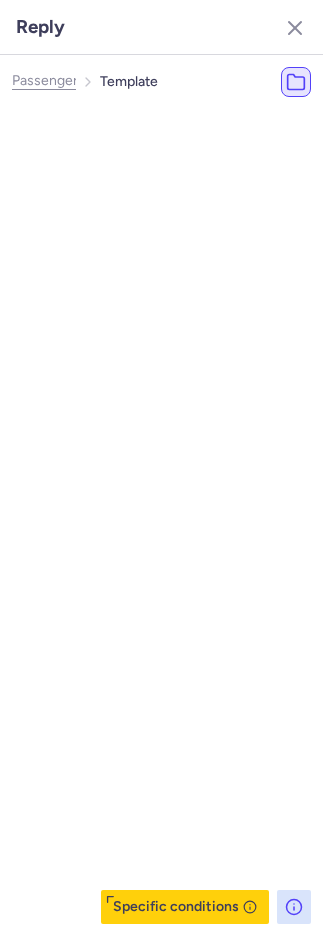 click on "Most Used ☝️" at bounding box center [100, 167] 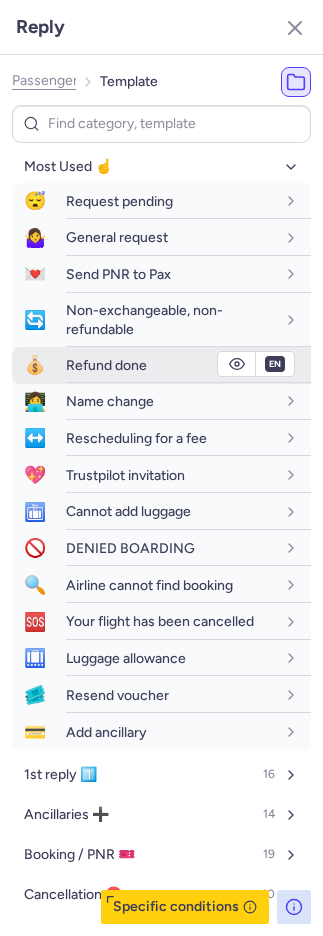 click on "💰 Refund done" at bounding box center [161, 365] 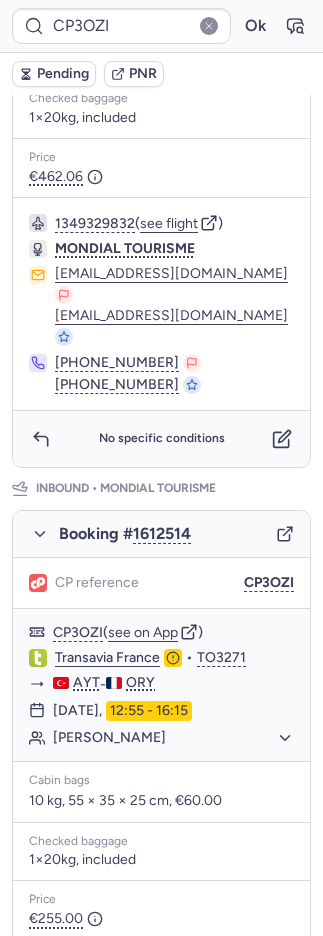 scroll, scrollTop: 867, scrollLeft: 0, axis: vertical 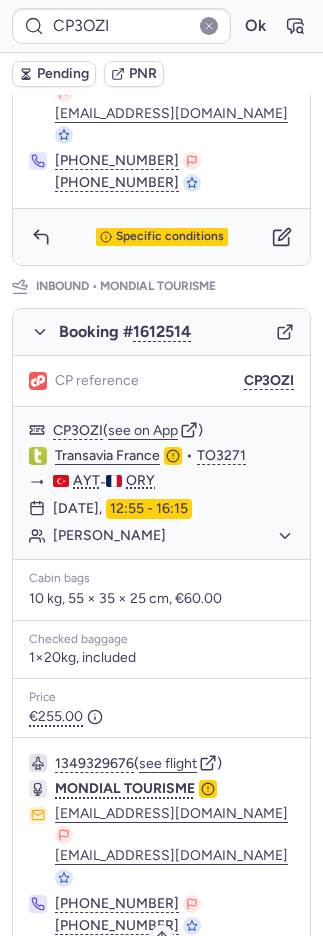 click on "Specific conditions" at bounding box center [170, 980] 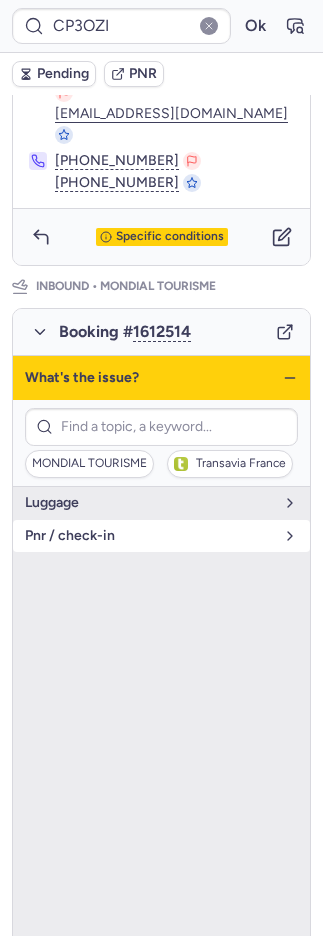 click on "pnr / check-in" at bounding box center [149, 536] 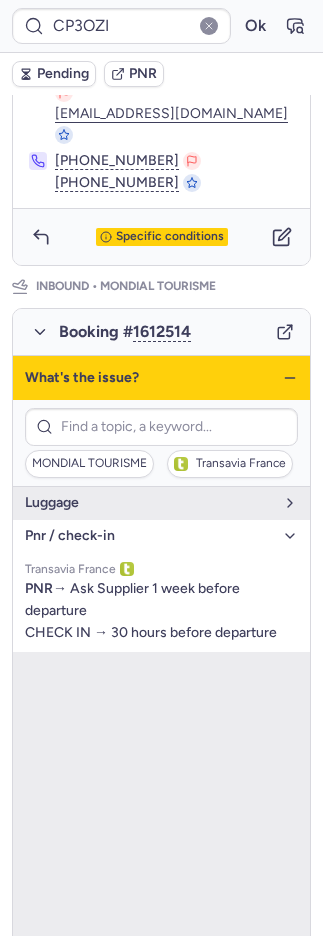 click 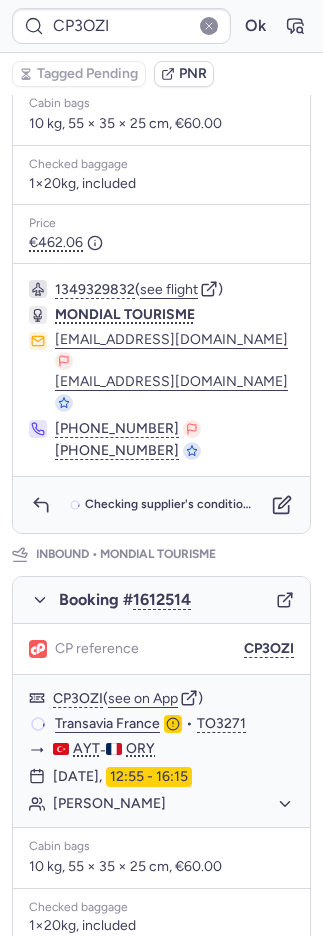 scroll, scrollTop: 867, scrollLeft: 0, axis: vertical 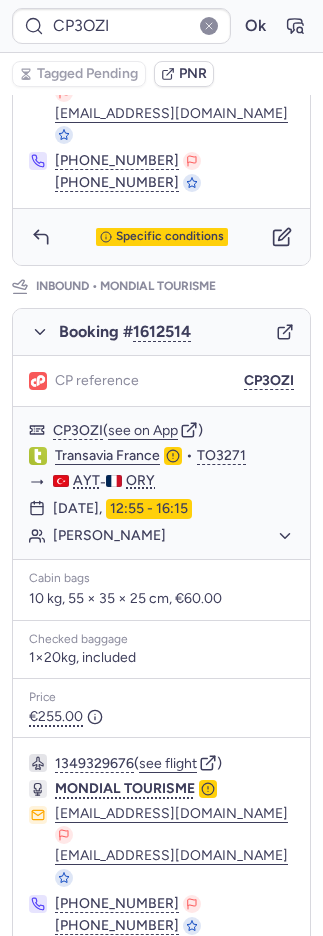 click on "Specific conditions" at bounding box center (161, 237) 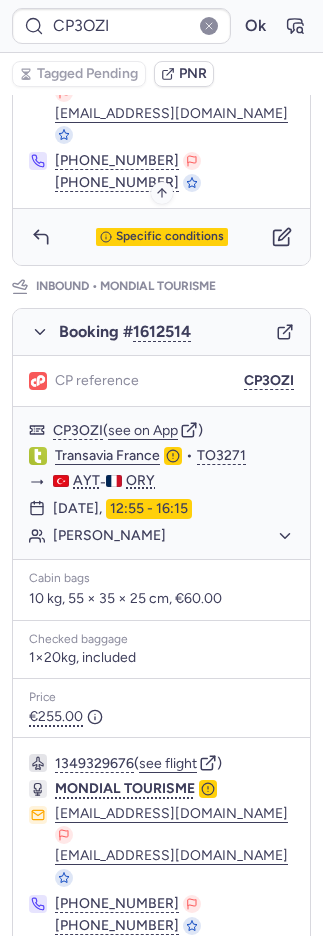 click on "Specific conditions" at bounding box center (170, 237) 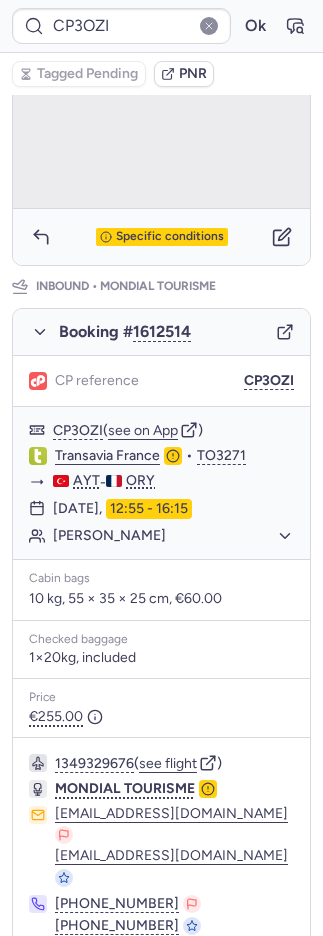 scroll, scrollTop: 131, scrollLeft: 0, axis: vertical 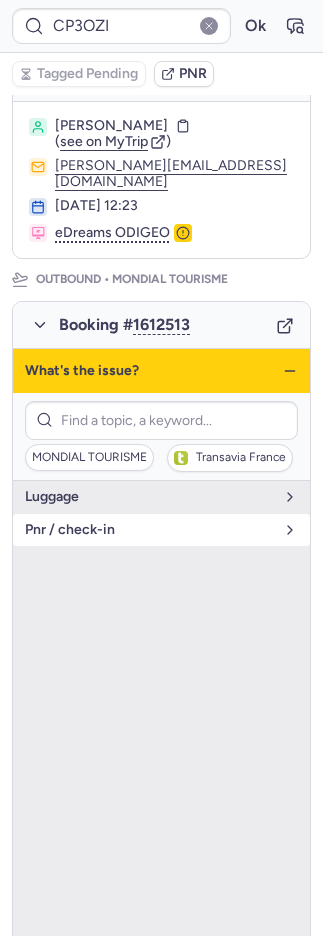 click on "pnr / check-in" at bounding box center [161, 530] 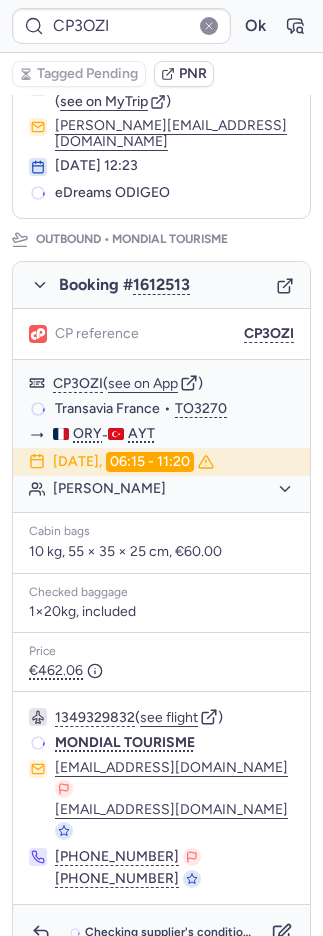 scroll, scrollTop: 136, scrollLeft: 0, axis: vertical 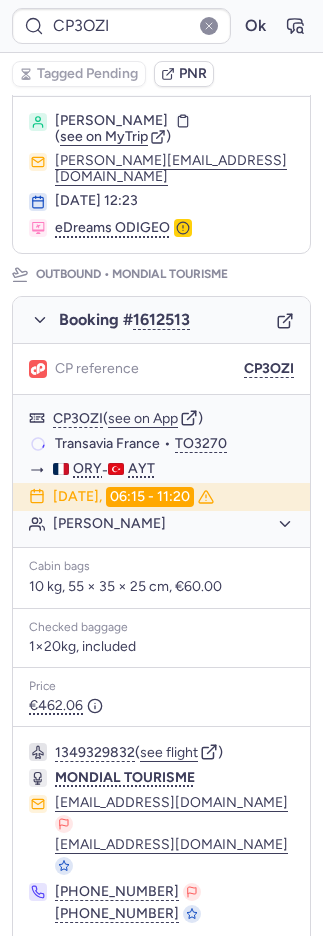 type on "CPIATR" 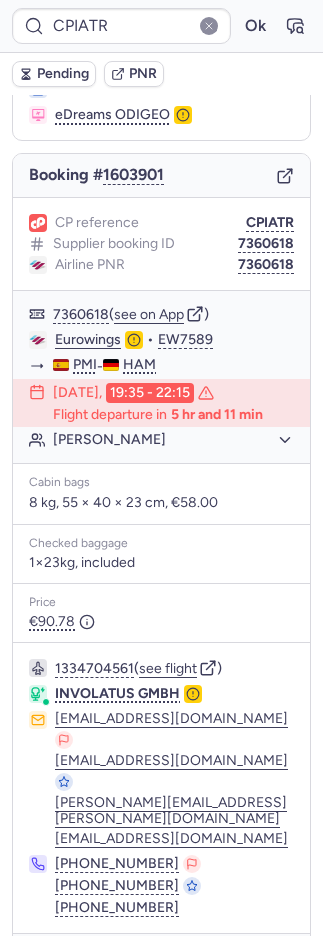 scroll, scrollTop: 148, scrollLeft: 0, axis: vertical 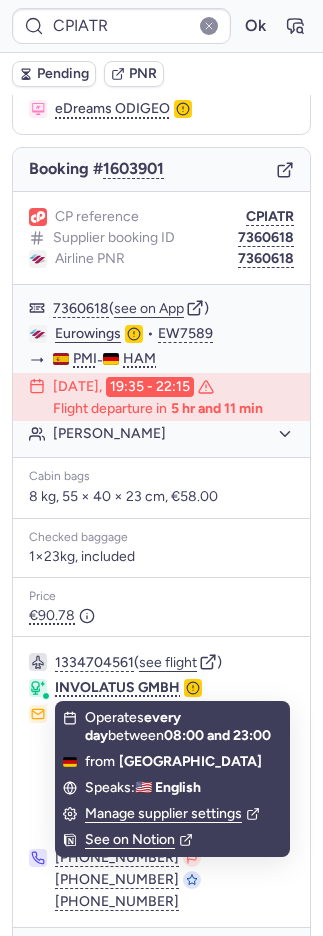click at bounding box center (41, 956) 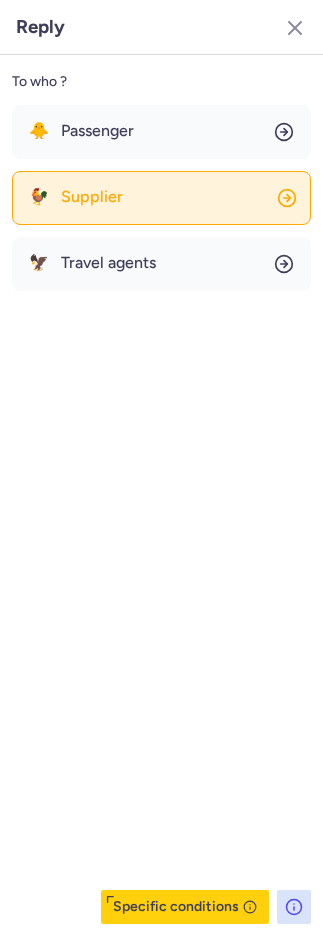 click on "🐓 Supplier" 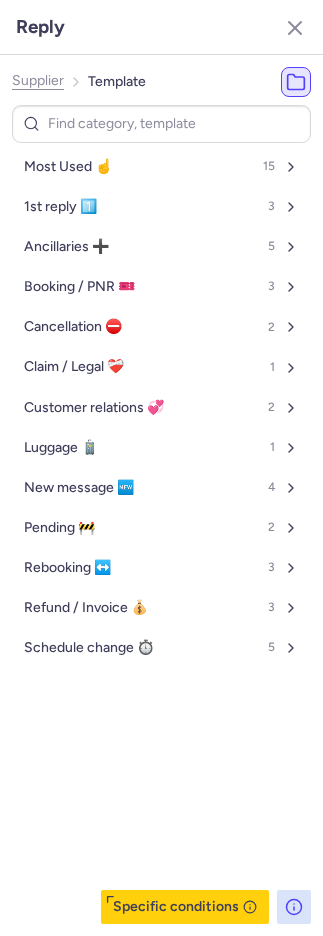 click on "Supplier Template" at bounding box center [79, 82] 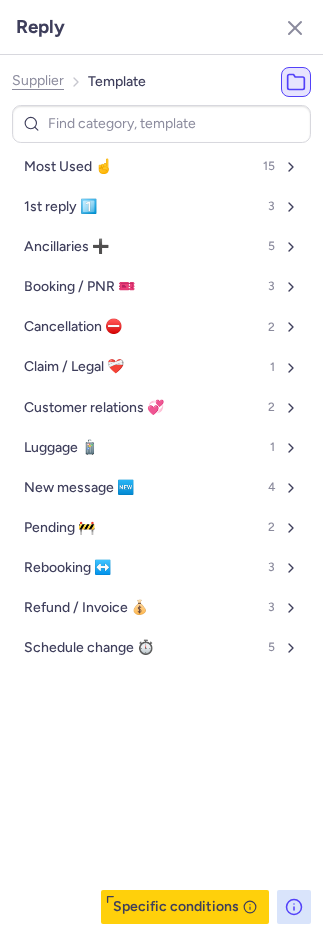 click on "Supplier" 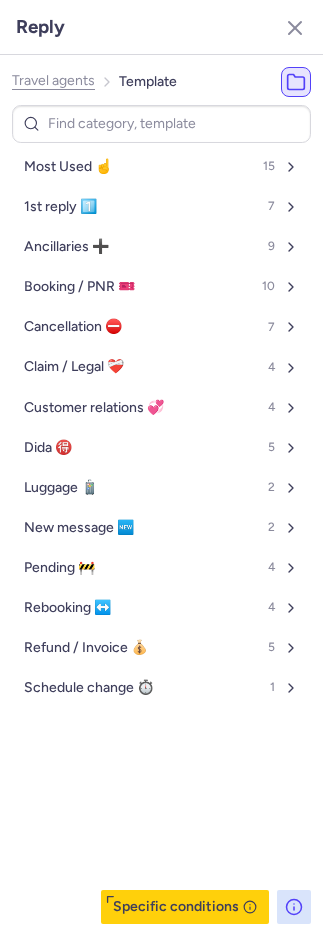 click on "Travel agents" 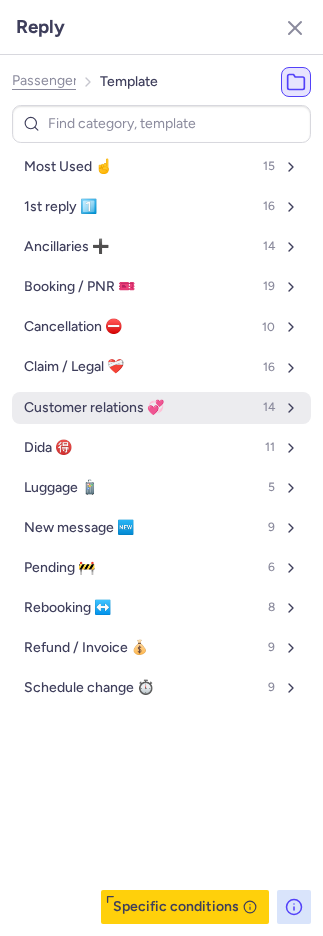 click on "Customer relations 💞" at bounding box center [94, 408] 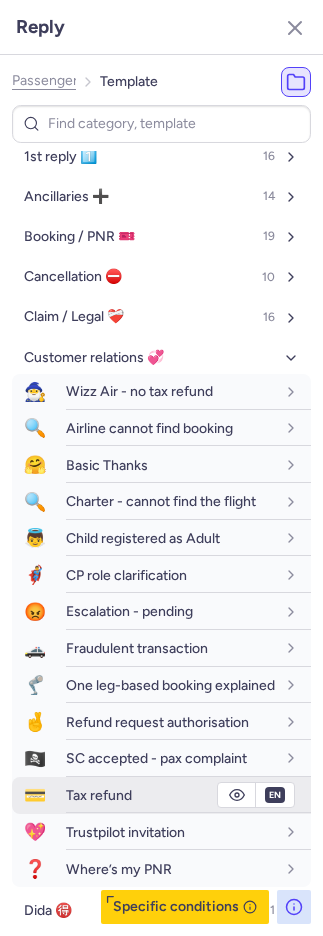 scroll, scrollTop: 165, scrollLeft: 0, axis: vertical 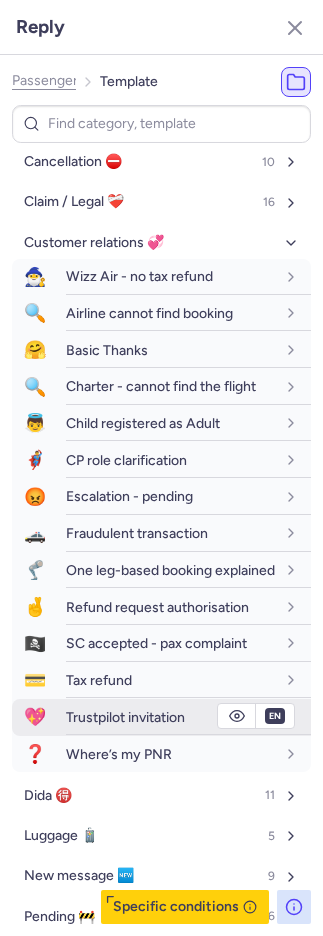 click on "Trustpilot invitation" at bounding box center [188, 717] 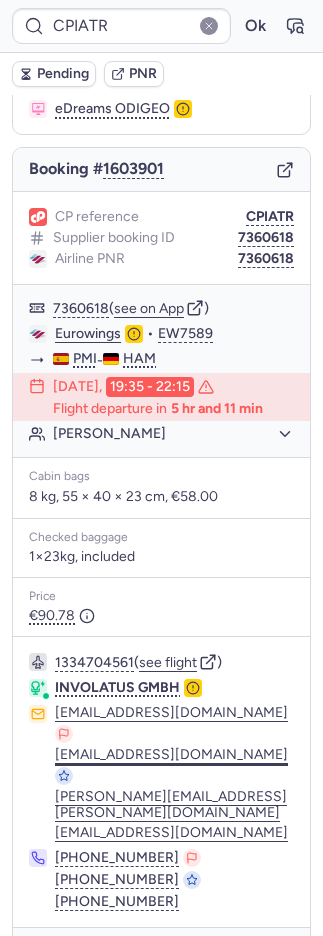 type on "CPCTBV" 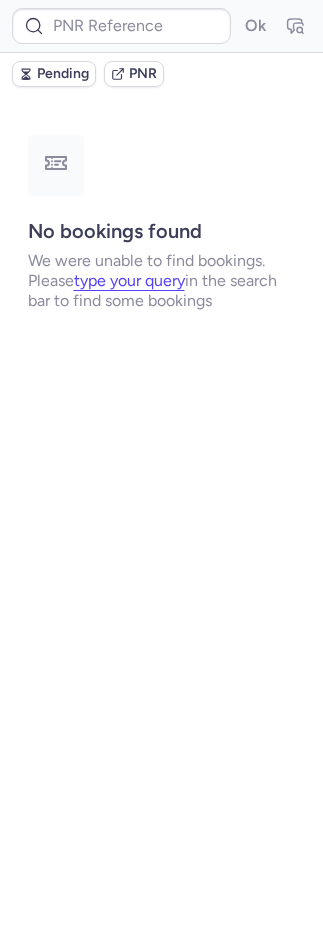 scroll, scrollTop: 0, scrollLeft: 0, axis: both 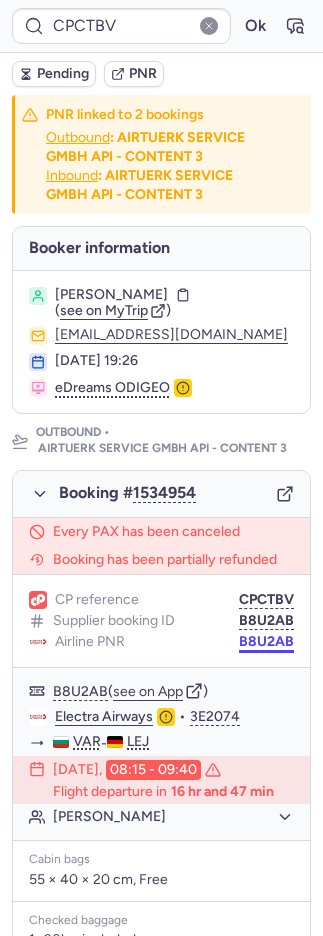 click on "B8U2AB" at bounding box center [266, 642] 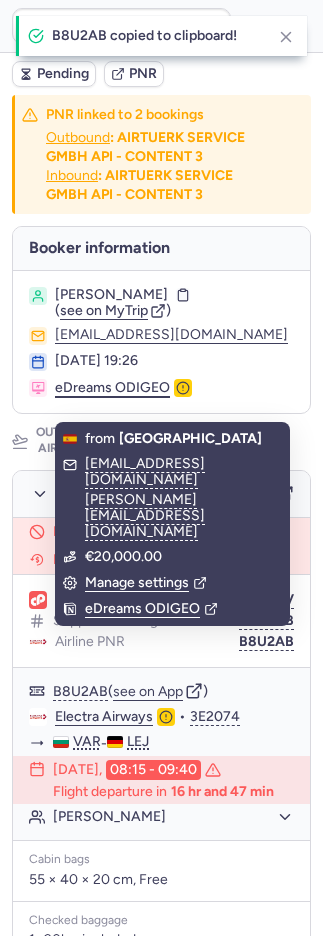 scroll, scrollTop: 1239, scrollLeft: 0, axis: vertical 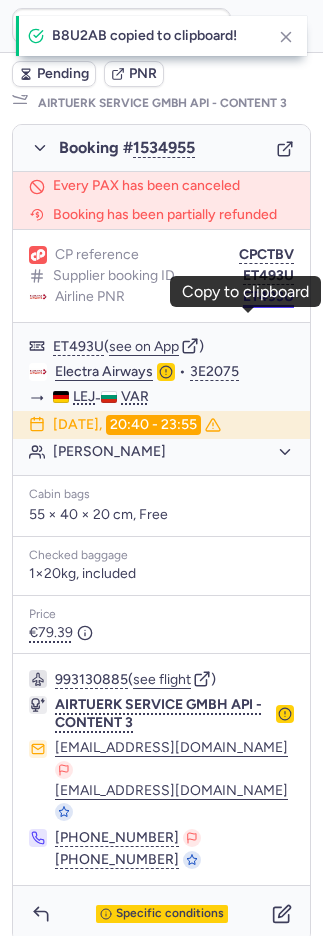 click on "ET493U" at bounding box center (268, 297) 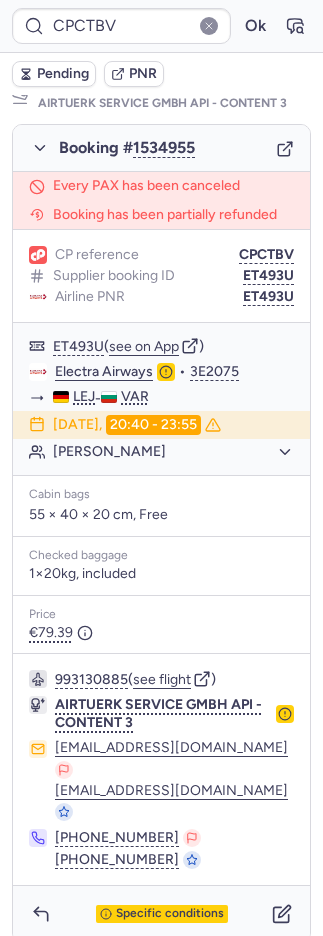 type on "CP3OZI" 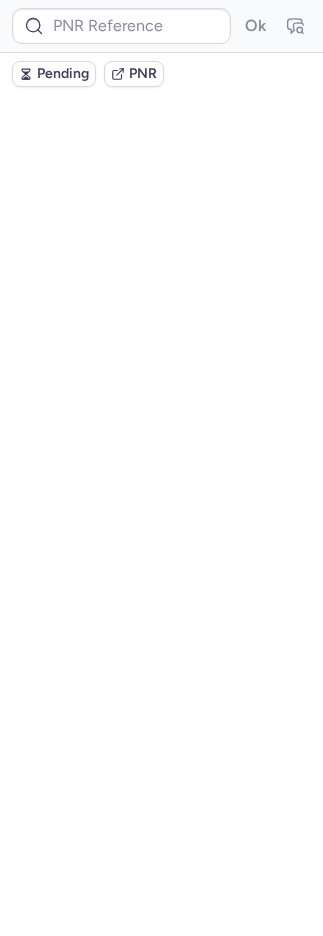 scroll, scrollTop: 0, scrollLeft: 0, axis: both 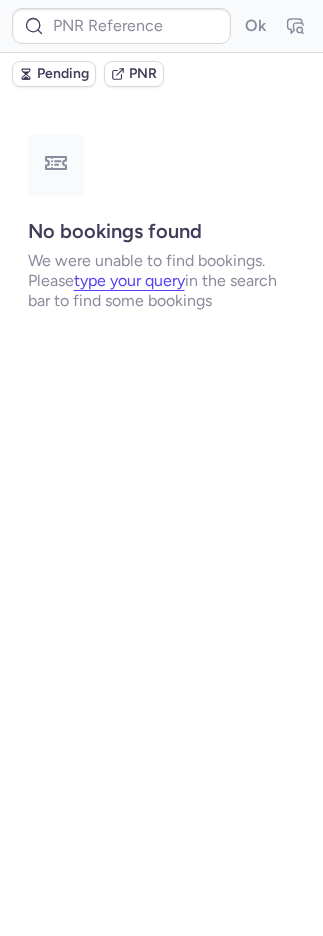 type on "CP3OZI" 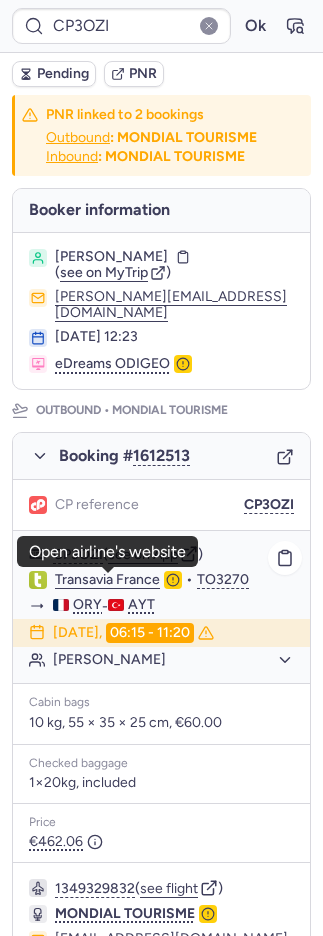 click on "Transavia France" 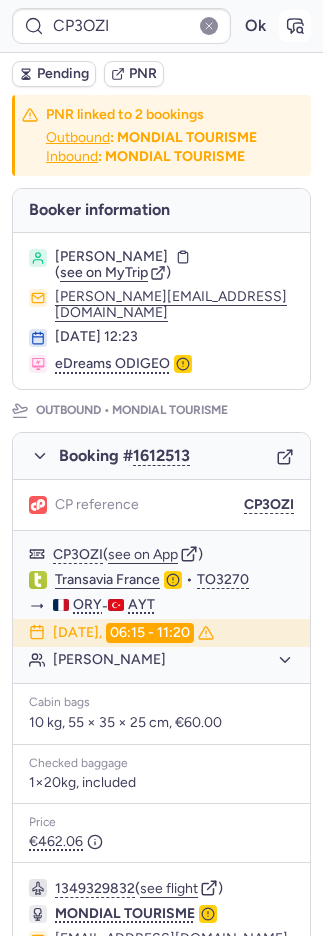 click at bounding box center [295, 26] 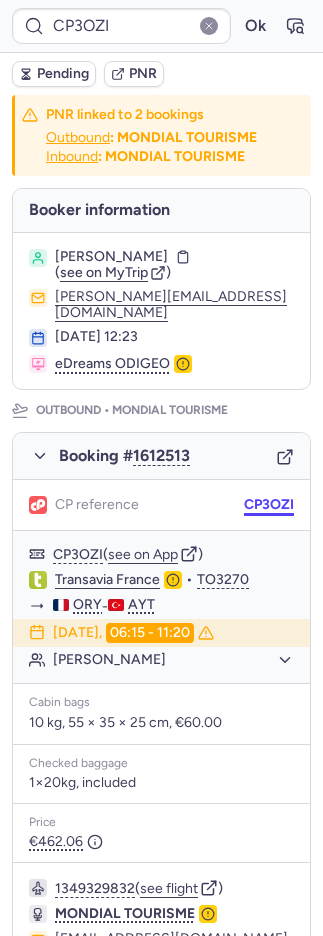click on "CP3OZI" at bounding box center (269, 505) 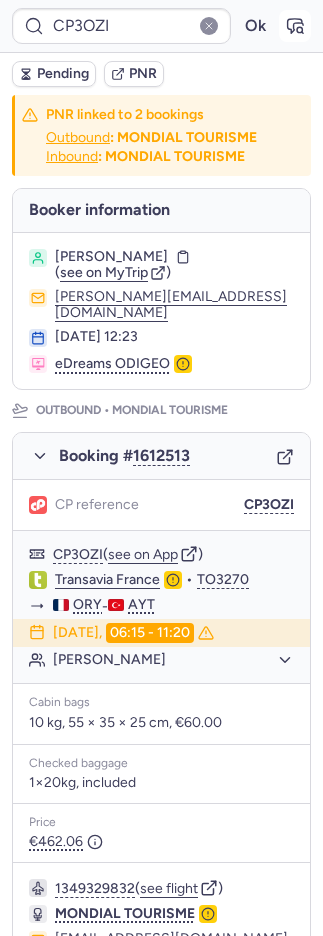 click 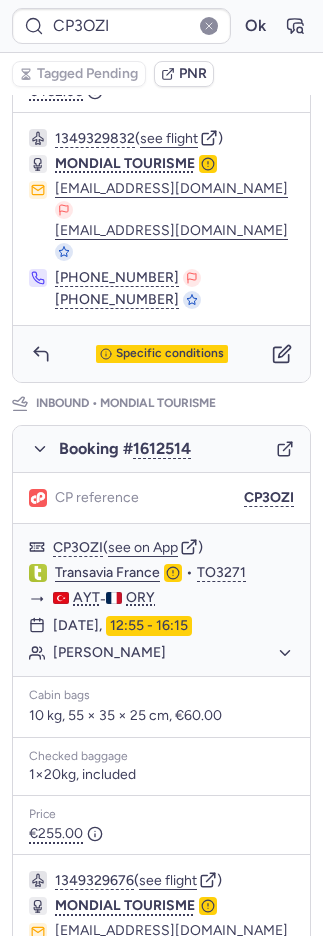 scroll, scrollTop: 867, scrollLeft: 0, axis: vertical 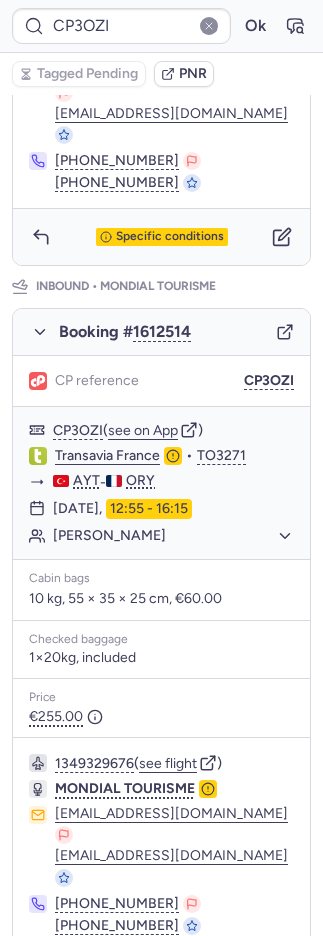 click 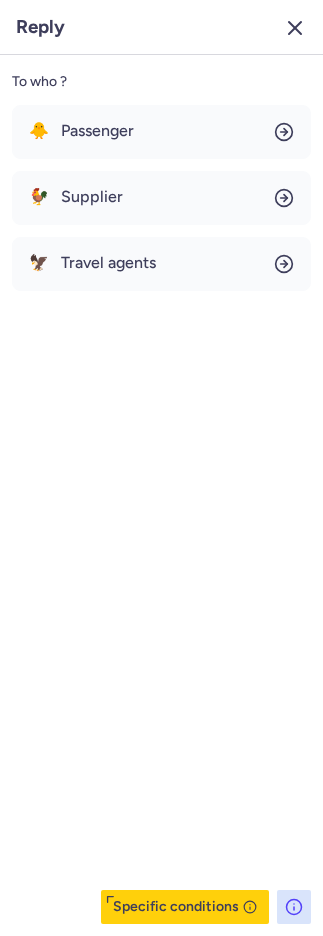 click 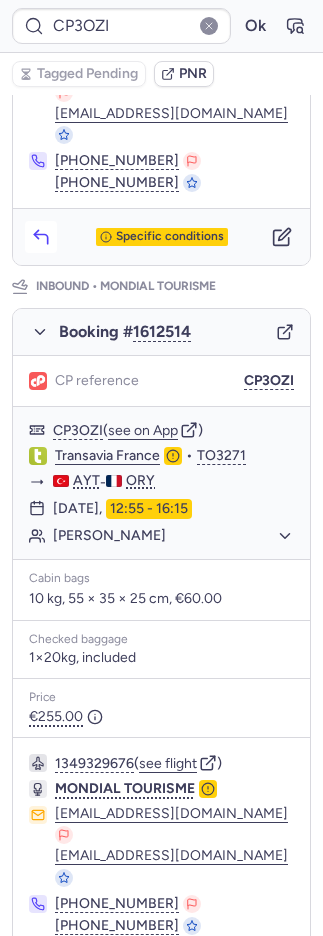 click 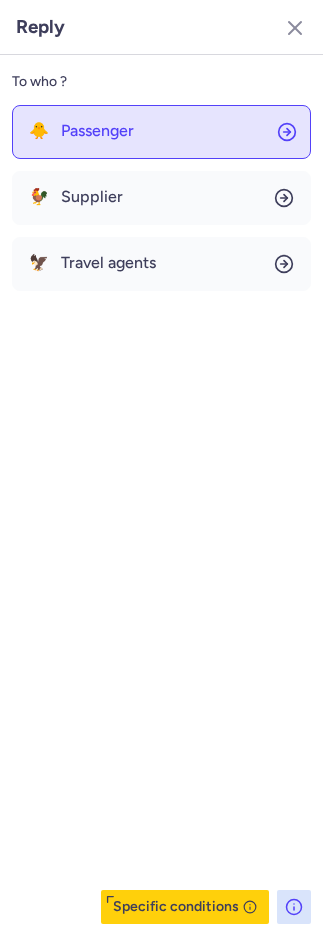 click on "Passenger" at bounding box center [97, 131] 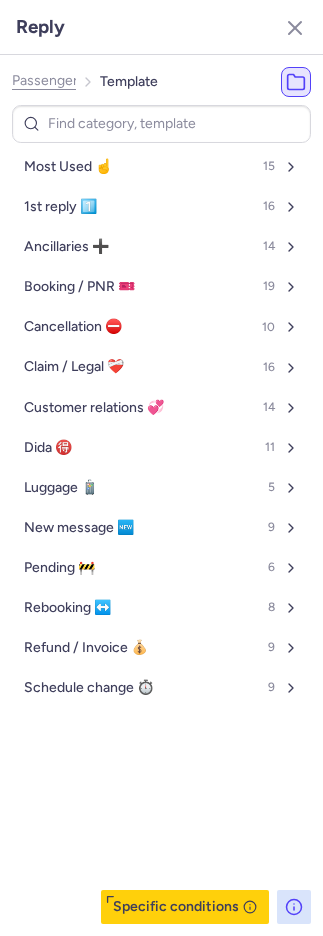 click on "Most Used ☝️" at bounding box center [68, 167] 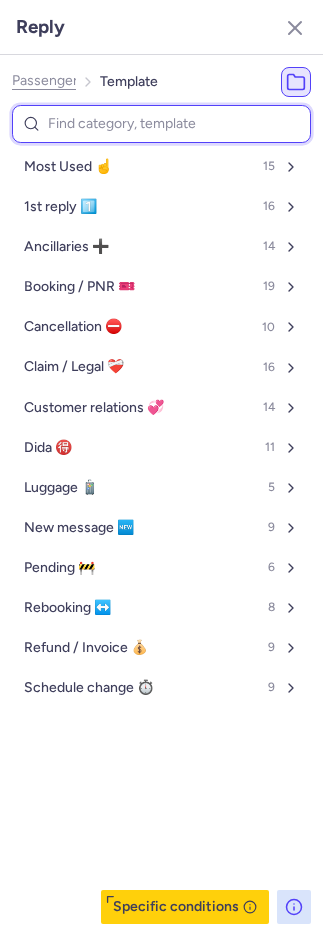 select on "en" 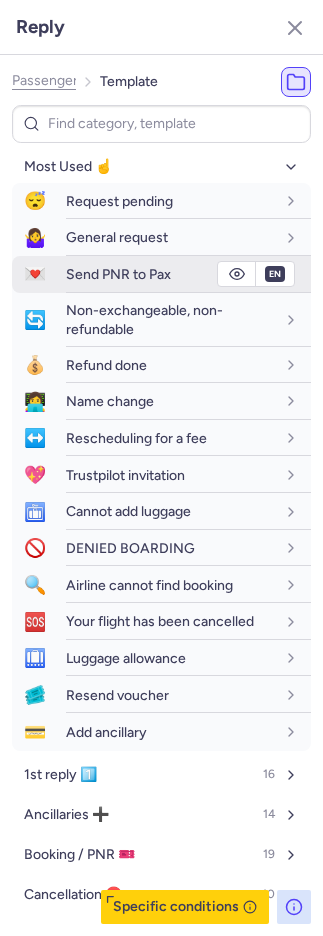 click on "Send PNR to Pax" at bounding box center (118, 274) 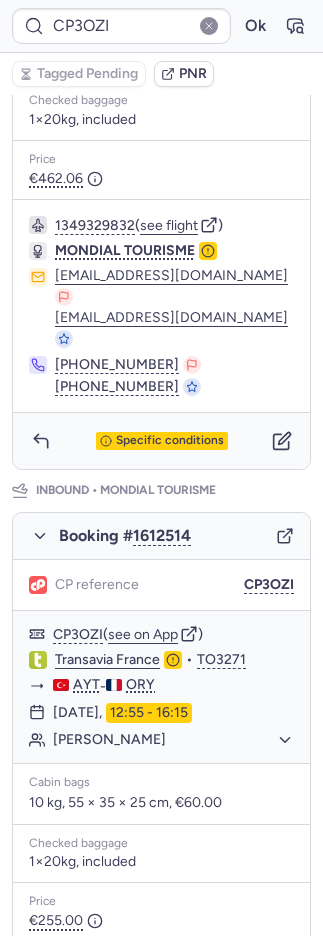 scroll, scrollTop: 867, scrollLeft: 0, axis: vertical 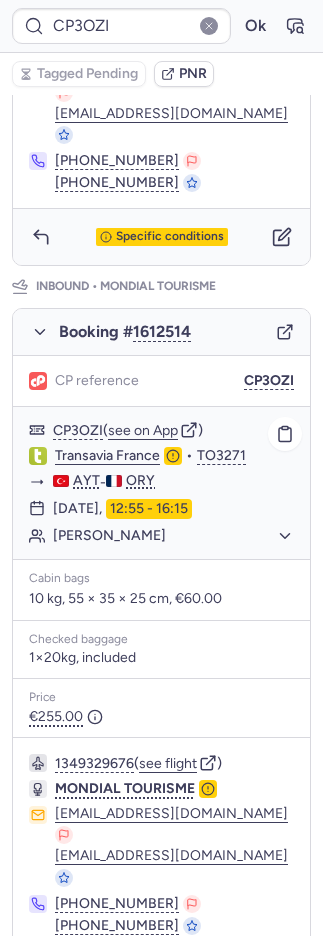 click on "Transavia France" 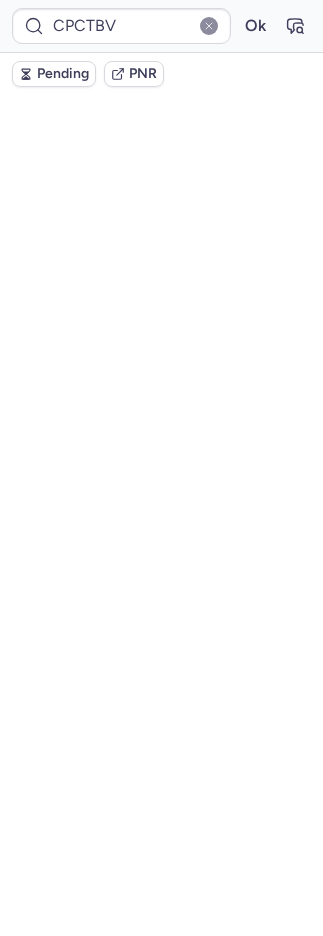 scroll, scrollTop: 96, scrollLeft: 0, axis: vertical 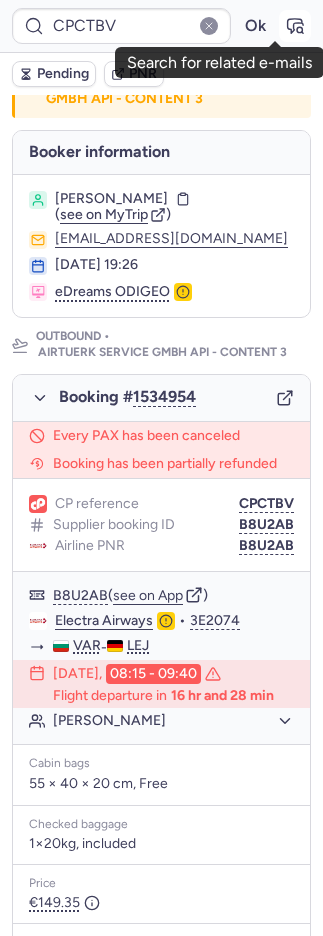 click 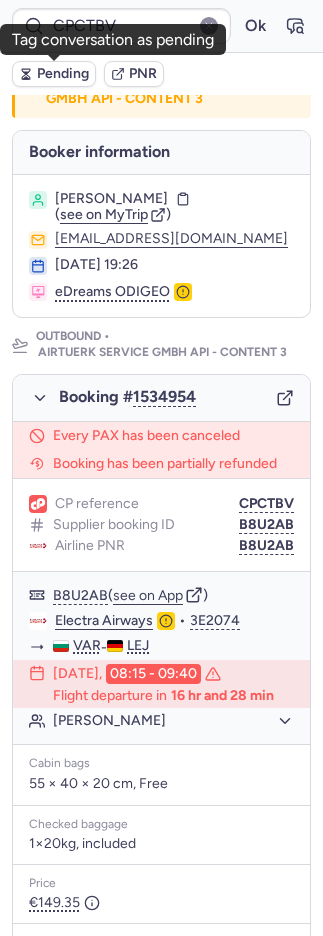 click on "Pending" at bounding box center (63, 74) 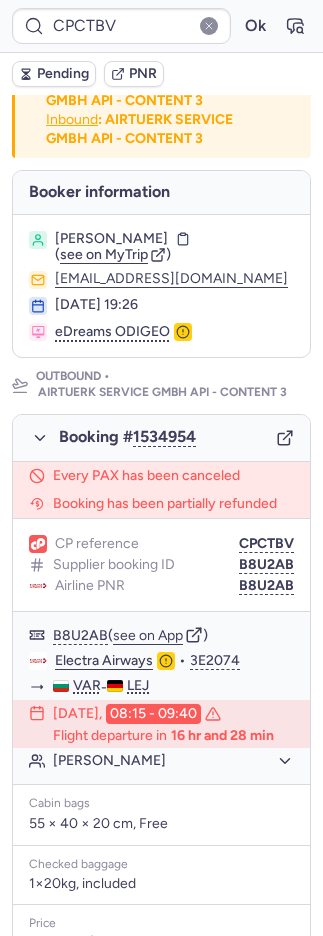 type on "CPGFBX" 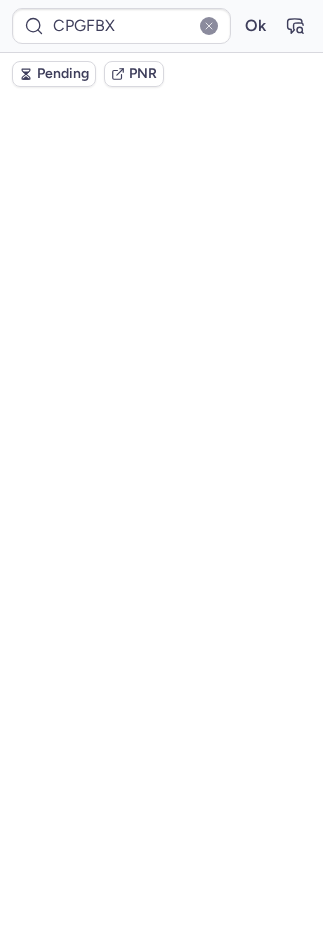 scroll, scrollTop: 101, scrollLeft: 0, axis: vertical 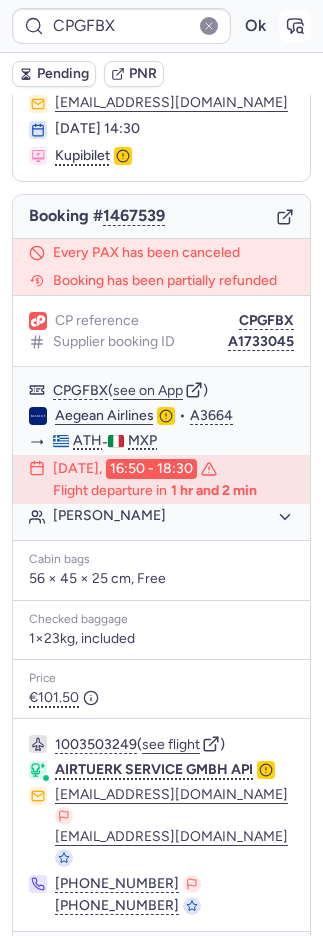 click 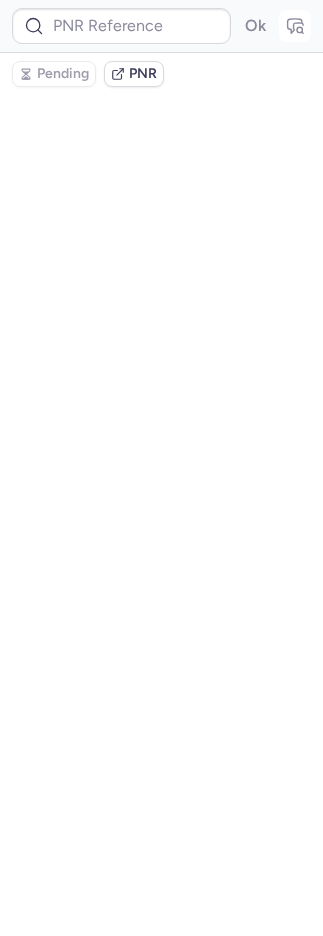 scroll, scrollTop: 0, scrollLeft: 0, axis: both 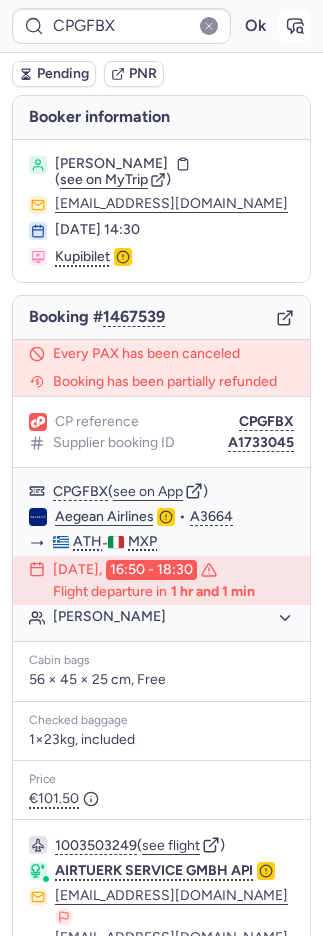 type on "CPQPRY" 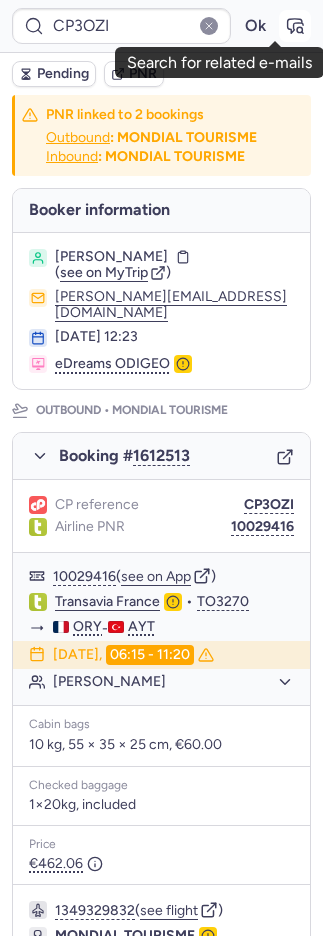 click at bounding box center (295, 26) 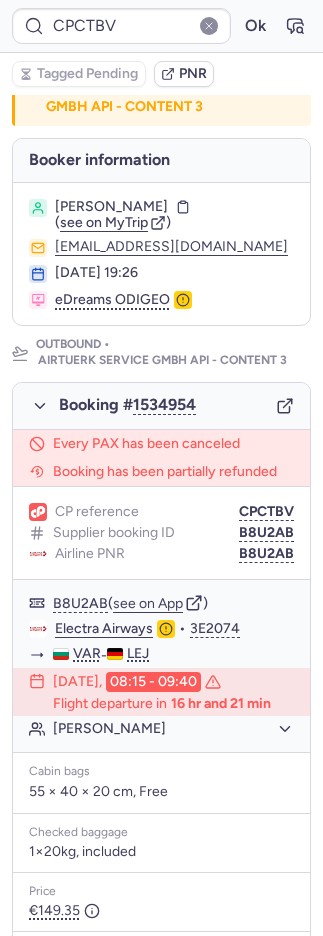 scroll, scrollTop: 87, scrollLeft: 0, axis: vertical 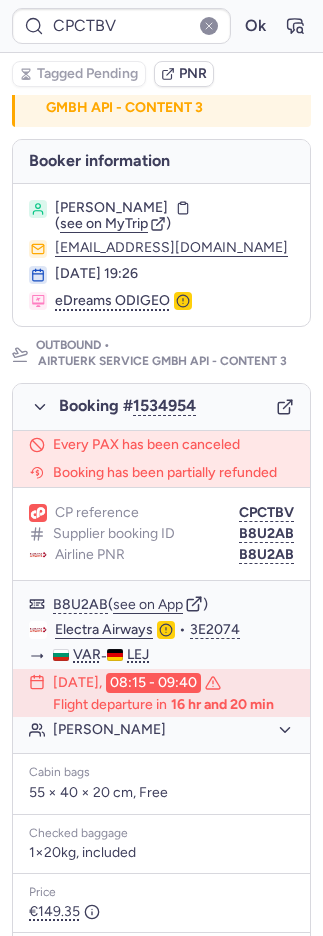 type on "CPGVBO" 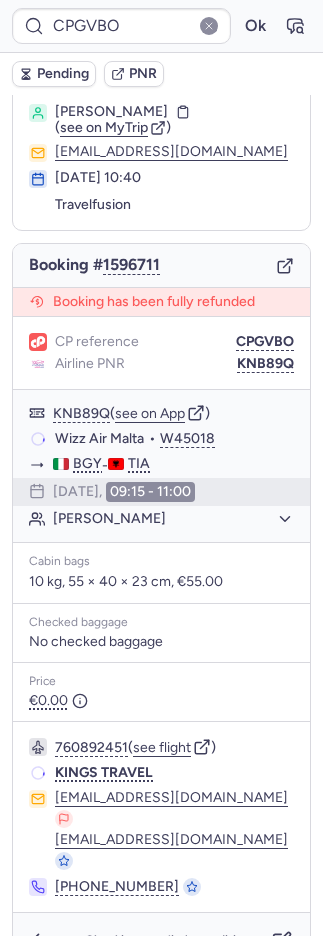 scroll, scrollTop: 52, scrollLeft: 0, axis: vertical 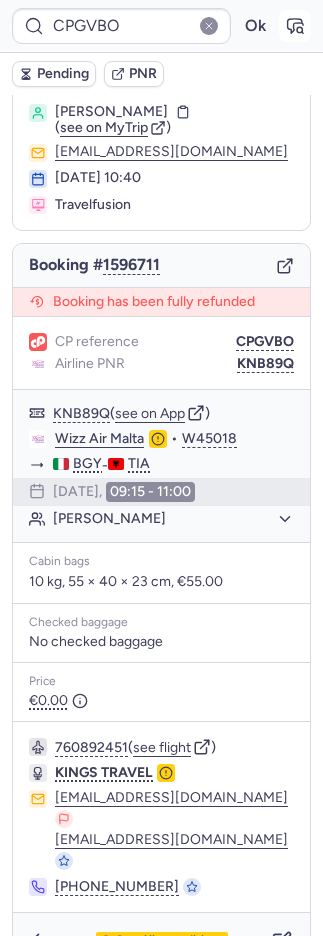 click 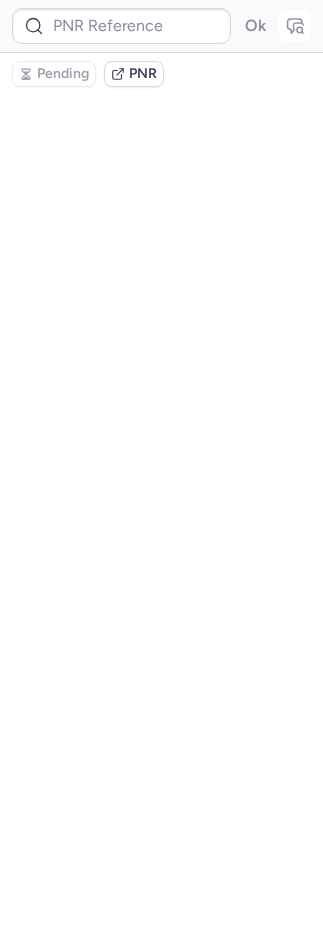 scroll, scrollTop: 0, scrollLeft: 0, axis: both 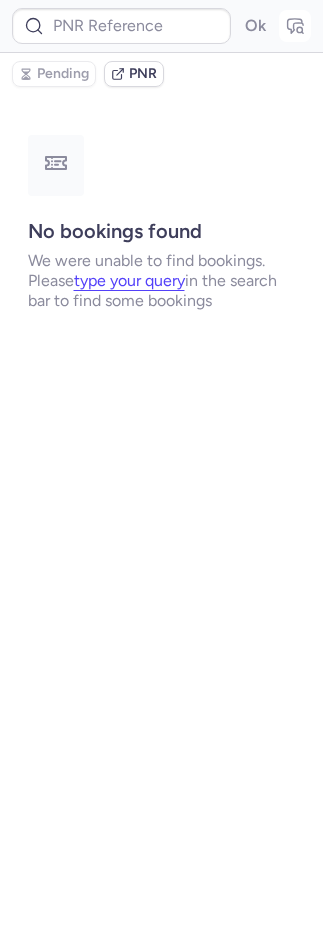 type on "CPGVBO" 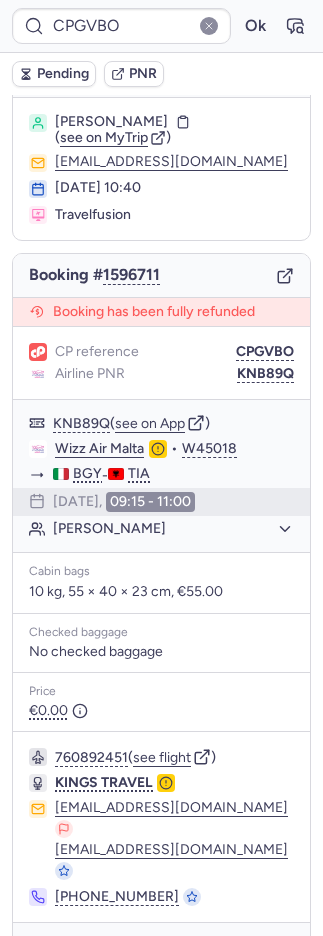 scroll, scrollTop: 52, scrollLeft: 0, axis: vertical 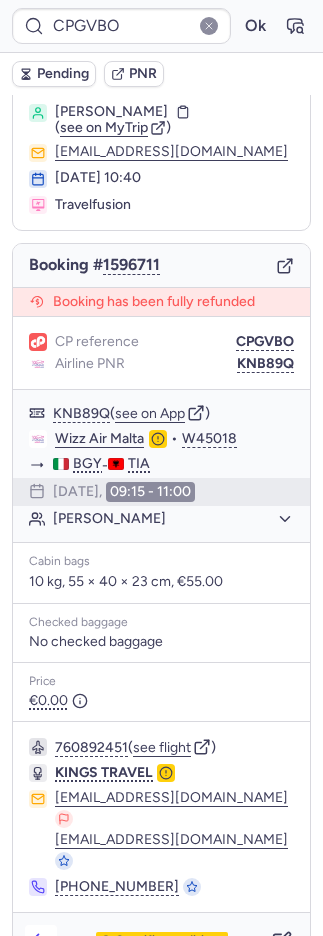click 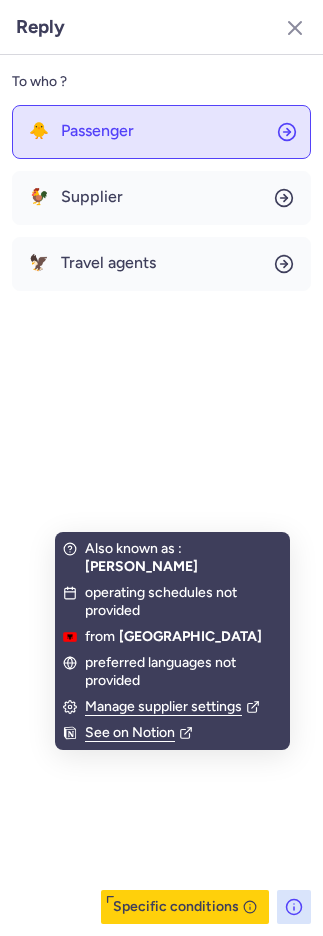 click on "🐥 Passenger" 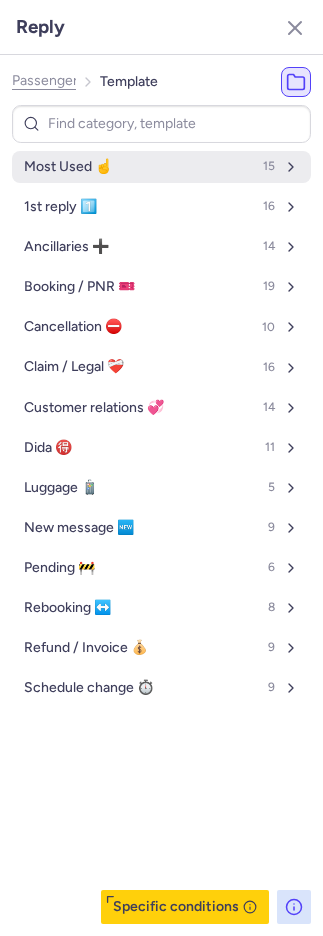 click on "Most Used ☝️" at bounding box center (68, 167) 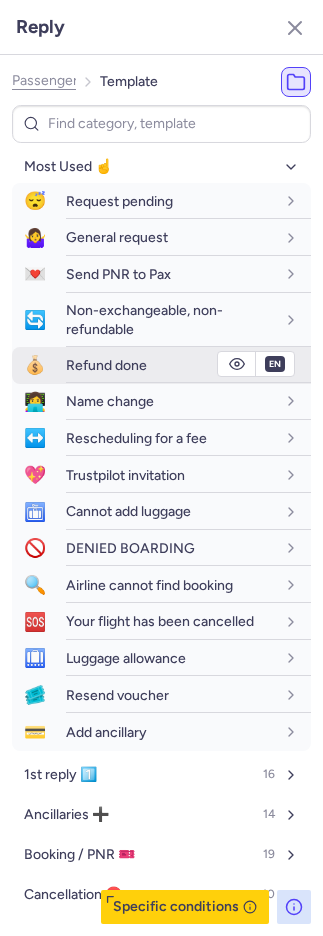 click on "Refund done" at bounding box center [106, 365] 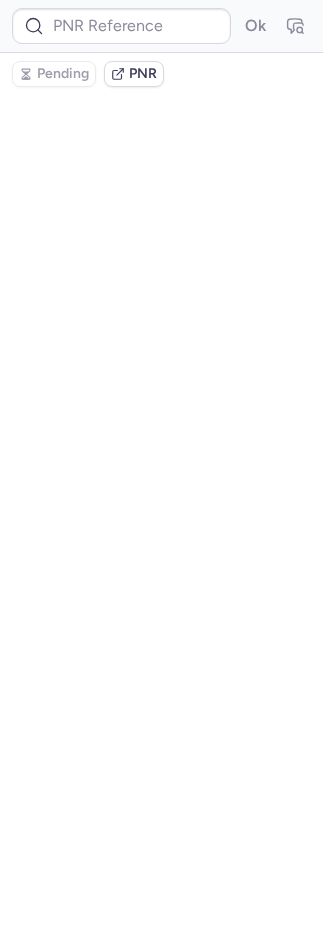 scroll, scrollTop: 0, scrollLeft: 0, axis: both 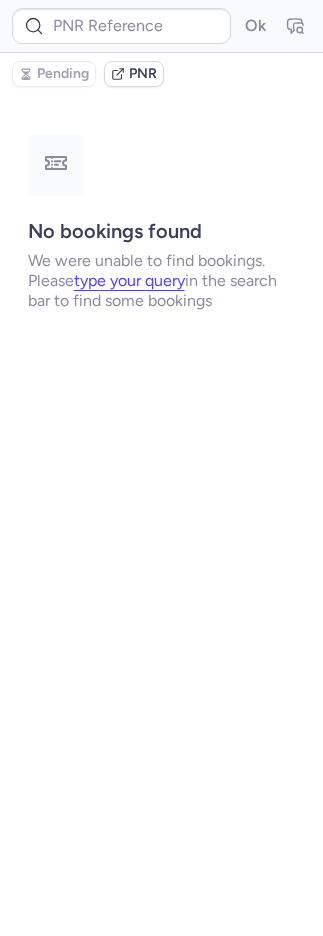 type on "CP3UA6" 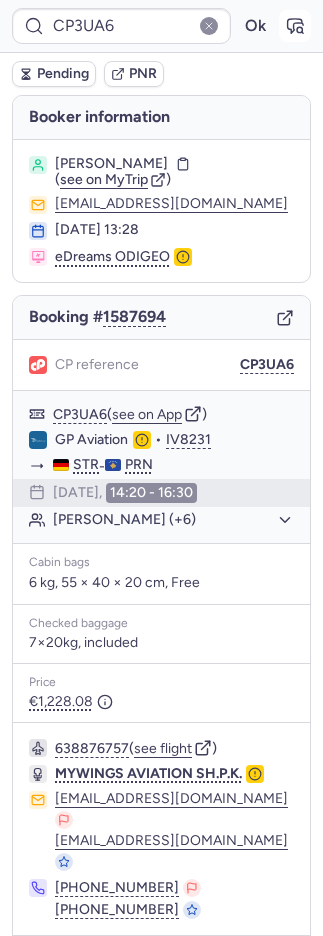 click 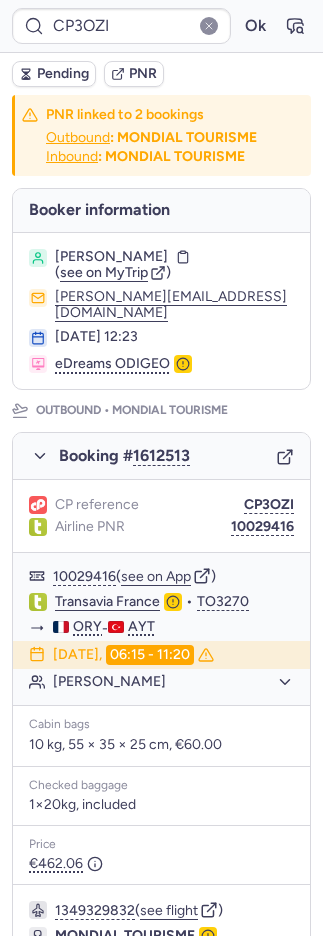 type on "CPQPRY" 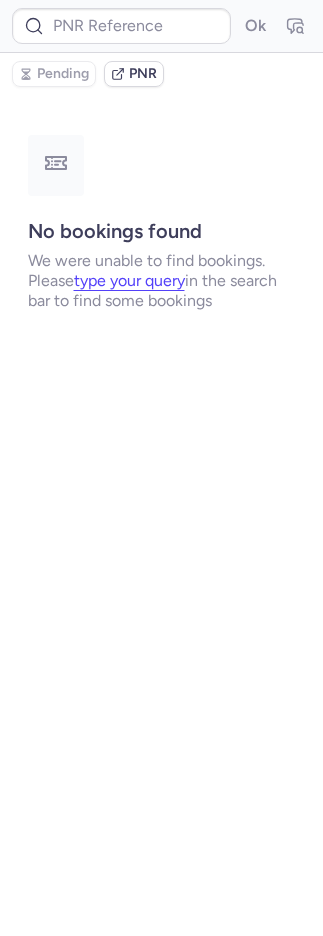 type on "CP3OZI" 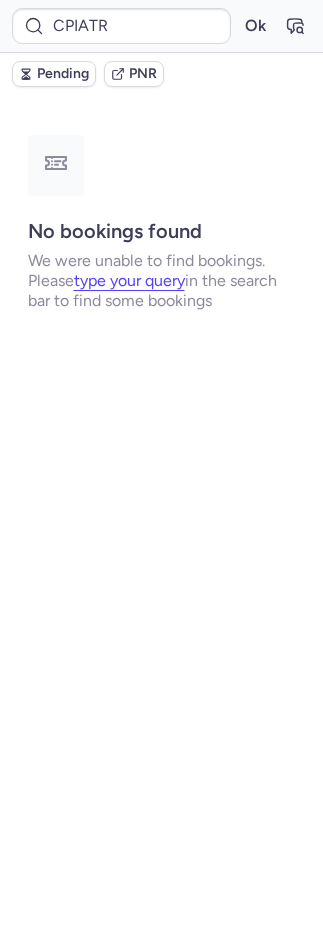 scroll, scrollTop: 0, scrollLeft: 0, axis: both 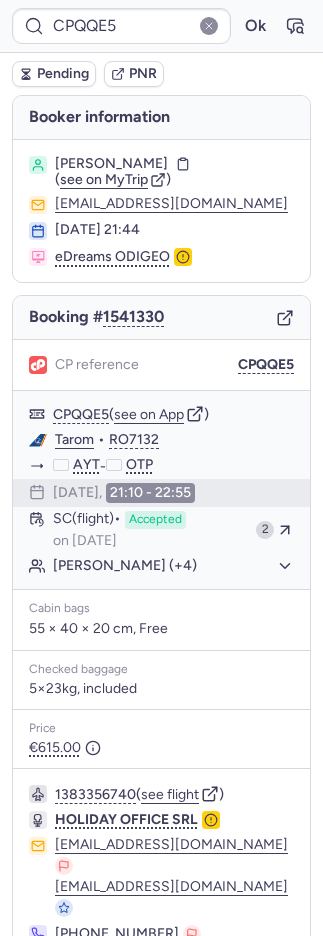type on "CPMJIZ" 